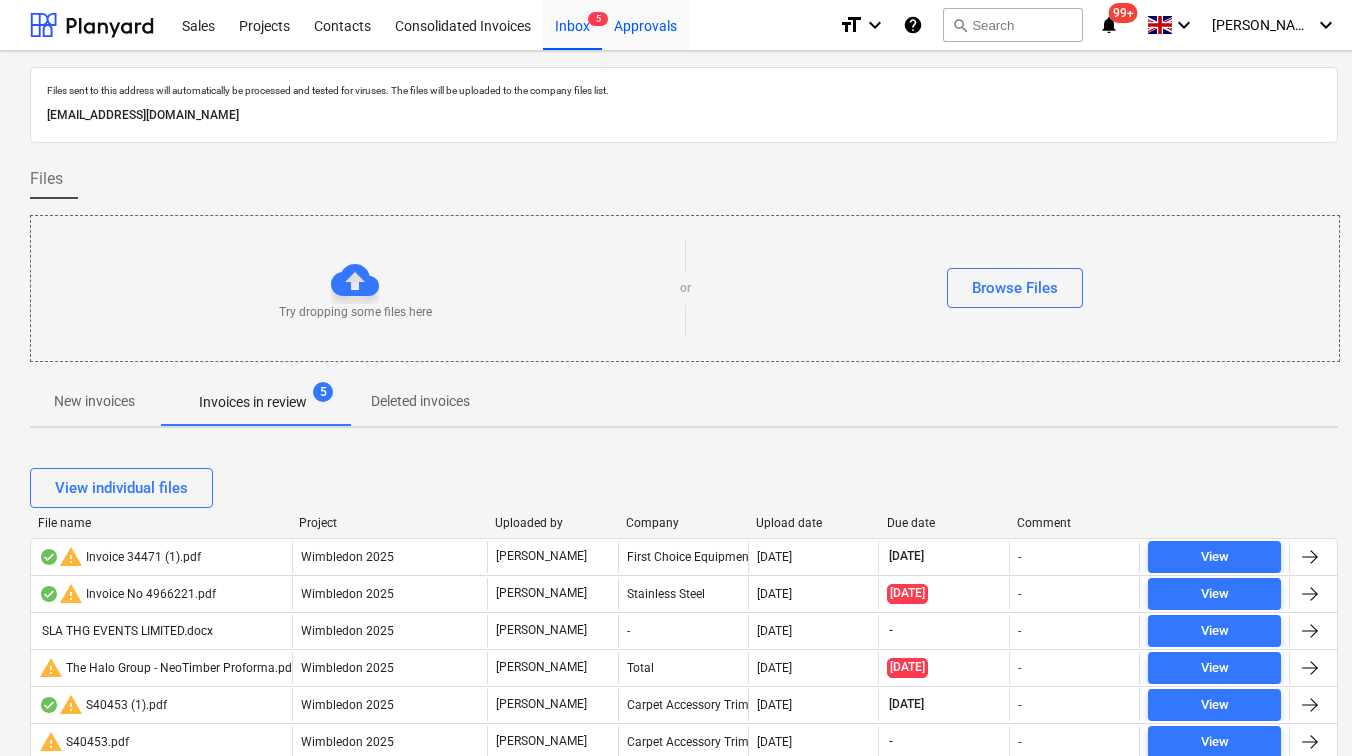scroll, scrollTop: 0, scrollLeft: 0, axis: both 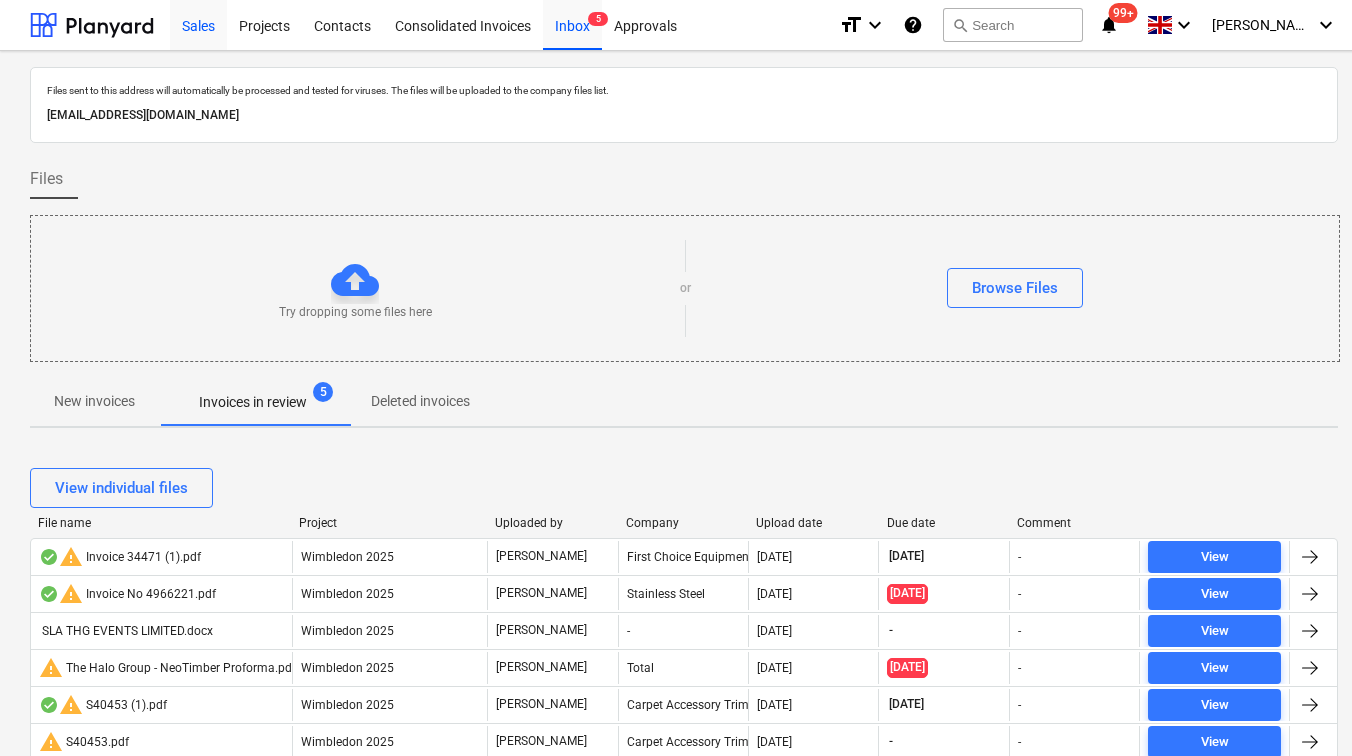 click on "Sales" at bounding box center (198, 24) 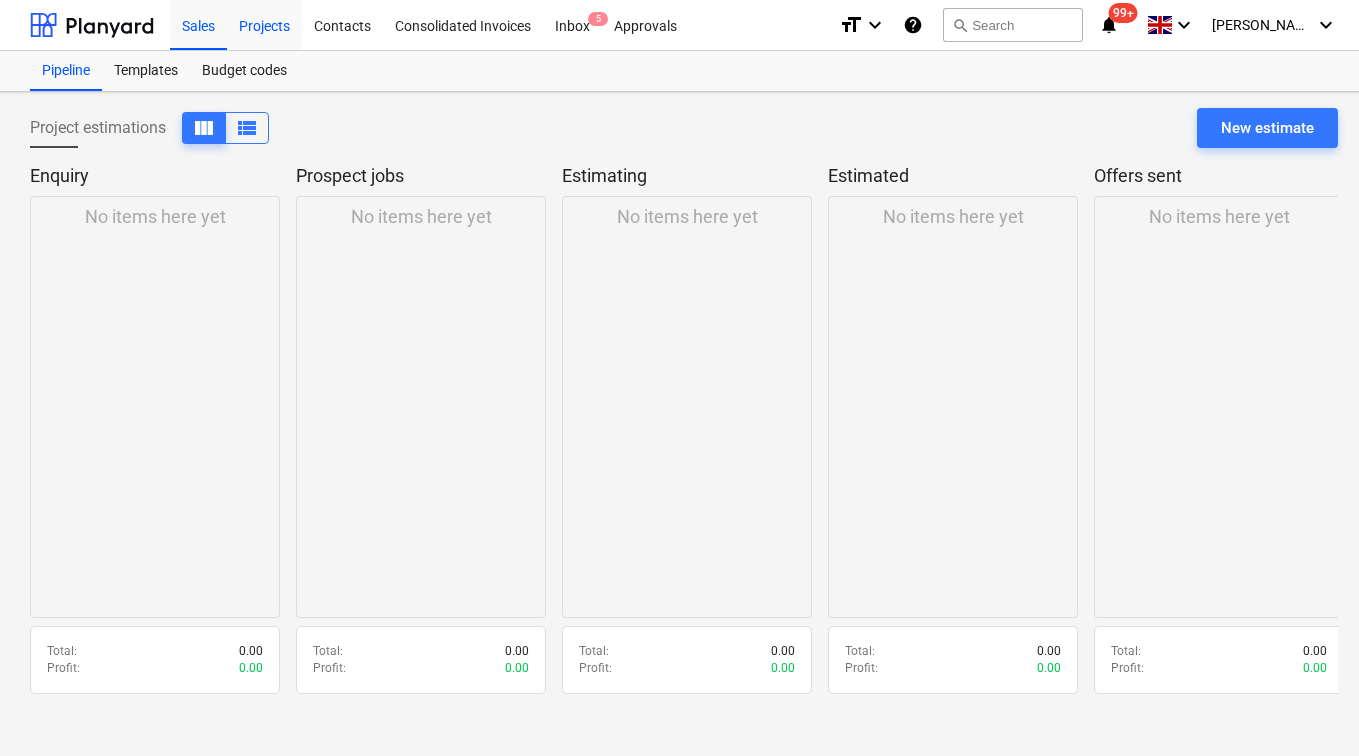 click on "Projects" at bounding box center (264, 24) 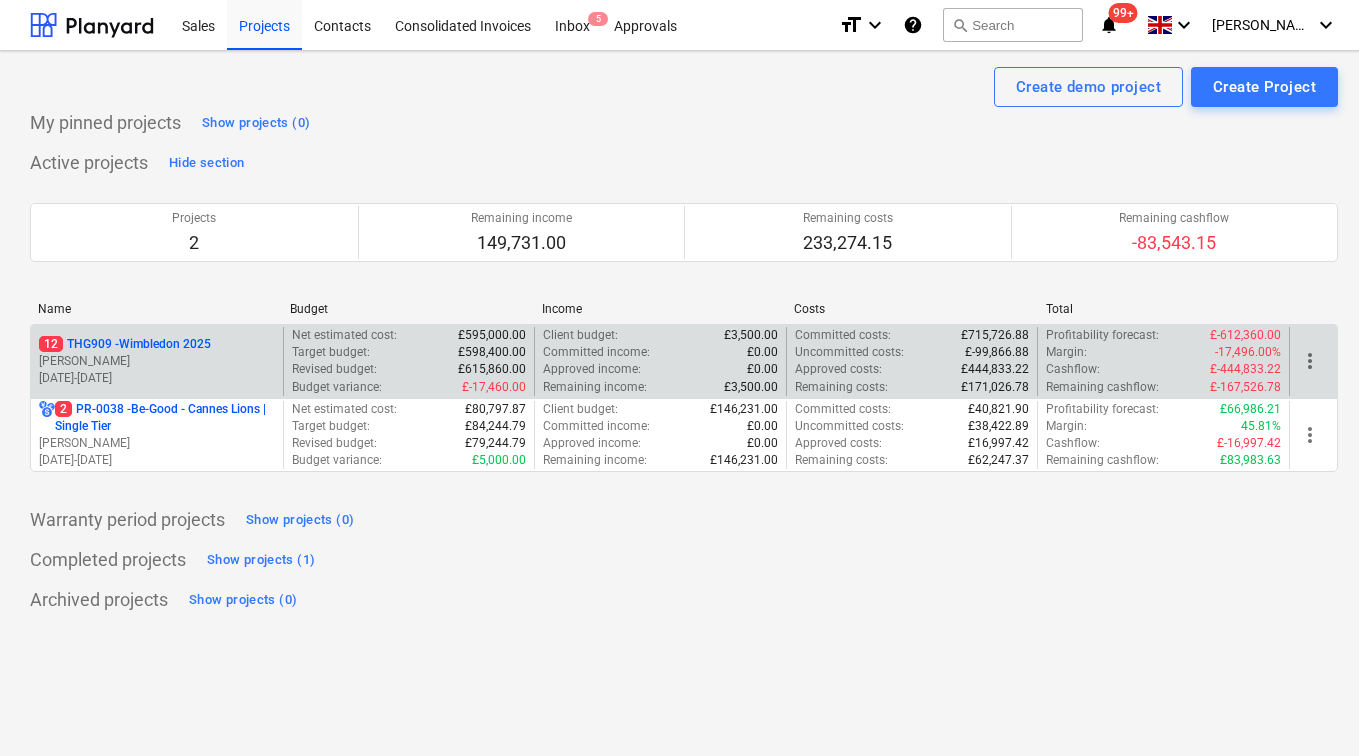 click on "[PERSON_NAME]" at bounding box center [157, 361] 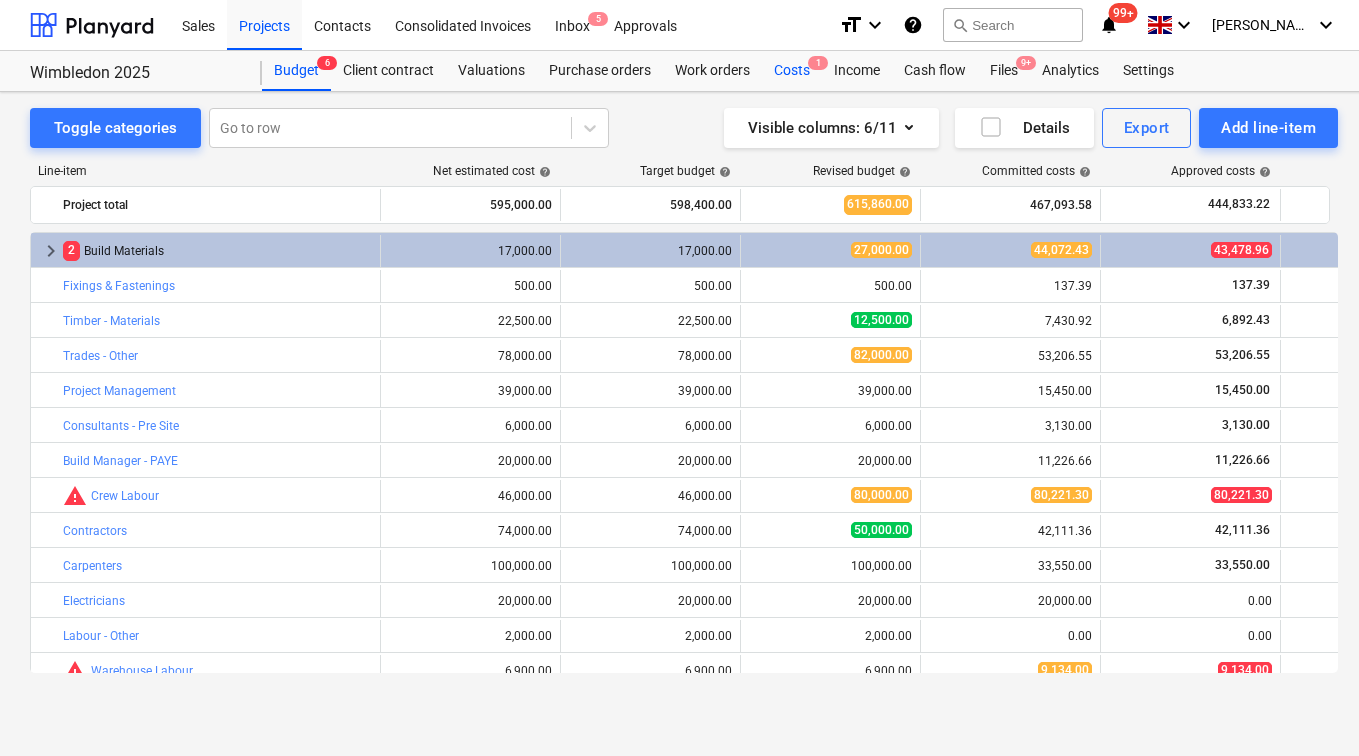 click on "Costs 1" at bounding box center (792, 71) 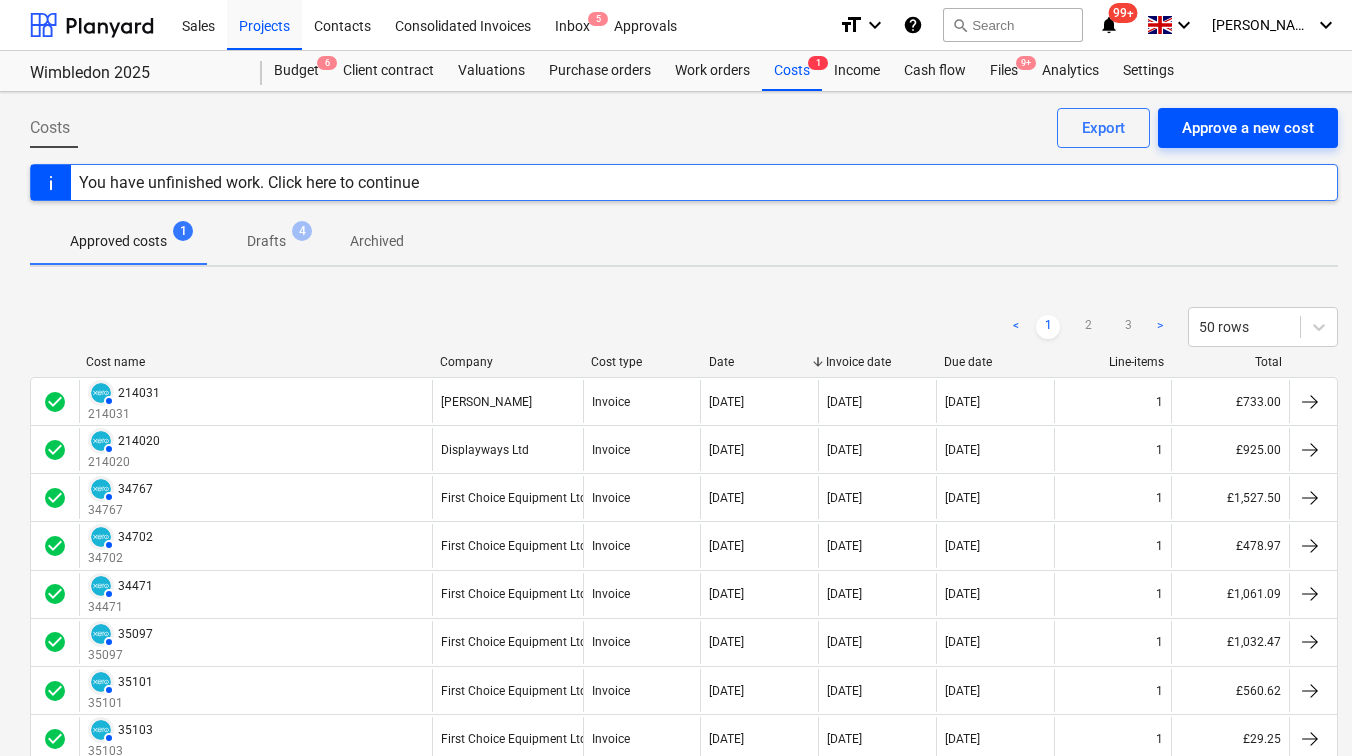 click on "Approve a new cost" at bounding box center (1248, 128) 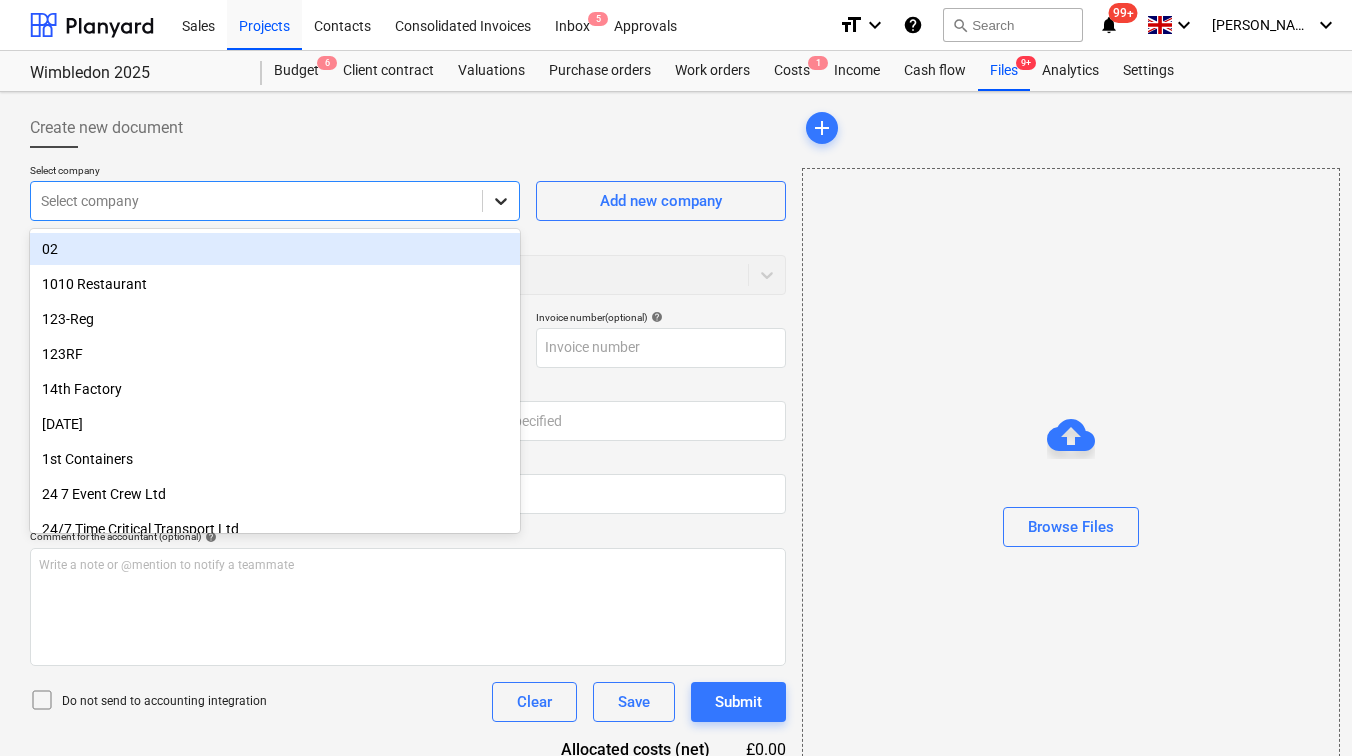 click 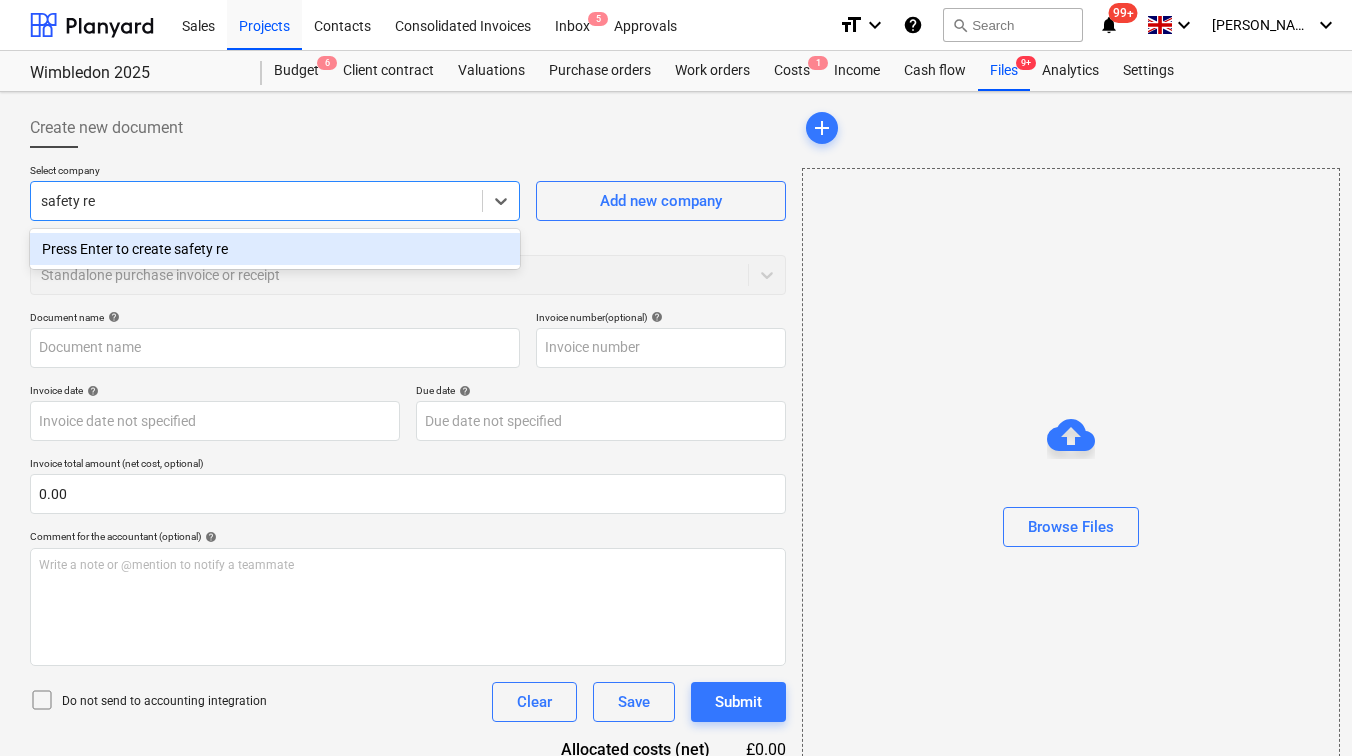 type on "safety res" 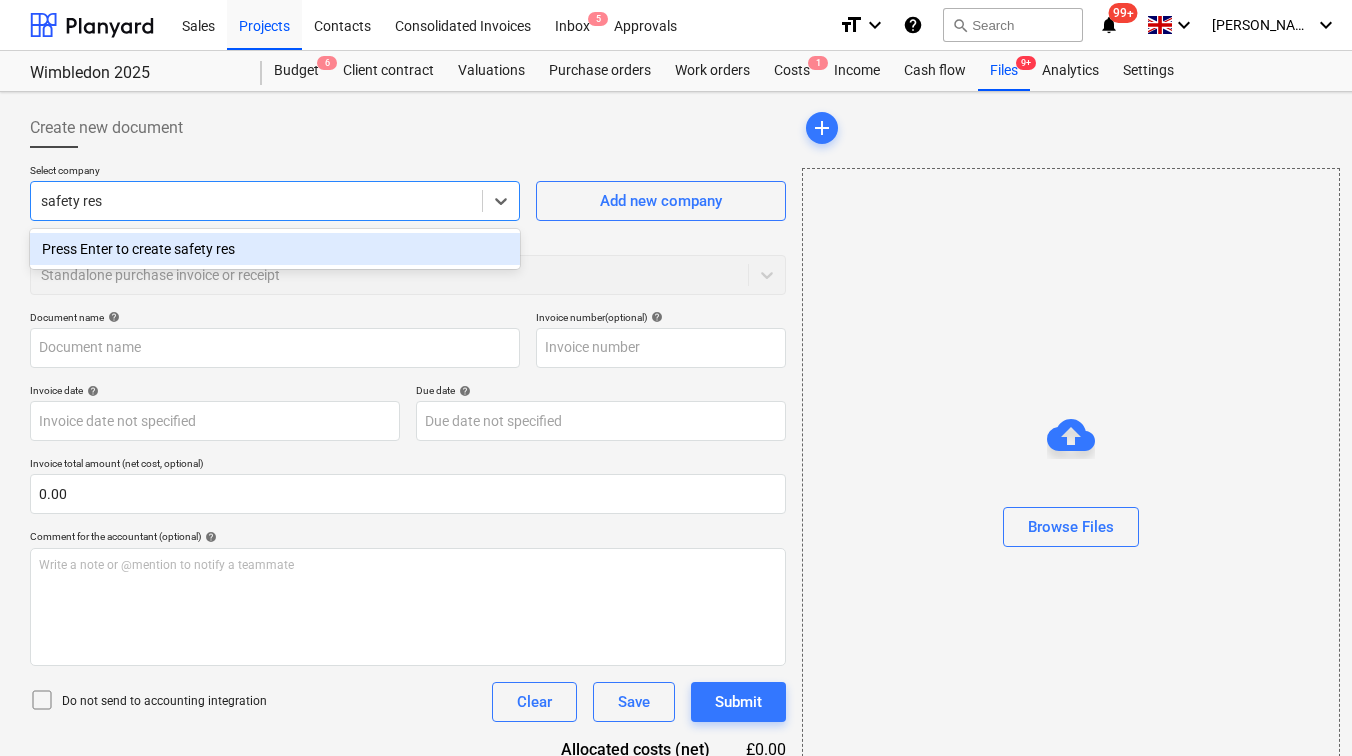type 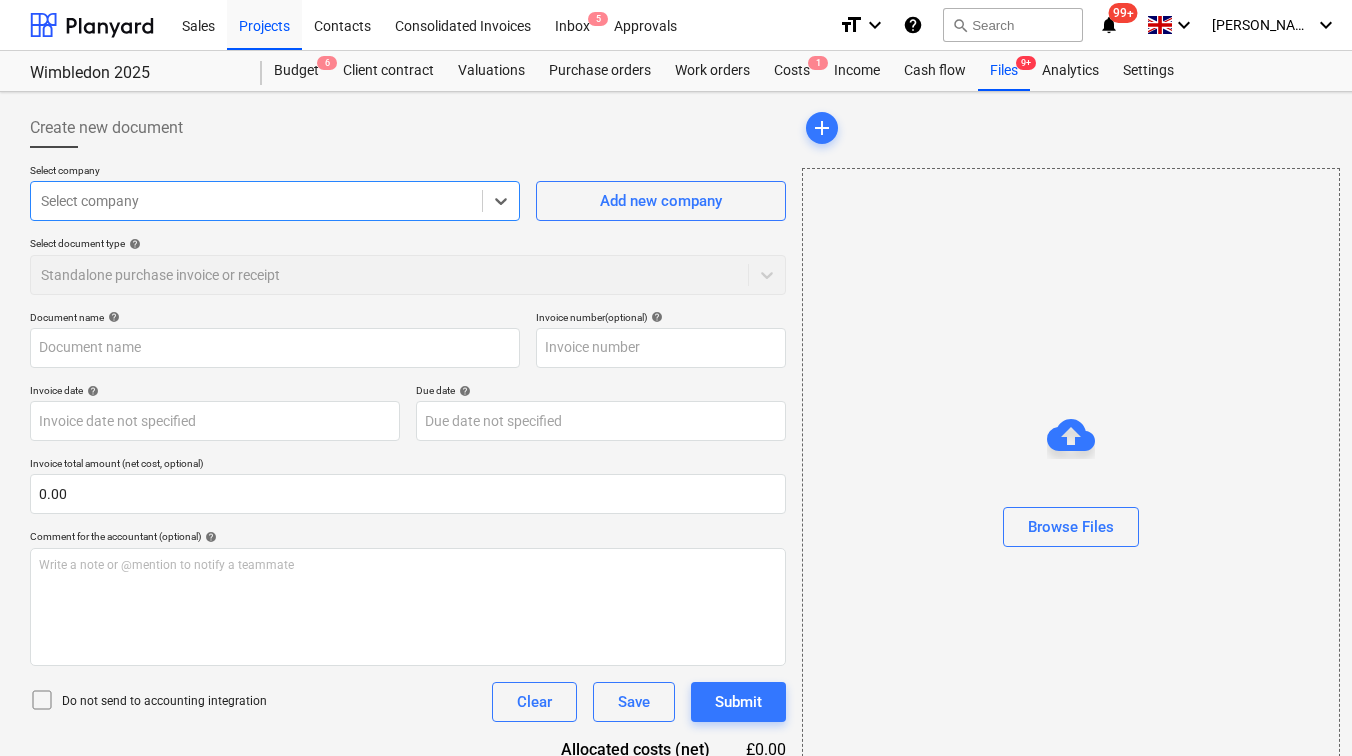drag, startPoint x: 76, startPoint y: 203, endPoint x: -5, endPoint y: 185, distance: 82.9759 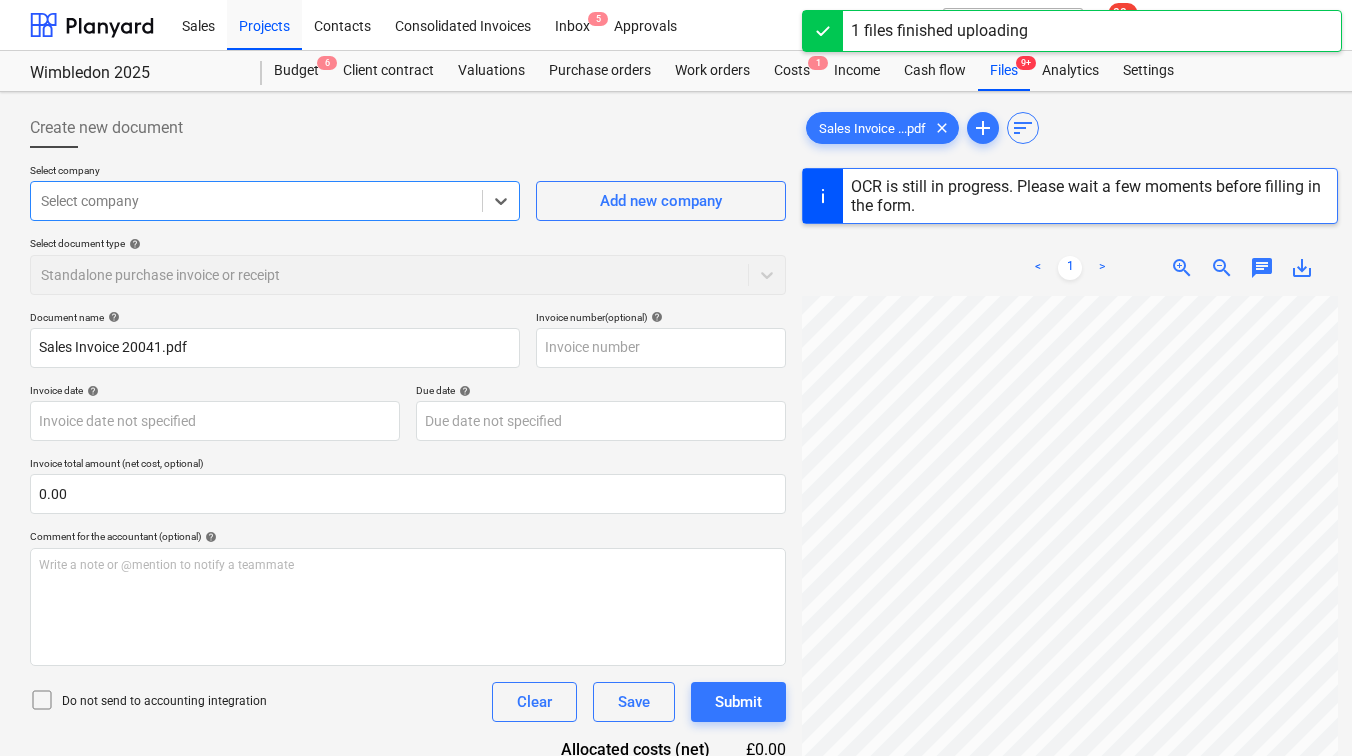 click on "Select company" at bounding box center [275, 201] 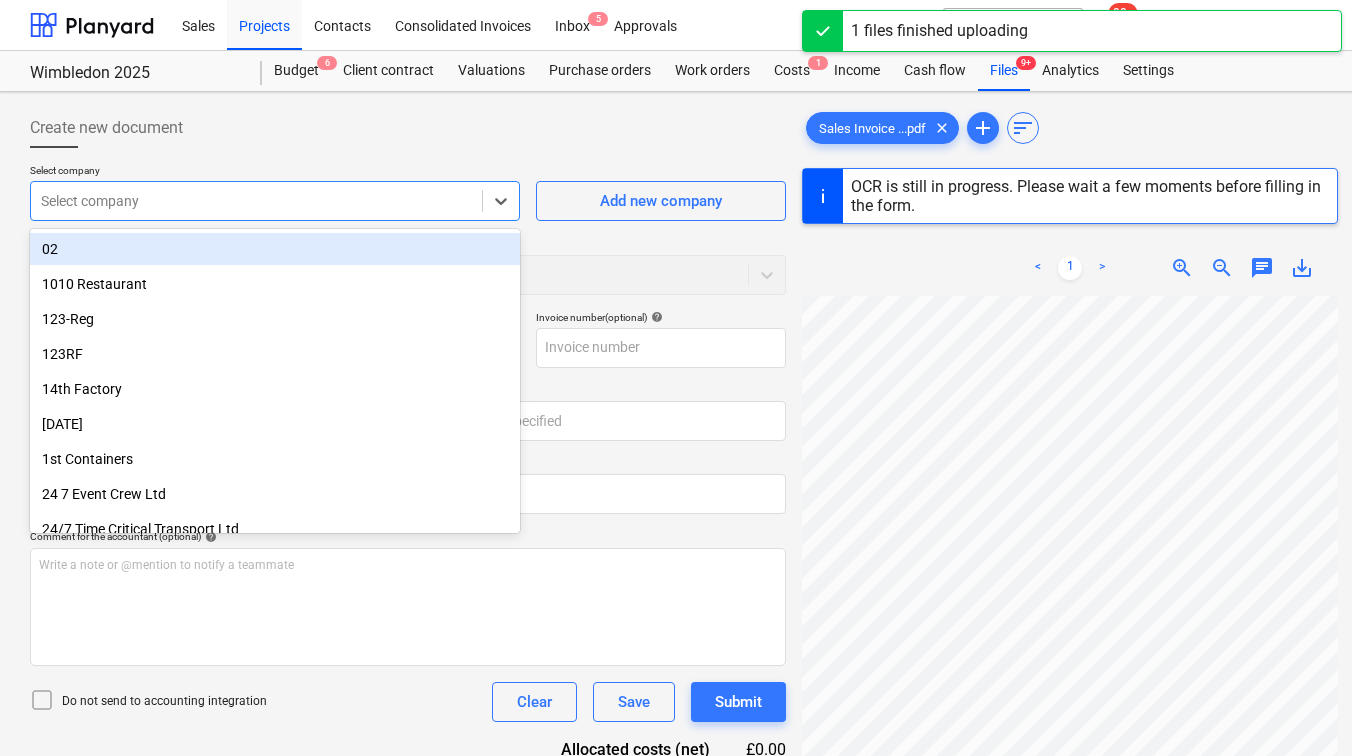 type on "20041" 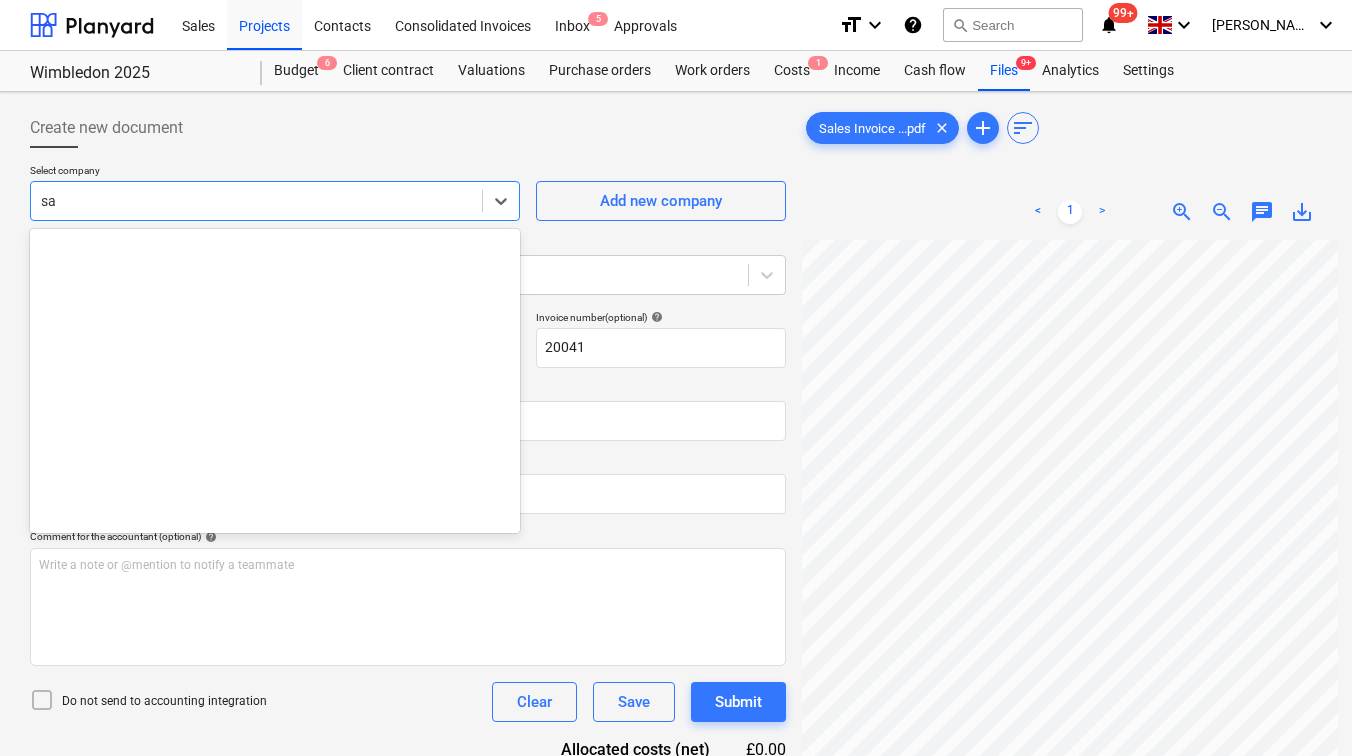 type on "s" 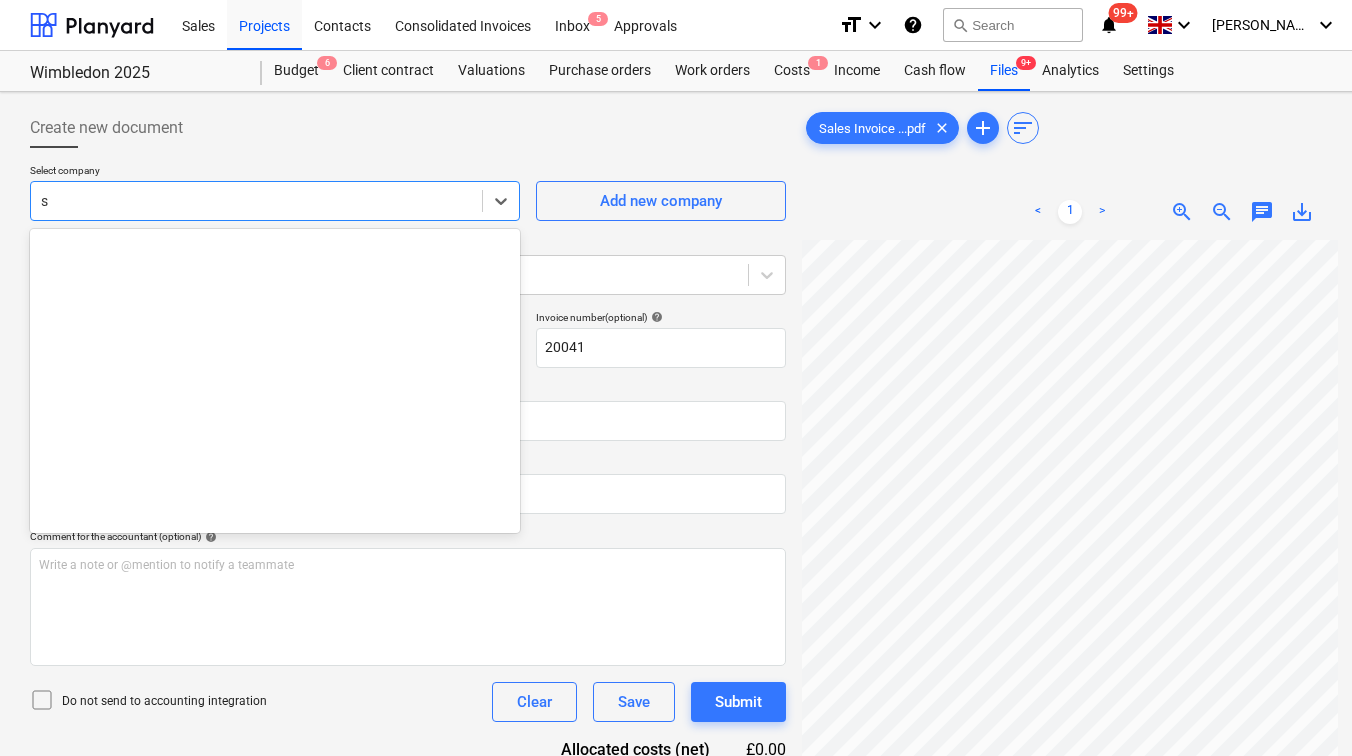 scroll, scrollTop: 575, scrollLeft: 0, axis: vertical 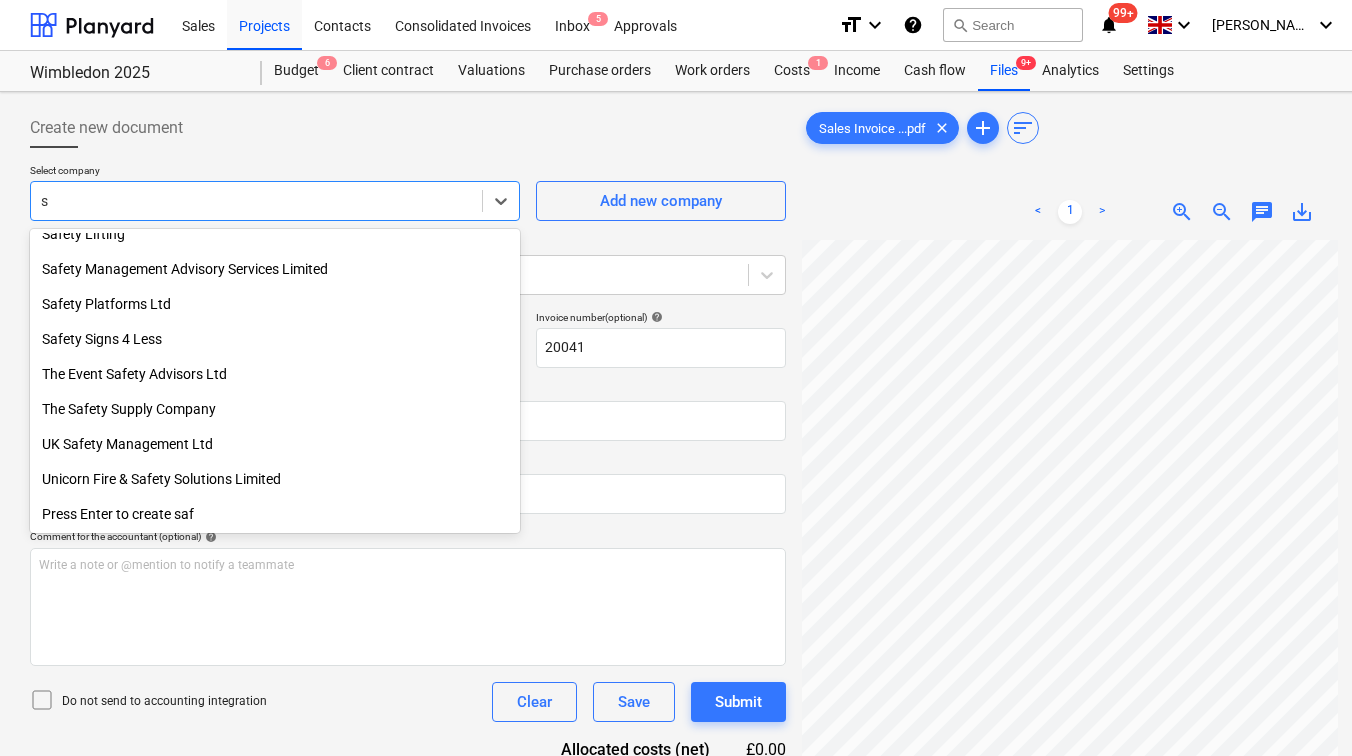type 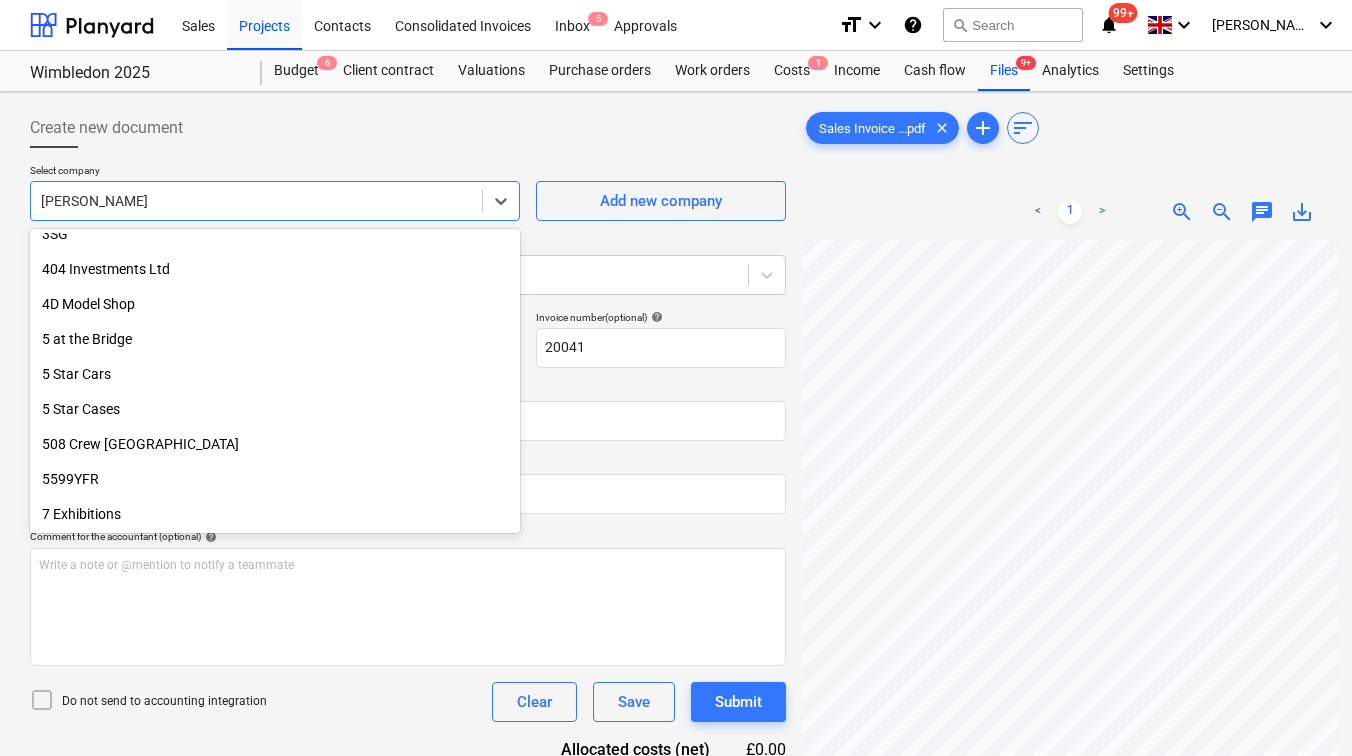 scroll, scrollTop: 157, scrollLeft: 0, axis: vertical 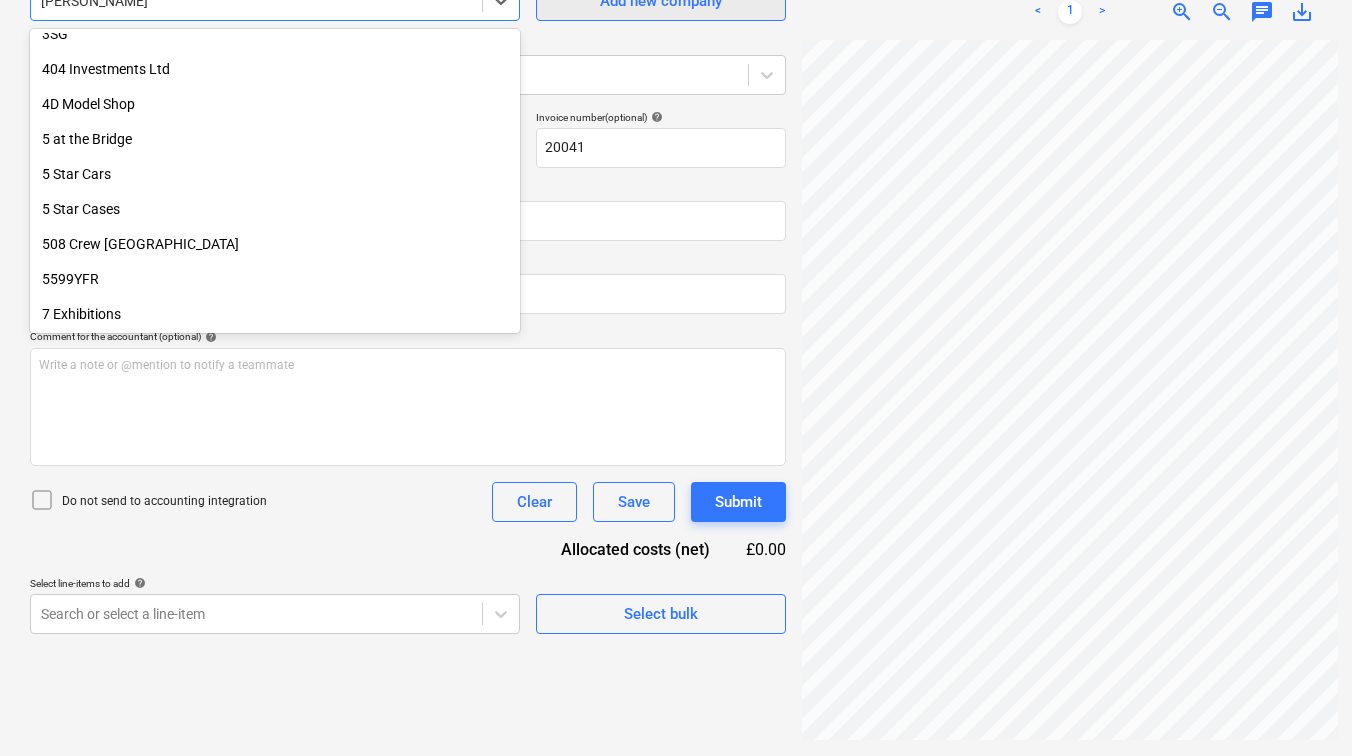 click on "Add new company" at bounding box center (661, 1) 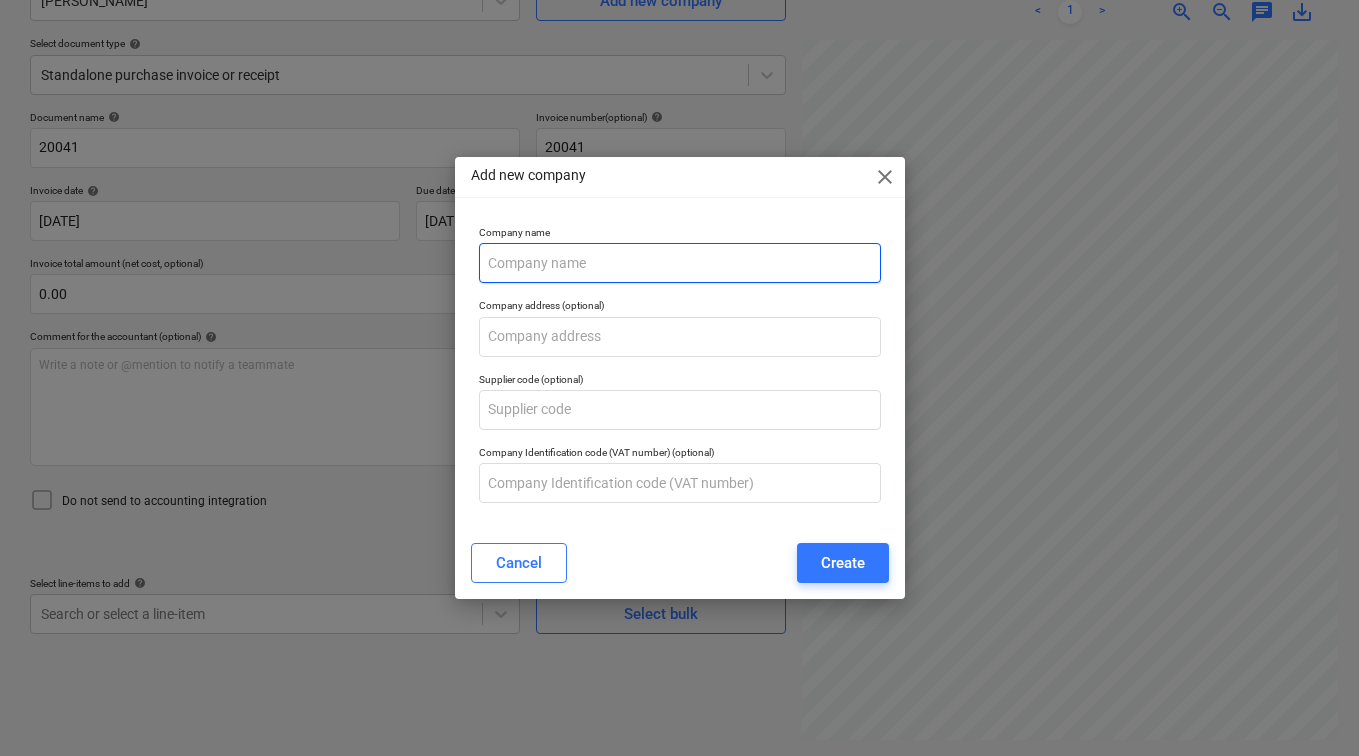 click at bounding box center [680, 263] 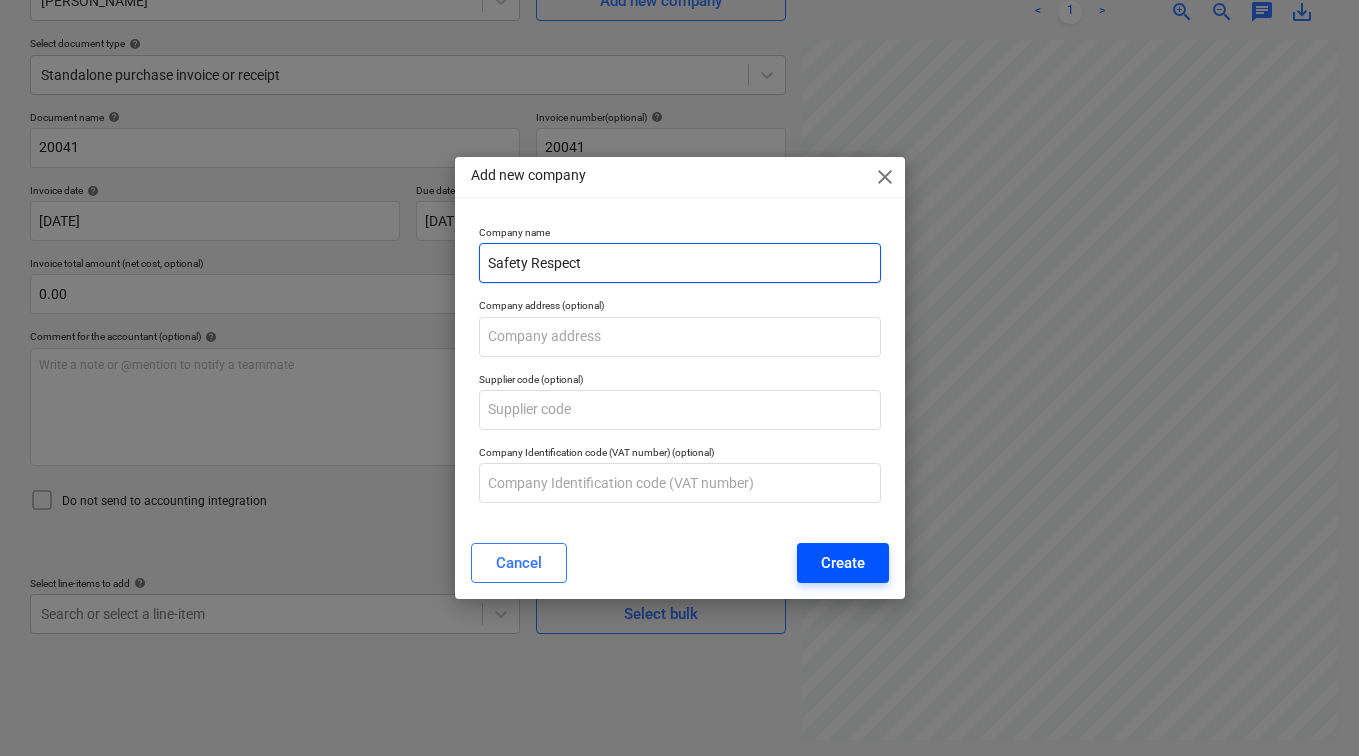 type on "Safety Respect" 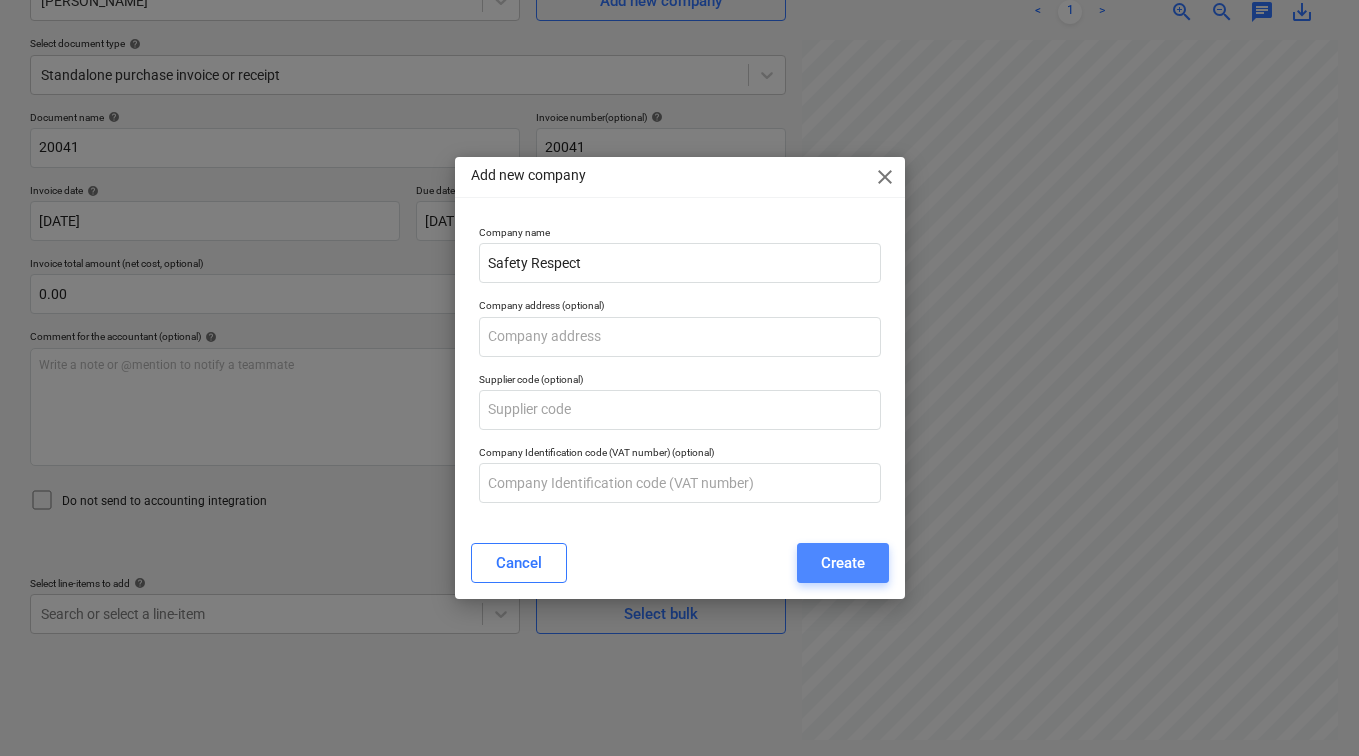 click on "Create" at bounding box center (843, 563) 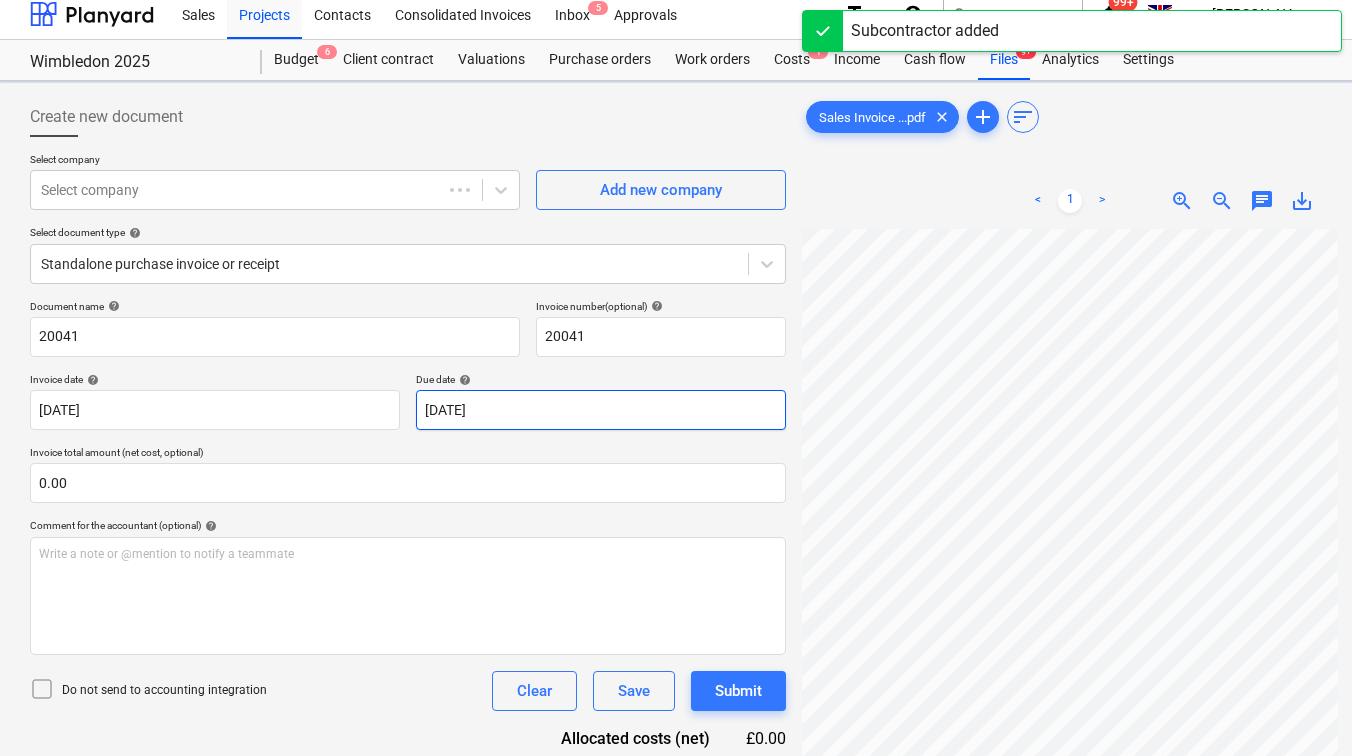 scroll, scrollTop: 0, scrollLeft: 0, axis: both 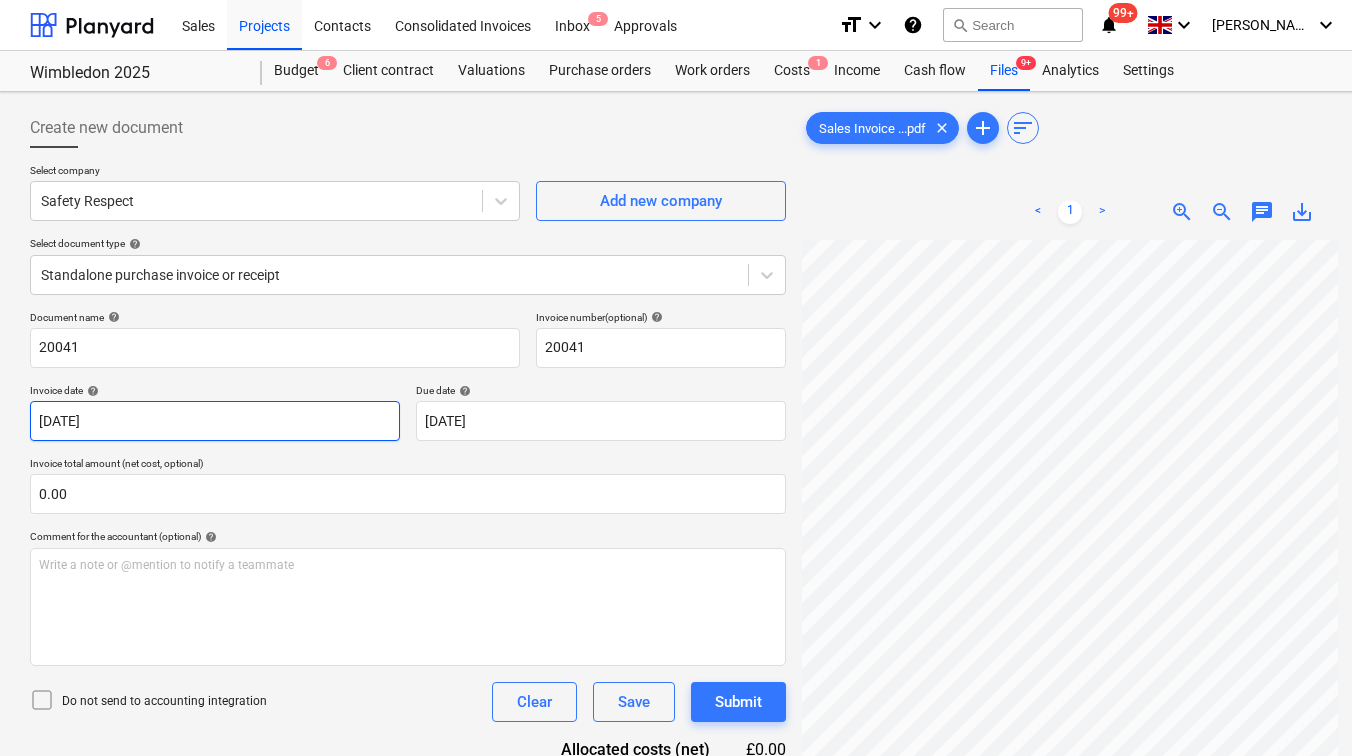 click on "Sales Projects Contacts Consolidated Invoices Inbox 5 Approvals format_size keyboard_arrow_down help search Search notifications 99+ keyboard_arrow_down [PERSON_NAME] keyboard_arrow_down Wimbledon 2025 Budget 6 Client contract Valuations Purchase orders Work orders Costs 1 Income Cash flow Files 9+ Analytics Settings Create new document Select company Safety Respect   Add new company Select document type help Standalone purchase invoice or receipt Document name help 20041 Invoice number  (optional) help 20041 Invoice date help [DATE] [DATE] Press the down arrow key to interact with the calendar and
select a date. Press the question mark key to get the keyboard shortcuts for changing dates. Due date help [DATE] [DATE] Press the down arrow key to interact with the calendar and
select a date. Press the question mark key to get the keyboard shortcuts for changing dates. Invoice total amount (net cost, optional) 0.00 Comment for the accountant (optional) help ﻿ Clear Save Submit £0.00 <" at bounding box center [676, 378] 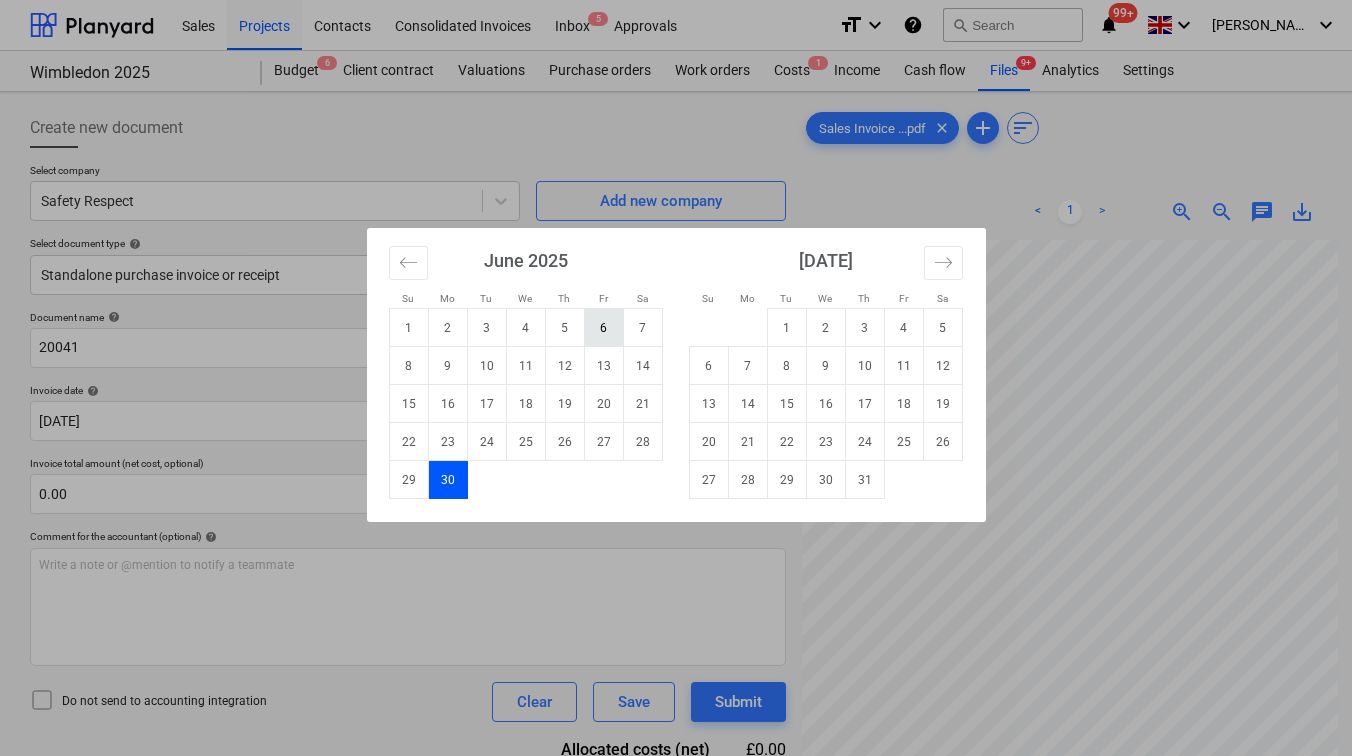 click on "6" at bounding box center [603, 328] 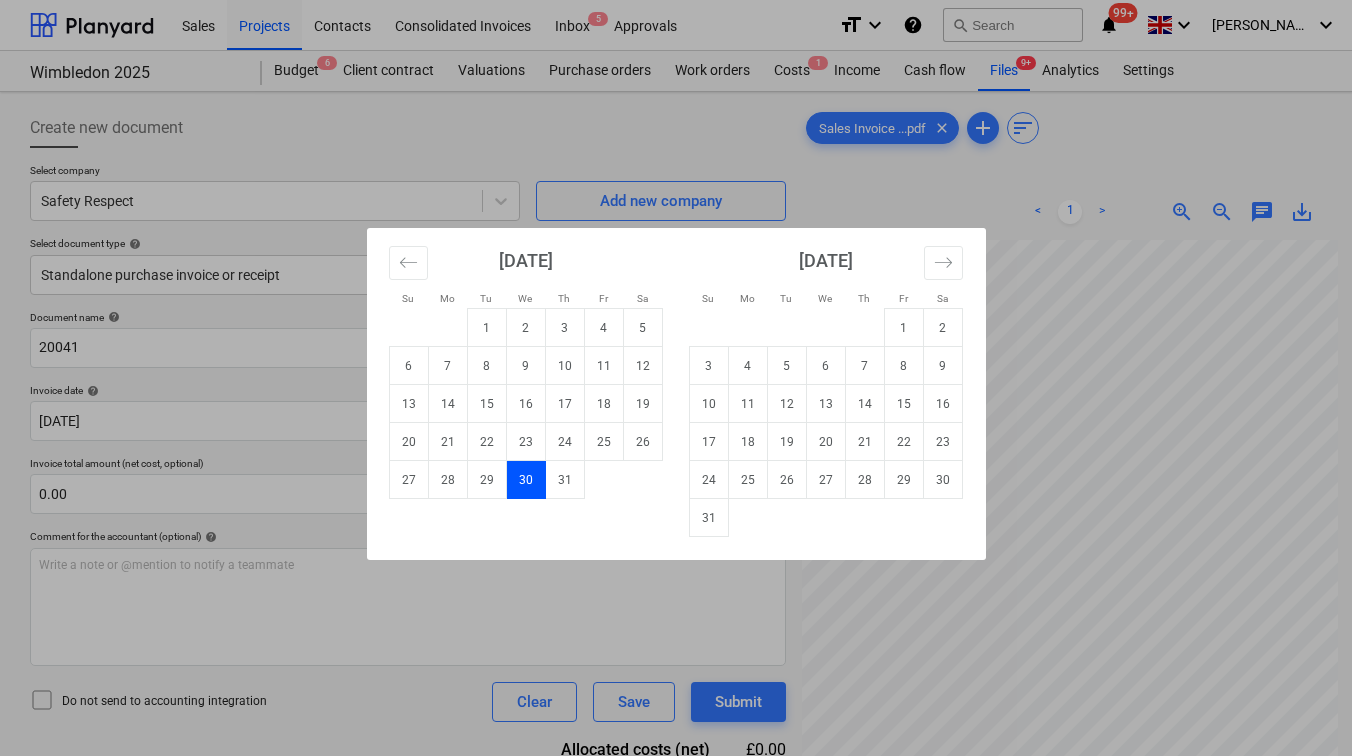 click on "Sales Projects Contacts Consolidated Invoices Inbox 5 Approvals format_size keyboard_arrow_down help search Search notifications 99+ keyboard_arrow_down [PERSON_NAME] keyboard_arrow_down Wimbledon 2025 Budget 6 Client contract Valuations Purchase orders Work orders Costs 1 Income Cash flow Files 9+ Analytics Settings Create new document Select company Safety Respect   Add new company Select document type help Standalone purchase invoice or receipt Document name help 20041 Invoice number  (optional) help 20041 Invoice date help [DATE] 06.06.2025 Press the down arrow key to interact with the calendar and
select a date. Press the question mark key to get the keyboard shortcuts for changing dates. Due date help [DATE] [DATE] Press the down arrow key to interact with the calendar and
select a date. Press the question mark key to get the keyboard shortcuts for changing dates. Invoice total amount (net cost, optional) 0.00 Comment for the accountant (optional) help ﻿ Clear Save Submit £0.00 <" at bounding box center [676, 378] 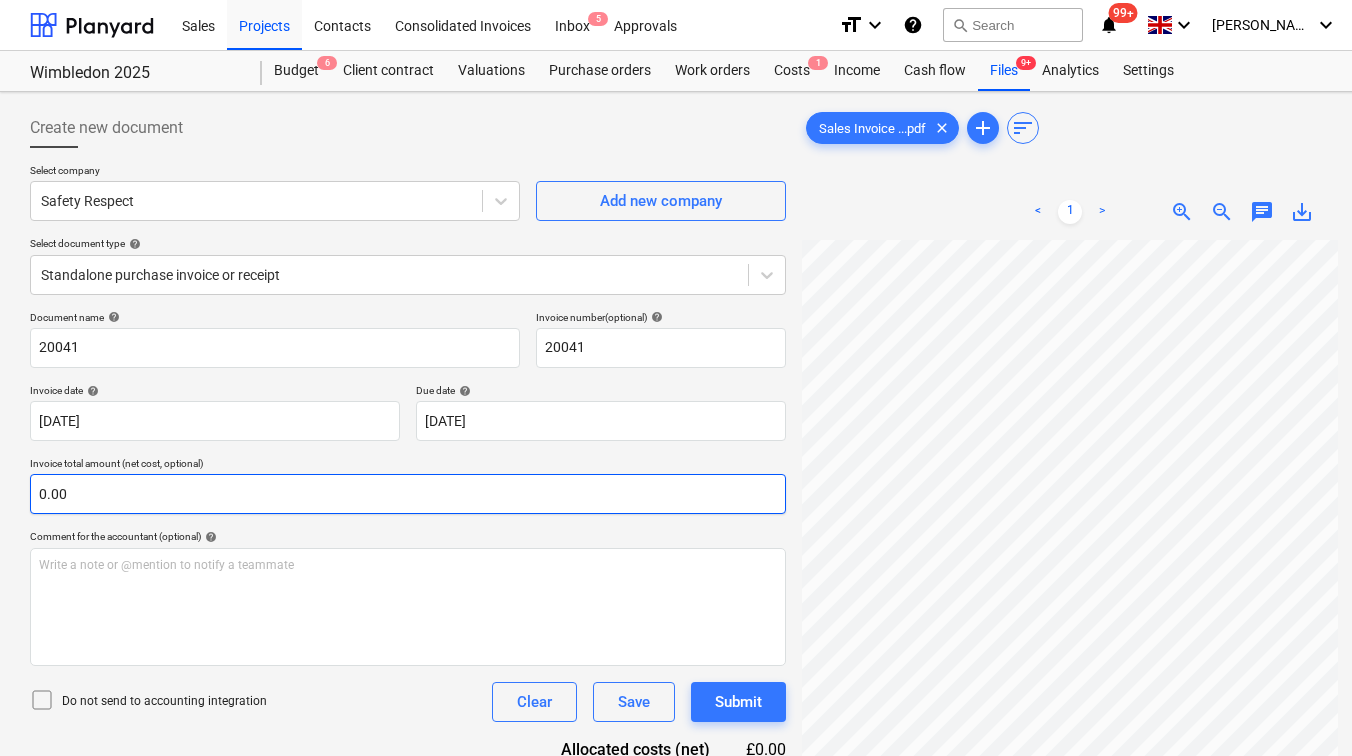 scroll, scrollTop: 24, scrollLeft: 0, axis: vertical 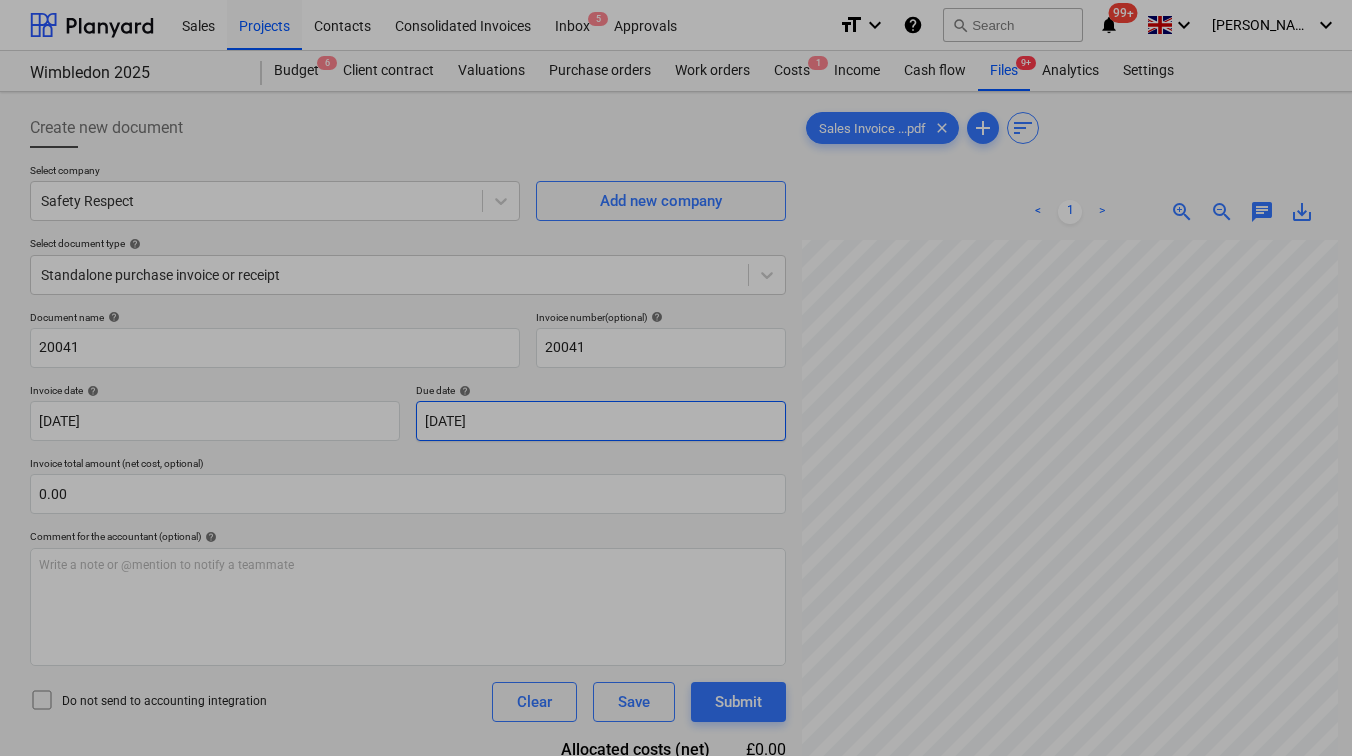 click on "Sales Projects Contacts Consolidated Invoices Inbox 5 Approvals format_size keyboard_arrow_down help search Search notifications 99+ keyboard_arrow_down [PERSON_NAME] keyboard_arrow_down Wimbledon 2025 Budget 6 Client contract Valuations Purchase orders Work orders Costs 1 Income Cash flow Files 9+ Analytics Settings Create new document Select company Safety Respect   Add new company Select document type help Standalone purchase invoice or receipt Document name help 20041 Invoice number  (optional) help 20041 Invoice date help [DATE] 06.06.2025 Press the down arrow key to interact with the calendar and
select a date. Press the question mark key to get the keyboard shortcuts for changing dates. Due date help [DATE] [DATE] Press the down arrow key to interact with the calendar and
select a date. Press the question mark key to get the keyboard shortcuts for changing dates. Invoice total amount (net cost, optional) 0.00 Comment for the accountant (optional) help ﻿ Clear Save Submit £0.00 <" at bounding box center [676, 378] 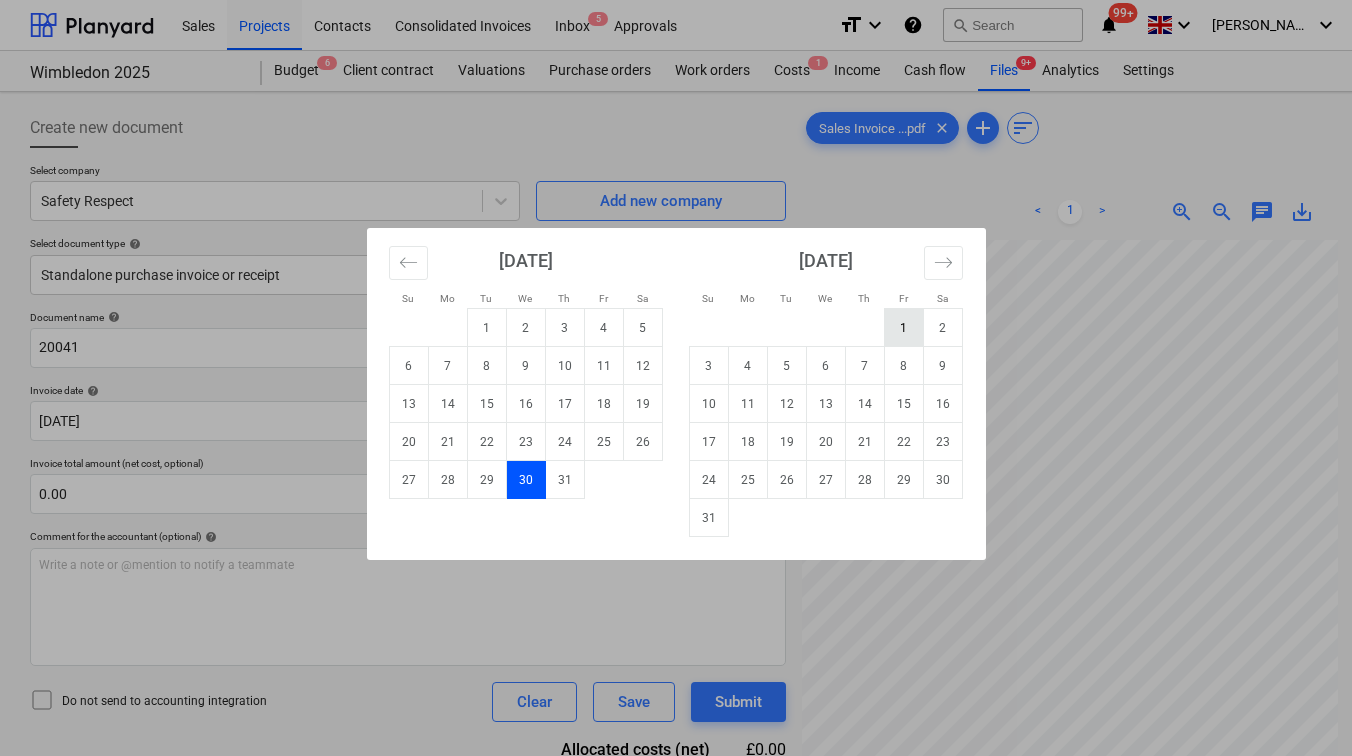 click on "1" at bounding box center (903, 328) 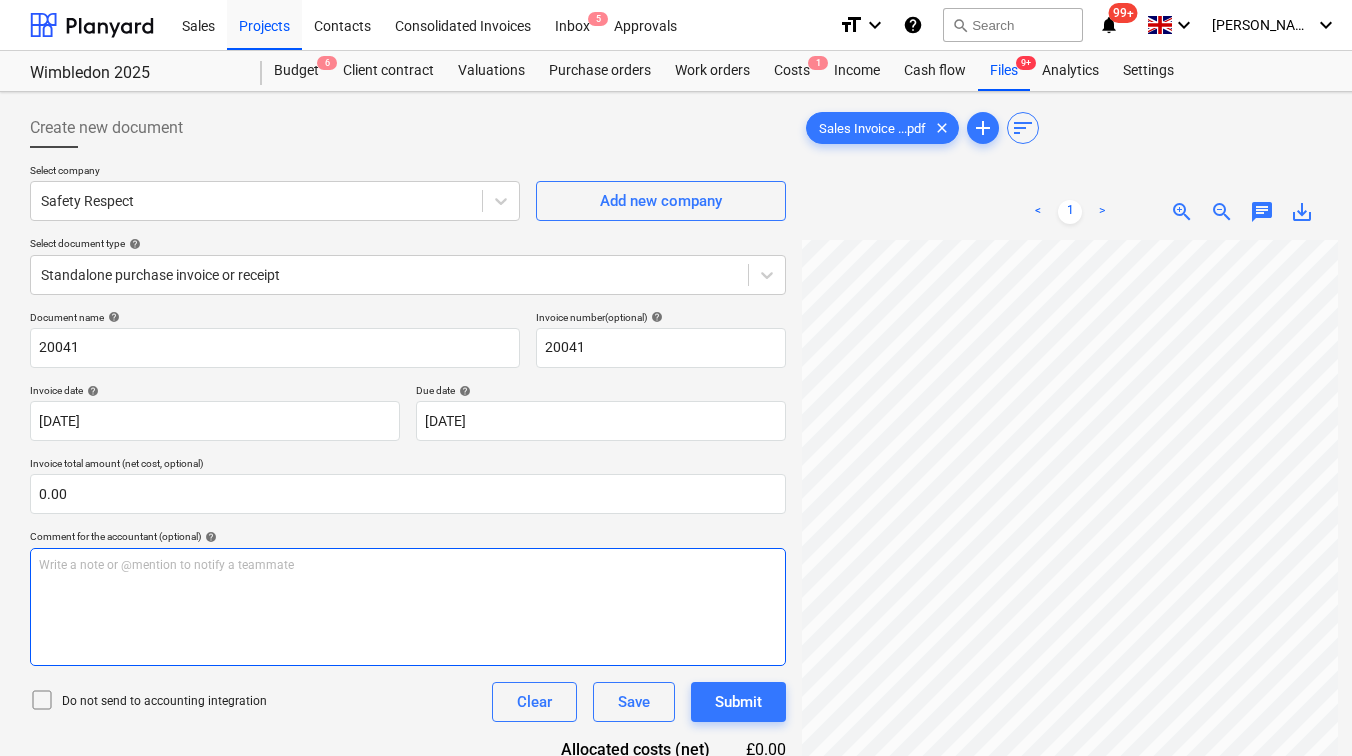 click on "Write a note or @mention to notify a teammate [PERSON_NAME]" at bounding box center [408, 607] 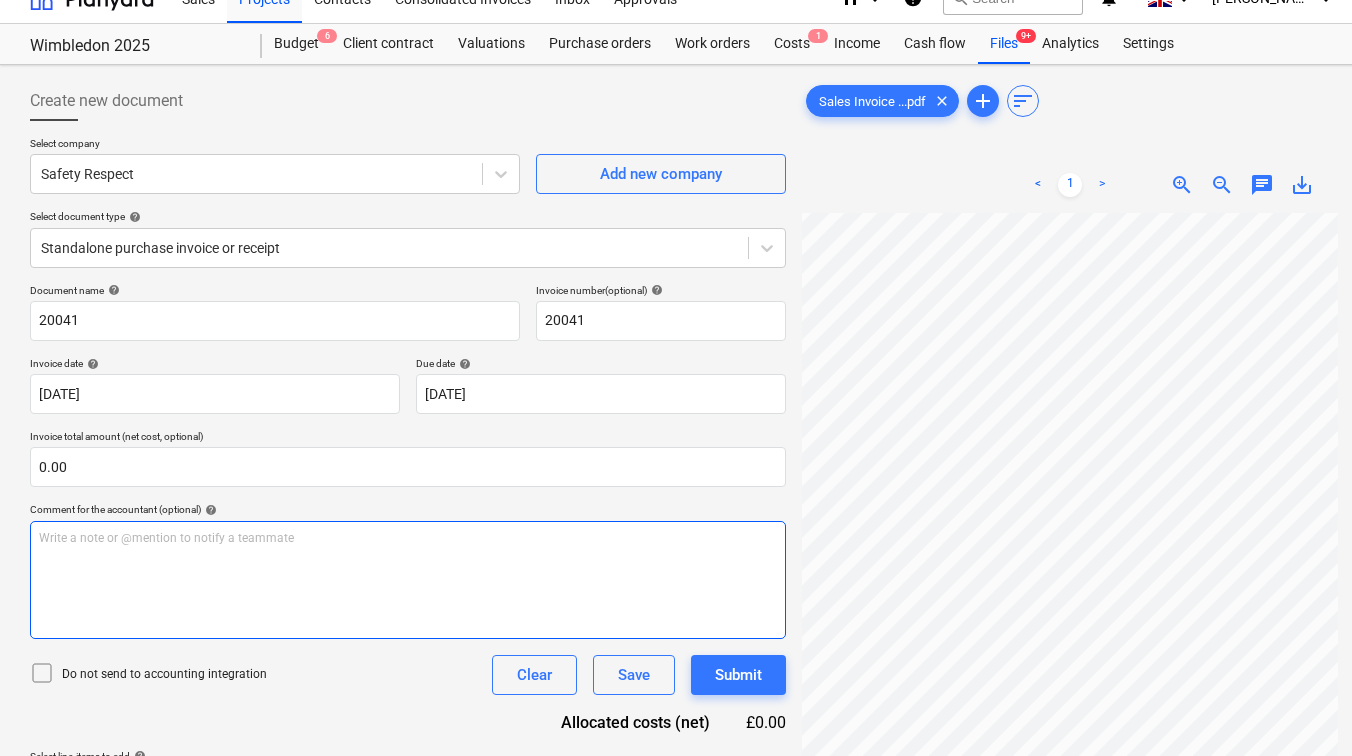 scroll, scrollTop: 157, scrollLeft: 0, axis: vertical 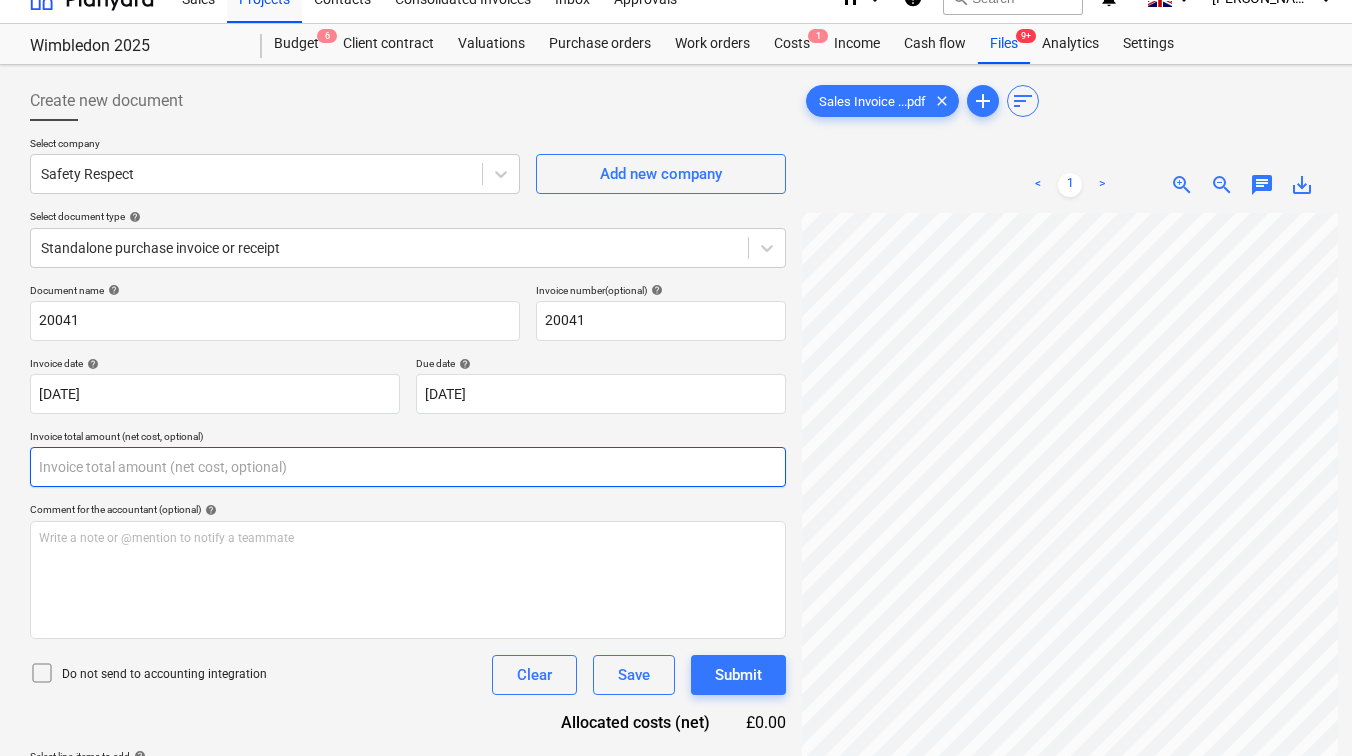 click at bounding box center (408, 467) 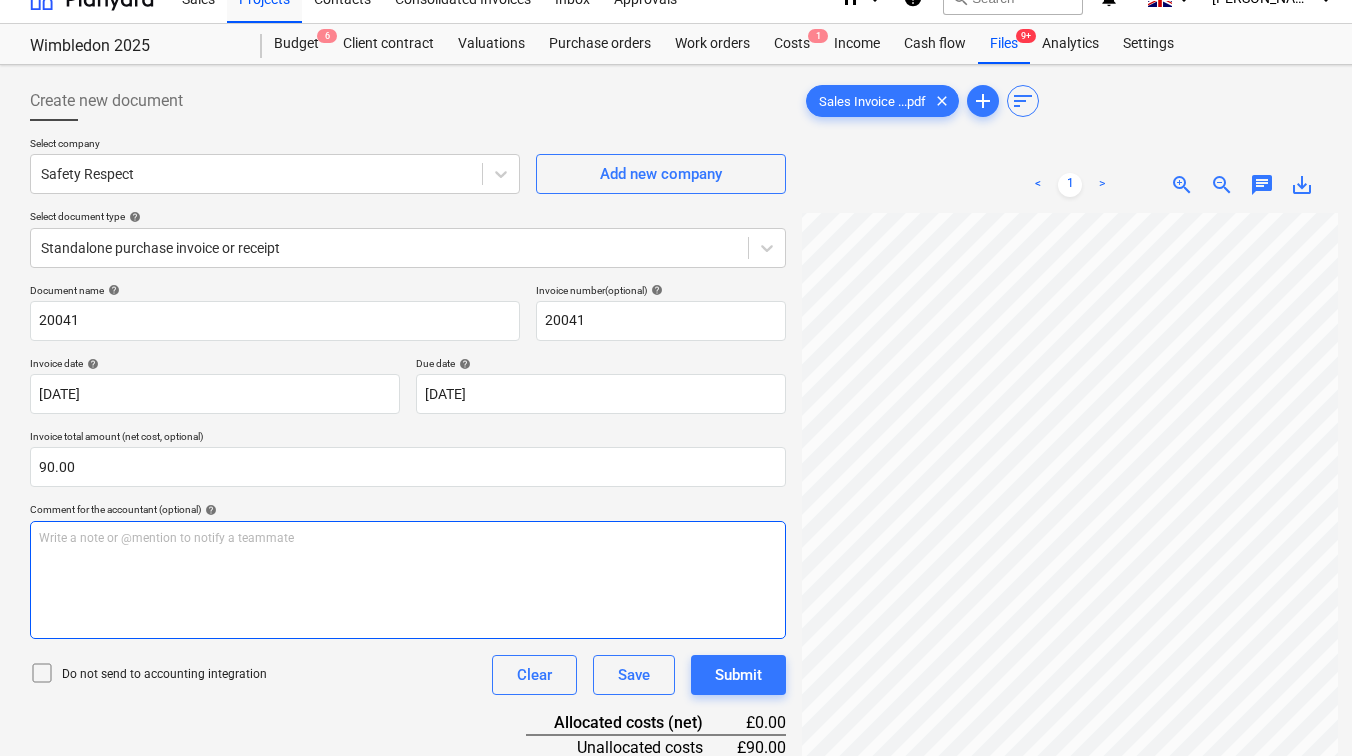 click on "Write a note or @mention to notify a teammate [PERSON_NAME]" at bounding box center [408, 580] 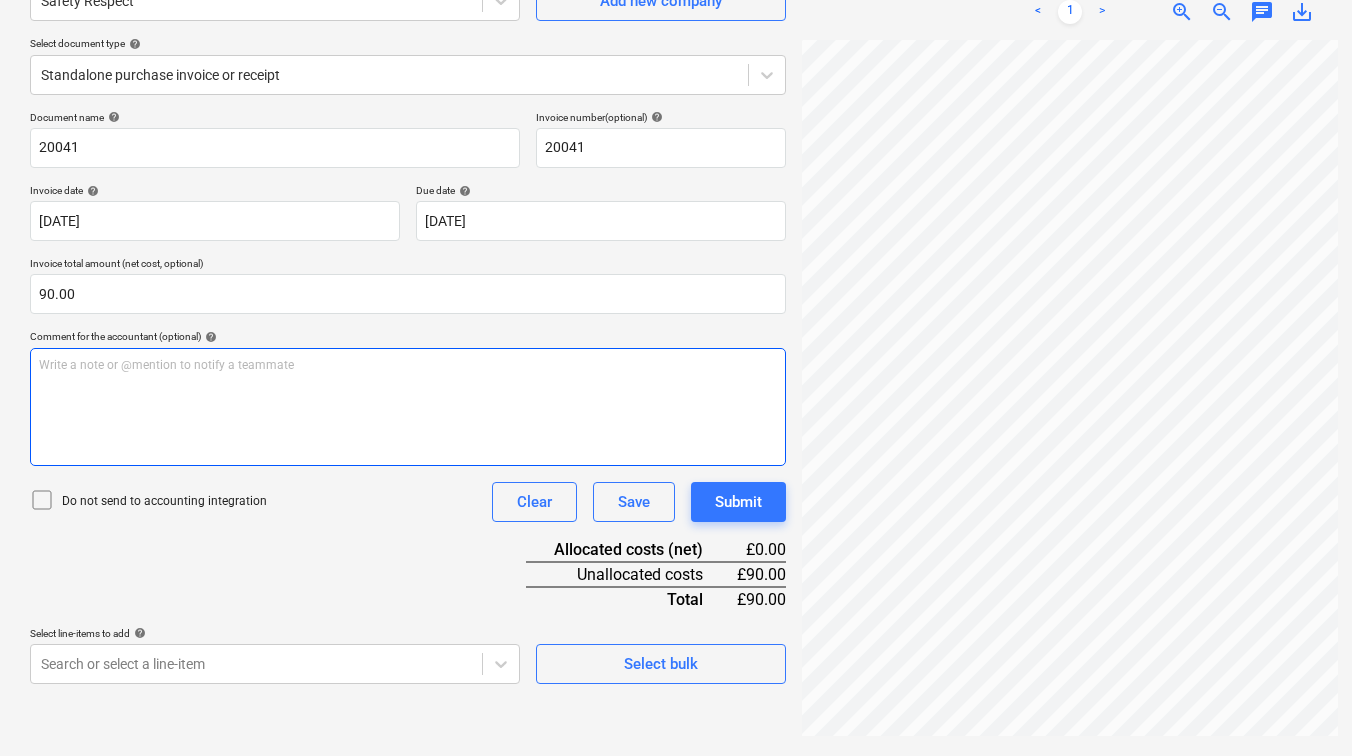 scroll, scrollTop: 157, scrollLeft: 0, axis: vertical 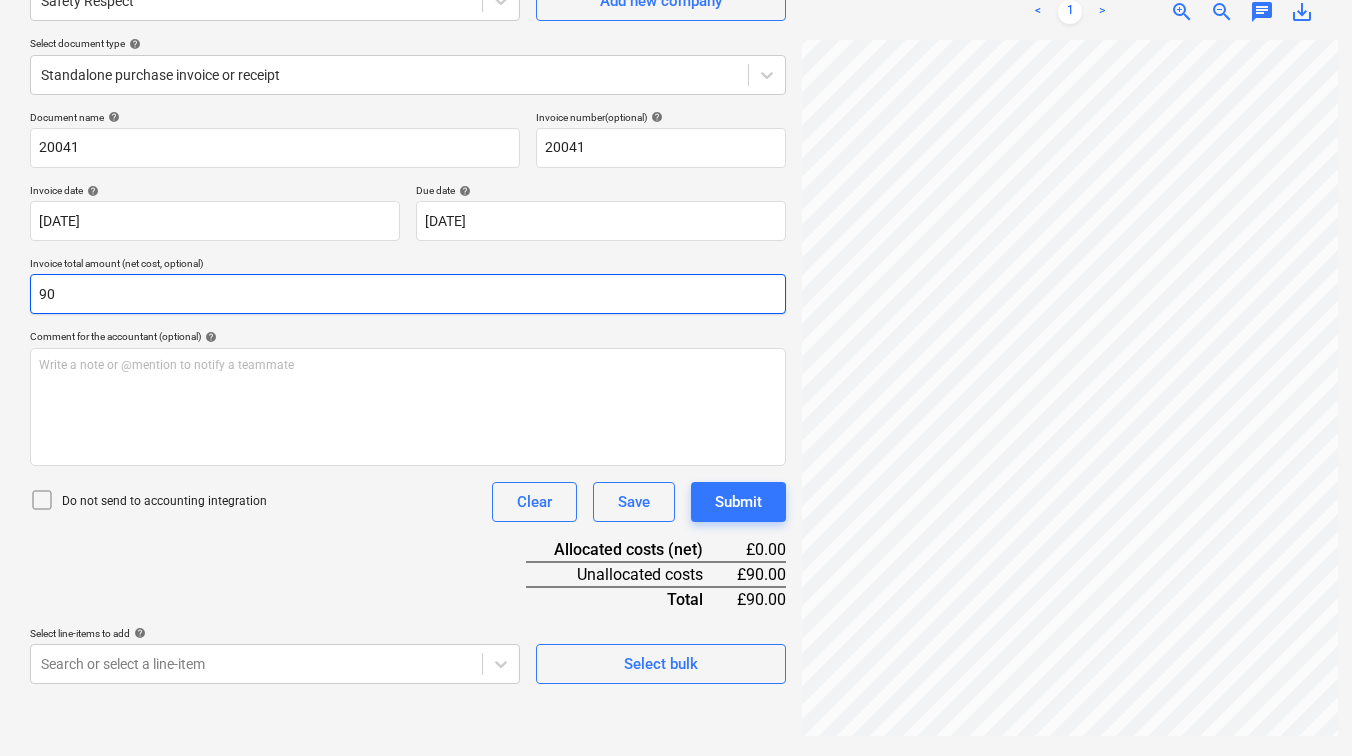 drag, startPoint x: 85, startPoint y: 296, endPoint x: -9, endPoint y: 296, distance: 94 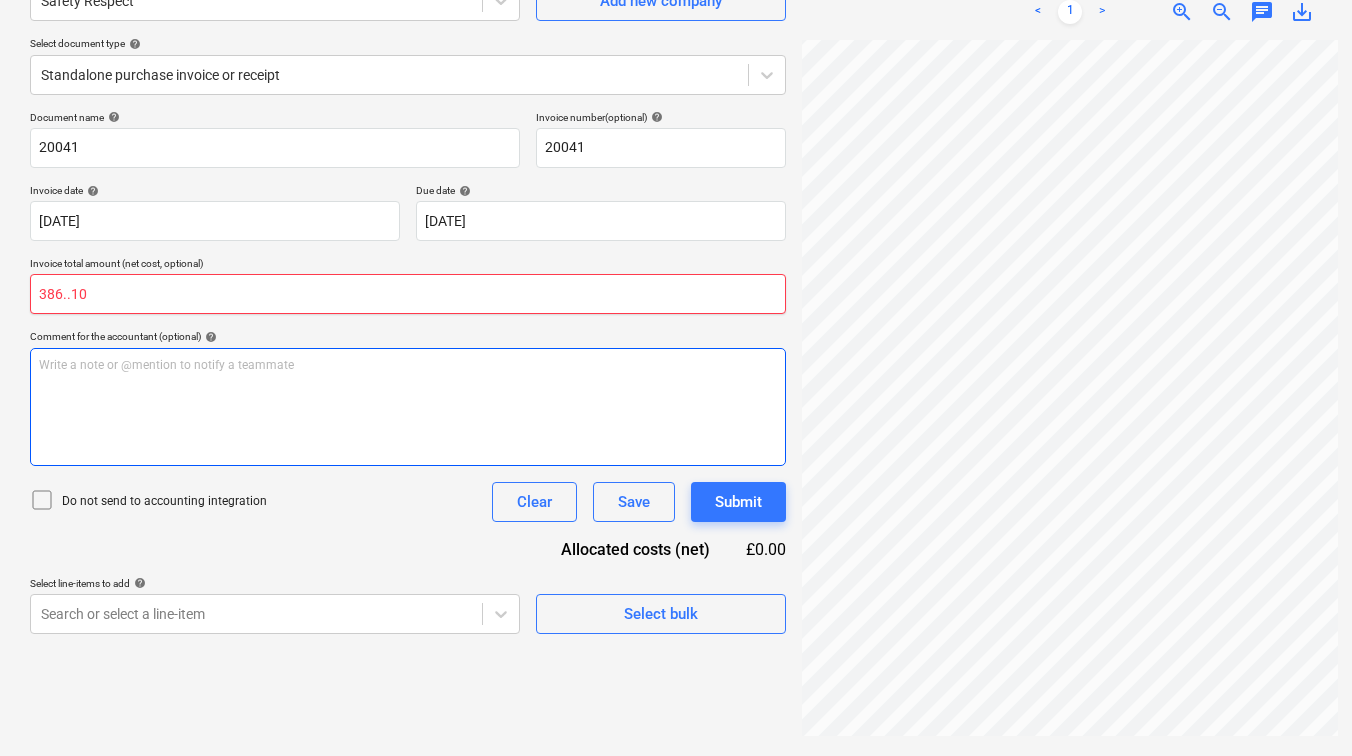 type on "386..10" 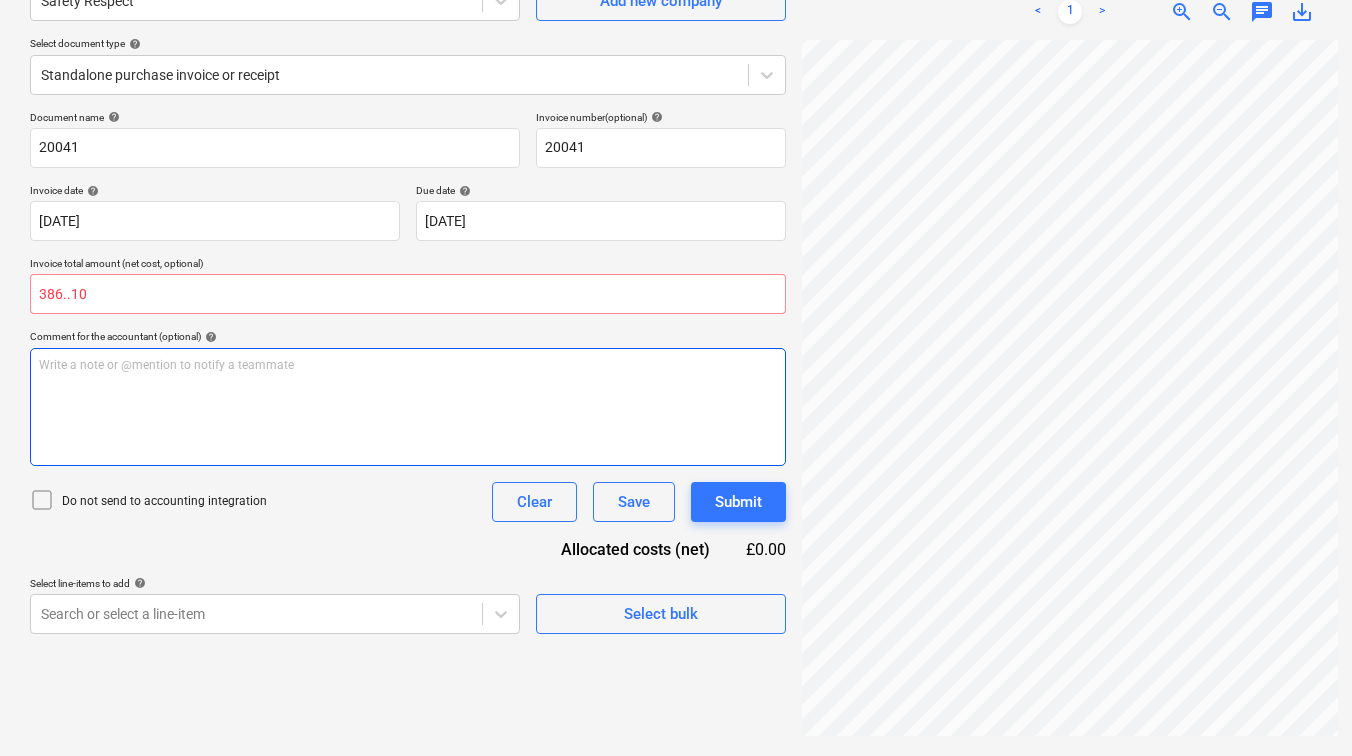 click on "Write a note or @mention to notify a teammate [PERSON_NAME]" at bounding box center (408, 407) 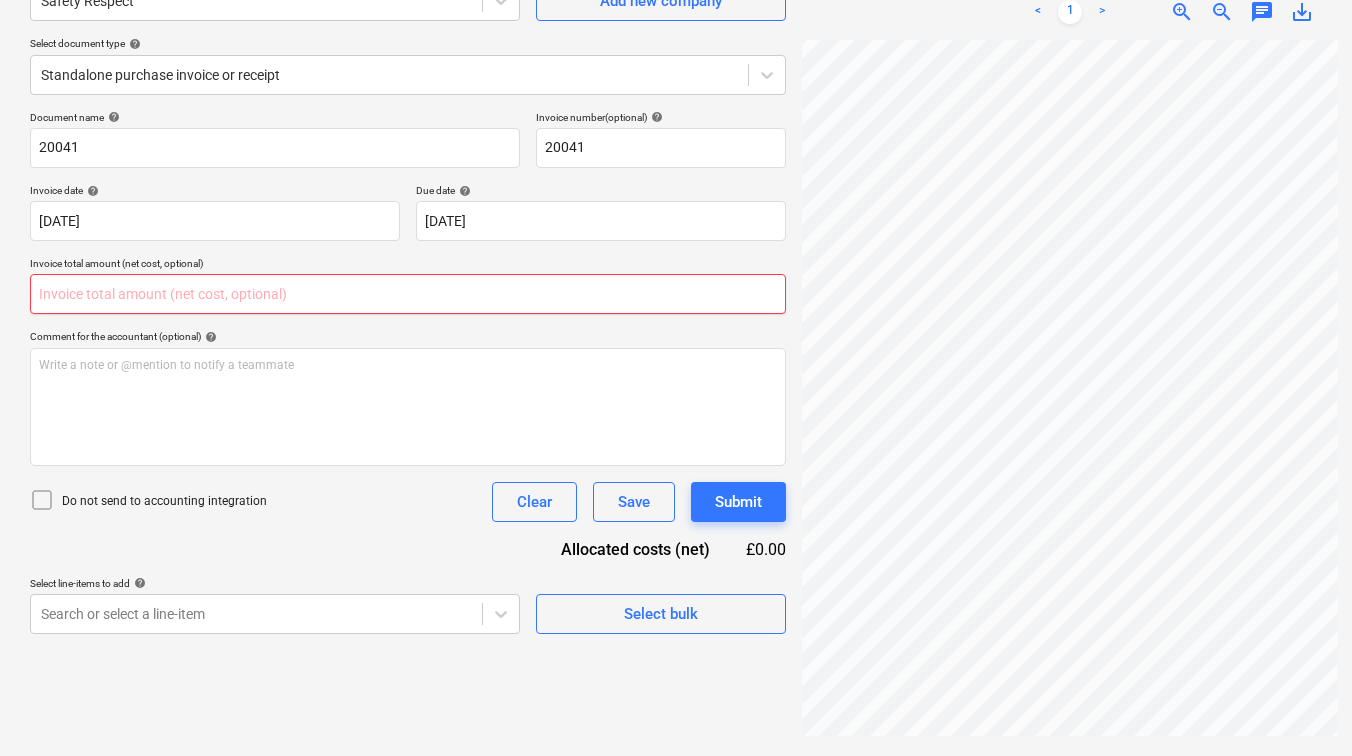 click at bounding box center (408, 294) 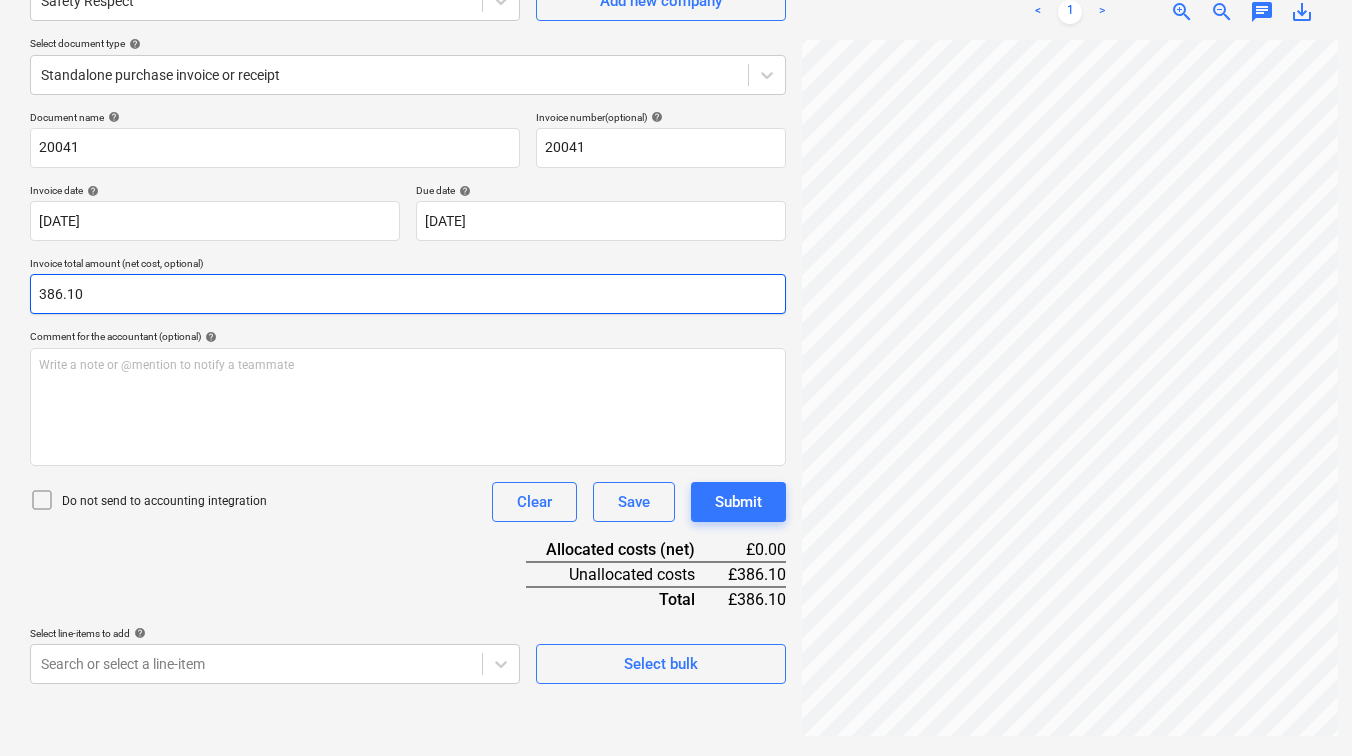 type on "386.10" 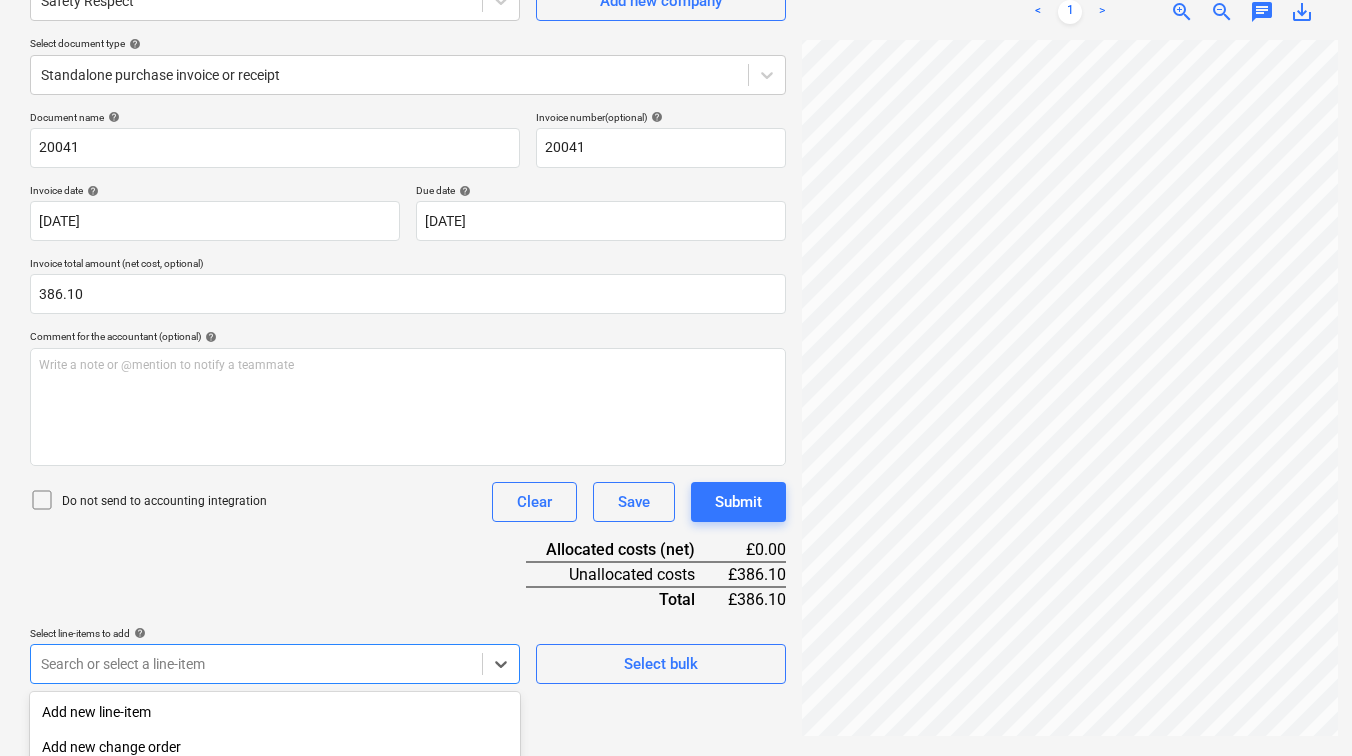 scroll, scrollTop: 440, scrollLeft: 0, axis: vertical 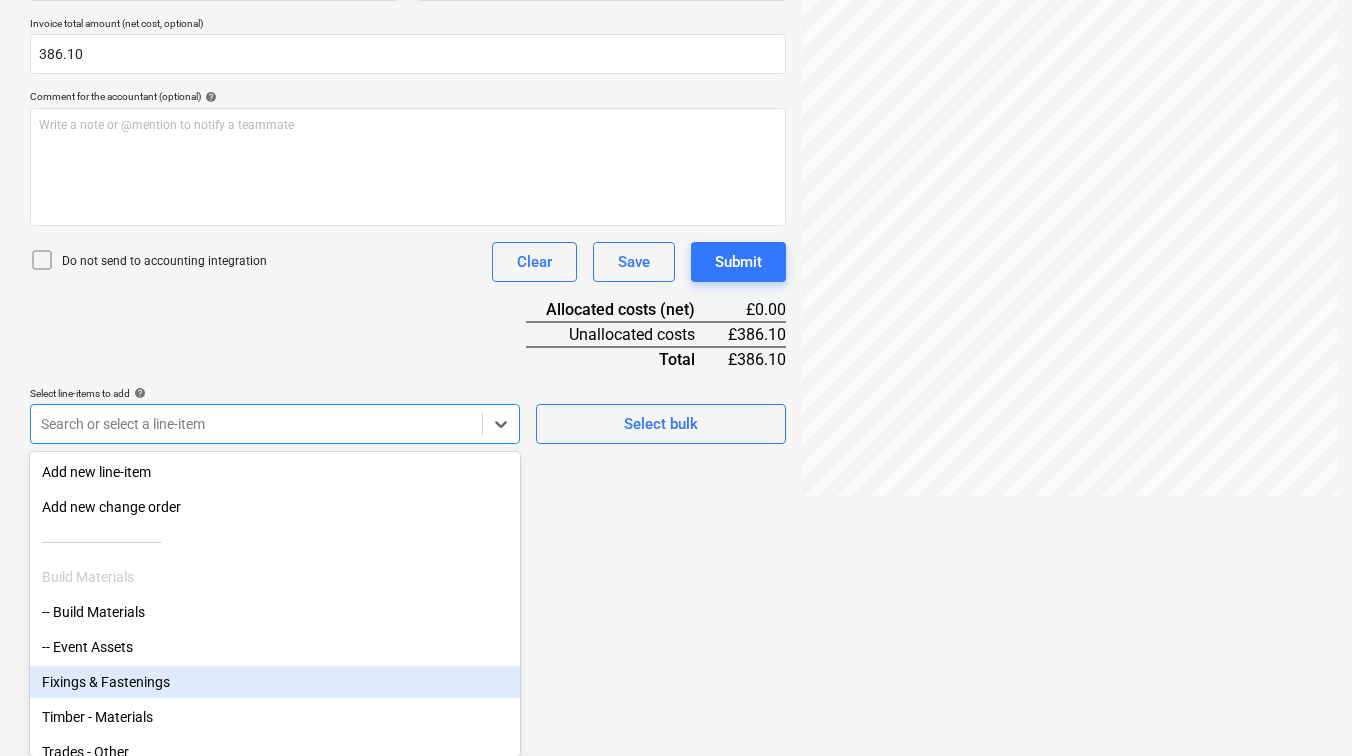 click on "Sales Projects Contacts Consolidated Invoices Inbox 5 Approvals format_size keyboard_arrow_down help search Search notifications 99+ keyboard_arrow_down [PERSON_NAME] keyboard_arrow_down Wimbledon 2025 Budget 6 Client contract Valuations Purchase orders Work orders Costs 1 Income Cash flow Files 9+ Analytics Settings Create new document Select company Safety Respect   Add new company Select document type help Standalone purchase invoice or receipt Document name help 20041 Invoice number  (optional) help 20041 Invoice date help [DATE] 06.06.2025 Press the down arrow key to interact with the calendar and
select a date. Press the question mark key to get the keyboard shortcuts for changing dates. Due date help [DATE] 01.08.2025 Press the down arrow key to interact with the calendar and
select a date. Press the question mark key to get the keyboard shortcuts for changing dates. Invoice total amount (net cost, optional) 386.10 Comment for the accountant (optional) help ﻿ Clear Save Submit £0.00" at bounding box center (676, -62) 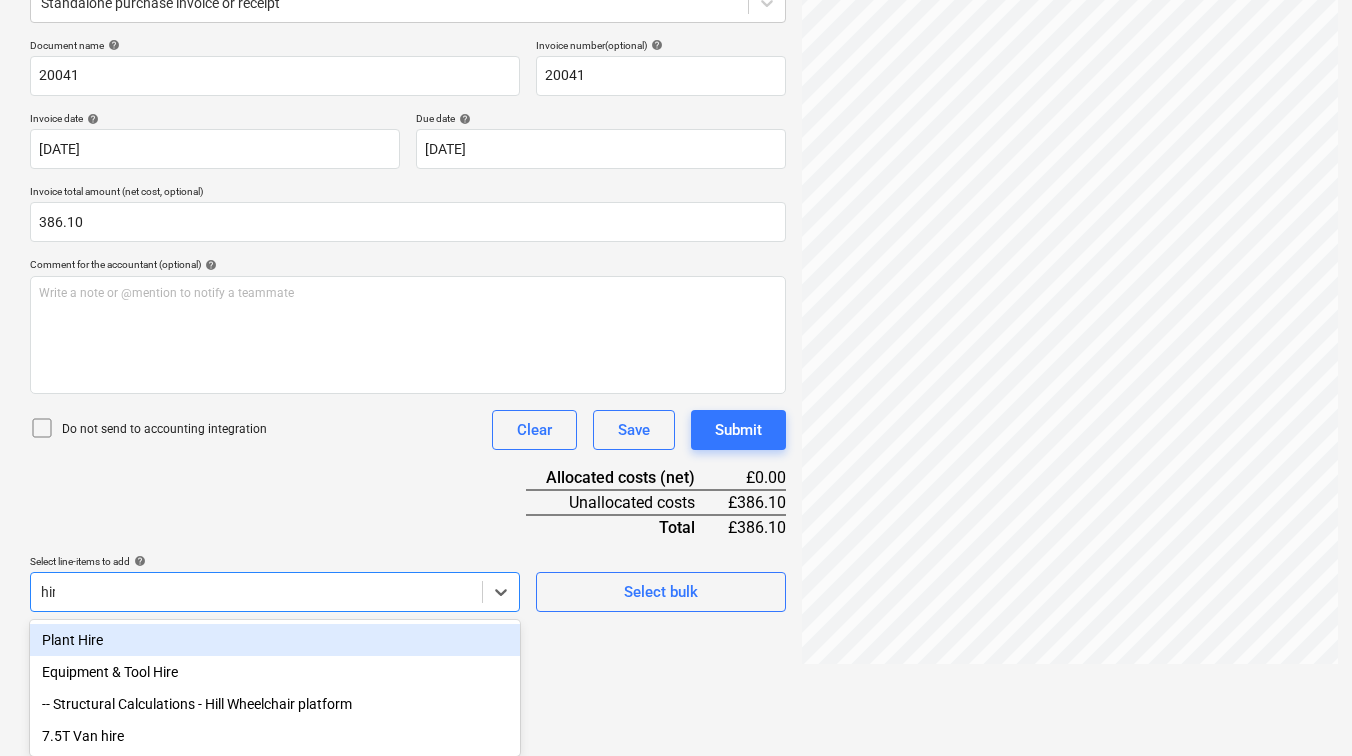 type on "hire" 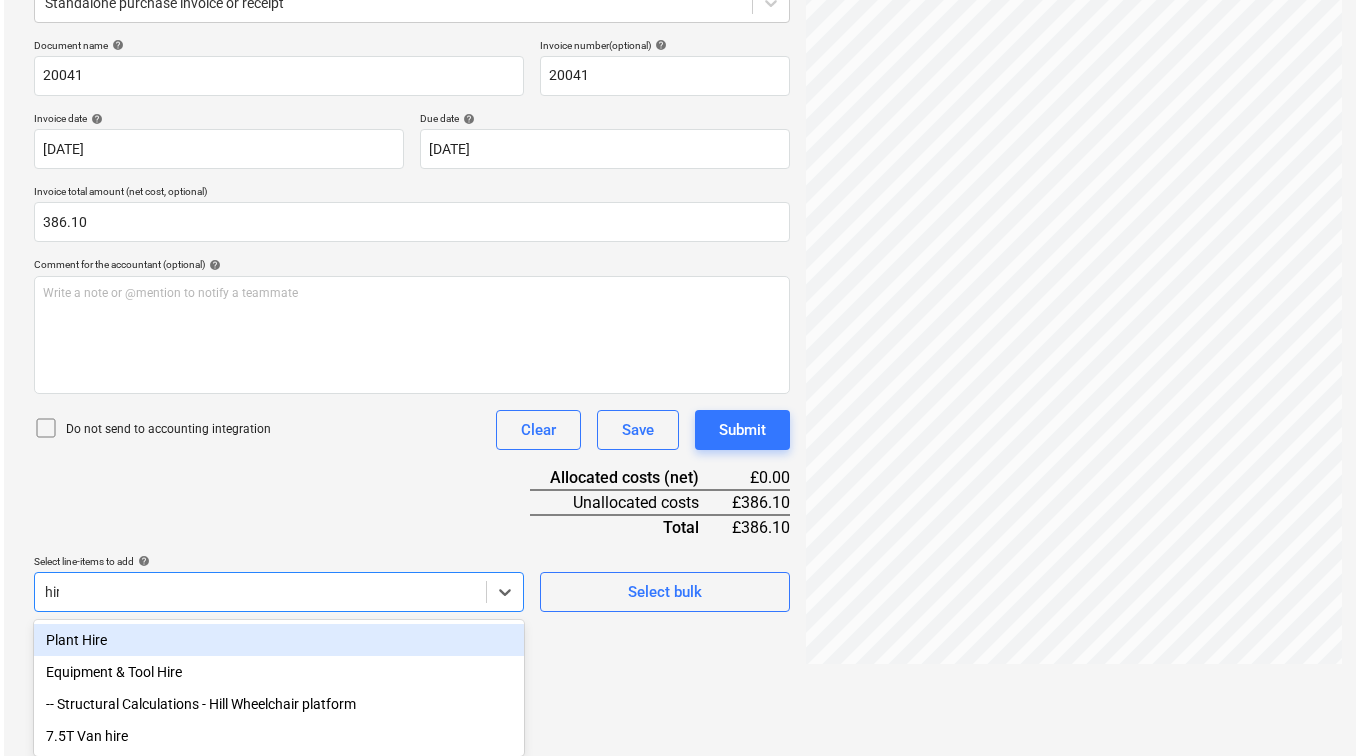 scroll, scrollTop: 241, scrollLeft: 0, axis: vertical 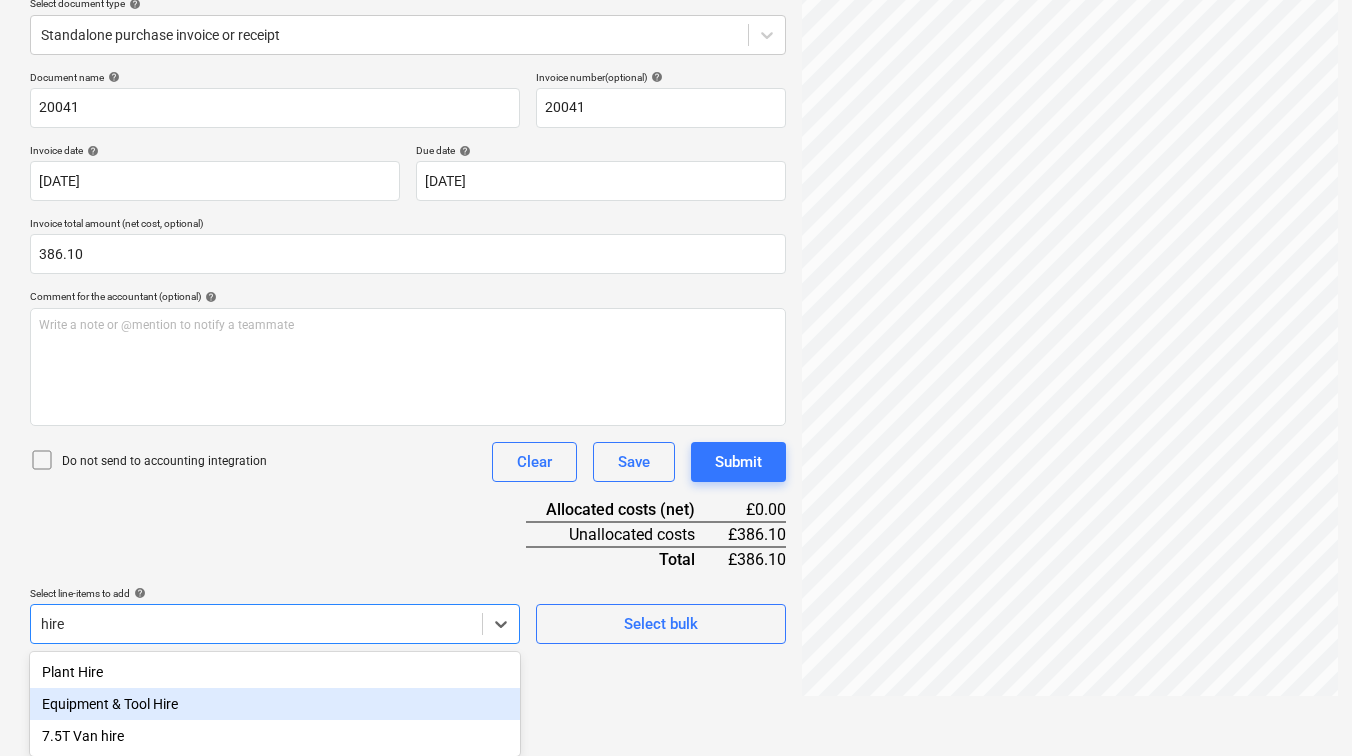 click on "Equipment & Tool Hire" at bounding box center (275, 704) 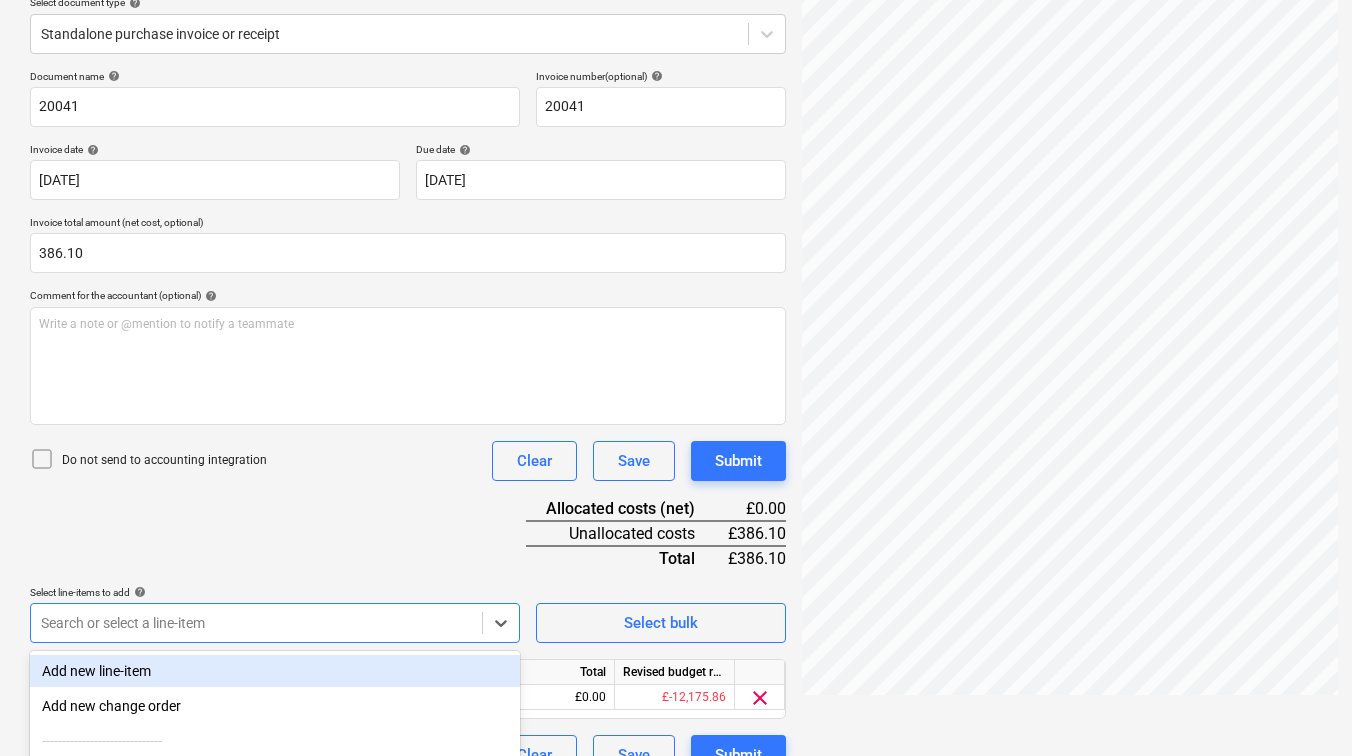 click on "Document name help 20041 Invoice number  (optional) help 20041 Invoice date help [DATE] 06.06.2025 Press the down arrow key to interact with the calendar and
select a date. Press the question mark key to get the keyboard shortcuts for changing dates. Due date help [DATE] 01.08.2025 Press the down arrow key to interact with the calendar and
select a date. Press the question mark key to get the keyboard shortcuts for changing dates. Invoice total amount (net cost, optional) 386.10 Comment for the accountant (optional) help Write a note or @mention to notify a teammate ﻿ Do not send to accounting integration Clear Save Submit Allocated costs (net) £0.00 Unallocated costs £386.10 Total £386.10 Select line-items to add help option   Equipment & Tool Hire, selected. option Add new line-item focused, 1 of 33. 33 results available. Use Up and Down to choose options, press Enter to select the currently focused option, press Escape to exit the menu, press Tab to select the option and exit the menu." at bounding box center (408, 422) 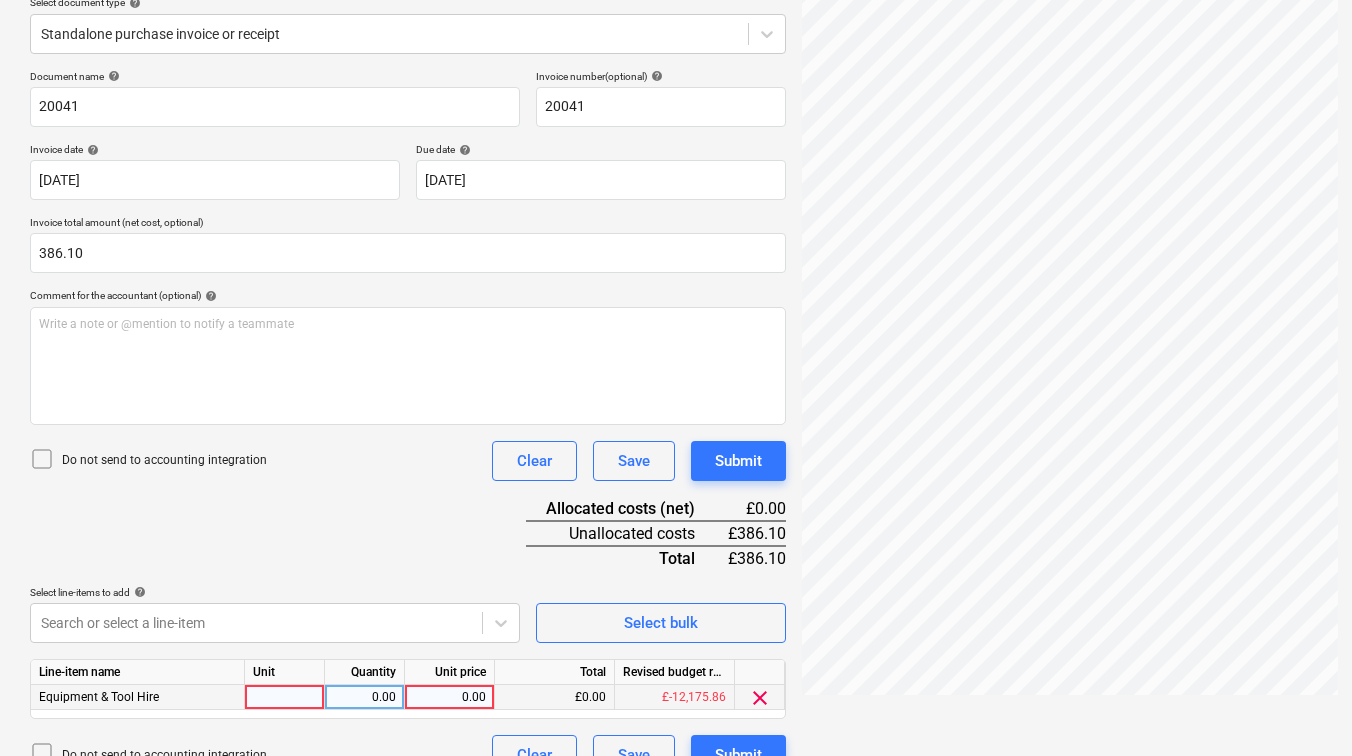 click at bounding box center [285, 697] 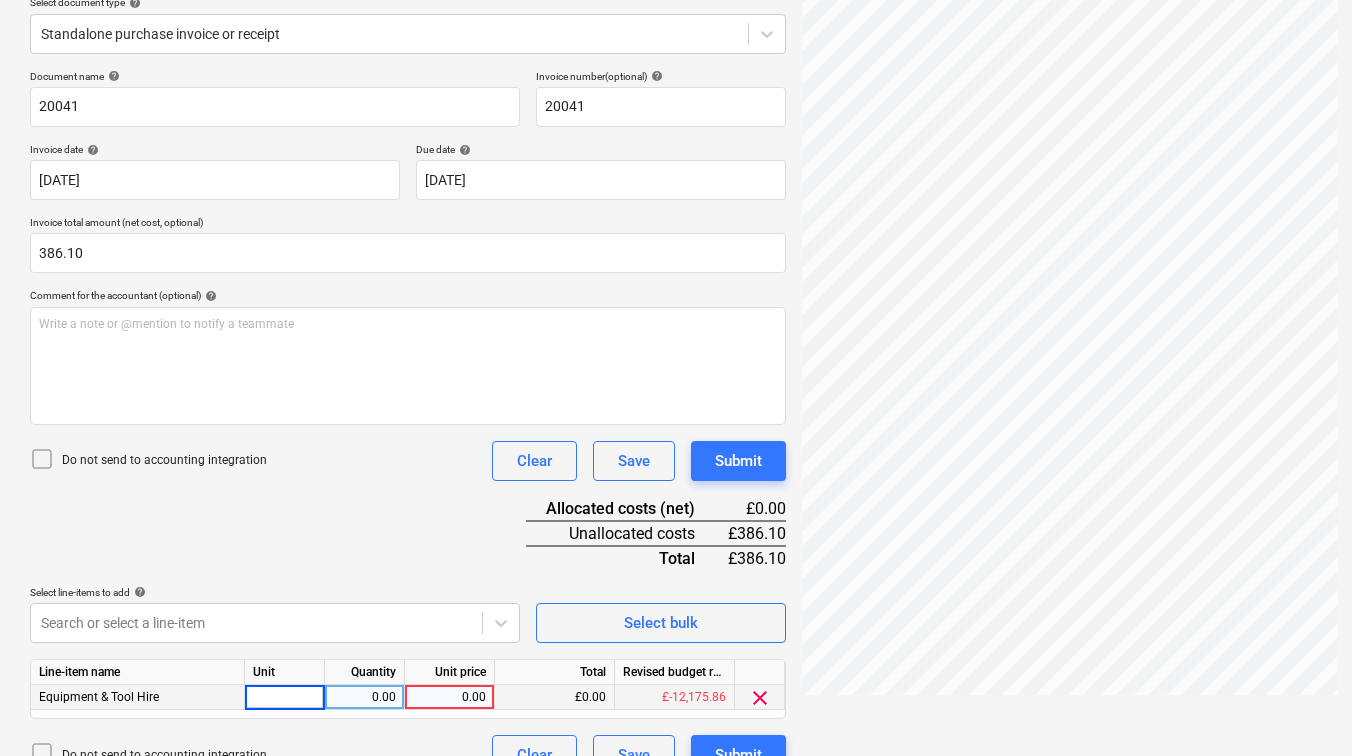 type on "1" 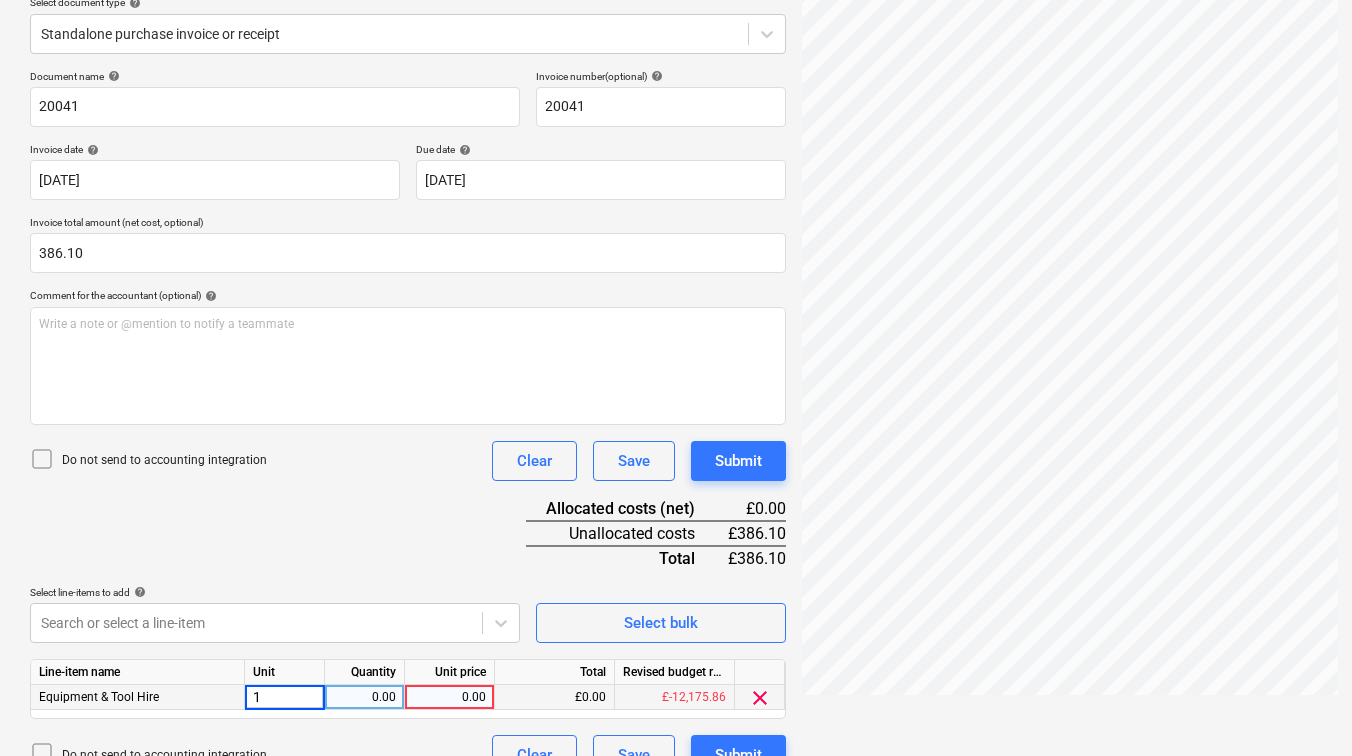 click on "0.00" at bounding box center [364, 697] 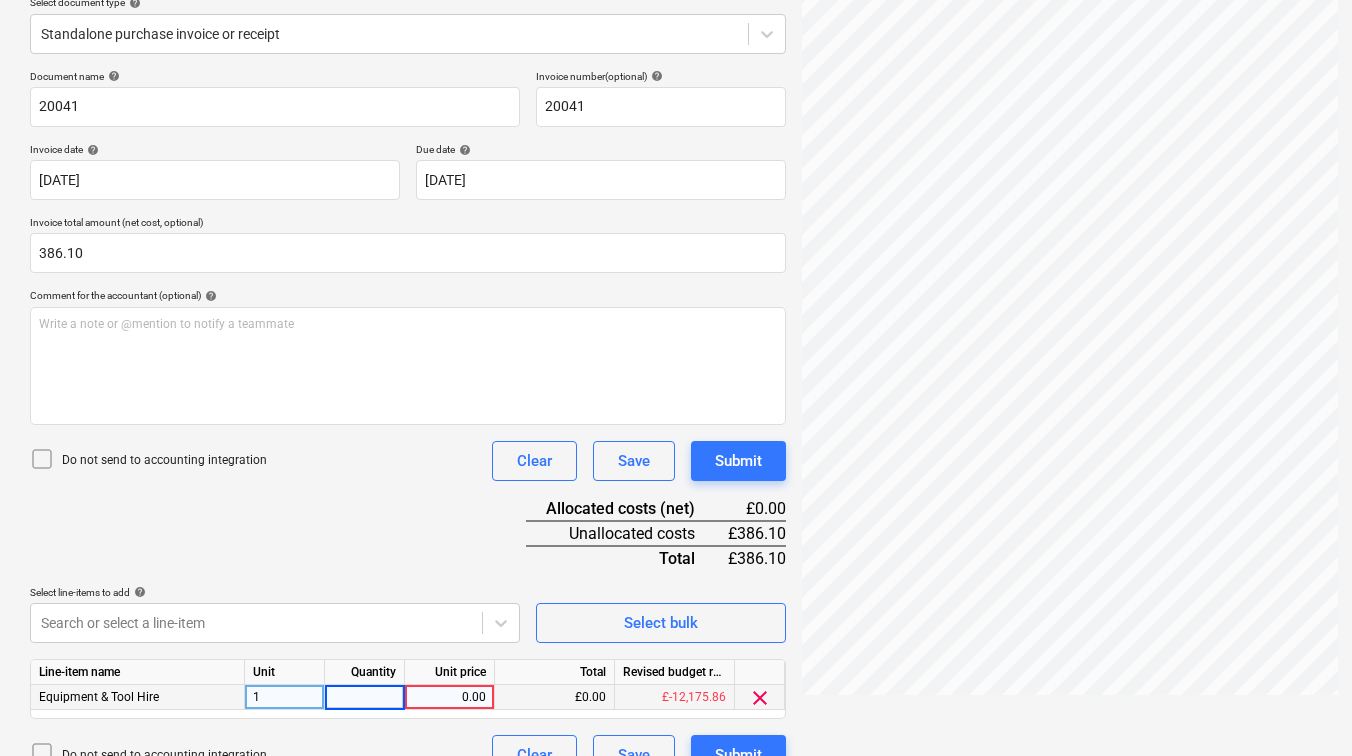 type on "1" 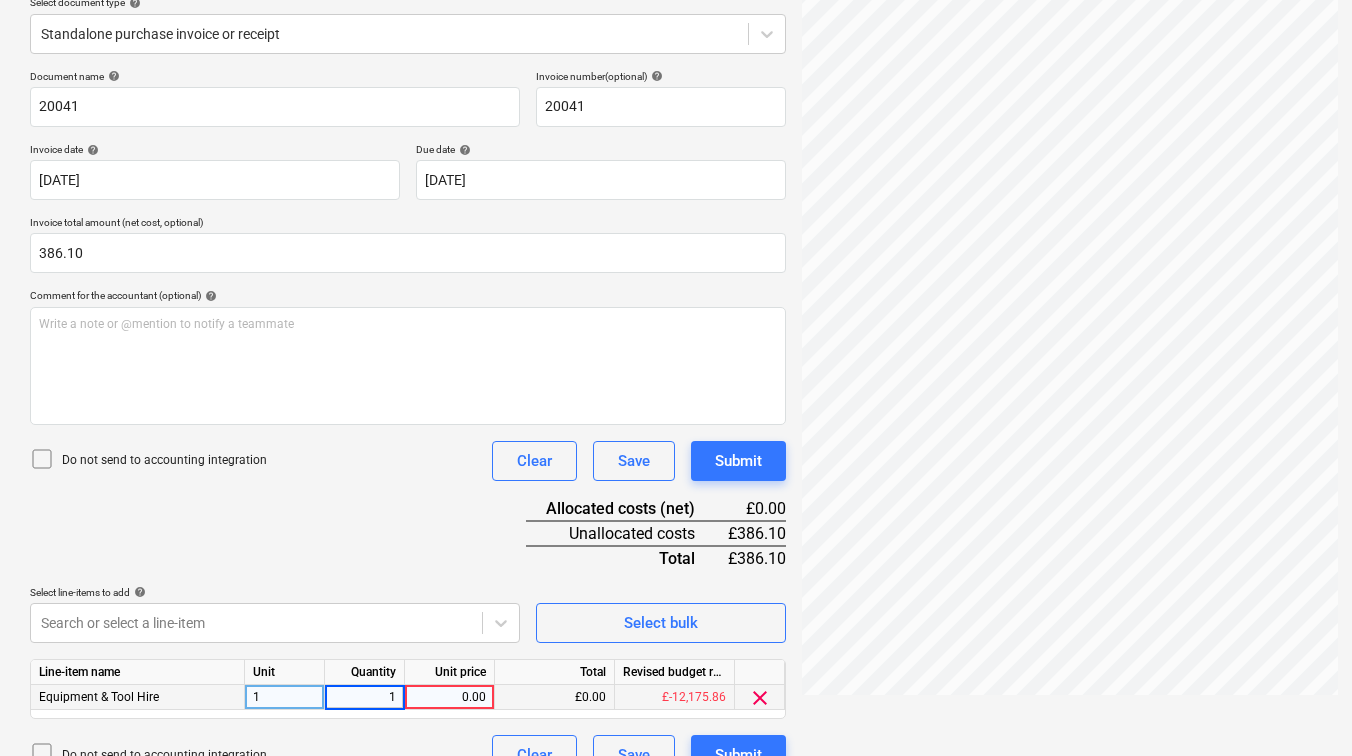 click on "0.00" at bounding box center (449, 697) 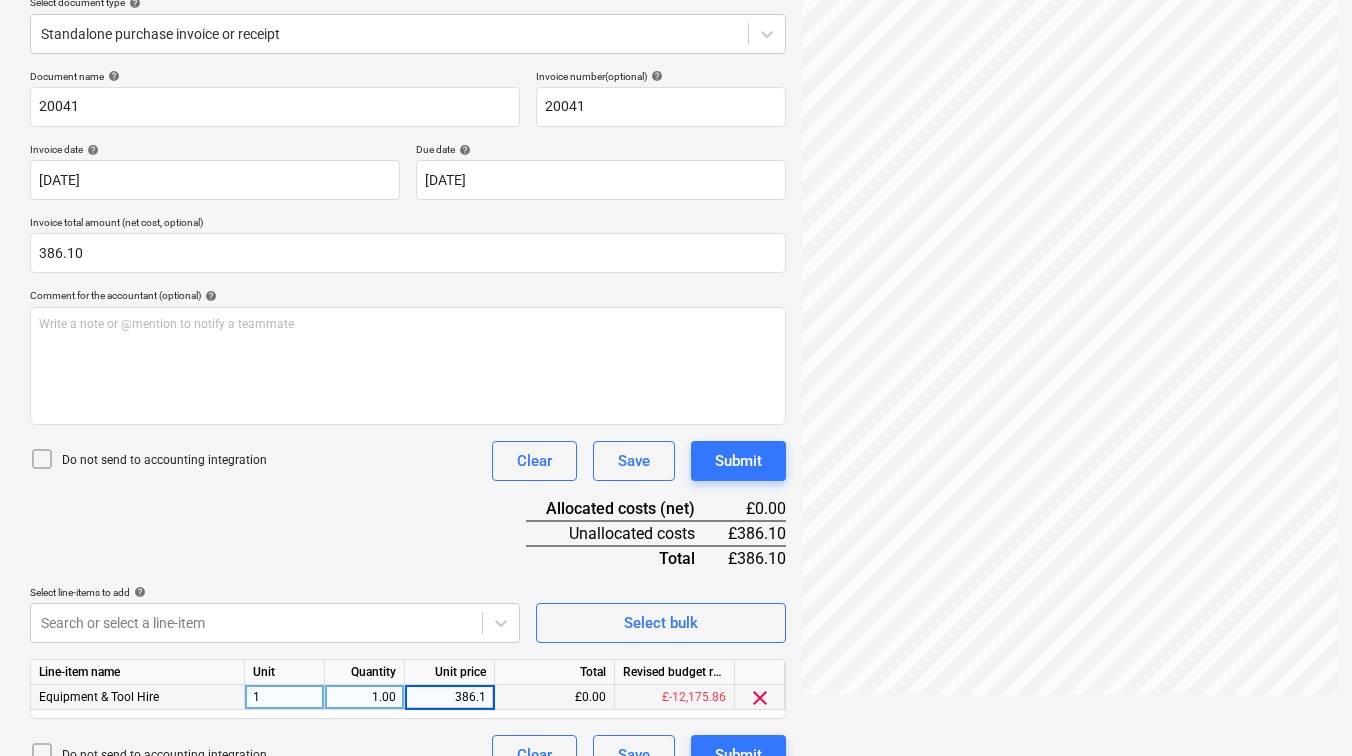 type on "386.10" 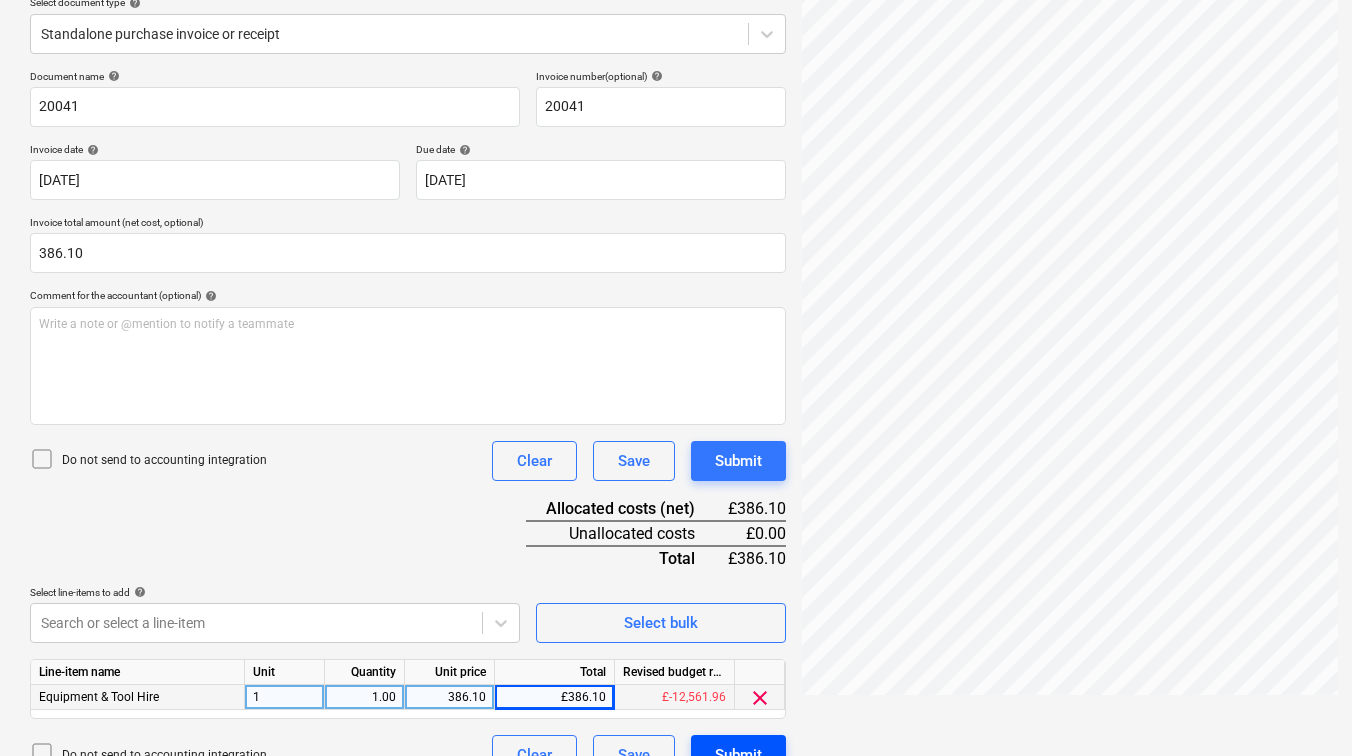 click on "Submit" at bounding box center [738, 755] 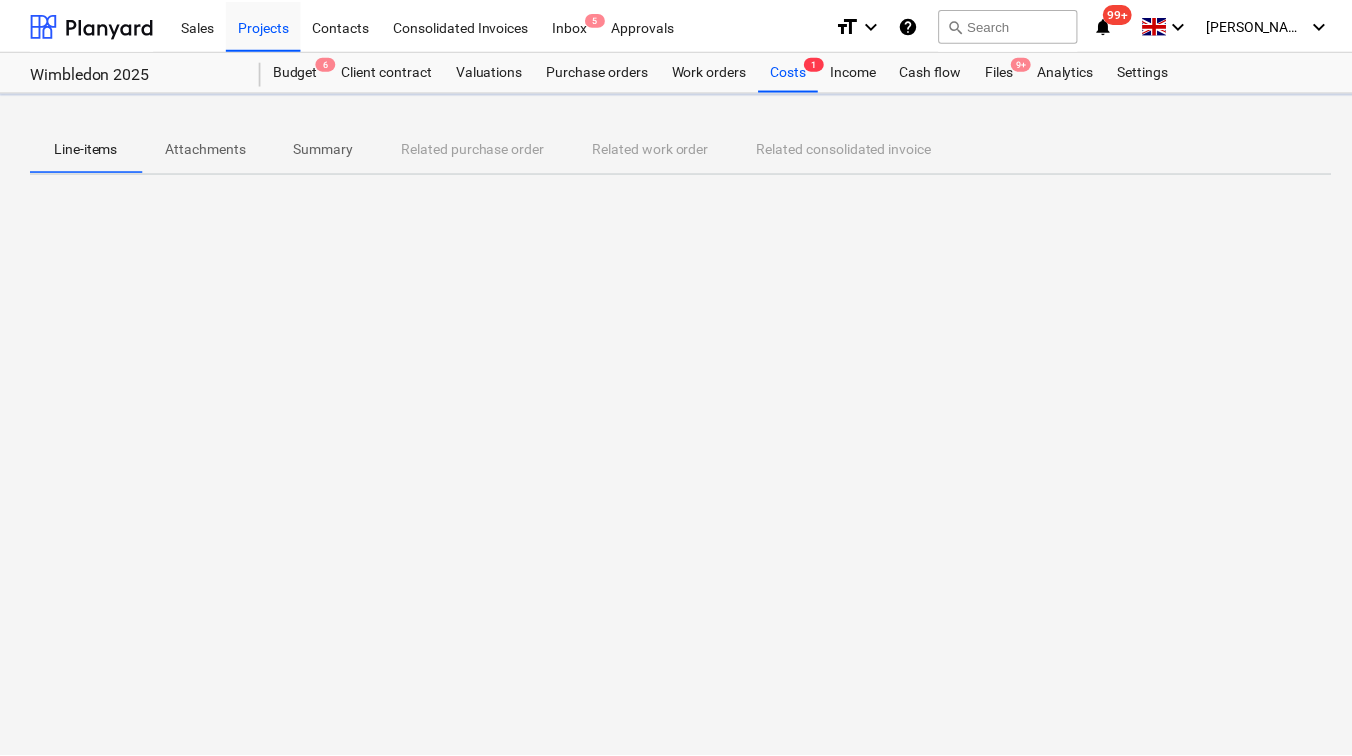 scroll, scrollTop: 0, scrollLeft: 0, axis: both 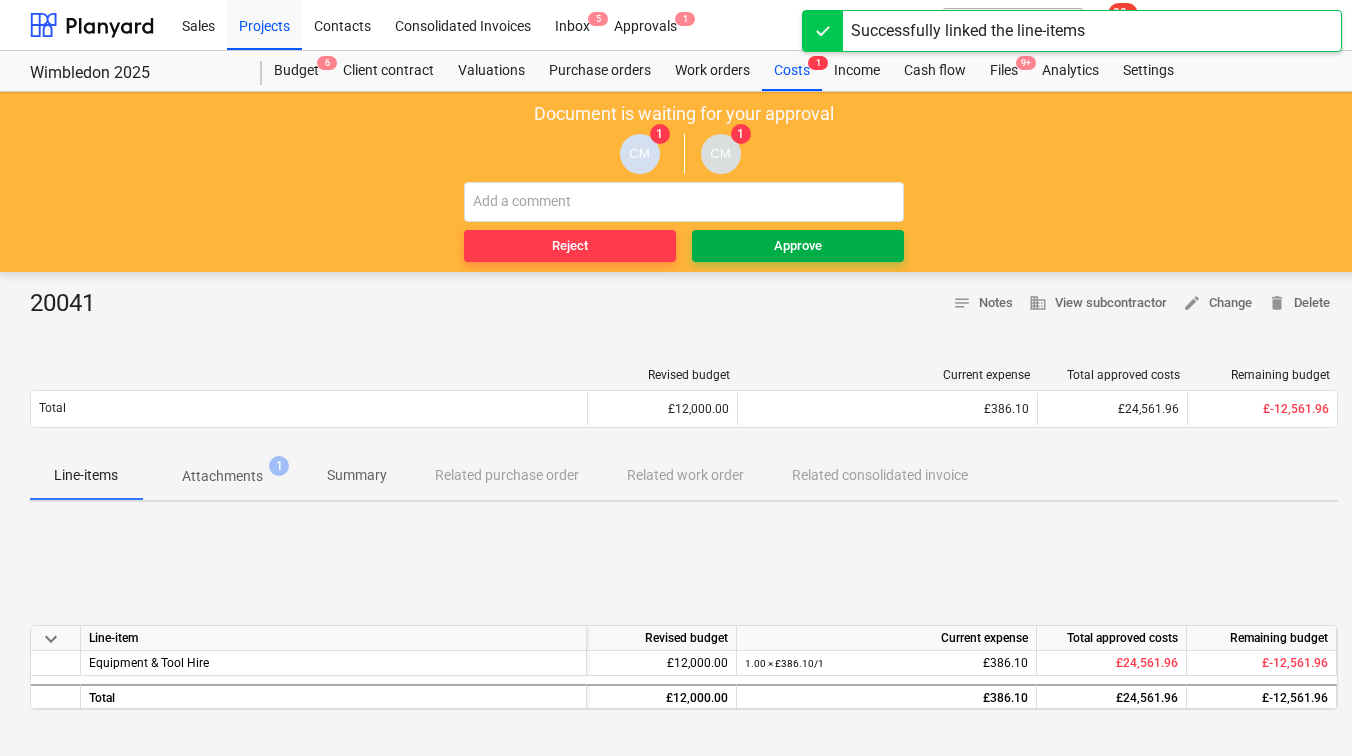 click on "Approve" at bounding box center [798, 246] 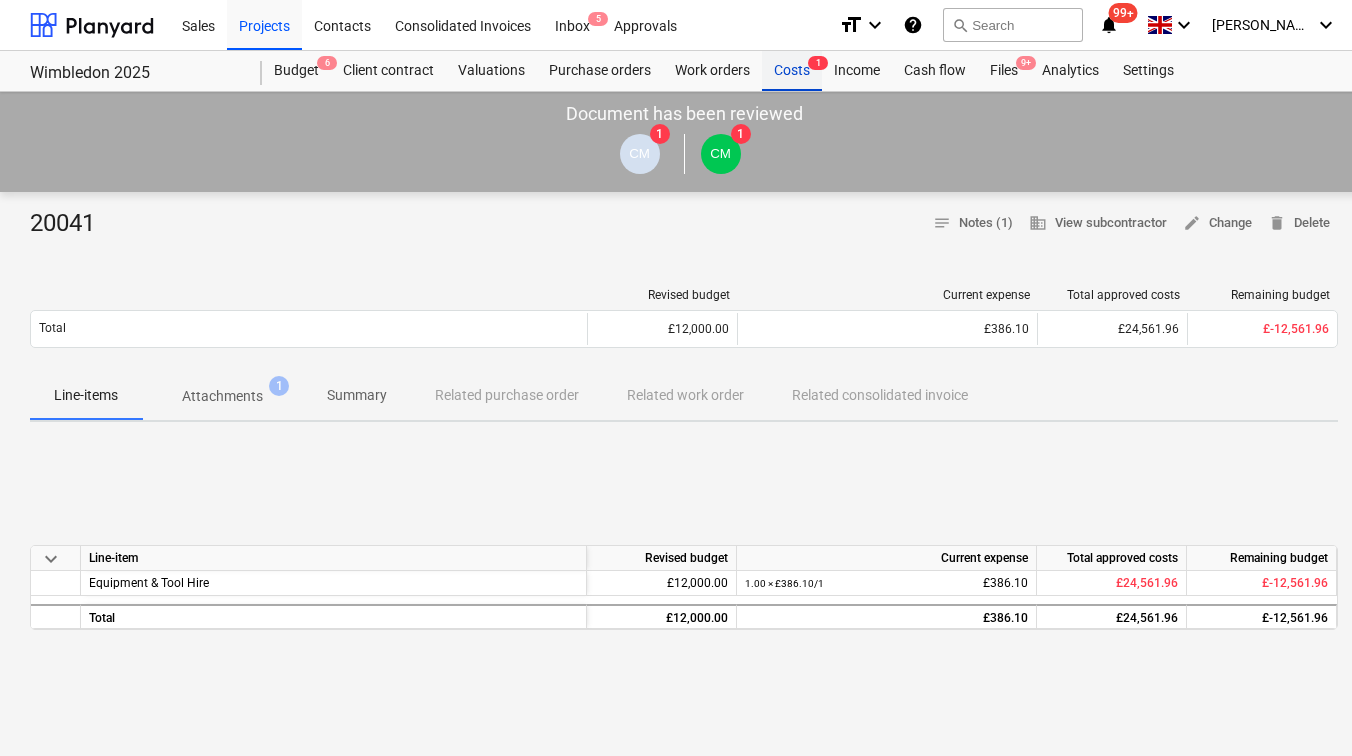 click on "Costs 1" at bounding box center [792, 71] 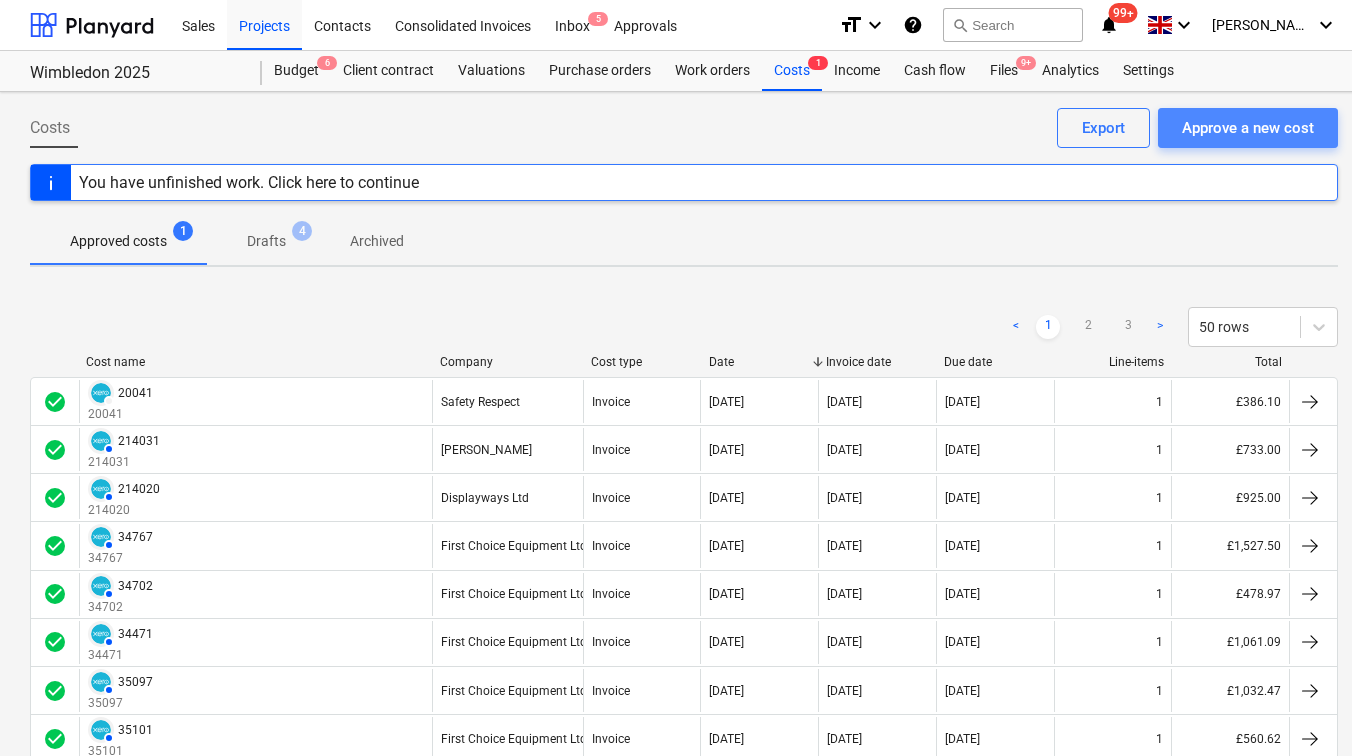 click on "Approve a new cost" at bounding box center (1248, 128) 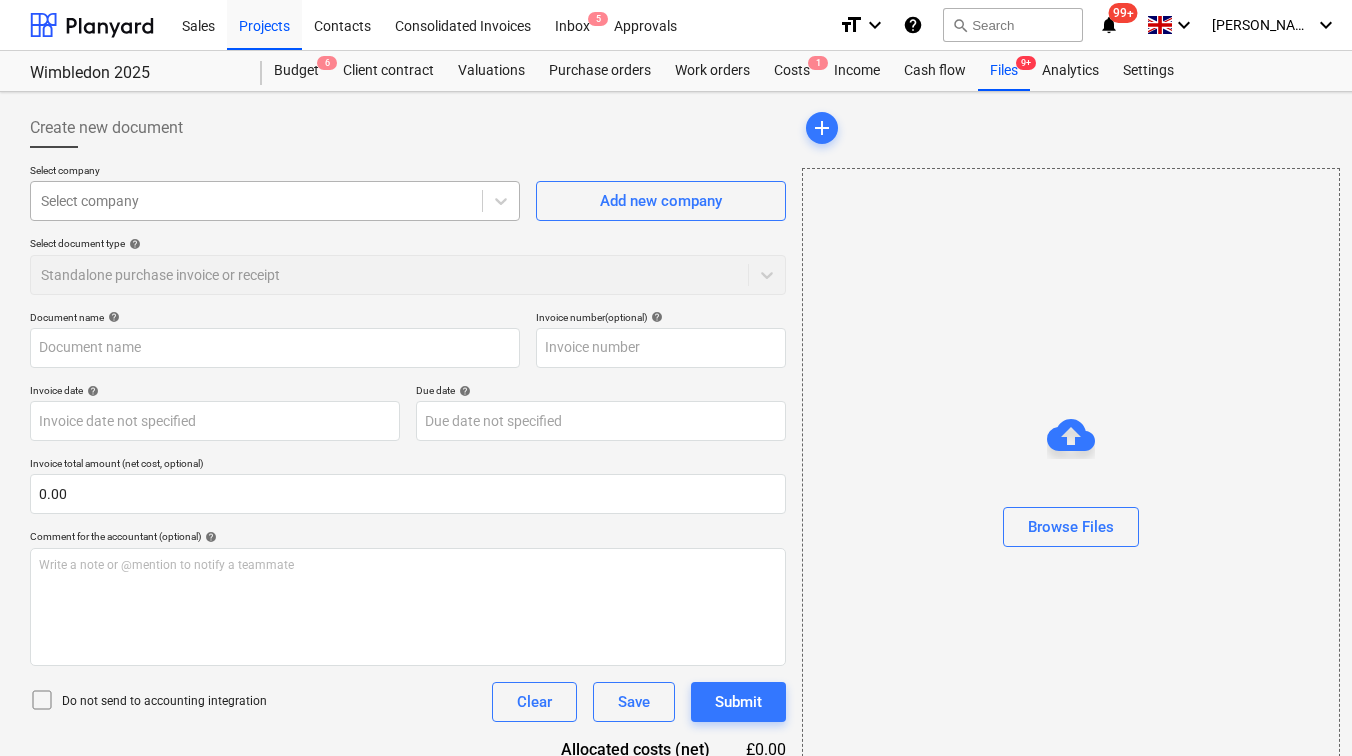 click at bounding box center (256, 201) 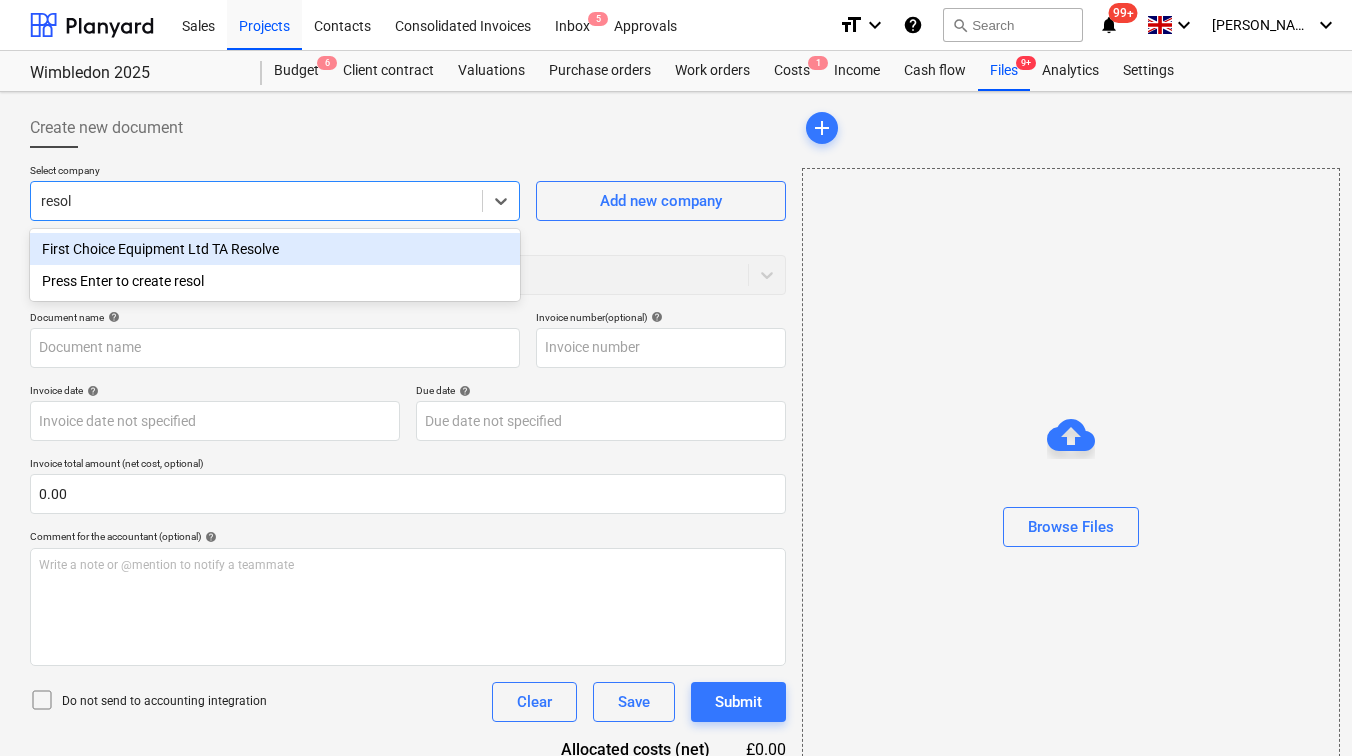 type on "resolv" 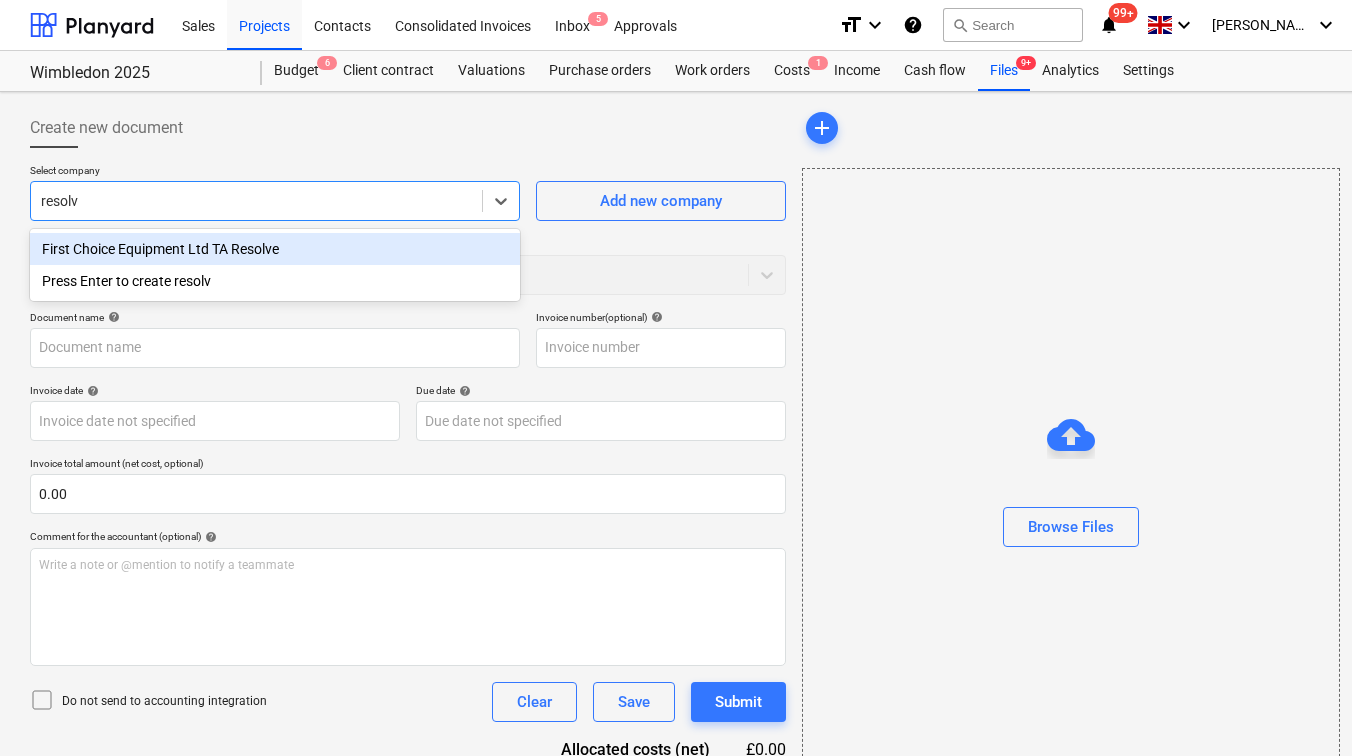 click on "First Choice Equipment Ltd TA Resolve" at bounding box center [275, 249] 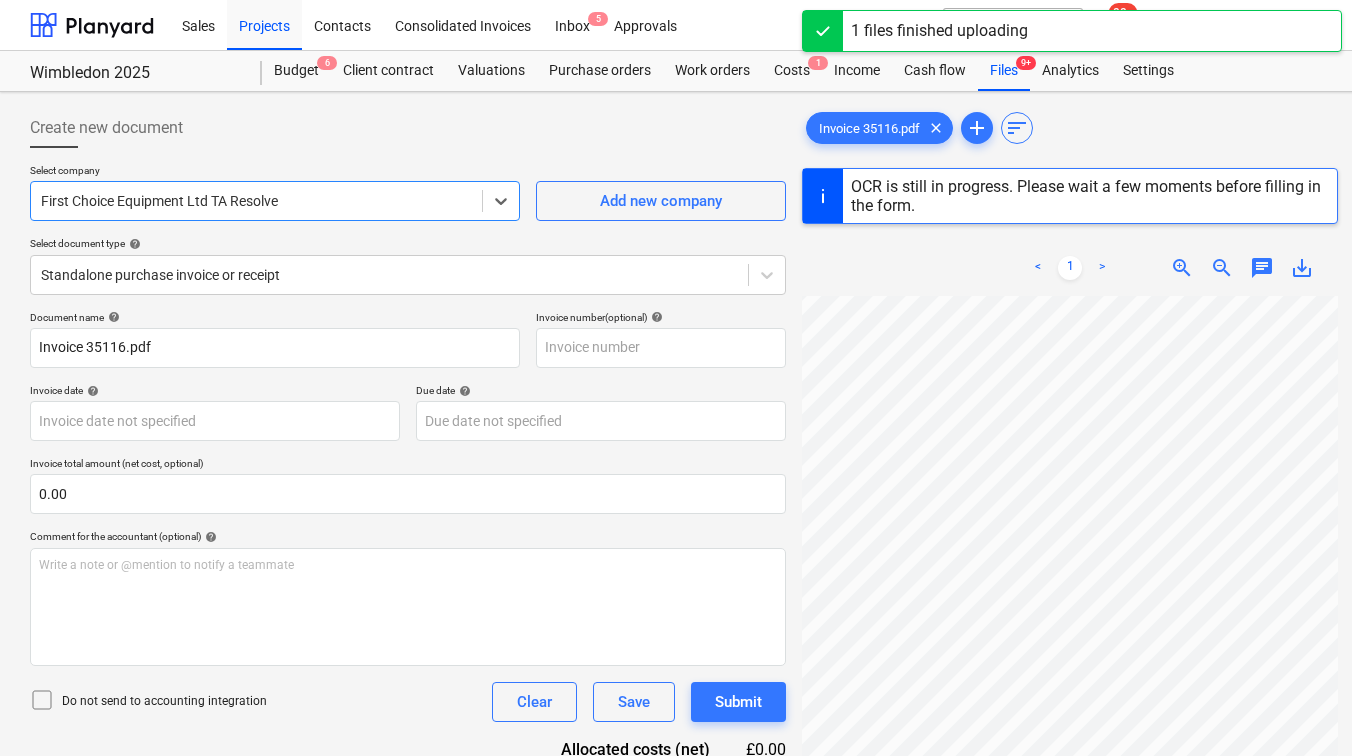 scroll, scrollTop: 157, scrollLeft: 70, axis: both 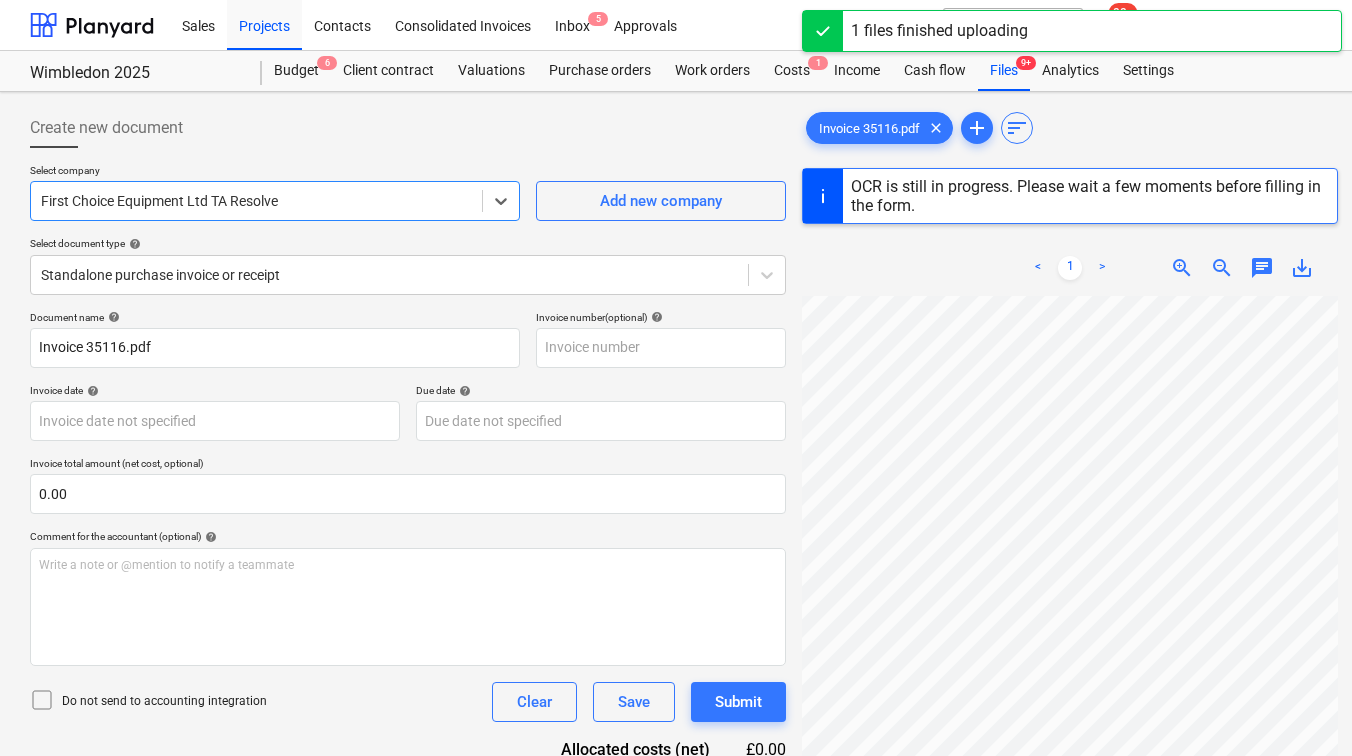 type on "35116" 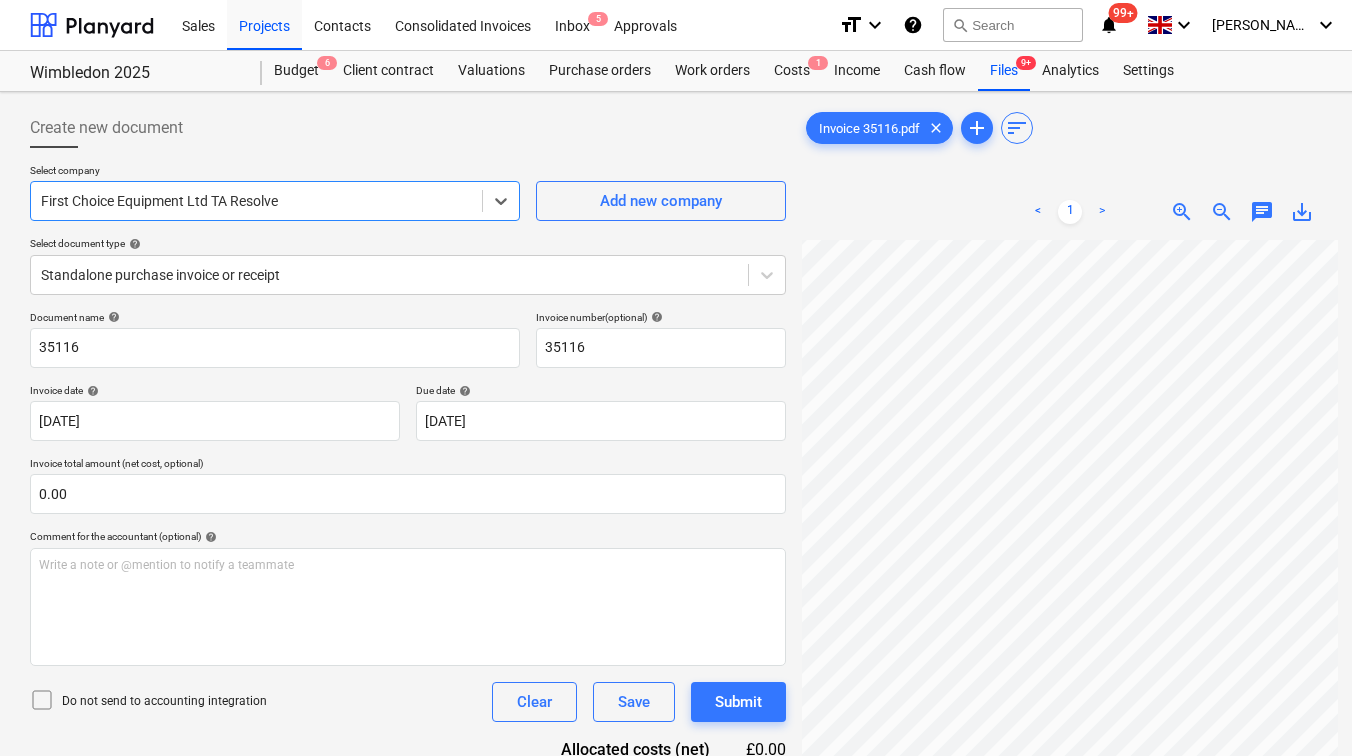 scroll, scrollTop: 157, scrollLeft: 0, axis: vertical 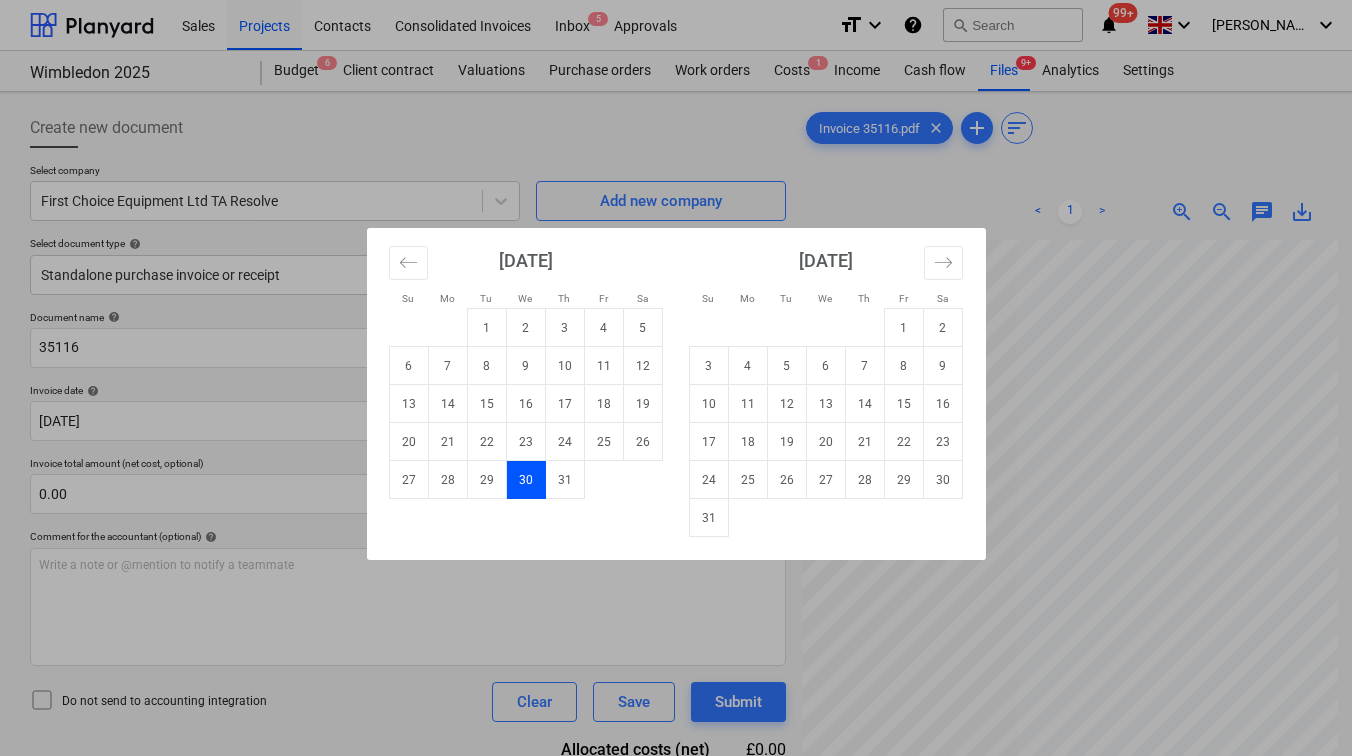 click on "Sales Projects Contacts Consolidated Invoices Inbox 5 Approvals format_size keyboard_arrow_down help search Search notifications 99+ keyboard_arrow_down [PERSON_NAME] keyboard_arrow_down Wimbledon 2025 Wimbledon 2025 Budget 6 Client contract Valuations Purchase orders Work orders Costs 1 Income Cash flow Files 9+ Analytics Settings Create new document Select company First Choice Equipment Ltd TA Resolve   Add new company Select document type help Standalone purchase invoice or receipt Document name help 35116 Invoice number  (optional) help 35116 Invoice date help [DATE] [DATE] Press the down arrow key to interact with the calendar and
select a date. Press the question mark key to get the keyboard shortcuts for changing dates. Due date help [DATE] [DATE] Press the down arrow key to interact with the calendar and
select a date. Press the question mark key to get the keyboard shortcuts for changing dates. Invoice total amount (net cost, optional) 0.00 help ﻿ Clear Save Submit £0.00 <" at bounding box center [676, 378] 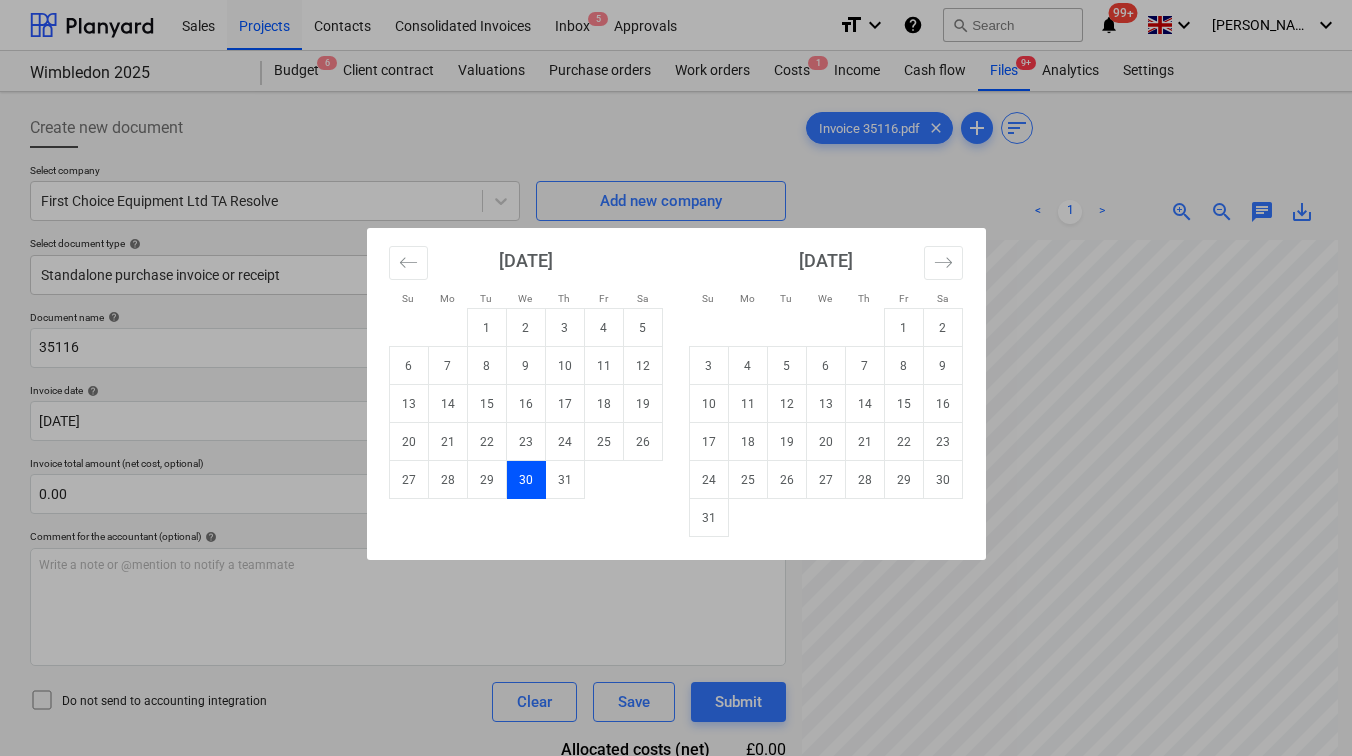 click on "30" at bounding box center (525, 480) 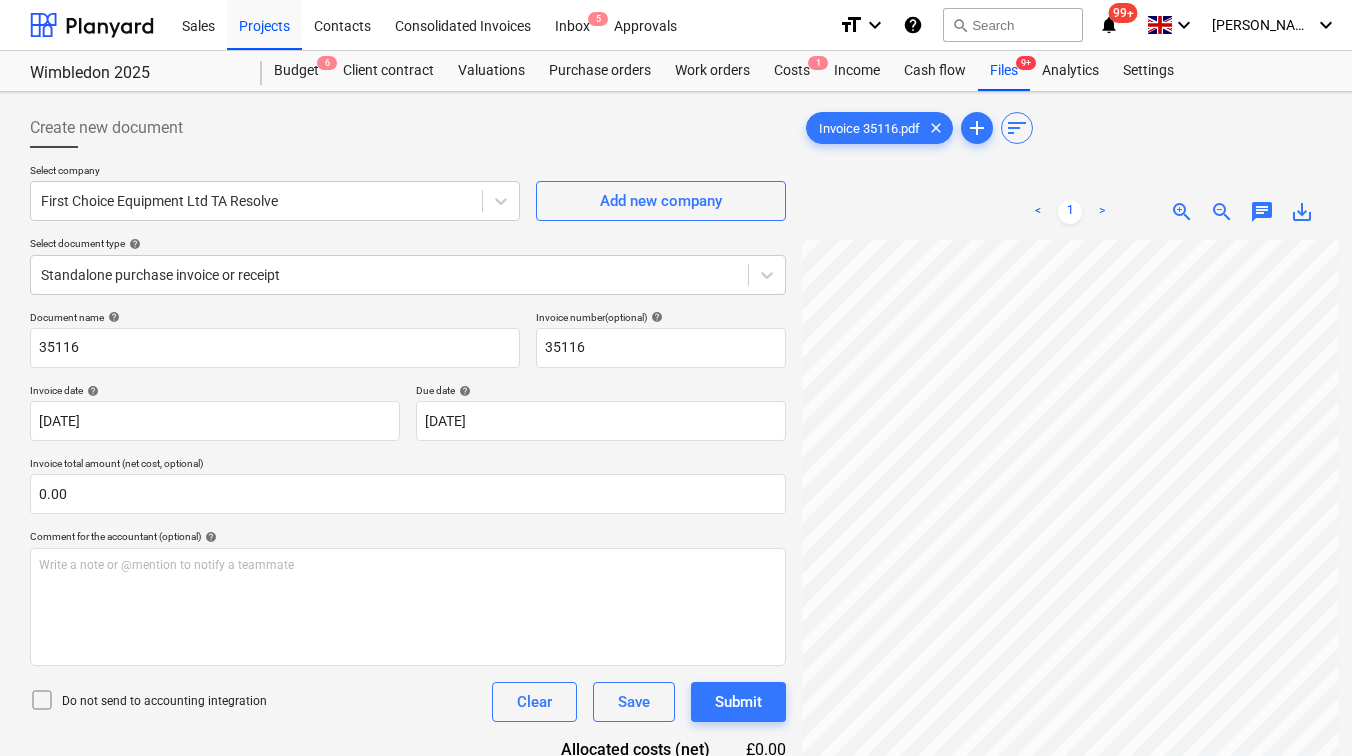 scroll, scrollTop: 157, scrollLeft: 70, axis: both 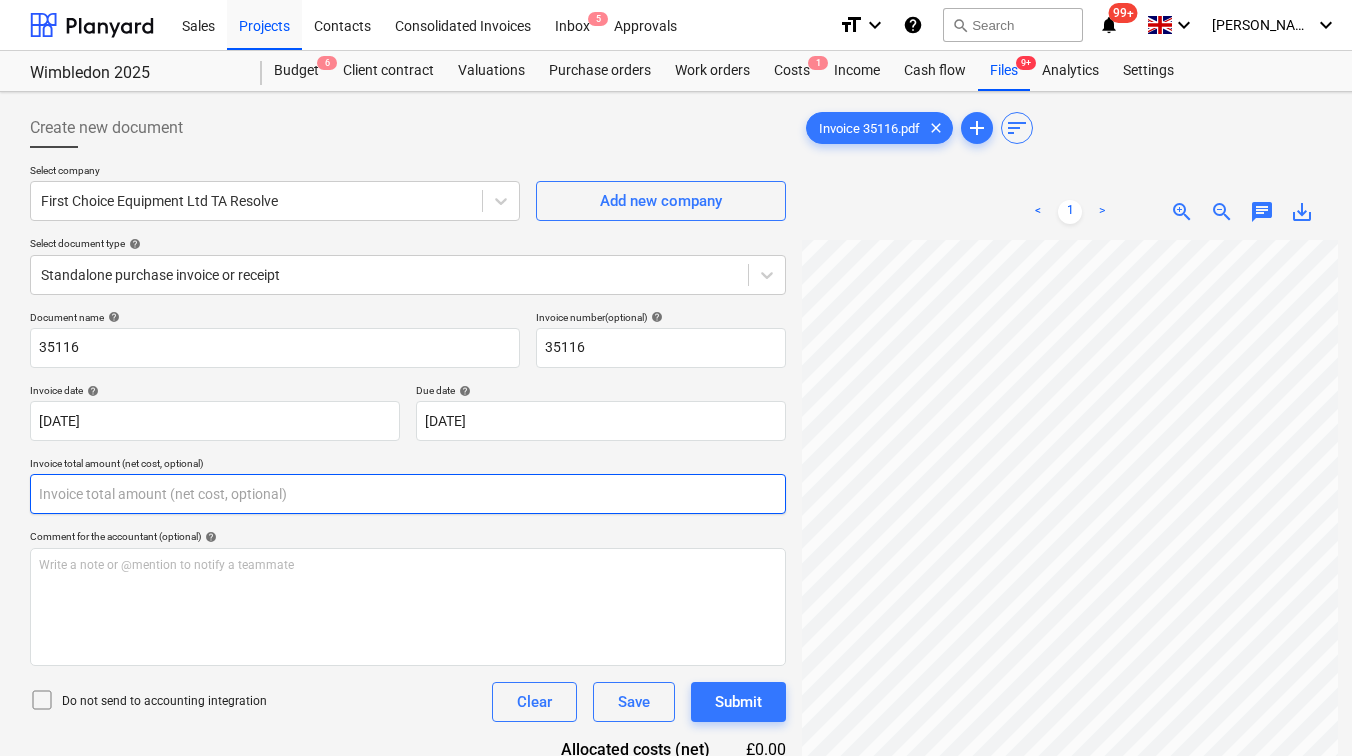 click at bounding box center [408, 494] 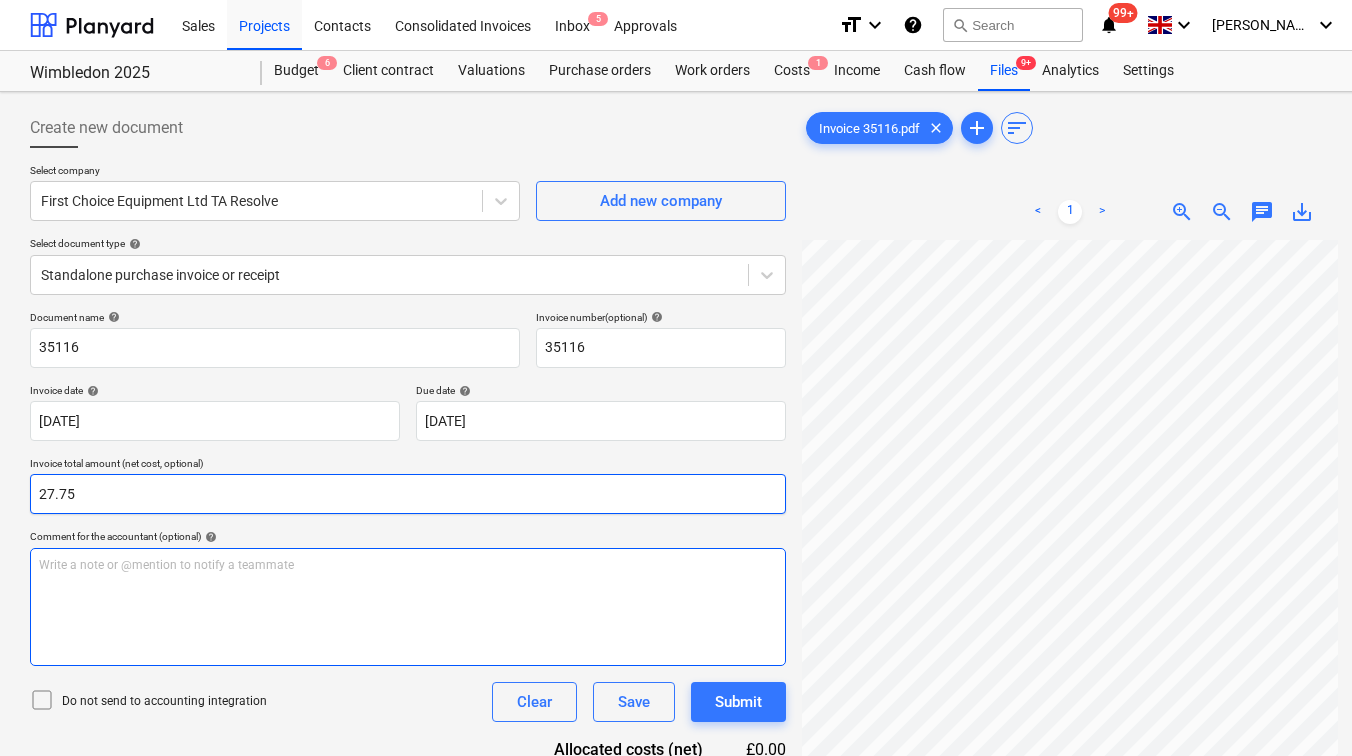 type on "27.75" 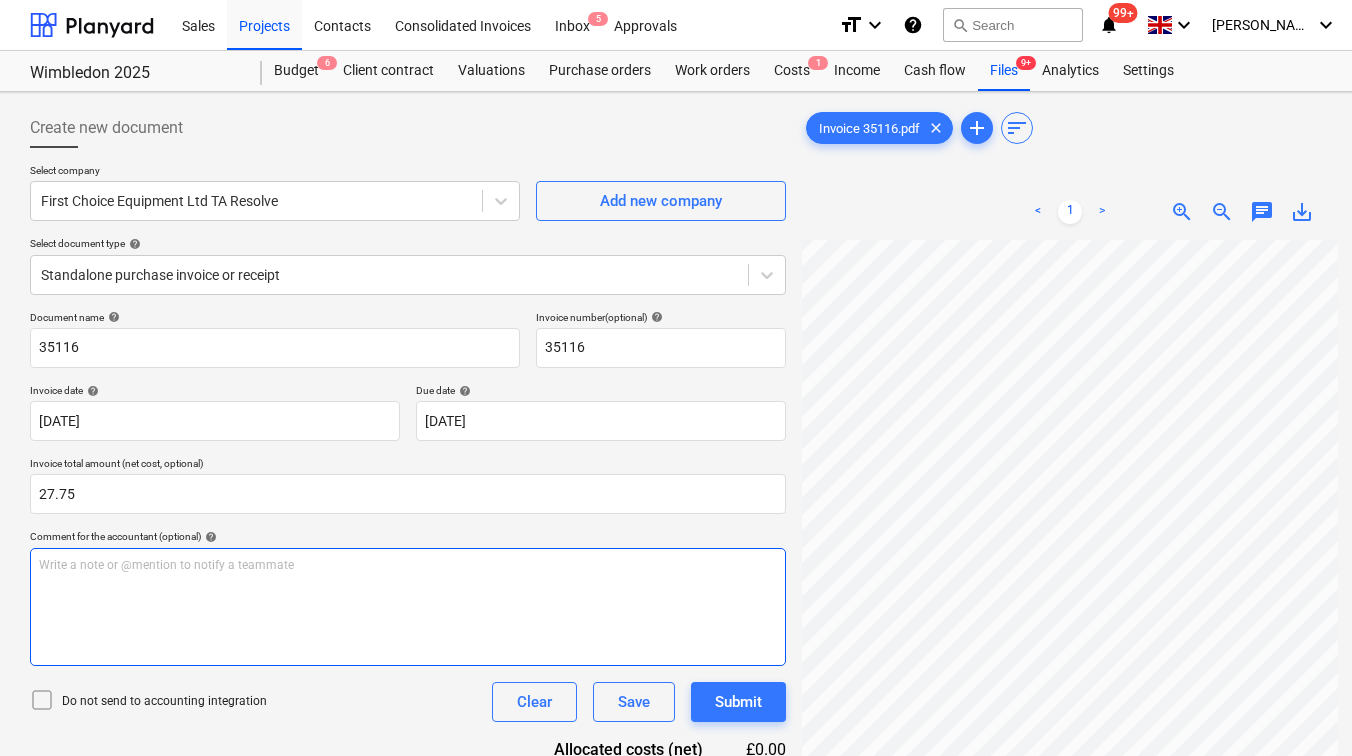 click on "Write a note or @mention to notify a teammate [PERSON_NAME]" at bounding box center [408, 607] 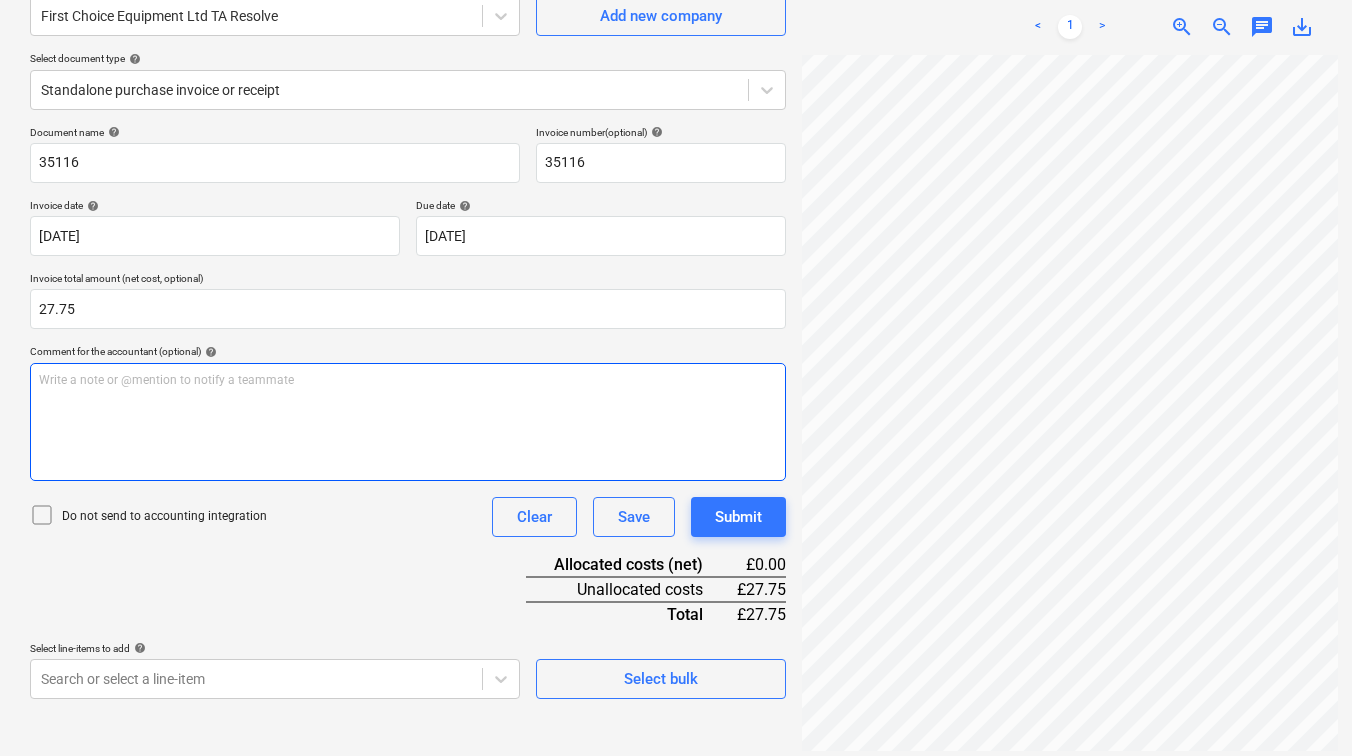 scroll, scrollTop: 200, scrollLeft: 0, axis: vertical 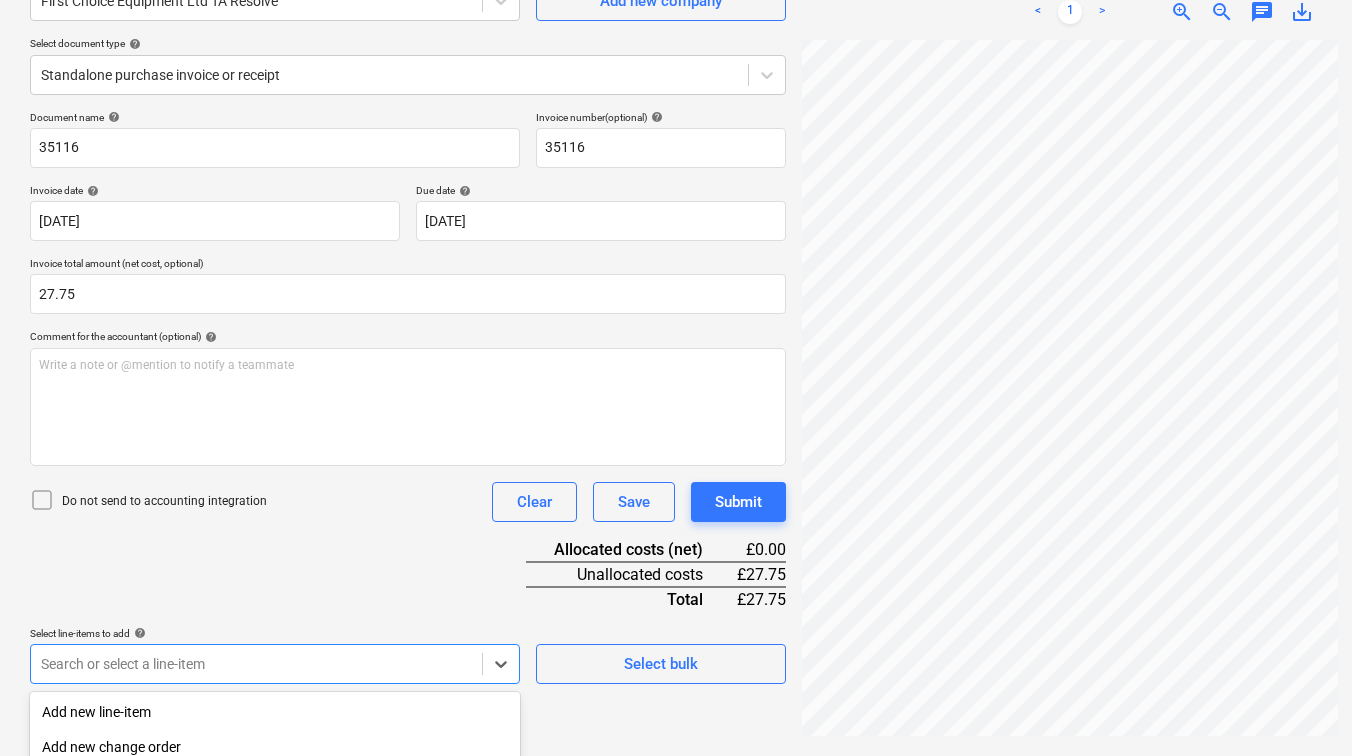 click on "Sales Projects Contacts Consolidated Invoices Inbox 5 Approvals format_size keyboard_arrow_down help search Search notifications 99+ keyboard_arrow_down [PERSON_NAME] keyboard_arrow_down Wimbledon 2025 Wimbledon 2025 Budget 6 Client contract Valuations Purchase orders Work orders Costs 1 Income Cash flow Files 9+ Analytics Settings Create new document Select company First Choice Equipment Ltd TA Resolve   Add new company Select document type help Standalone purchase invoice or receipt Document name help 35116 Invoice number  (optional) help 35116 Invoice date help [DATE] [DATE] Press the down arrow key to interact with the calendar and
select a date. Press the question mark key to get the keyboard shortcuts for changing dates. Due date help [DATE] [DATE] Press the down arrow key to interact with the calendar and
select a date. Press the question mark key to get the keyboard shortcuts for changing dates. Invoice total amount (net cost, optional) 27.75 help ﻿ Clear Save Submit £0.00 <" at bounding box center [676, 178] 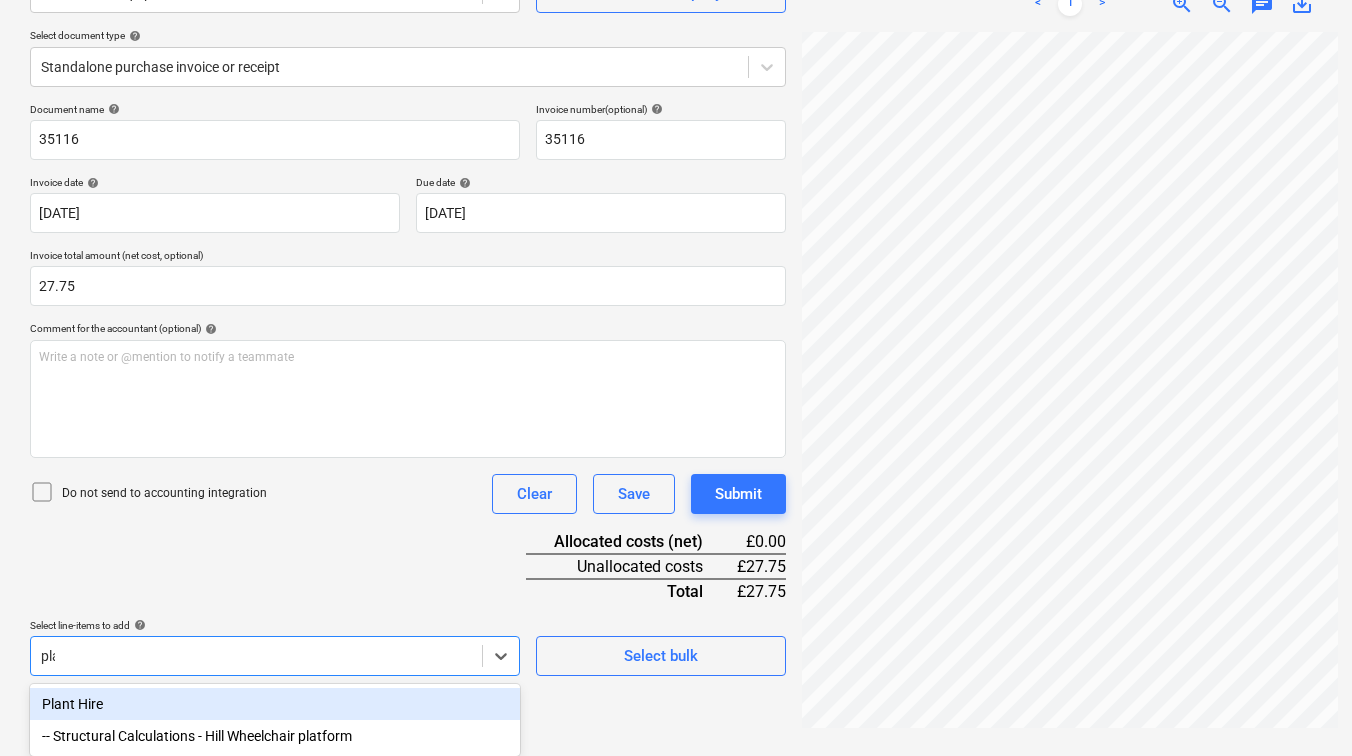 type on "plan" 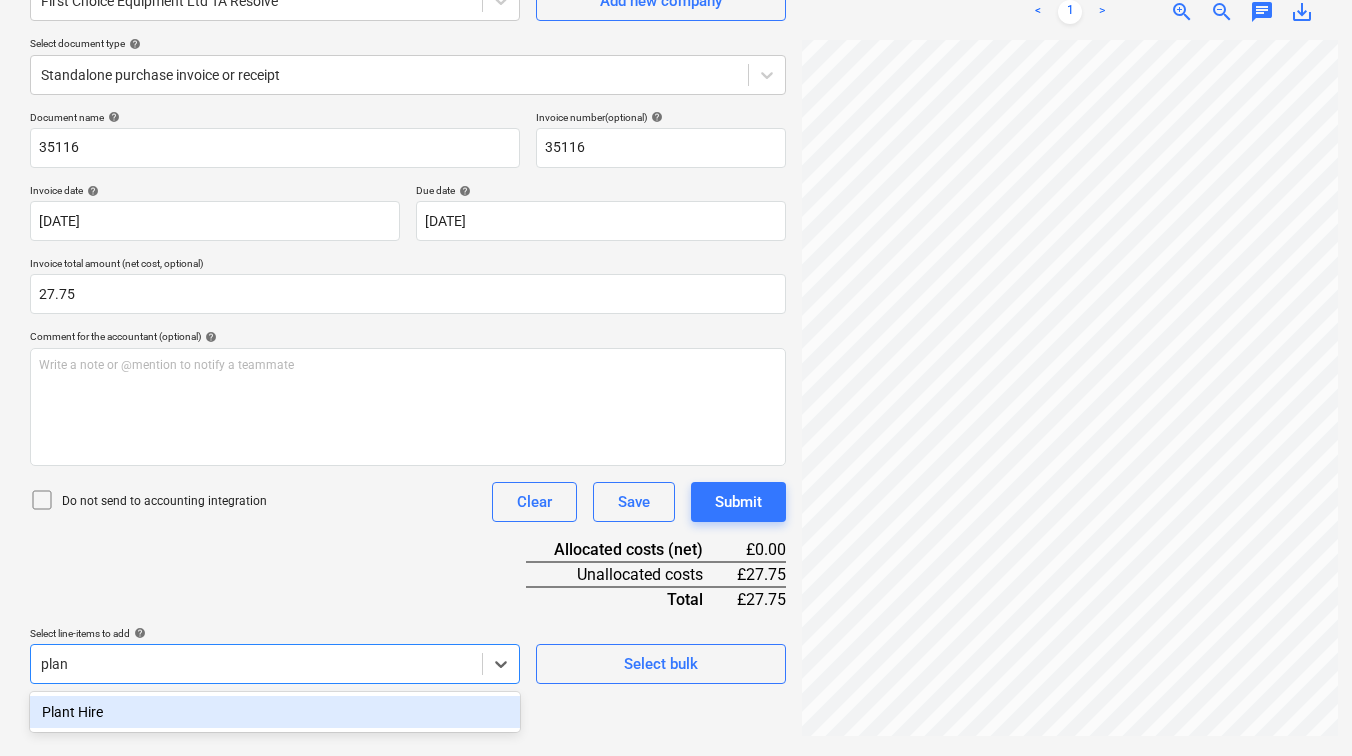 scroll, scrollTop: 200, scrollLeft: 0, axis: vertical 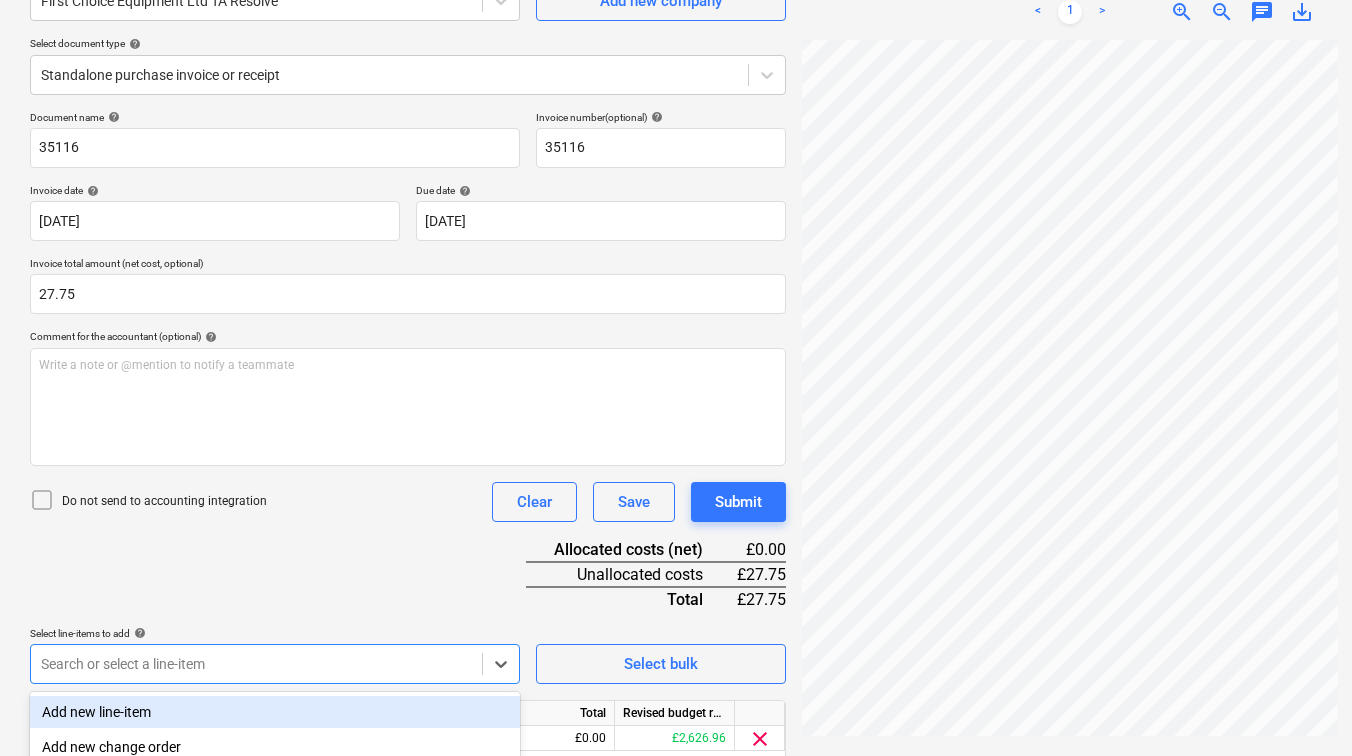 click on "Document name help 35116 Invoice number  (optional) help 35116 Invoice date help [DATE] [DATE] Press the down arrow key to interact with the calendar and
select a date. Press the question mark key to get the keyboard shortcuts for changing dates. Due date help [DATE] [DATE] Press the down arrow key to interact with the calendar and
select a date. Press the question mark key to get the keyboard shortcuts for changing dates. Invoice total amount (net cost, optional) 27.75 Comment for the accountant (optional) help Write a note or @mention to notify a teammate ﻿ Do not send to accounting integration Clear Save Submit Allocated costs (net) £0.00 Unallocated costs £27.75 Total £27.75 Select line-items to add help option   Plant Hire, selected. option Add new line-item focused, 1 of 33. 33 results available. Use Up and Down to choose options, press Enter to select the currently focused option, press Escape to exit the menu, press Tab to select the option and exit the menu. Select bulk" at bounding box center [408, 463] 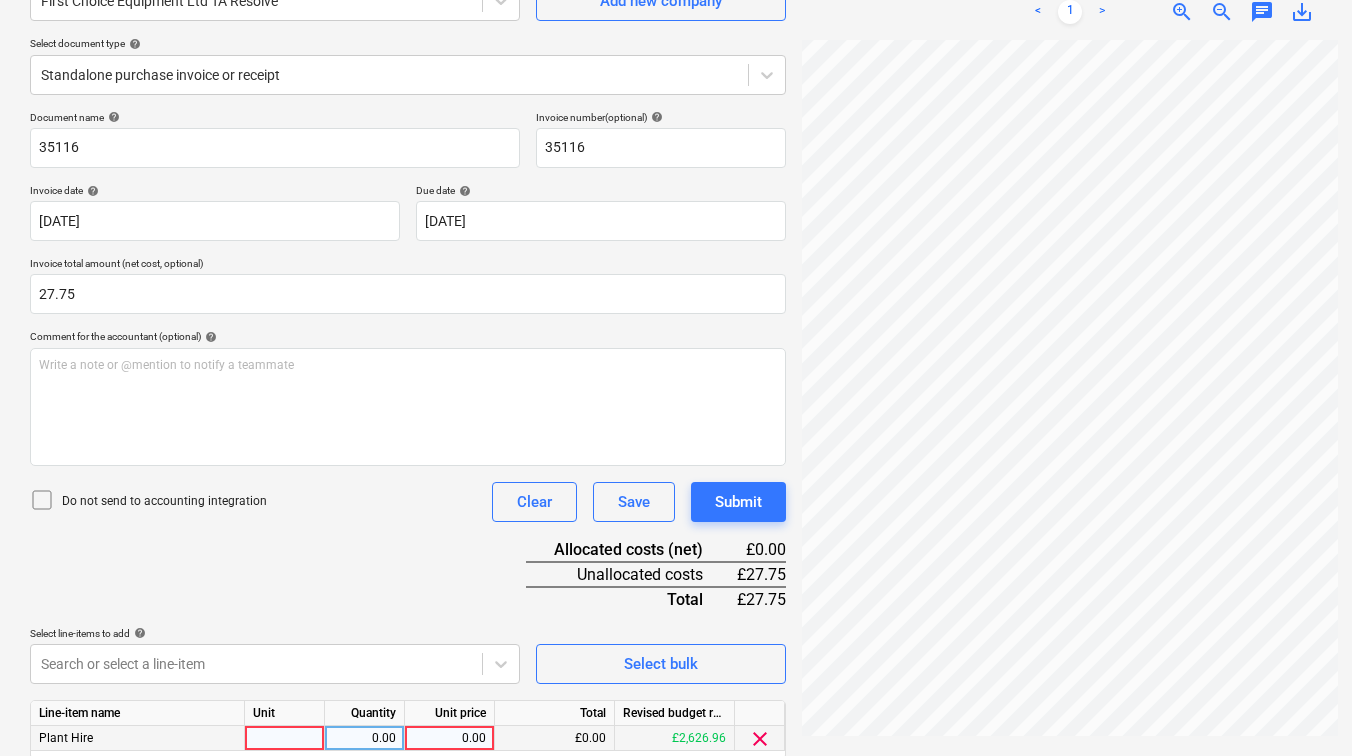 click at bounding box center [285, 738] 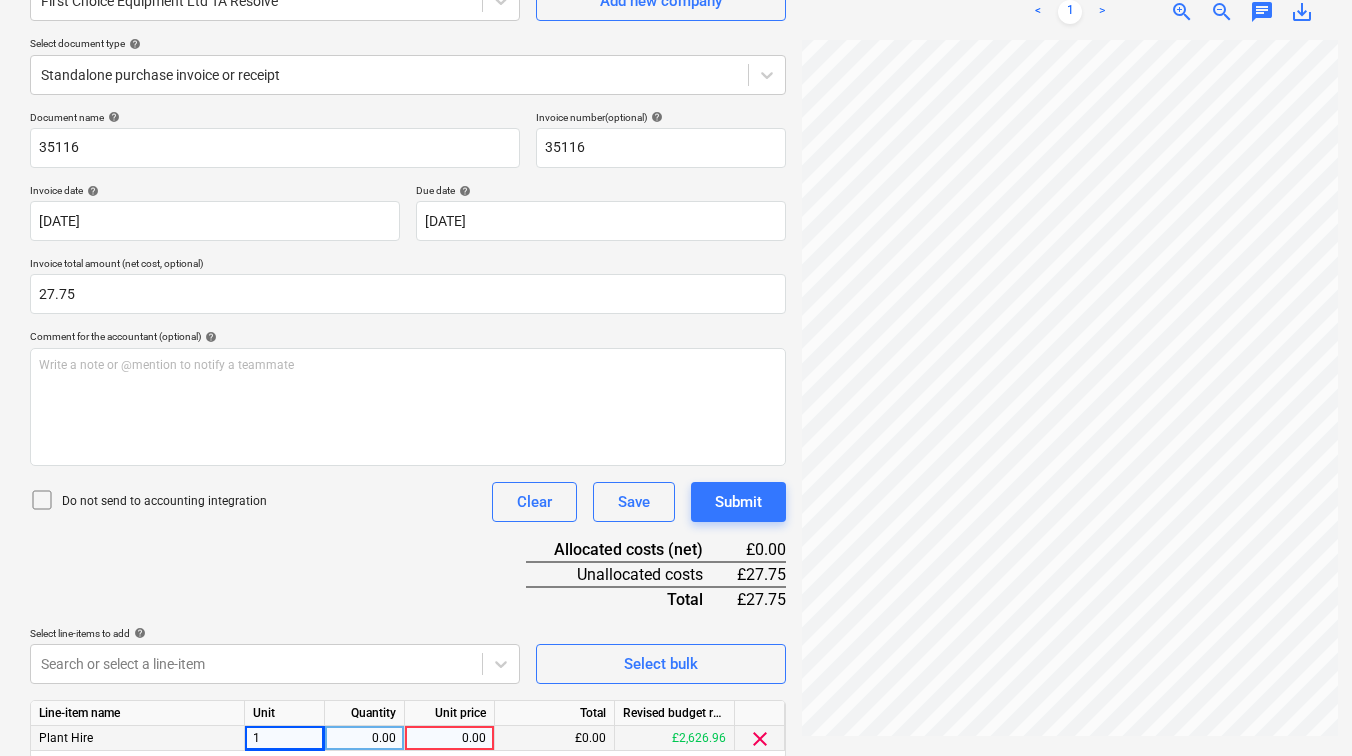 click on "0.00" at bounding box center (364, 738) 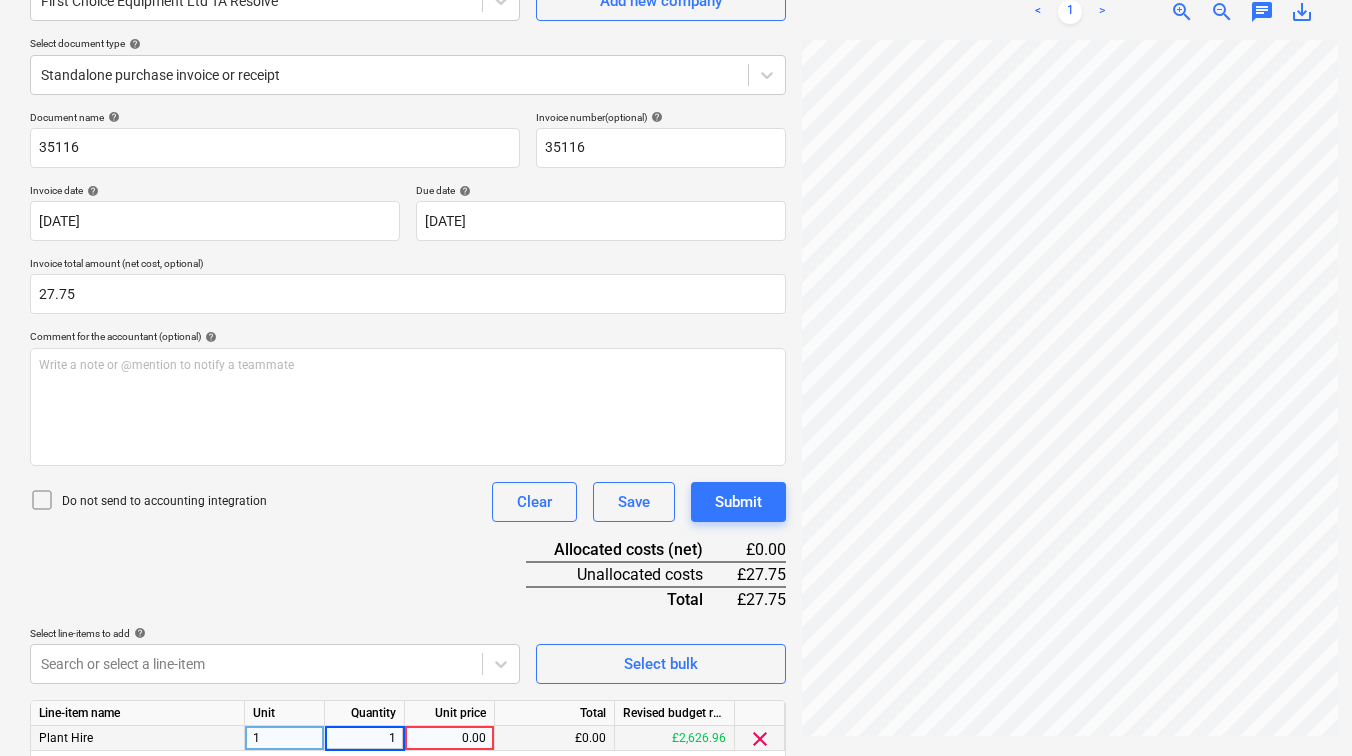 click on "0.00" at bounding box center (449, 738) 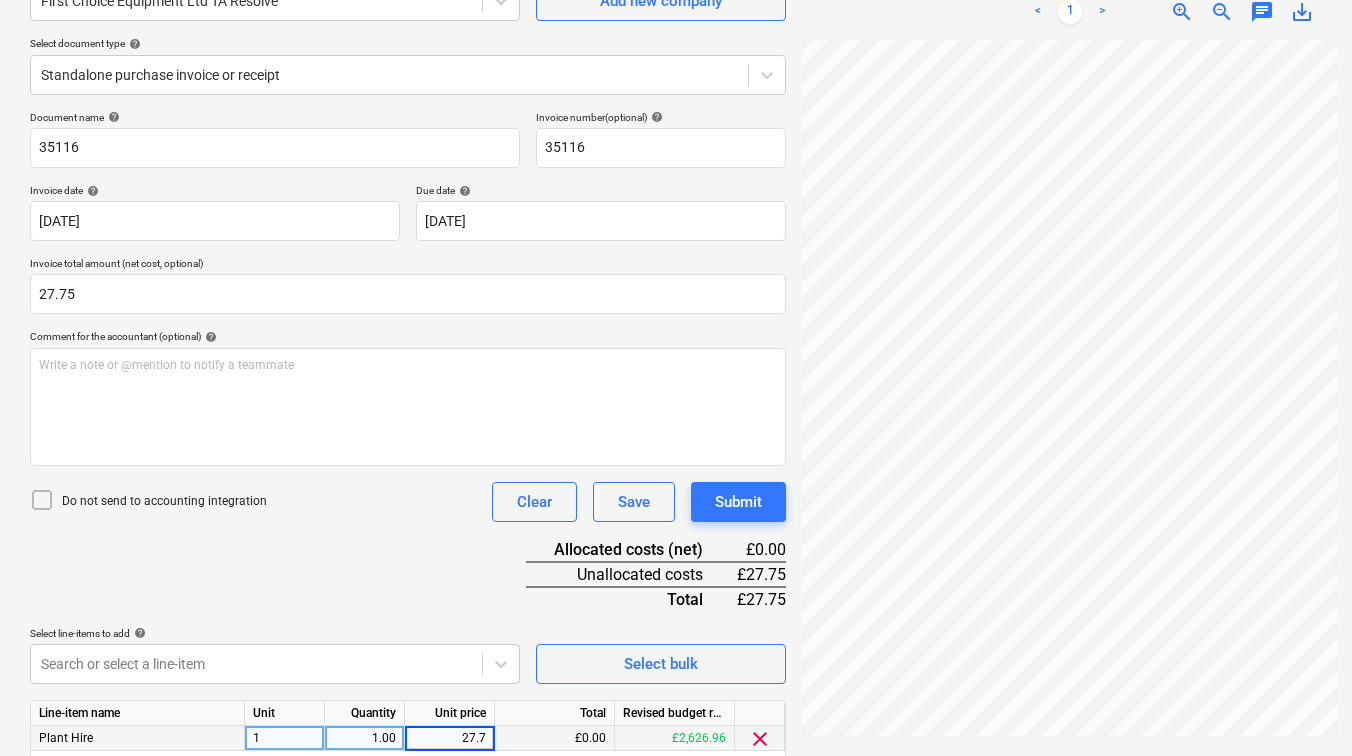 type on "27.75" 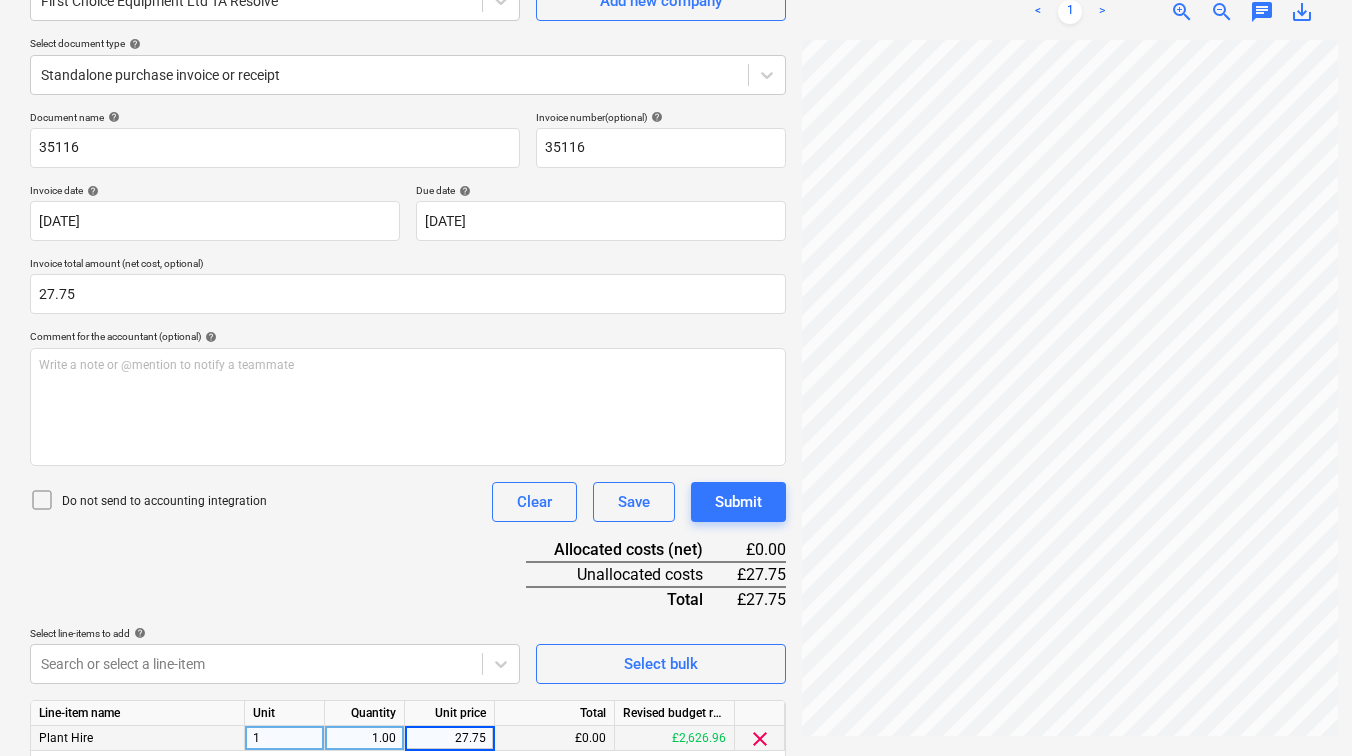 click on "Document name help 35116 Invoice number  (optional) help 35116 Invoice date help [DATE] [DATE] Press the down arrow key to interact with the calendar and
select a date. Press the question mark key to get the keyboard shortcuts for changing dates. Due date help [DATE] [DATE] Press the down arrow key to interact with the calendar and
select a date. Press the question mark key to get the keyboard shortcuts for changing dates. Invoice total amount (net cost, optional) 27.75 Comment for the accountant (optional) help Write a note or @mention to notify a teammate ﻿ Do not send to accounting integration Clear Save Submit Allocated costs (net) £0.00 Unallocated costs £27.75 Total £27.75 Select line-items to add help Search or select a line-item Select bulk Line-item name Unit Quantity Unit price Total Revised budget remaining  Plant Hire 1 1.00 27.75 £0.00 £2,626.96 clear Do not send to accounting integration Clear Save Submit" at bounding box center (408, 463) 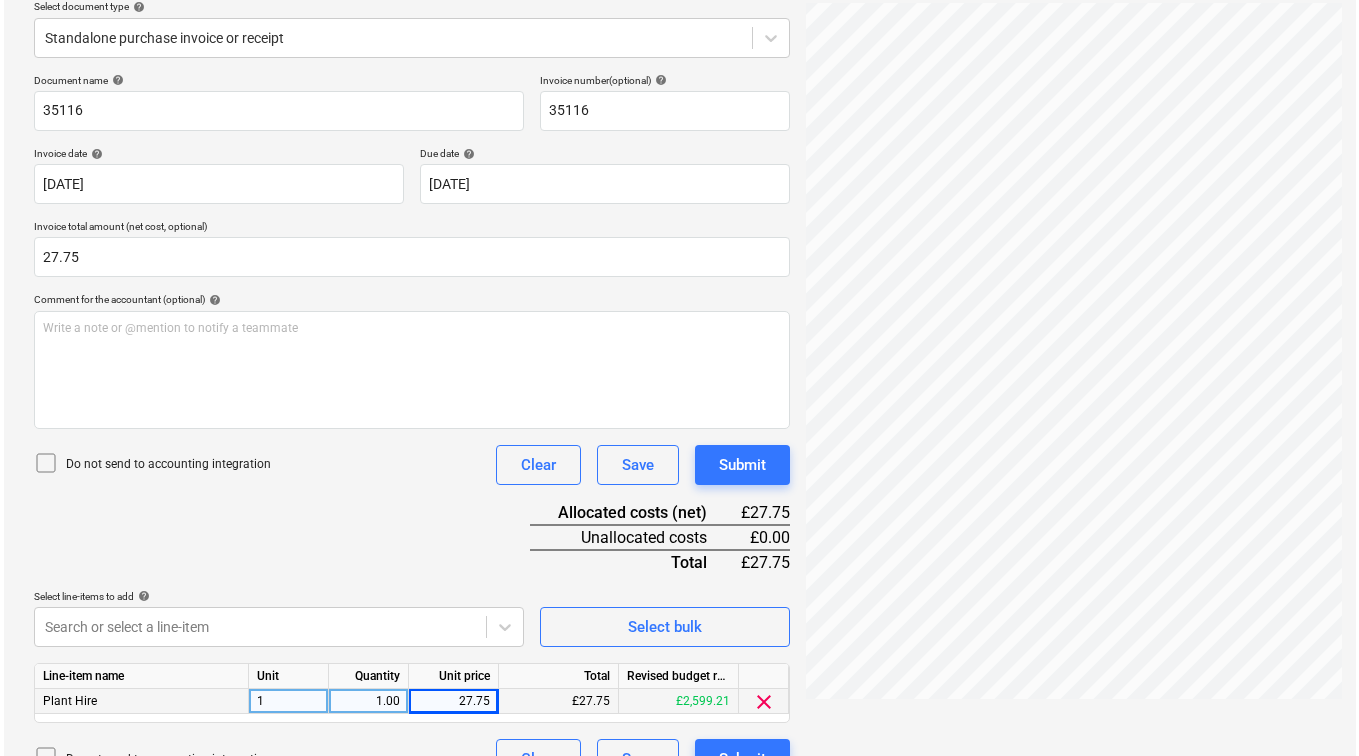 scroll, scrollTop: 276, scrollLeft: 0, axis: vertical 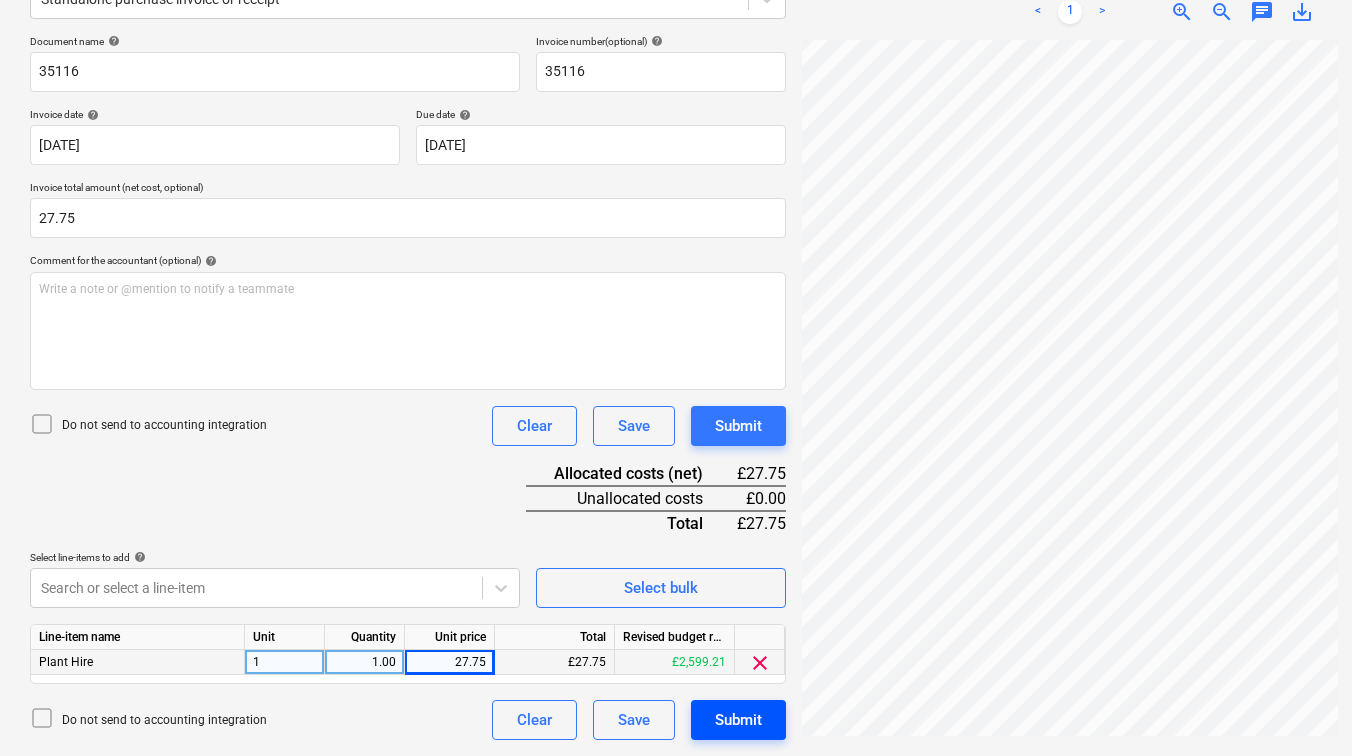 click on "Submit" at bounding box center [738, 720] 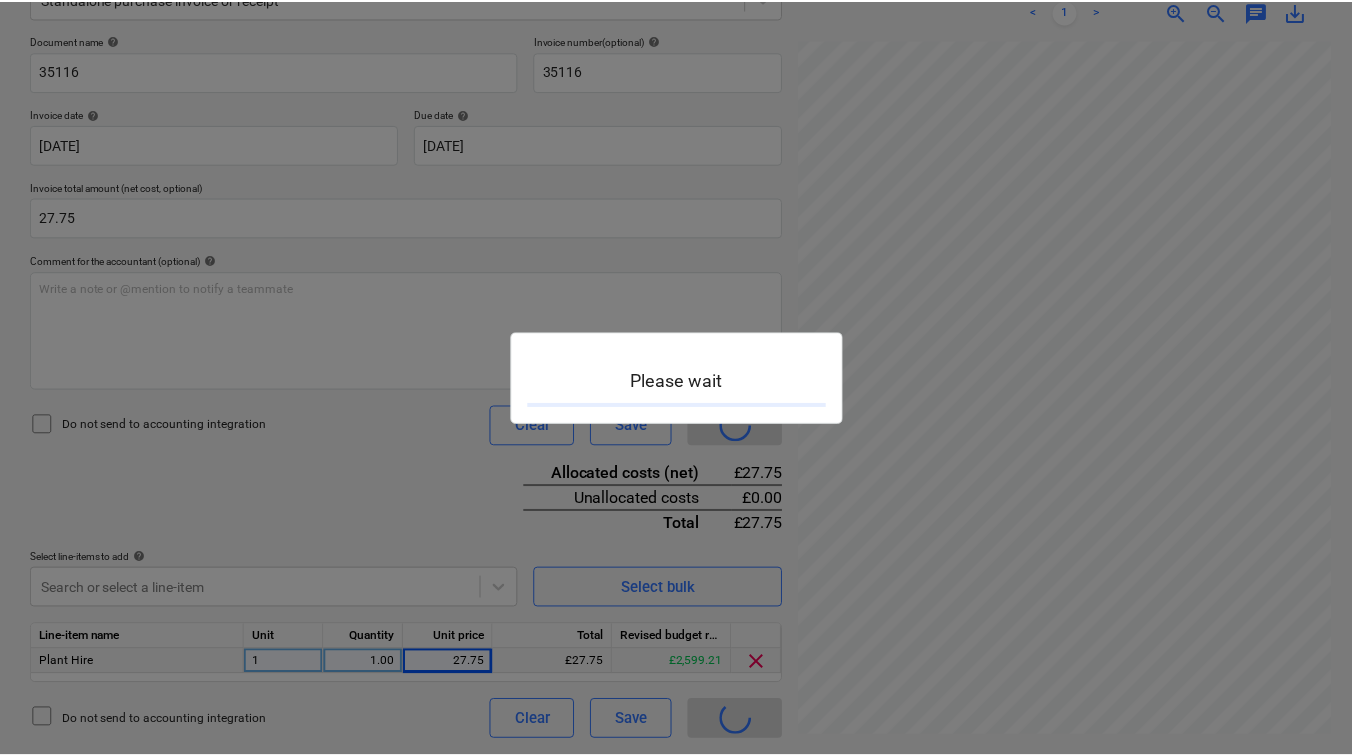 scroll, scrollTop: 0, scrollLeft: 0, axis: both 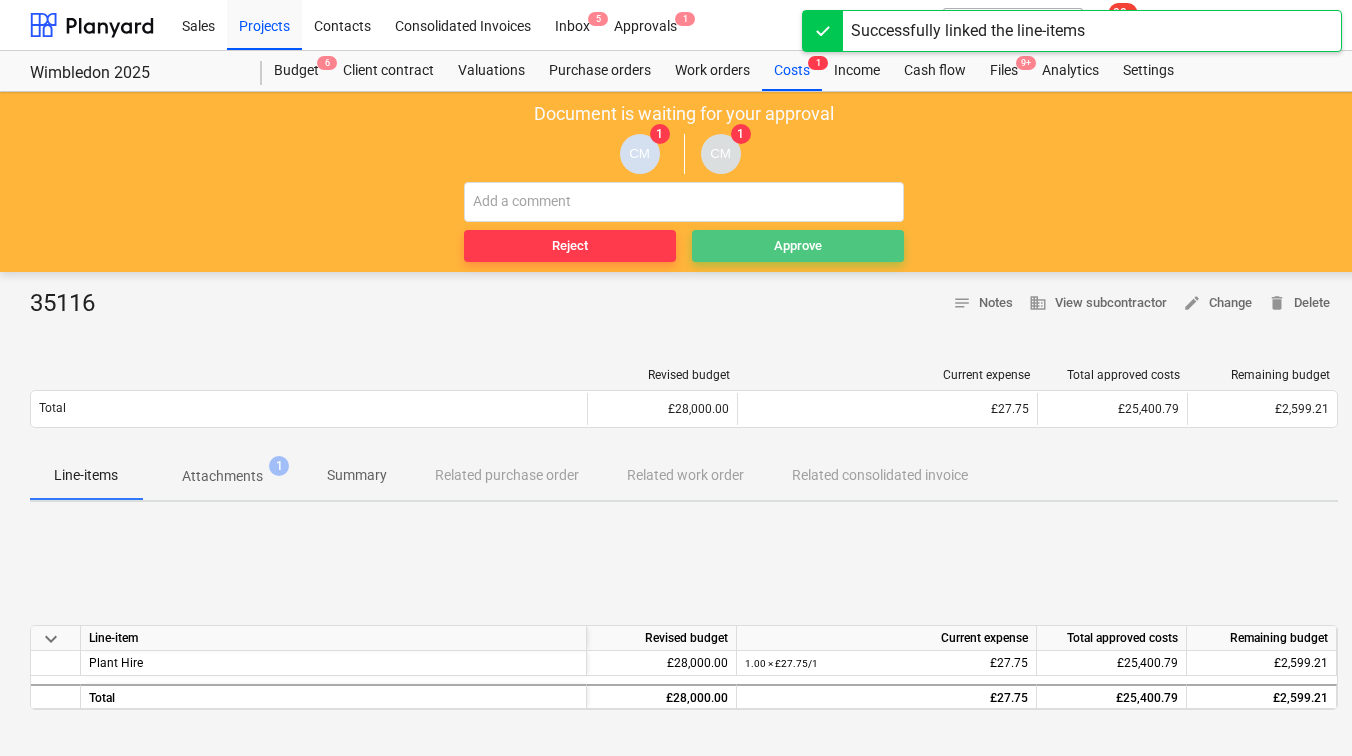click on "Approve" at bounding box center (798, 246) 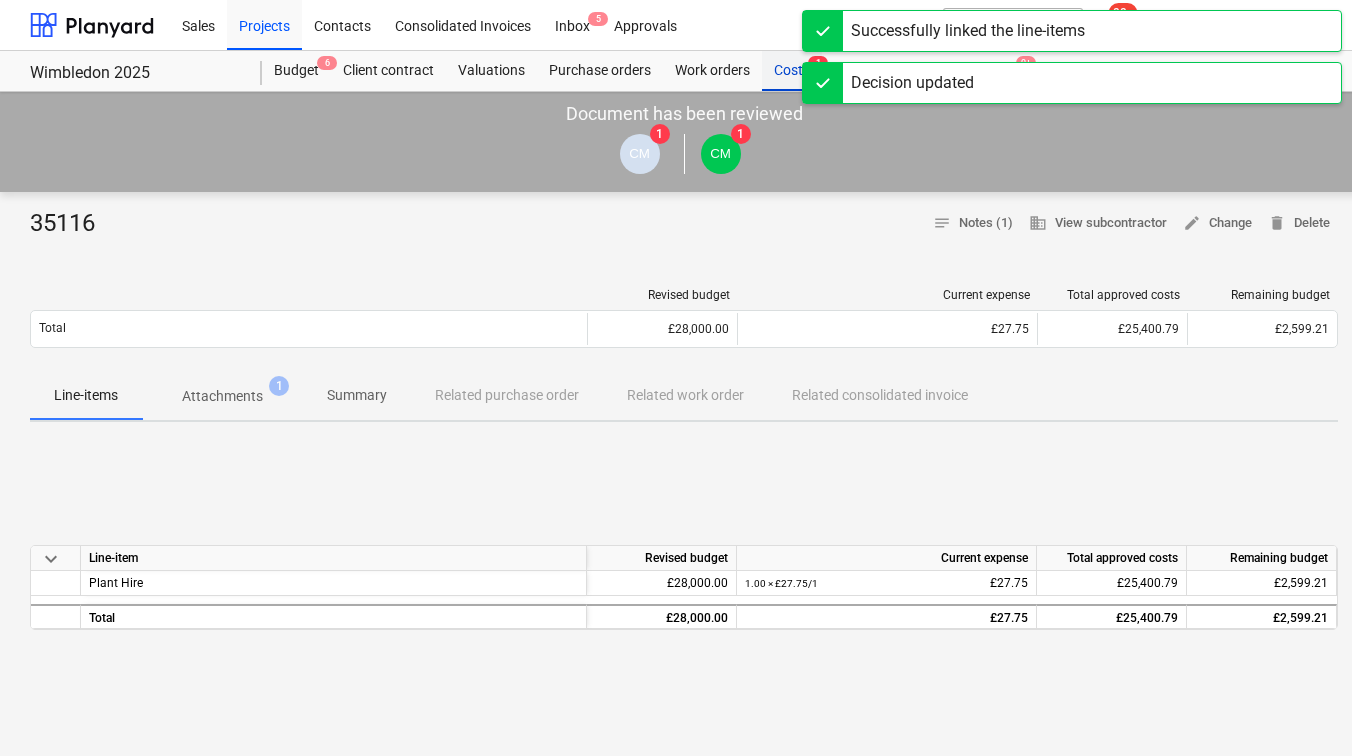 click on "Costs 1" at bounding box center (792, 71) 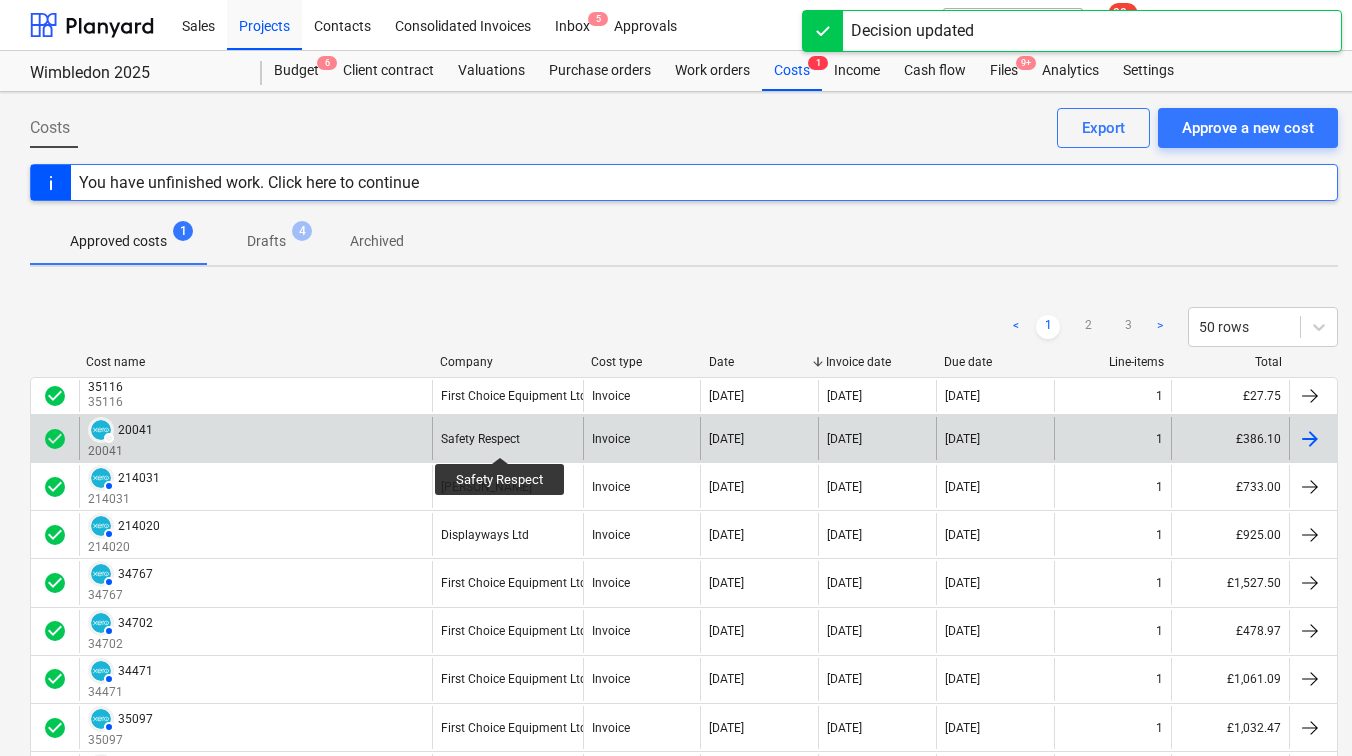 click on "Safety Respect" at bounding box center [480, 439] 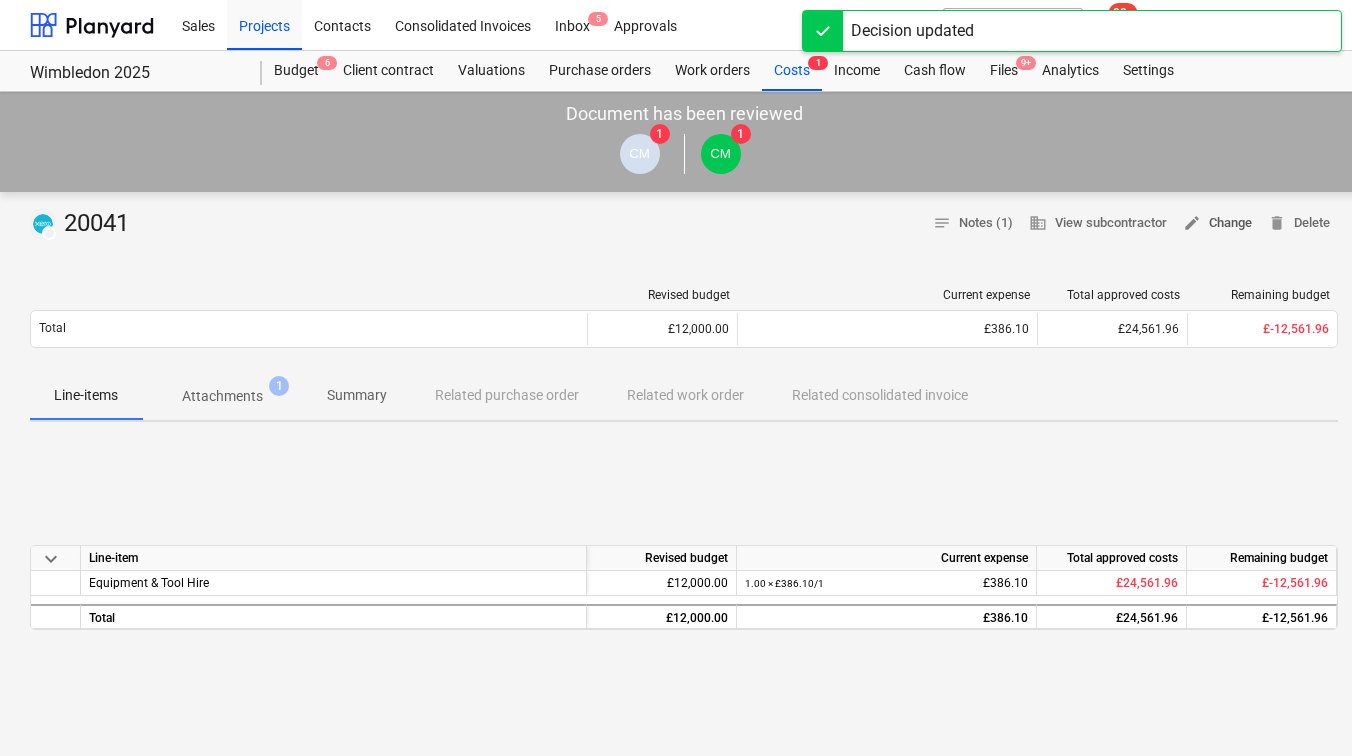 click on "edit Change" at bounding box center [1217, 223] 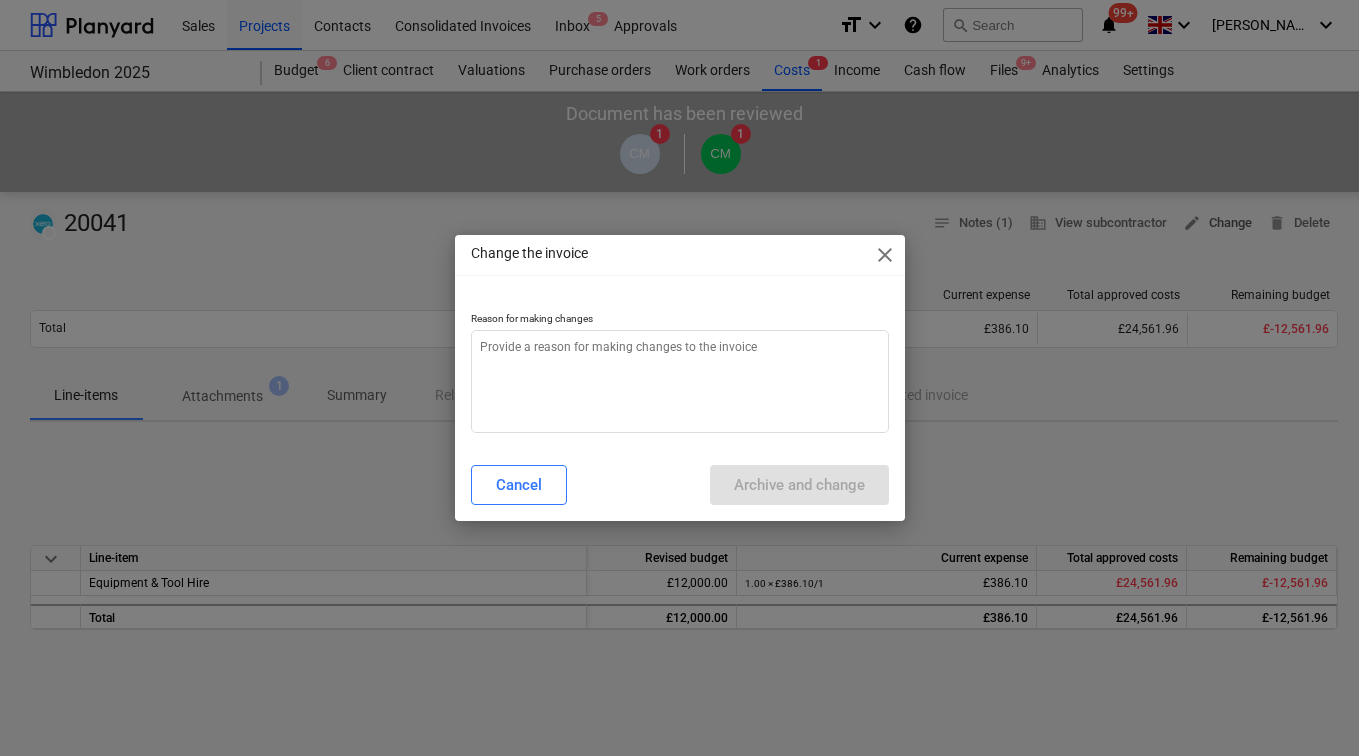 type on "x" 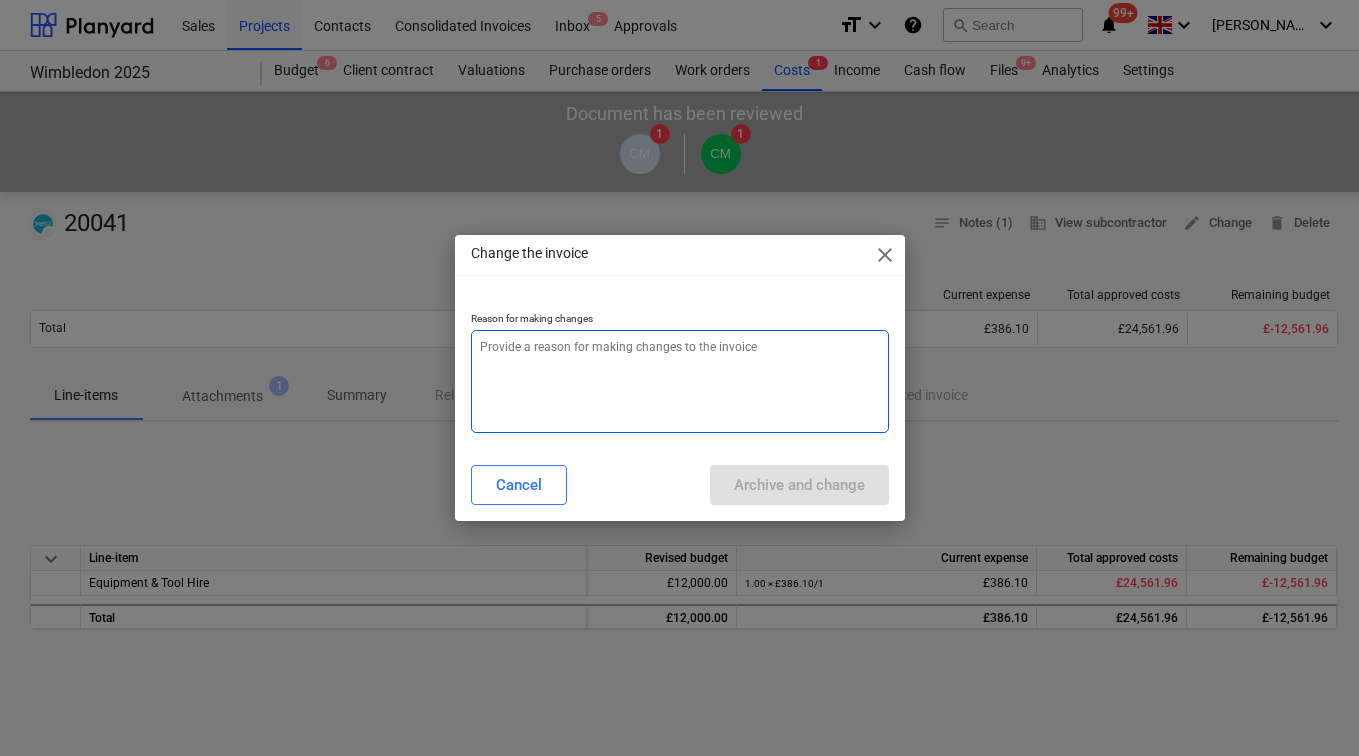 click at bounding box center (680, 381) 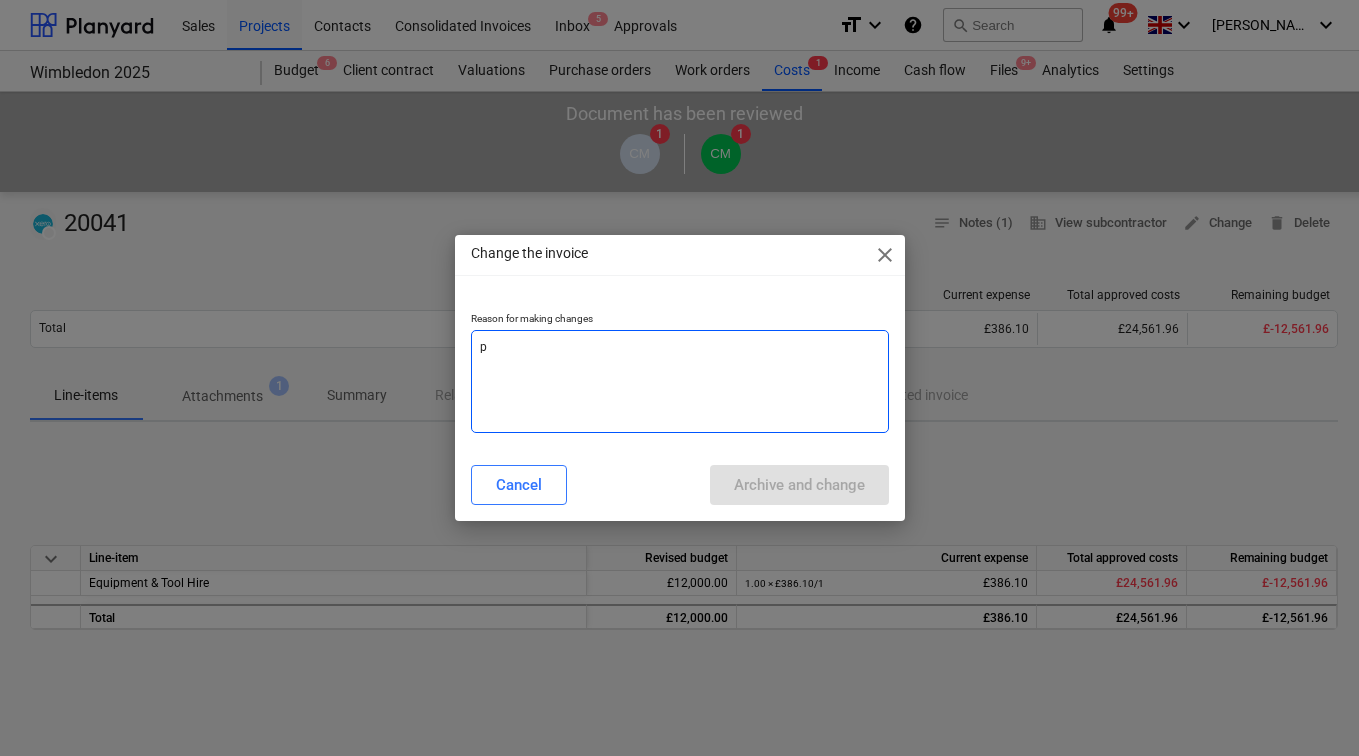 type on "pa" 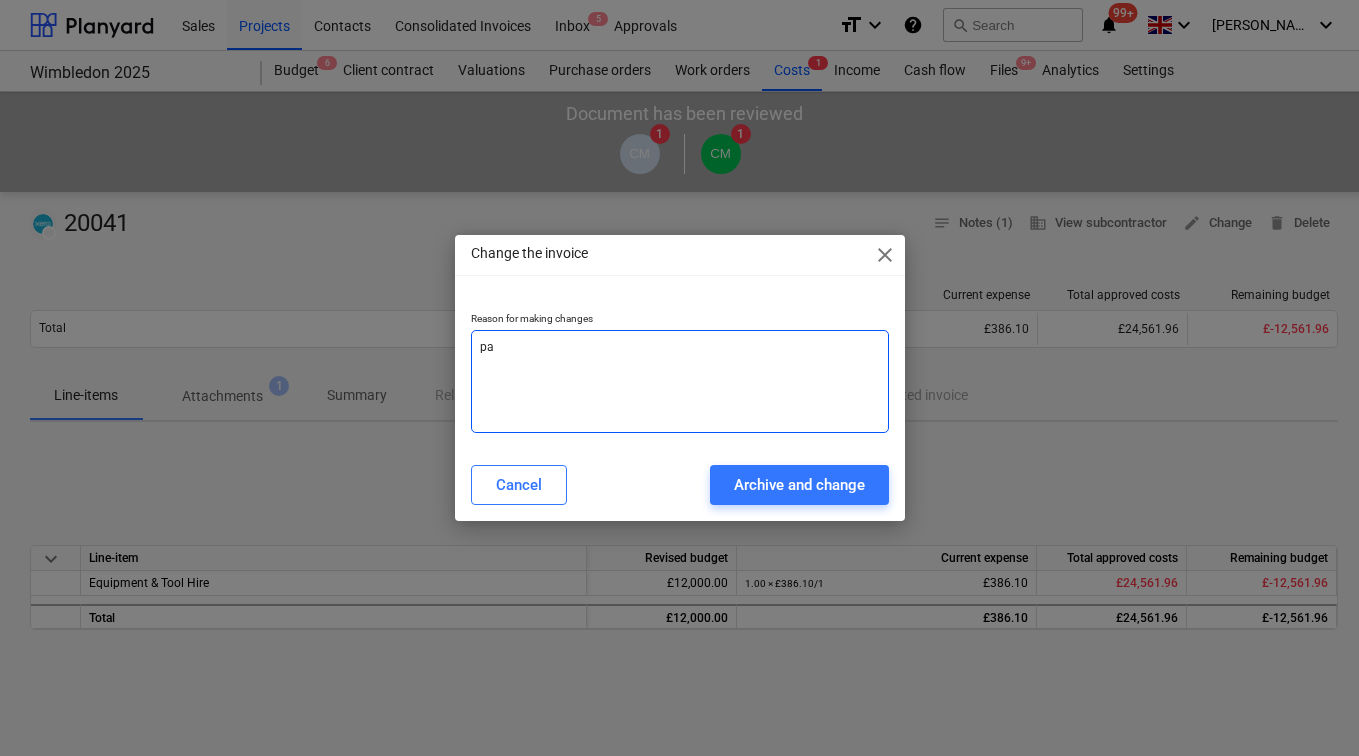 type on "pay" 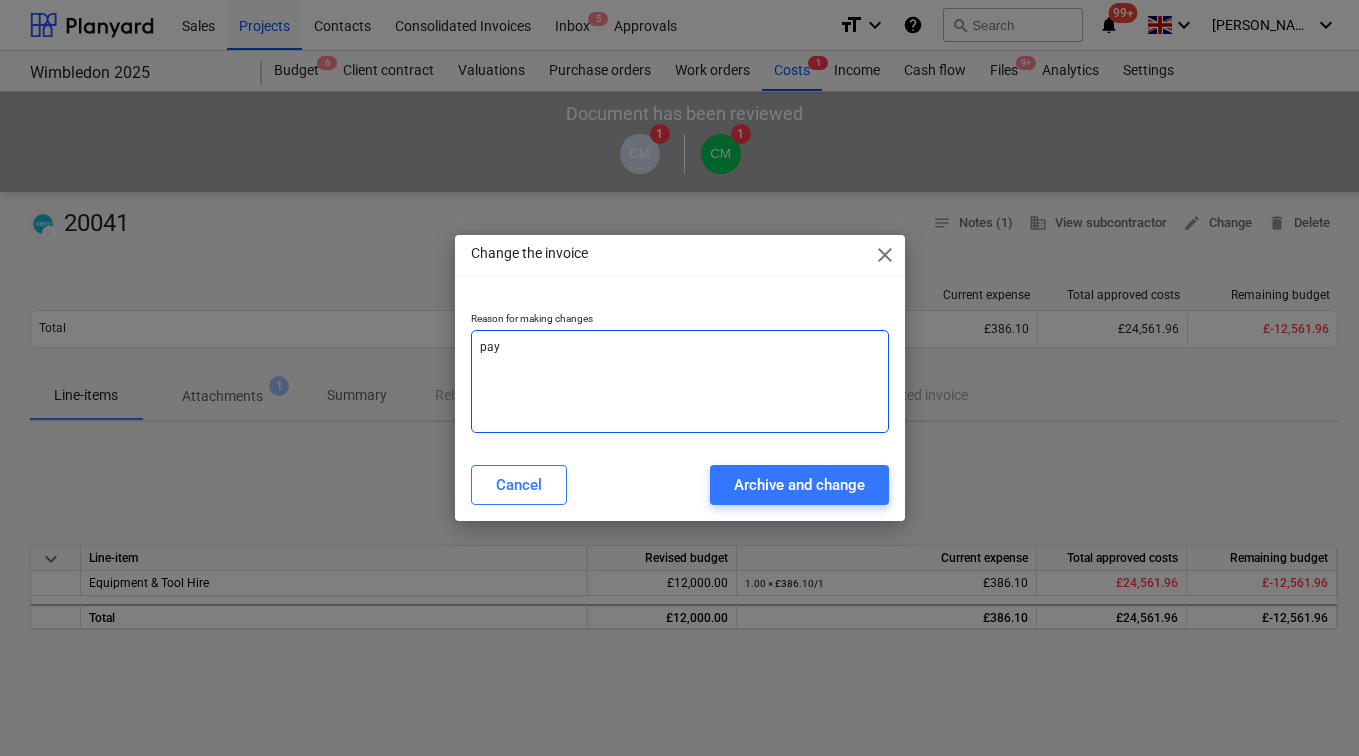 type on "paym" 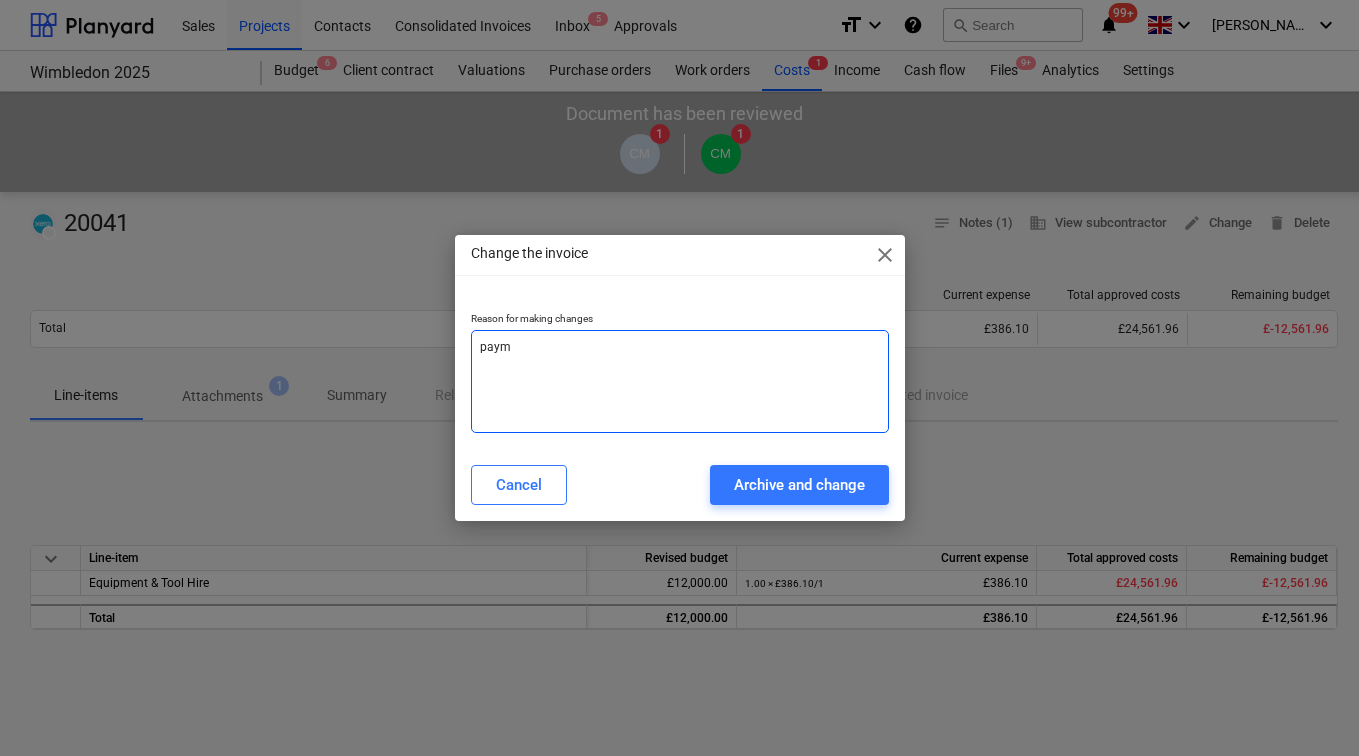 type on "payme" 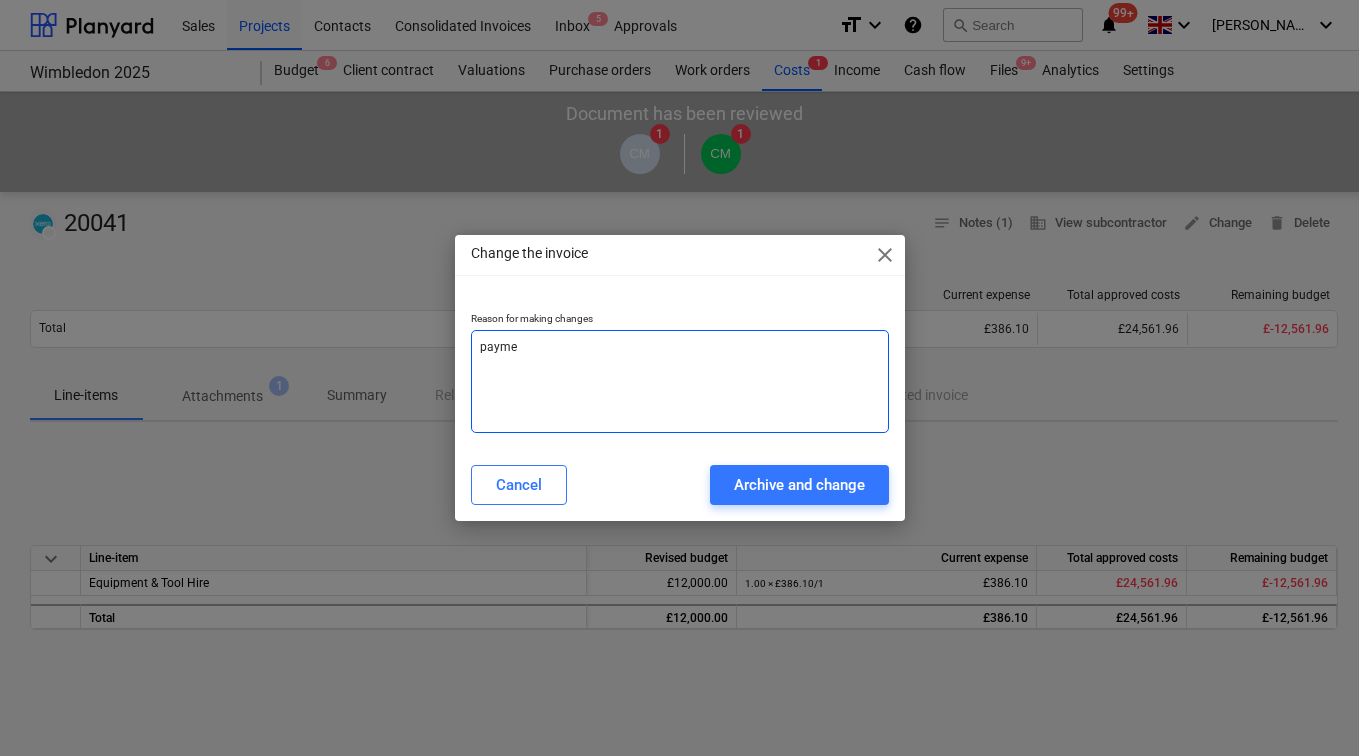 type on "paymen" 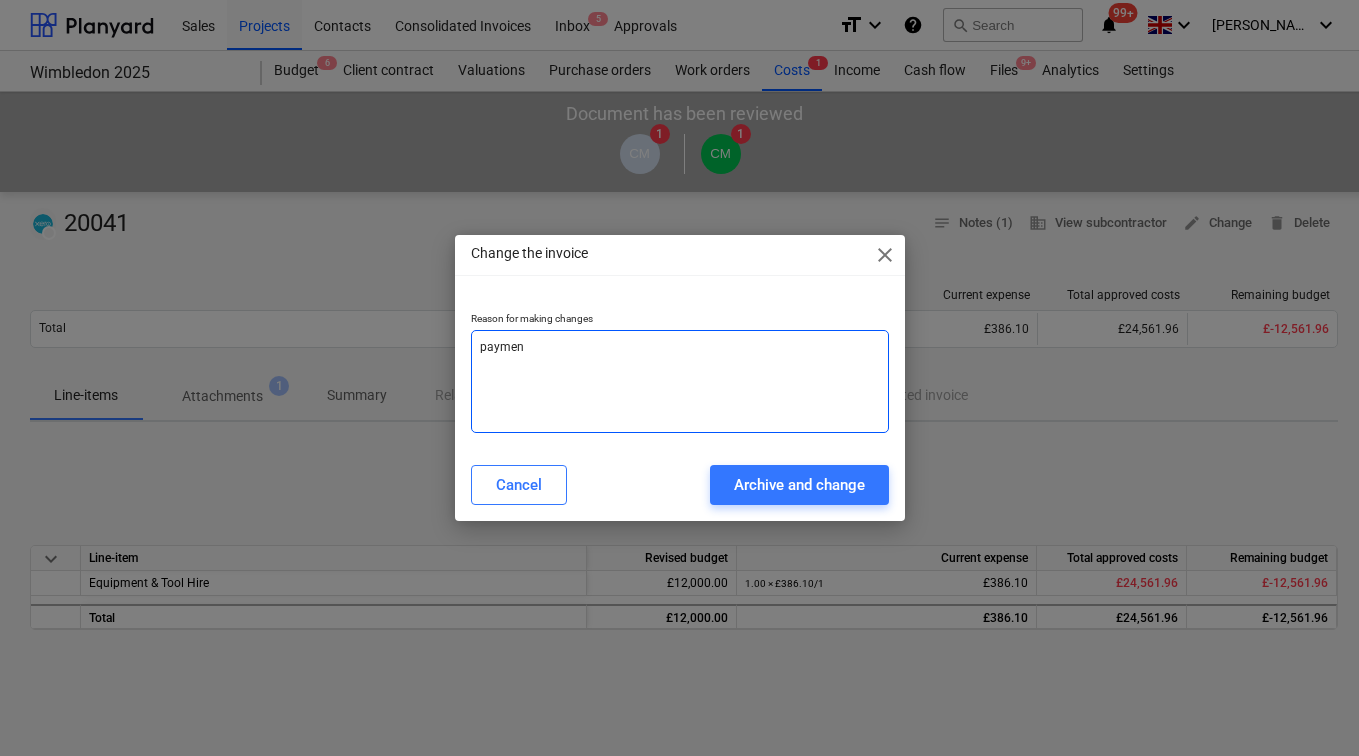 type on "payment" 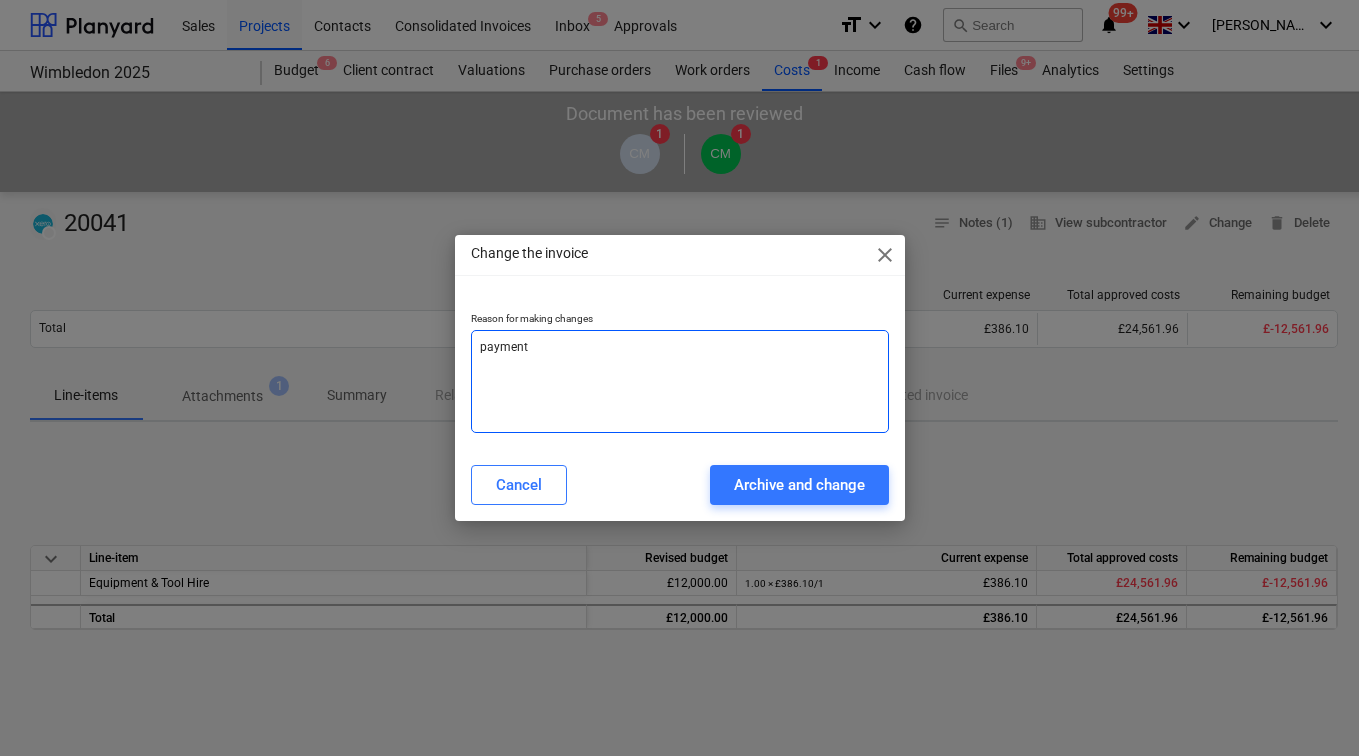 type on "payment" 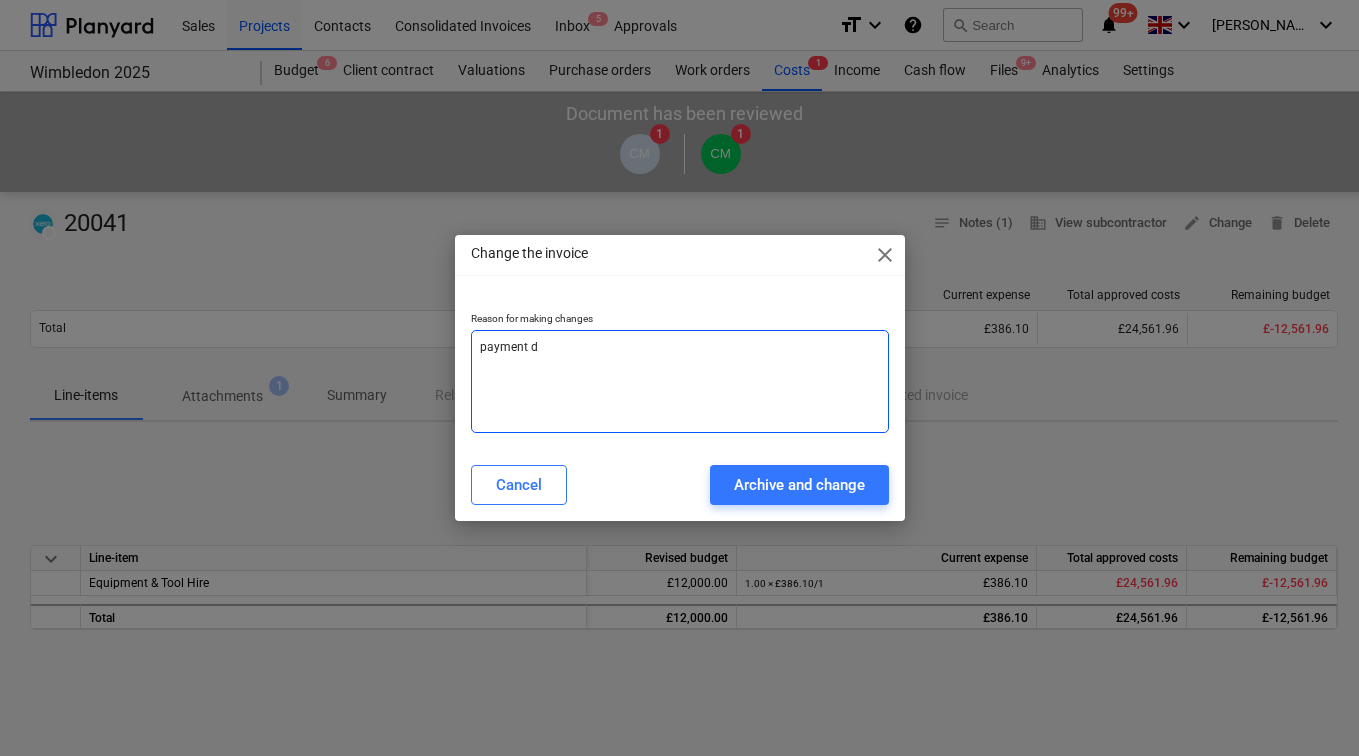 type on "payment da" 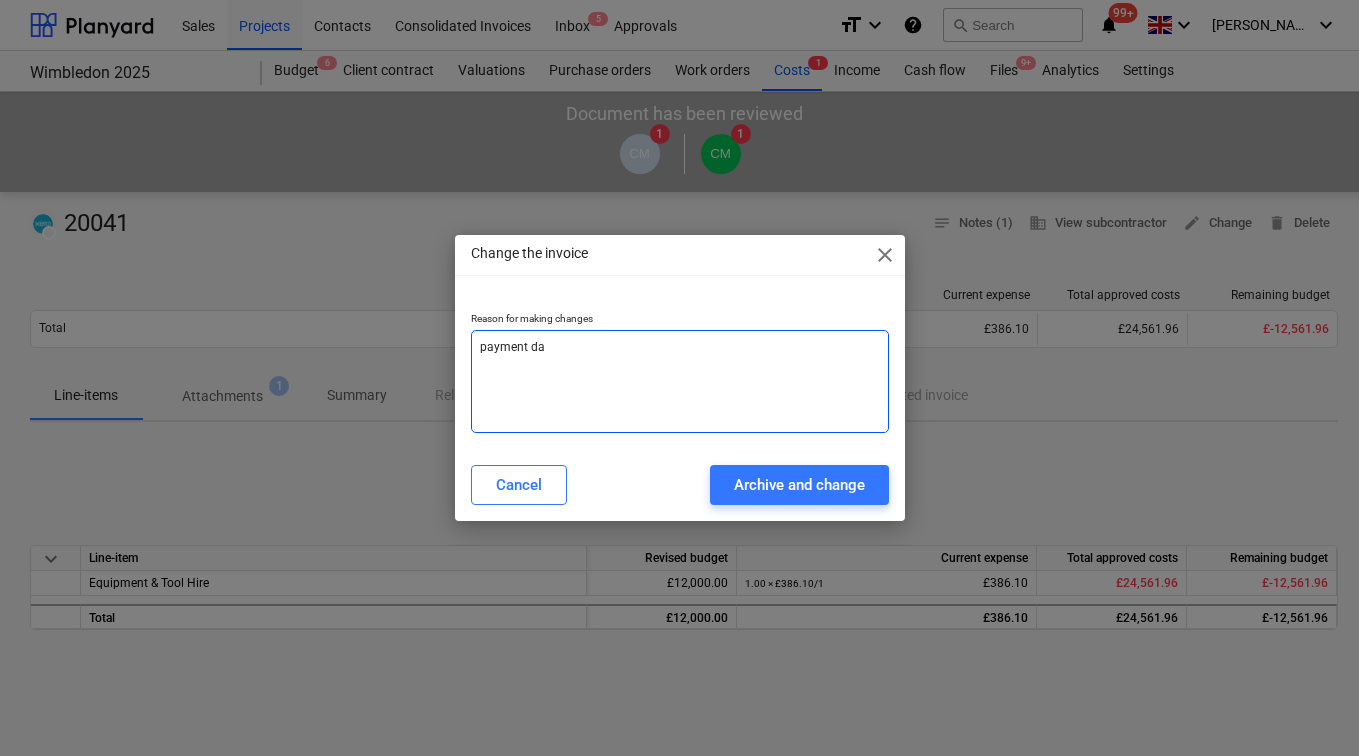 type on "payment dat" 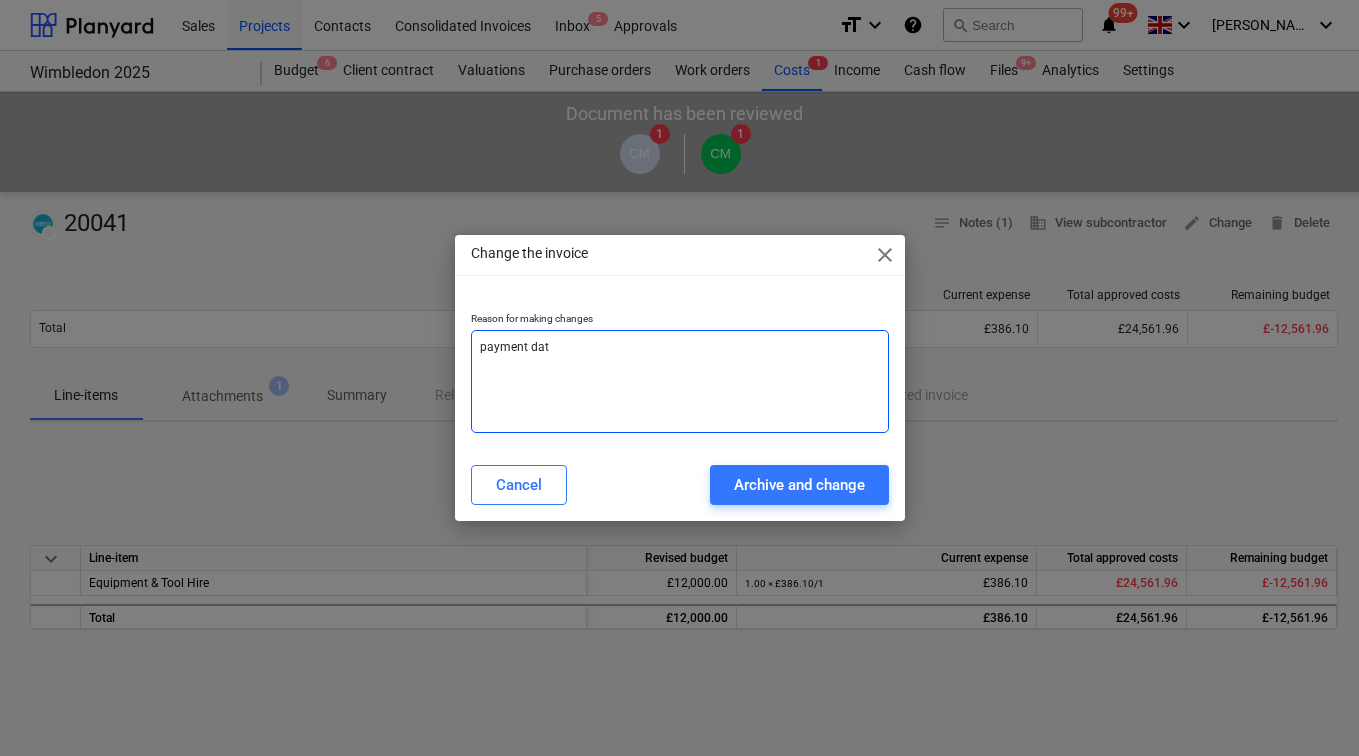 type on "x" 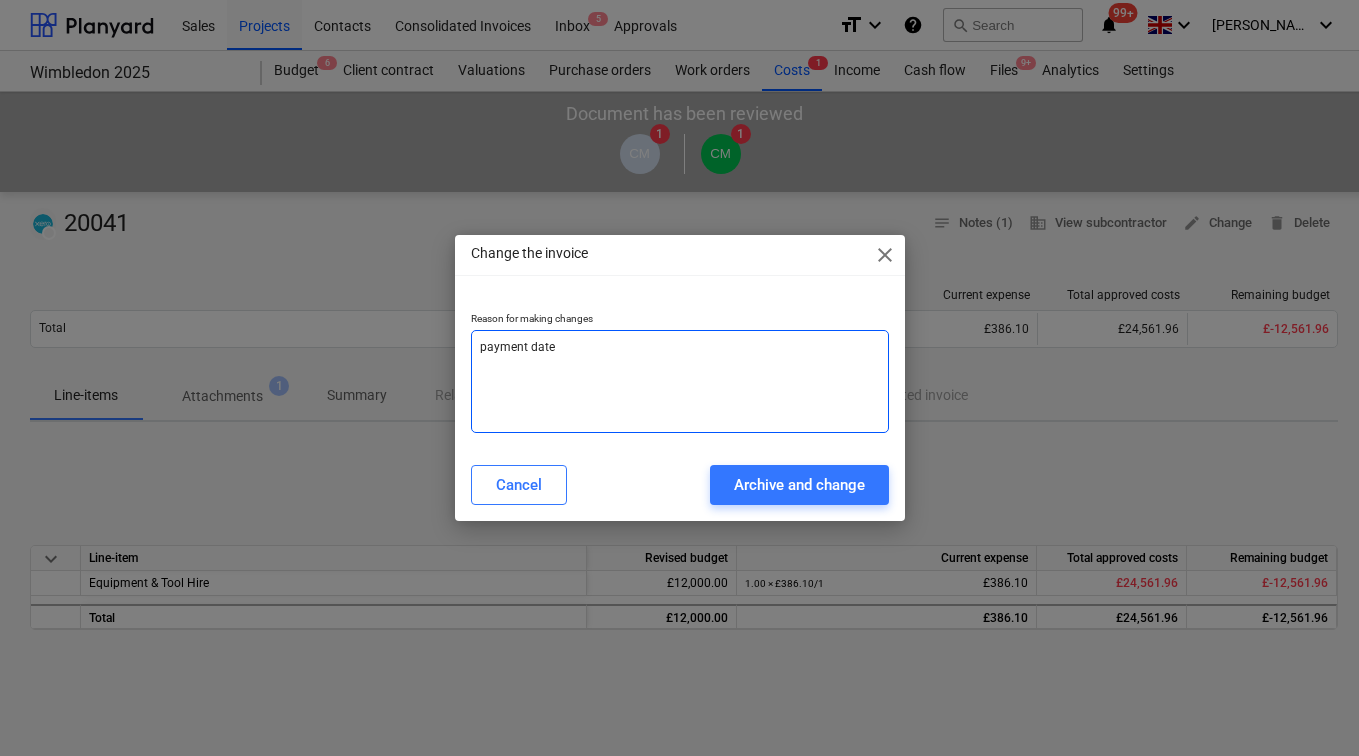 type on "payment date" 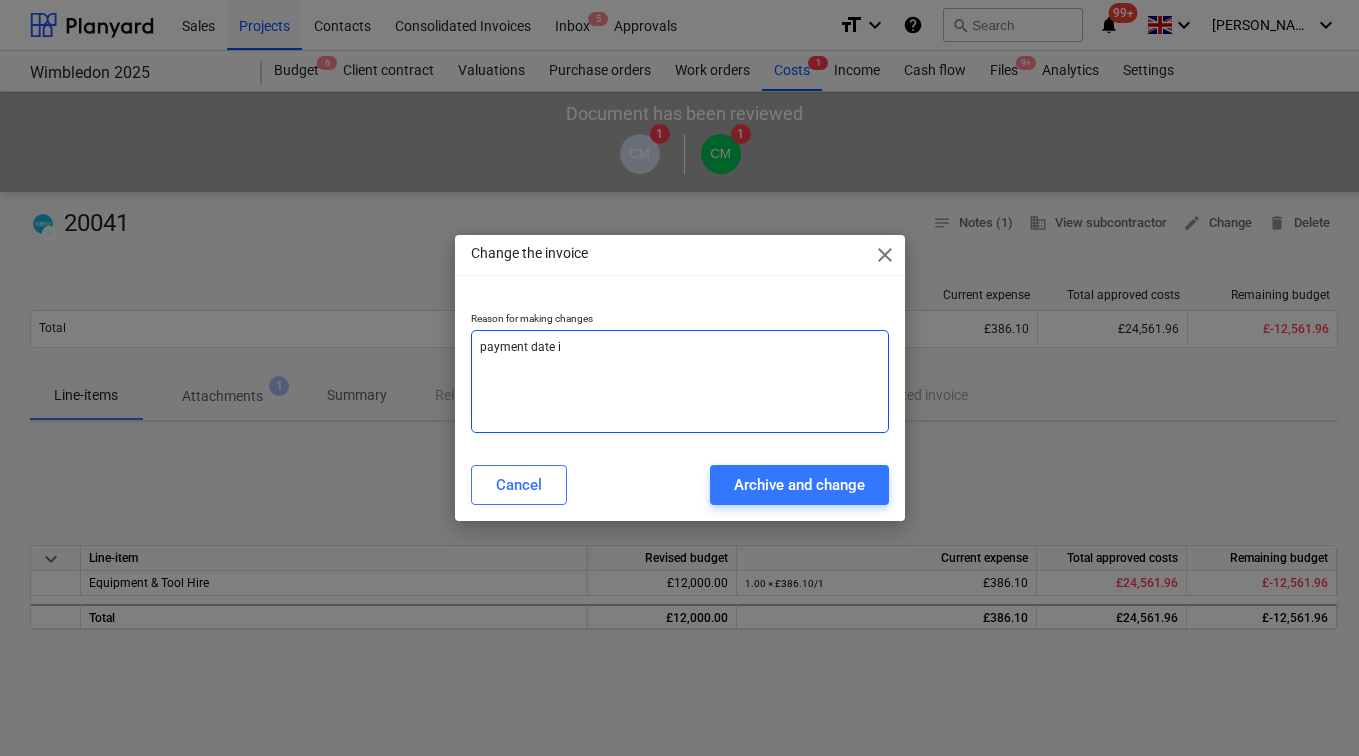 type on "payment date in" 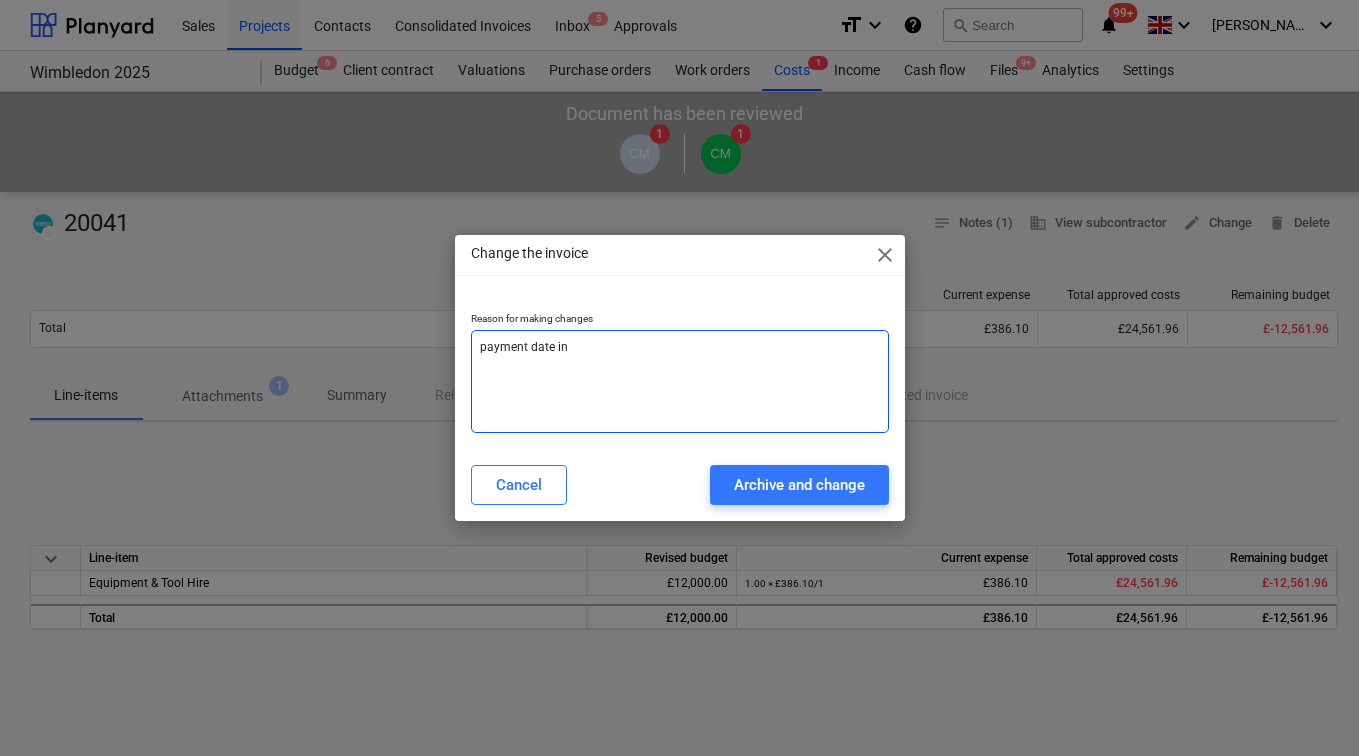 type on "payment date inc" 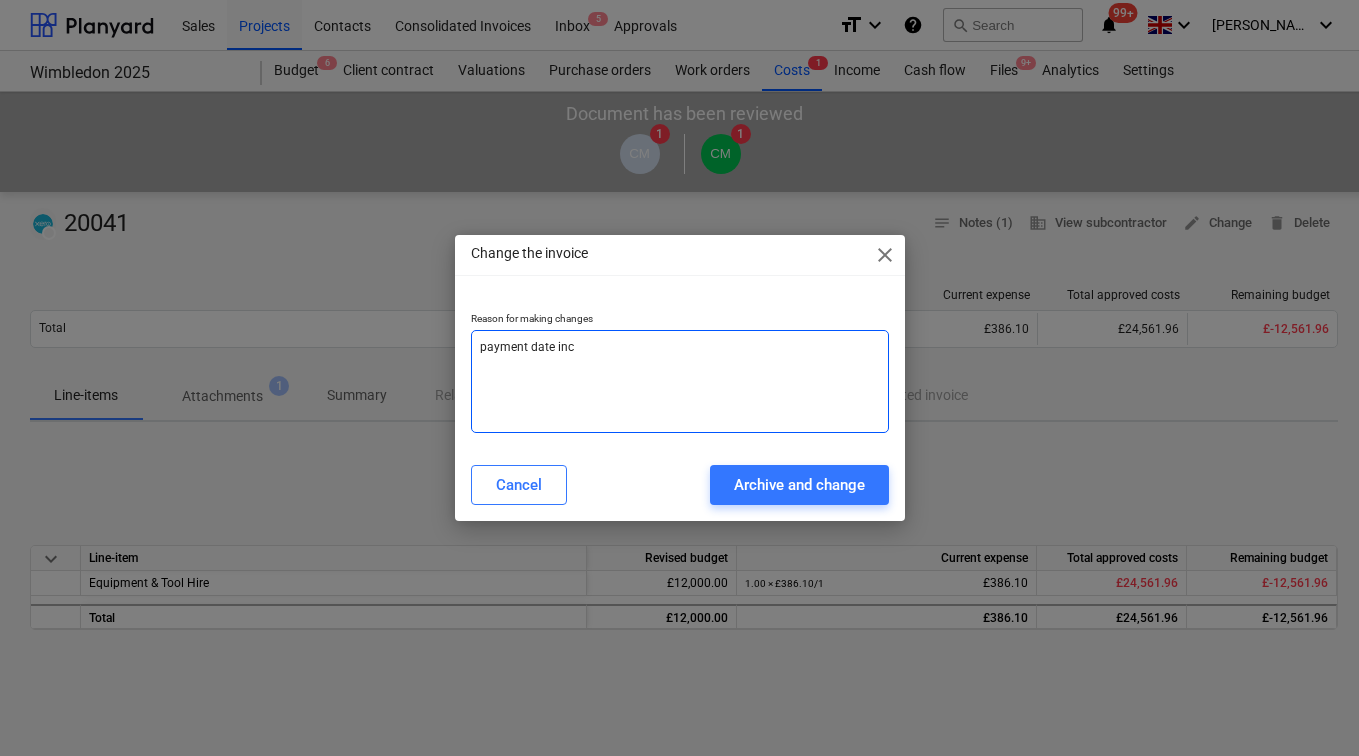 type on "payment date inco" 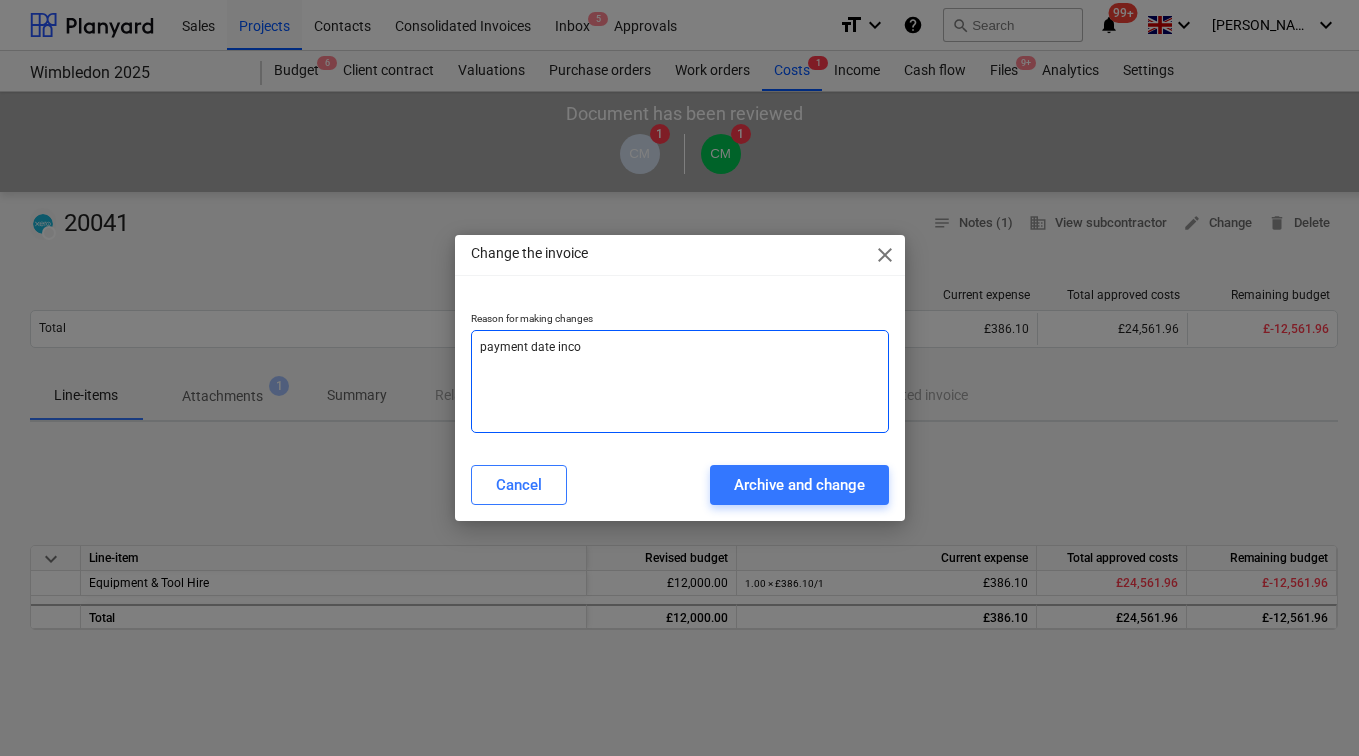 type on "x" 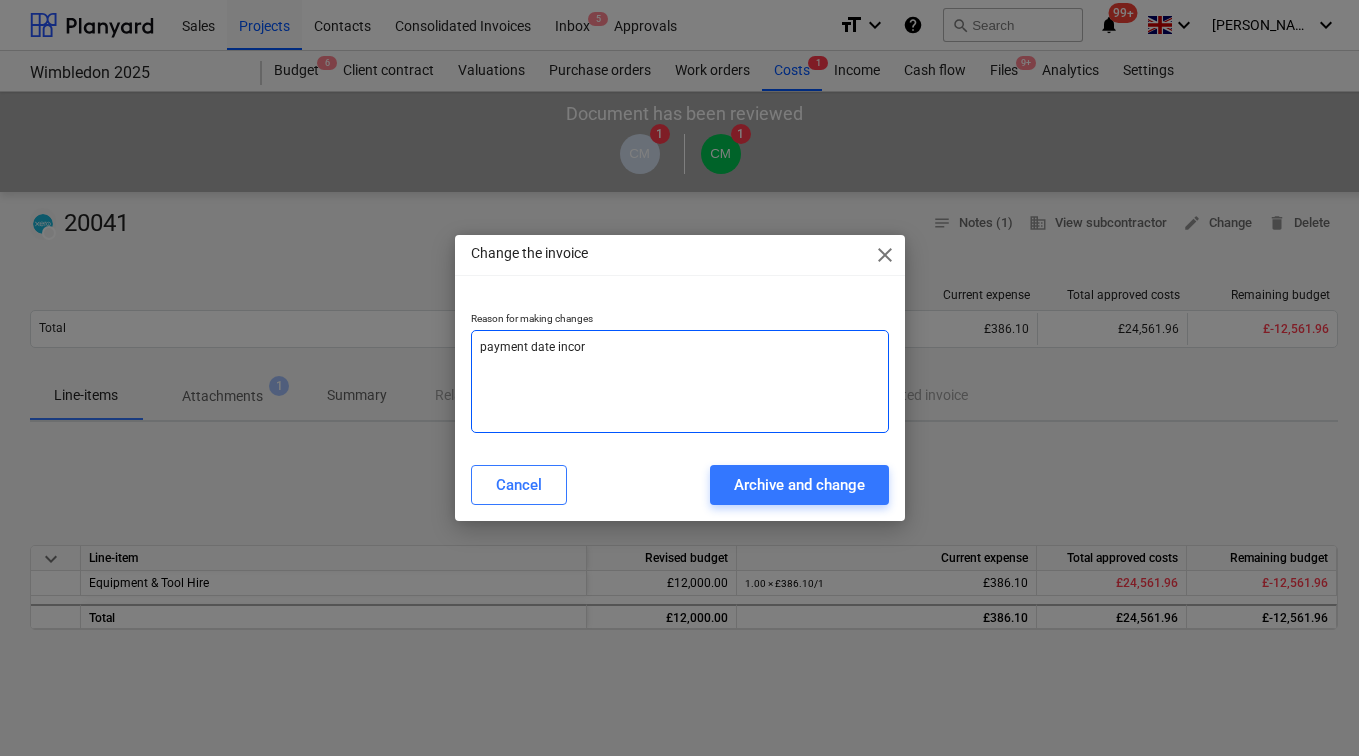 type on "payment date incorr" 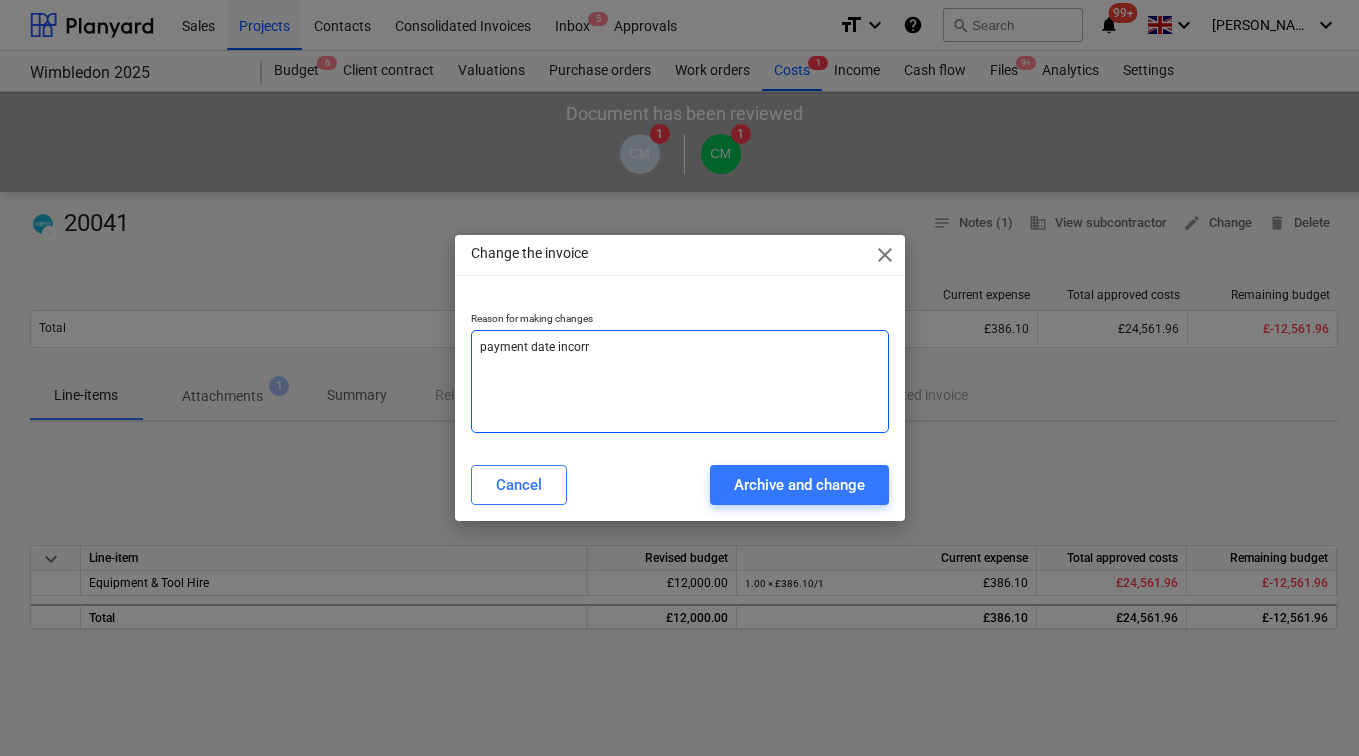 type on "payment date incorre" 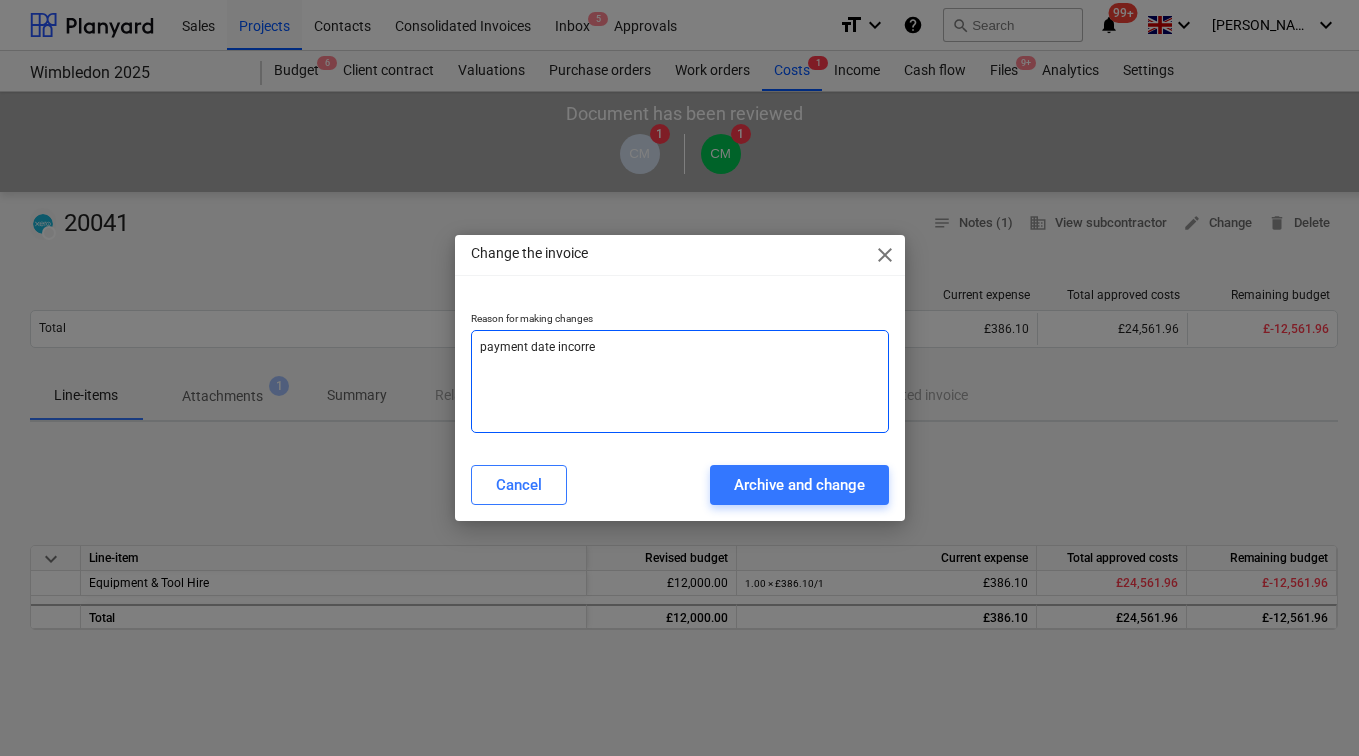 type on "payment date incorrec" 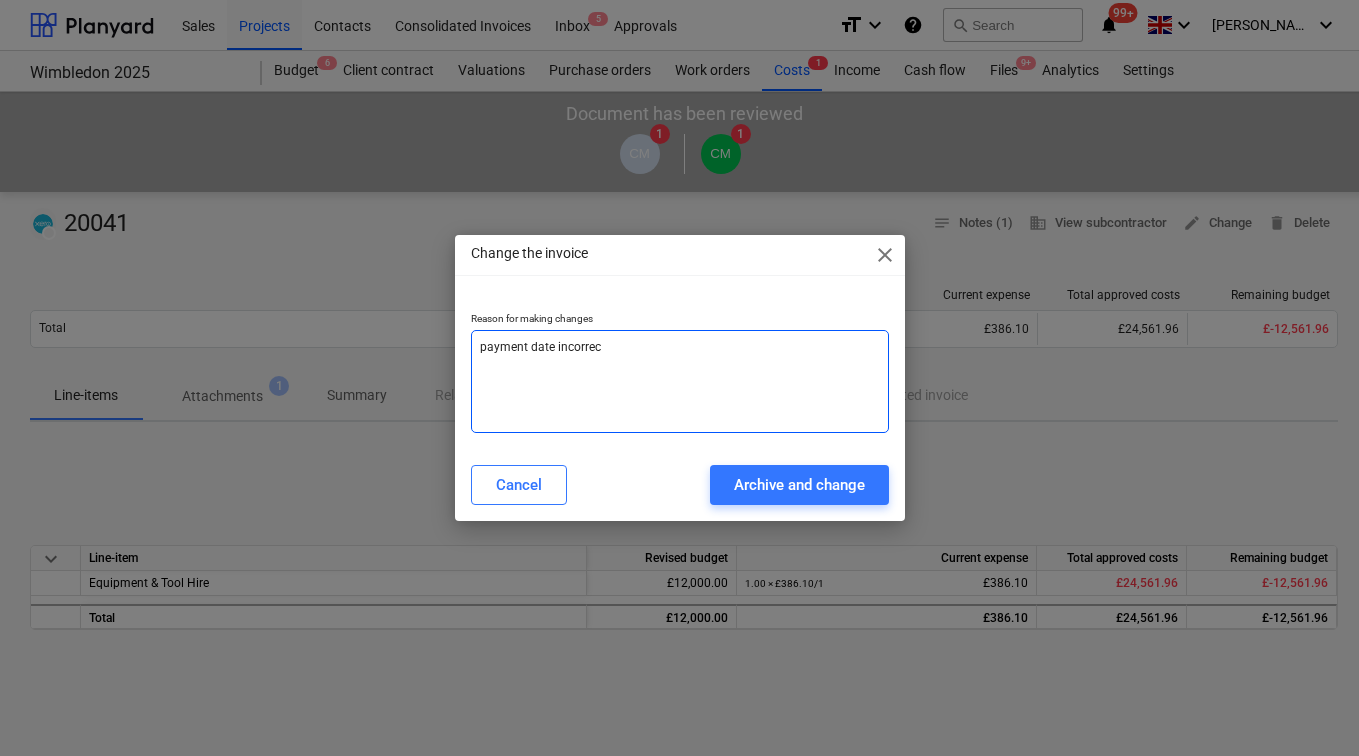 type on "payment date incorrect" 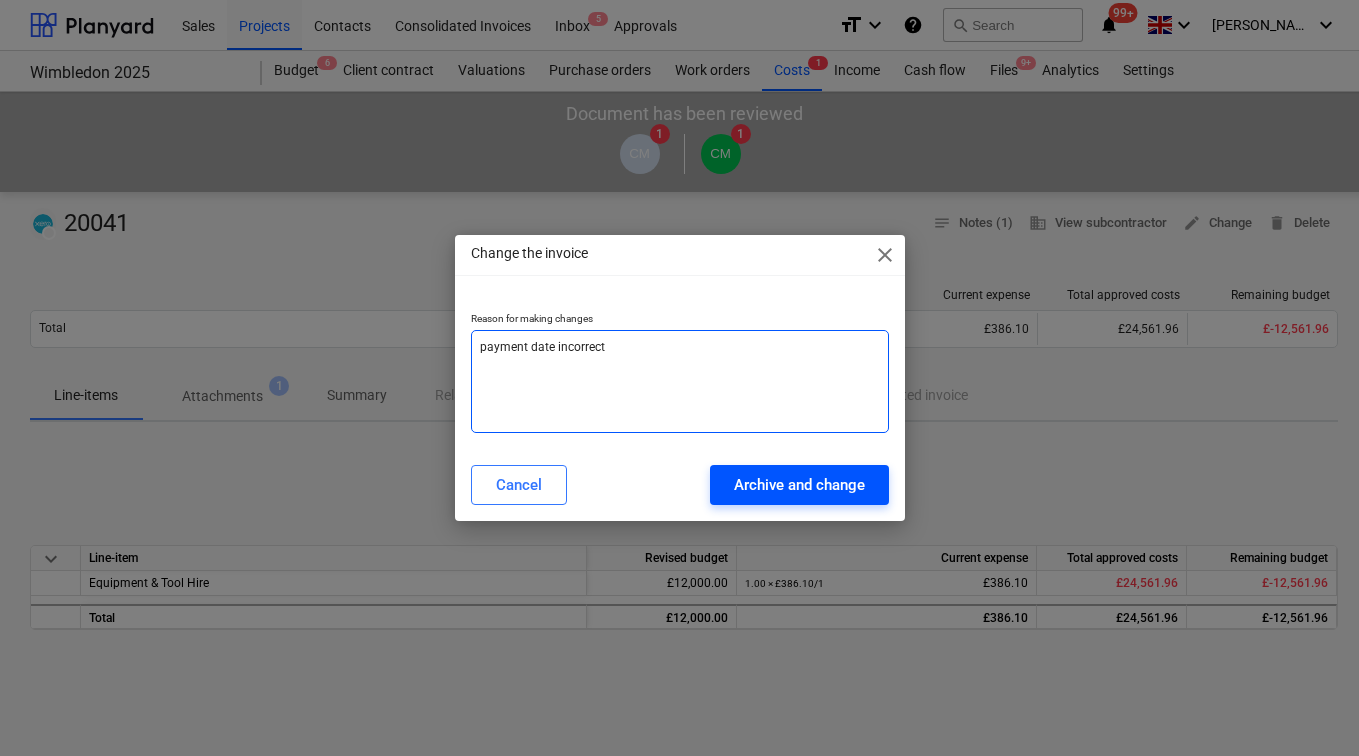 type on "payment date incorrect" 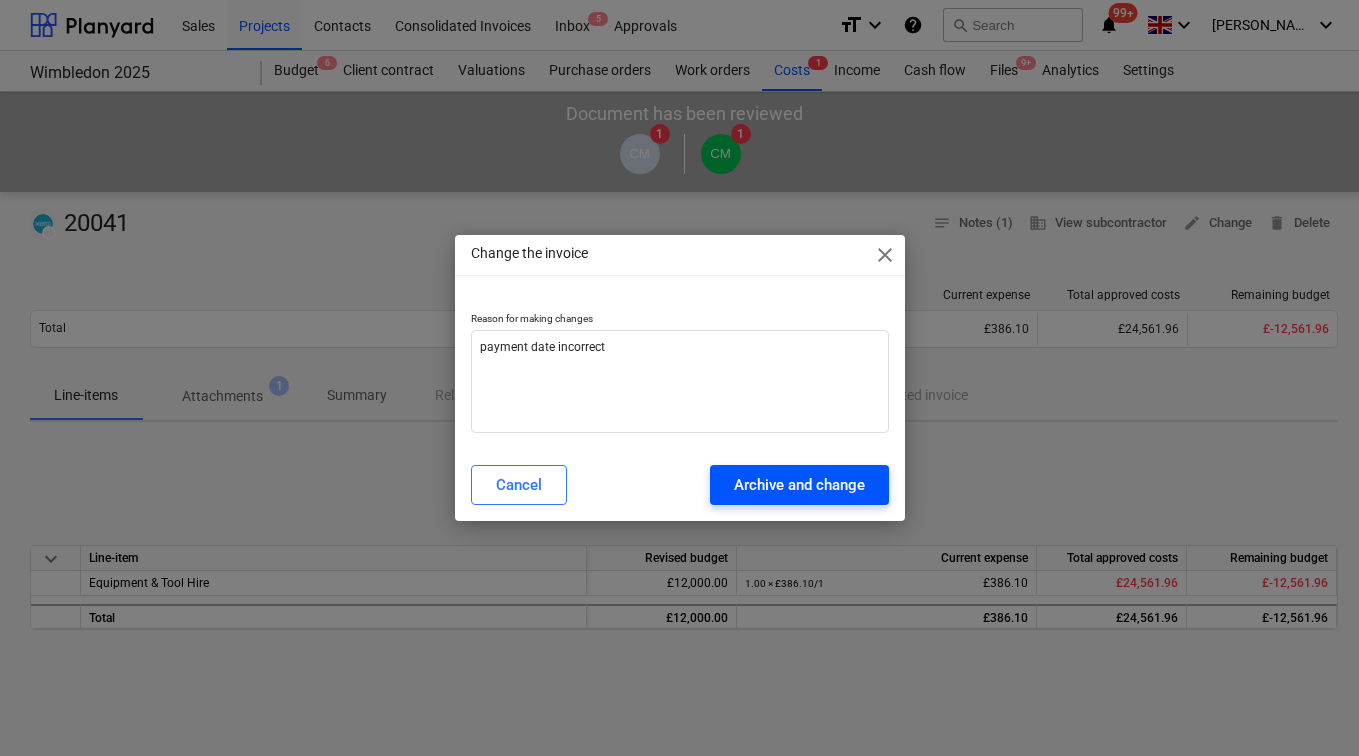 click on "Archive and change" at bounding box center [799, 485] 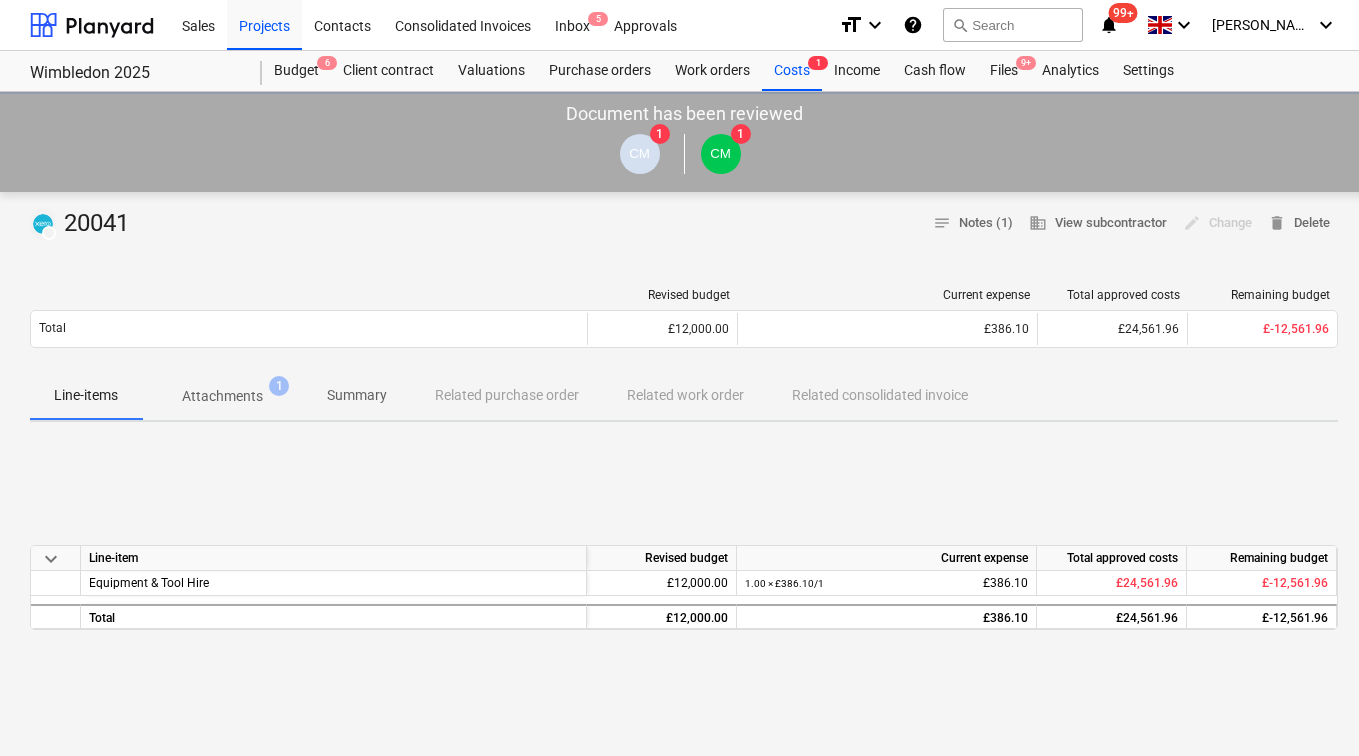 type on "x" 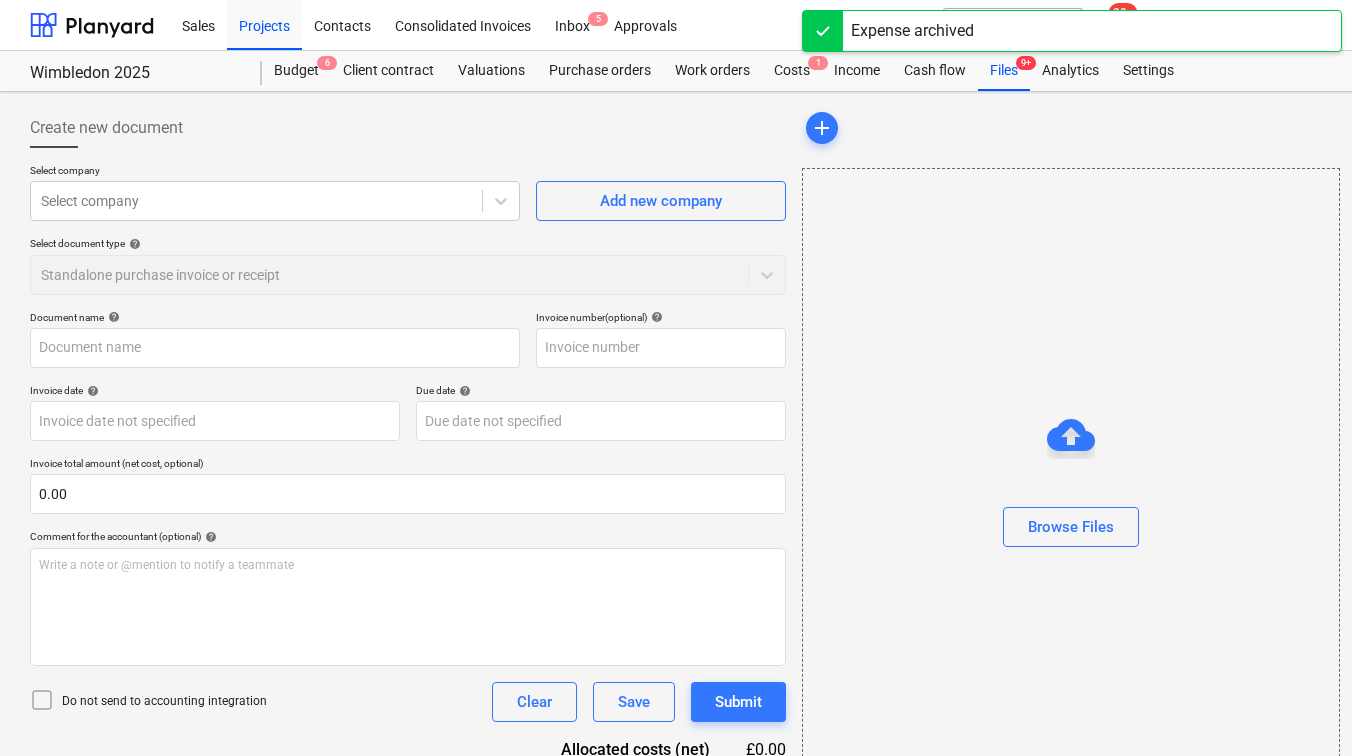 type on "20041" 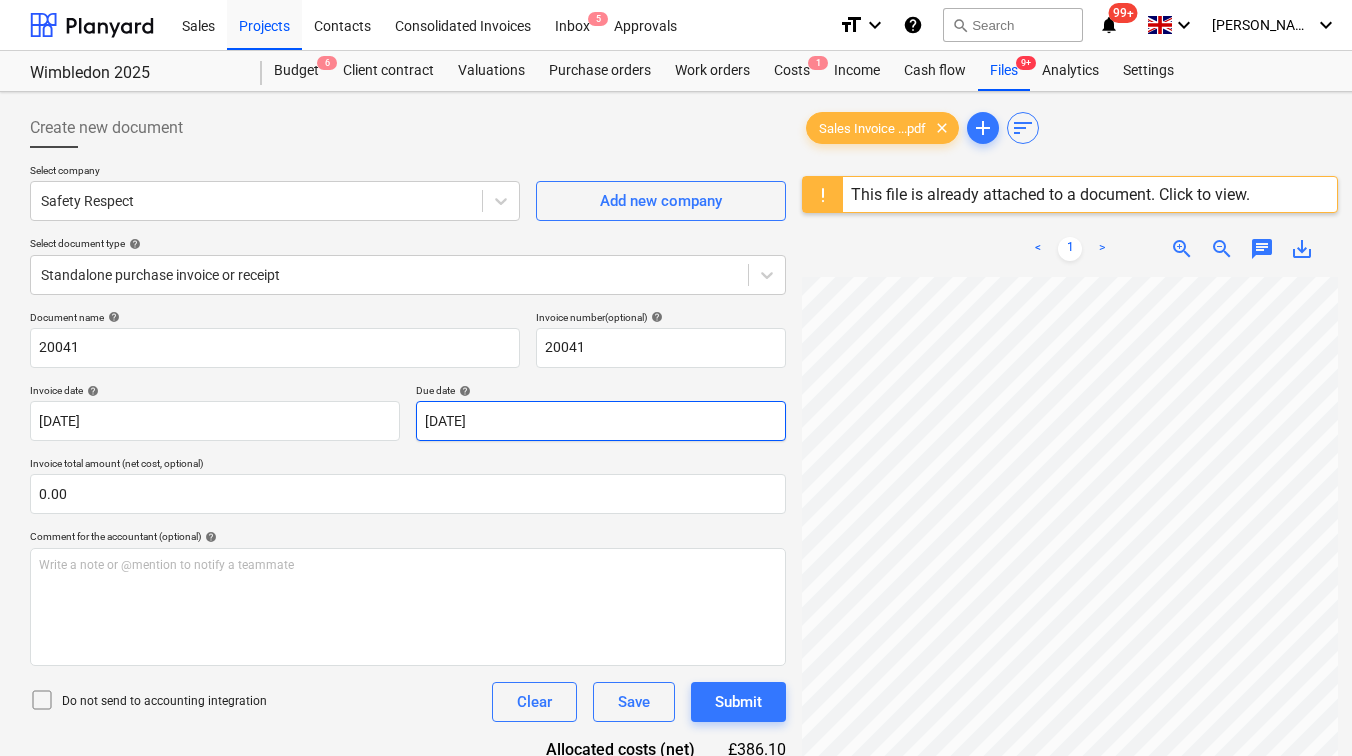 click on "Sales Projects Contacts Consolidated Invoices Inbox 5 Approvals format_size keyboard_arrow_down help search Search notifications 99+ keyboard_arrow_down [PERSON_NAME] keyboard_arrow_down Wimbledon 2025 Wimbledon 2025 Budget 6 Client contract Valuations Purchase orders Work orders Costs 1 Income Cash flow Files 9+ Analytics Settings Create new document Select company Safety Respect   Add new company Select document type help Standalone purchase invoice or receipt Document name help 20041 Invoice number  (optional) help 20041 Invoice date help [DATE] 06.06.2025 Press the down arrow key to interact with the calendar and
select a date. Press the question mark key to get the keyboard shortcuts for changing dates. Due date help [DATE] 01.08.2025 Press the down arrow key to interact with the calendar and
select a date. Press the question mark key to get the keyboard shortcuts for changing dates. Invoice total amount (net cost, optional) 0.00 Comment for the accountant (optional) help ﻿ Clear Save 1" at bounding box center (676, 378) 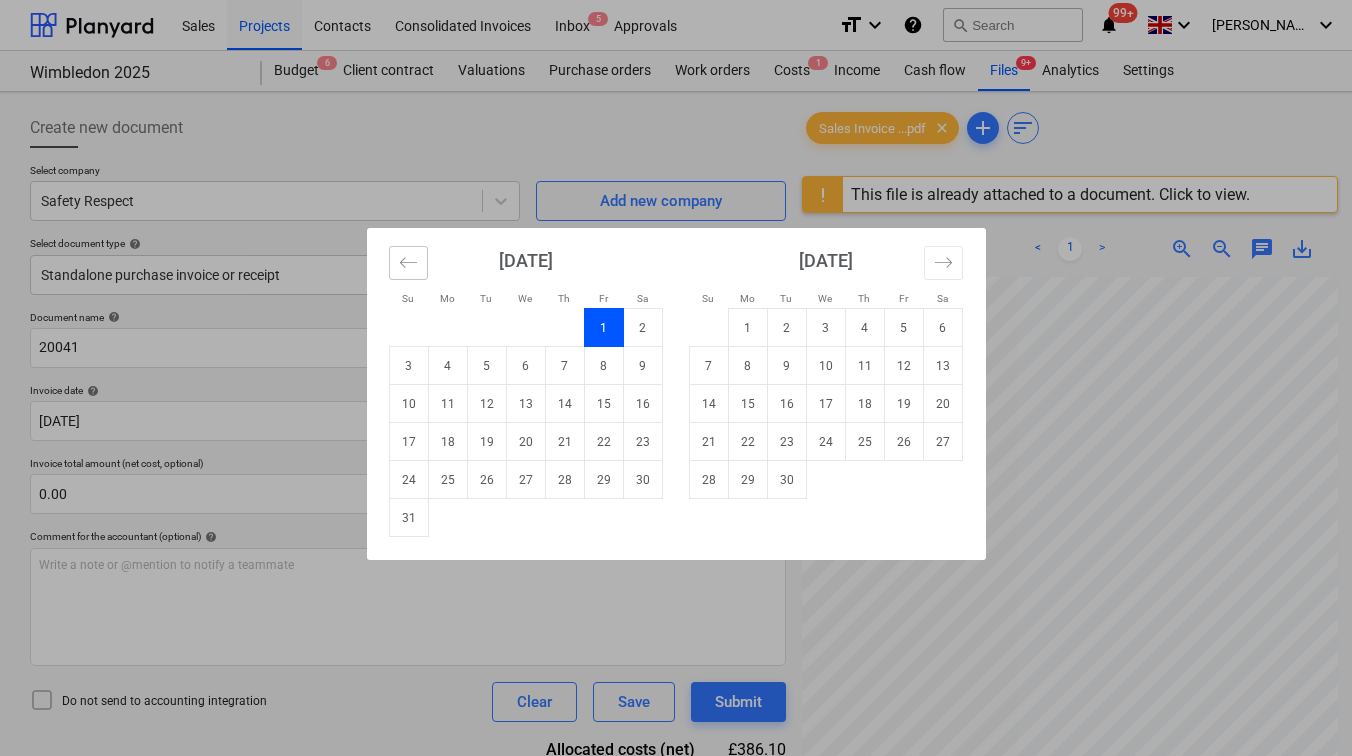 click 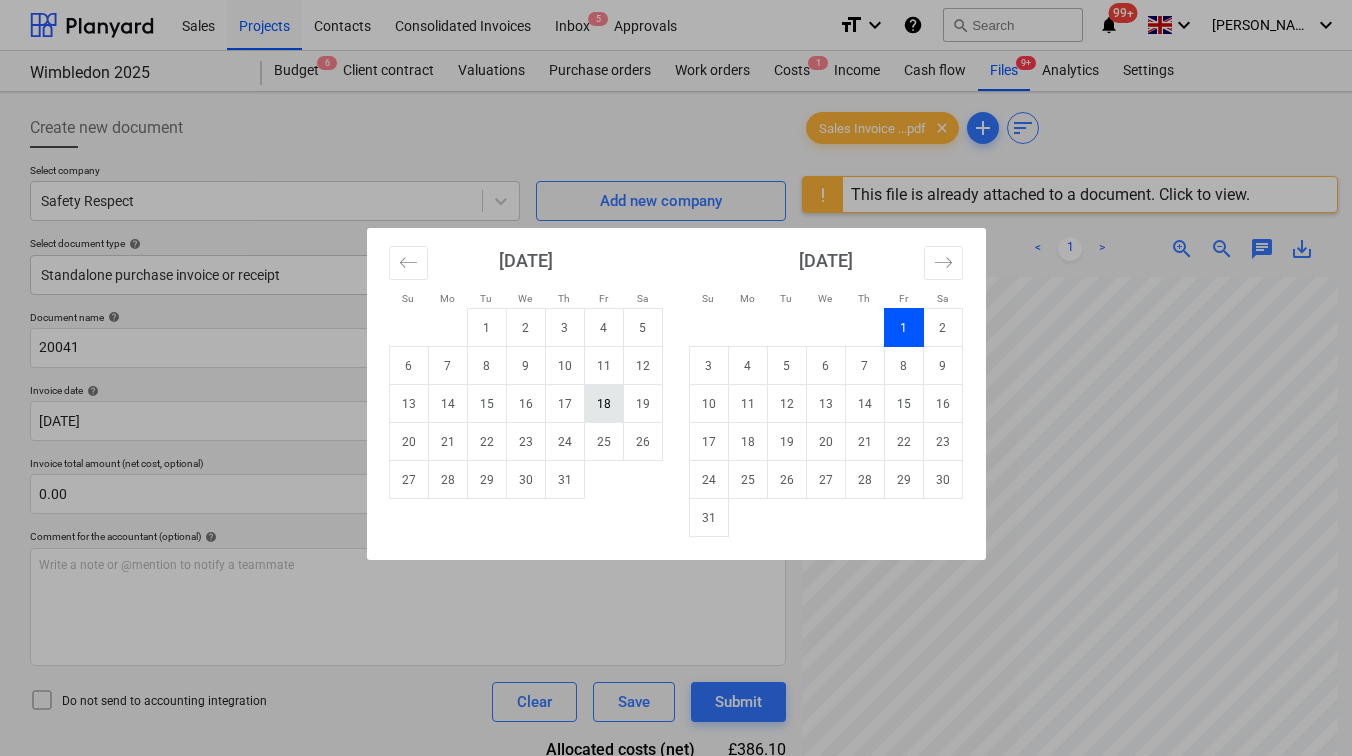 click on "18" at bounding box center [603, 404] 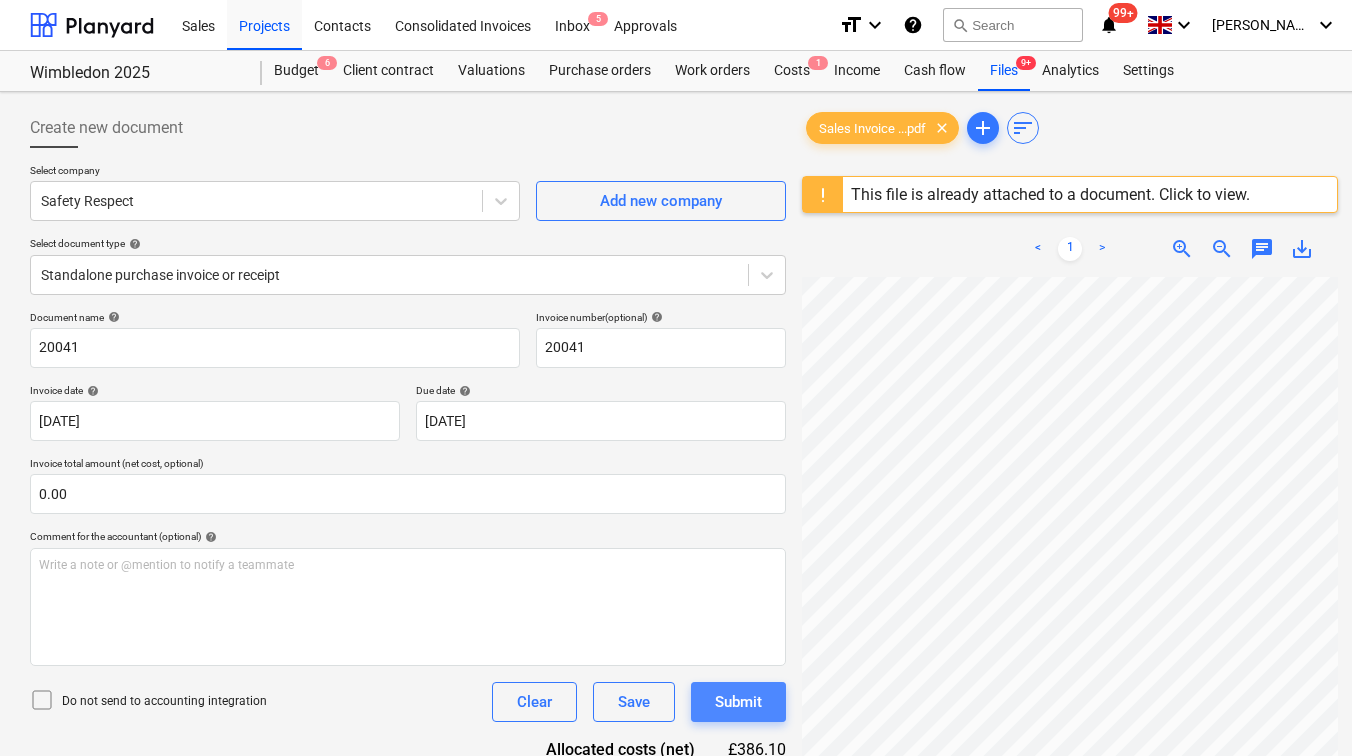 click on "Submit" at bounding box center [738, 702] 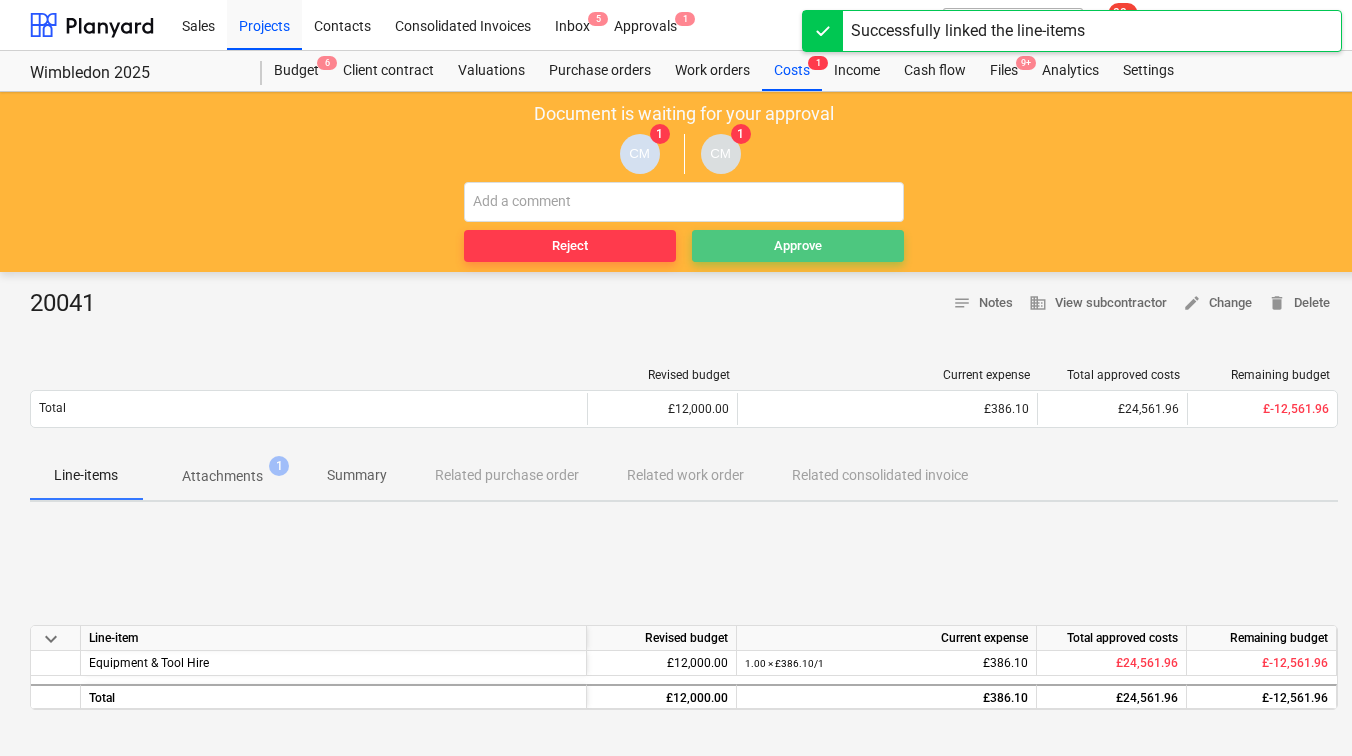 click on "Approve" at bounding box center (798, 246) 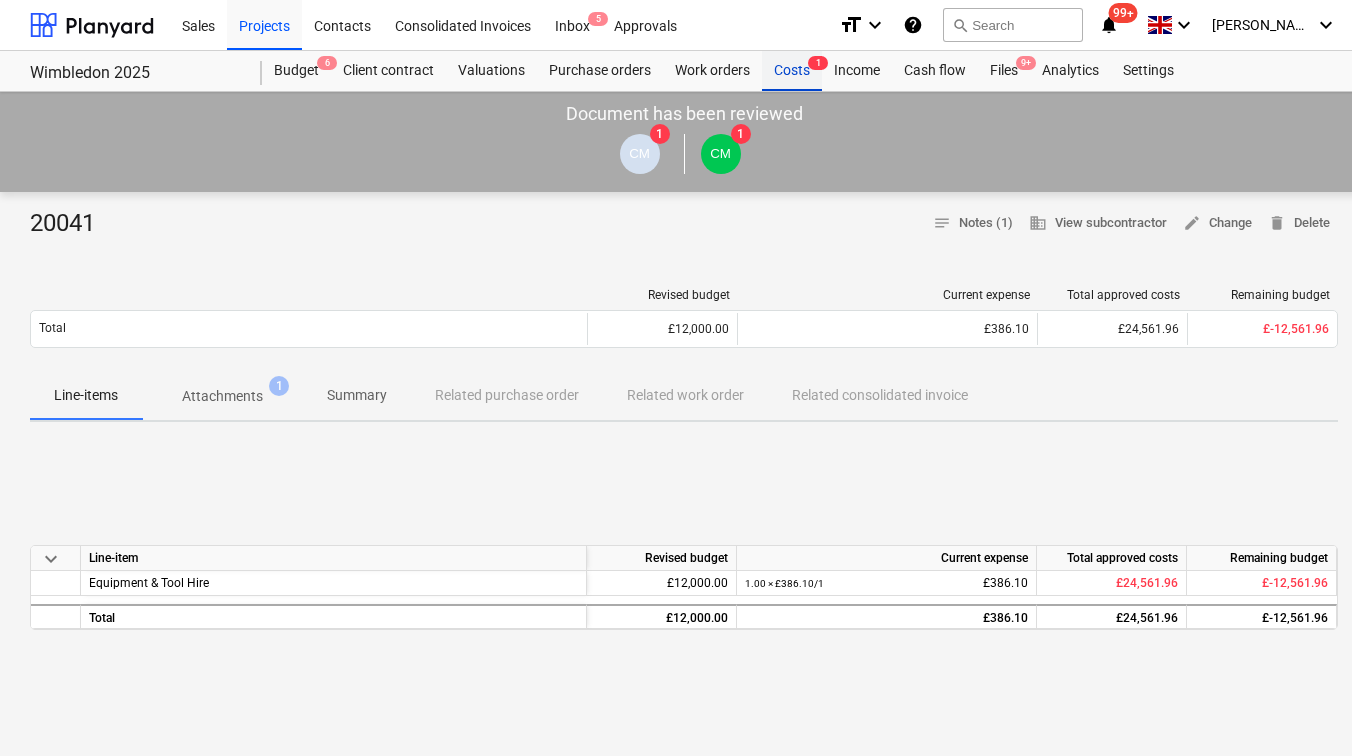 click on "Costs 1" at bounding box center (792, 71) 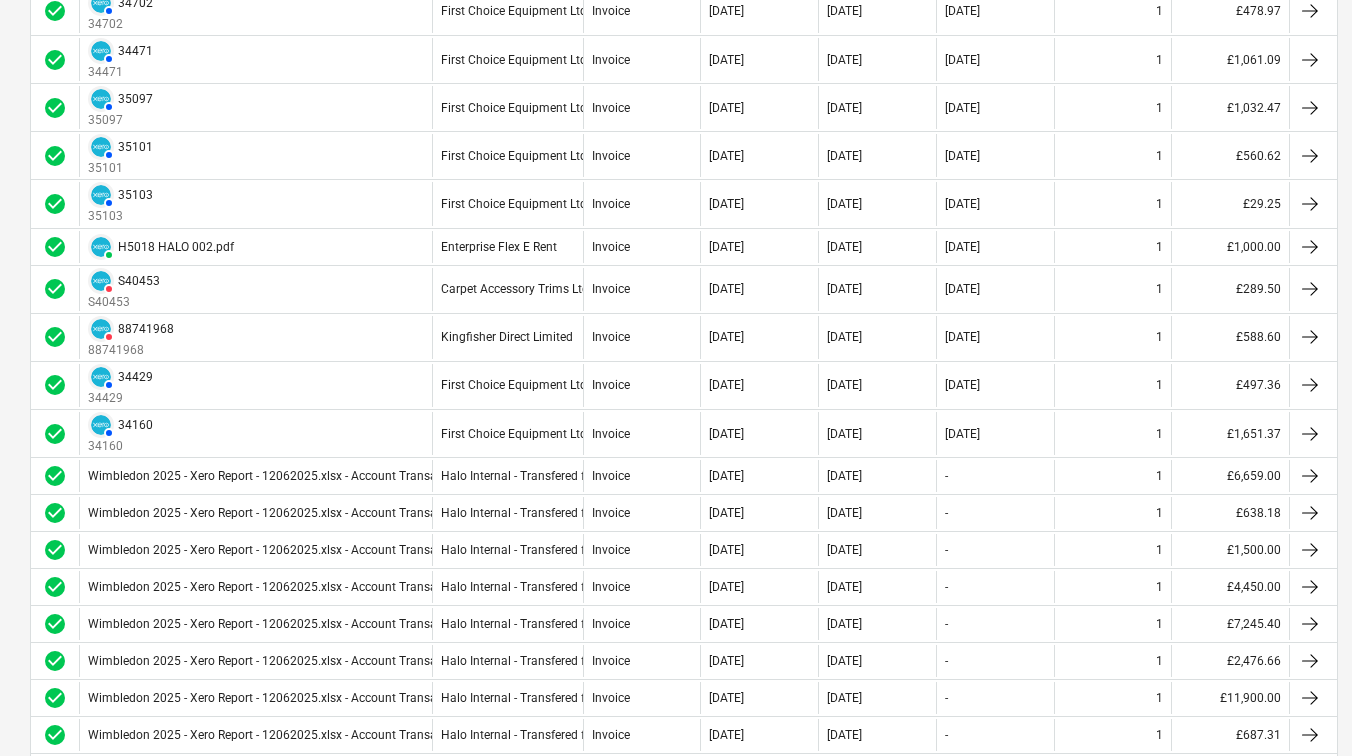 scroll, scrollTop: 0, scrollLeft: 0, axis: both 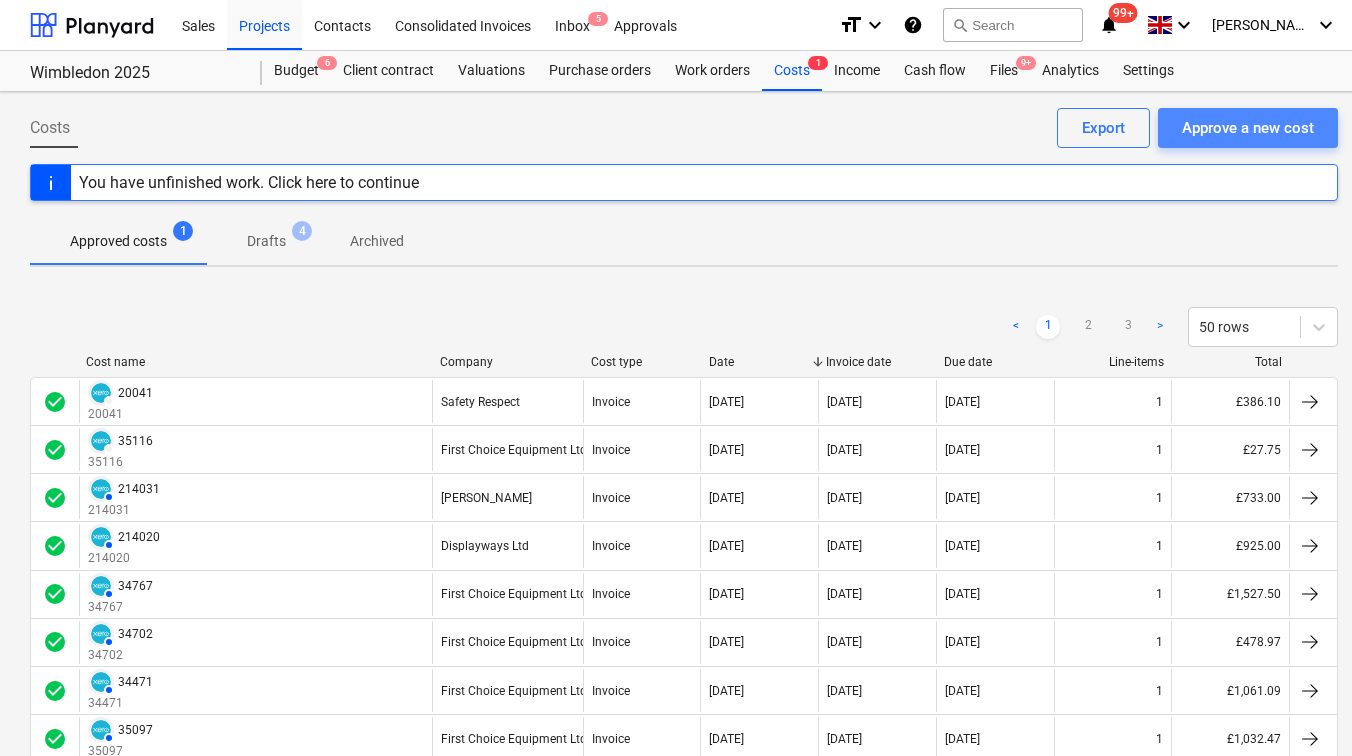 click on "Approve a new cost" at bounding box center [1248, 128] 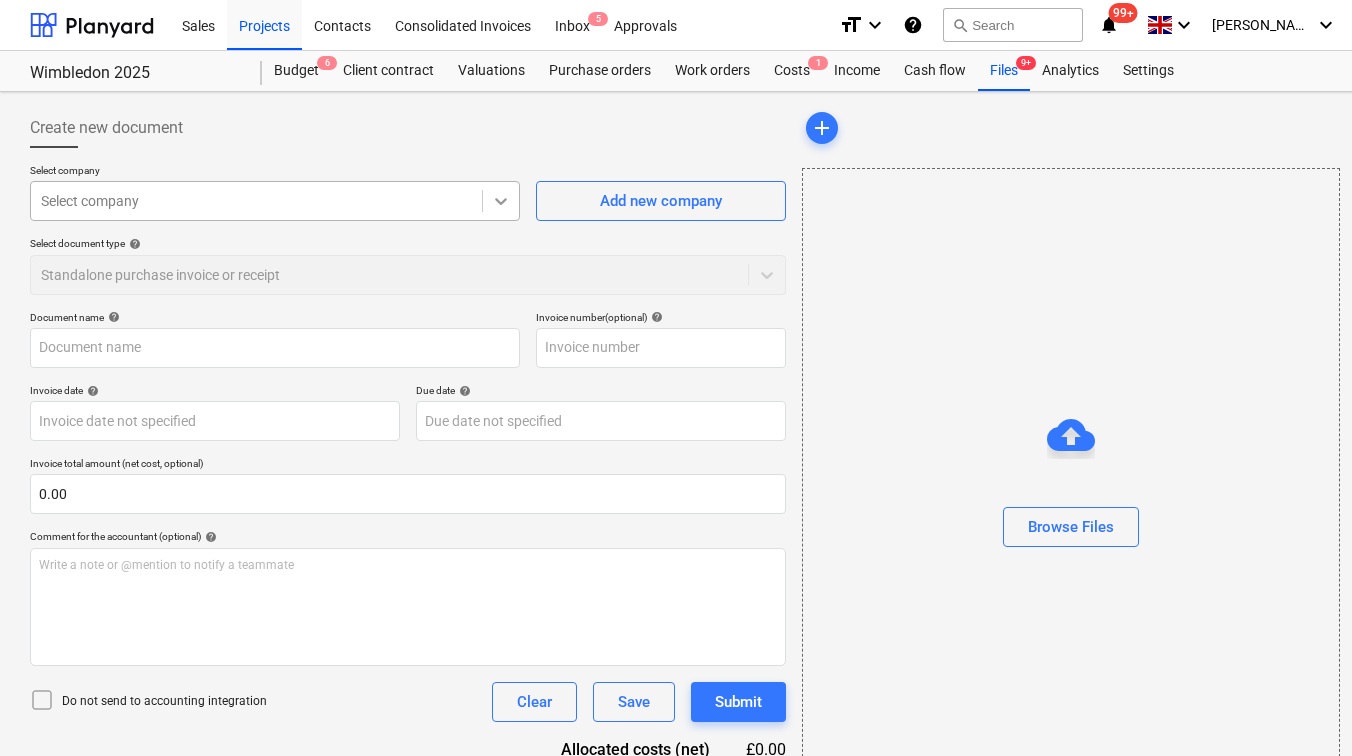 click at bounding box center [501, 201] 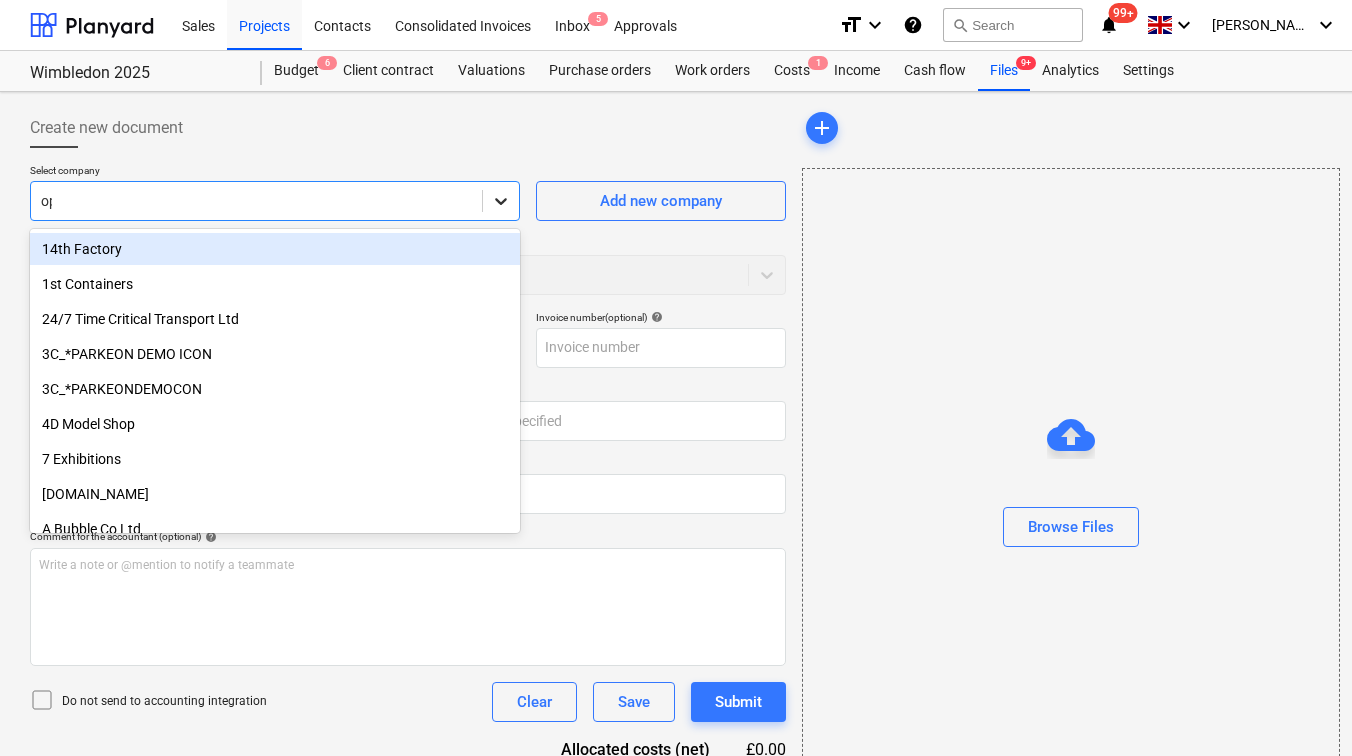 type on "opal" 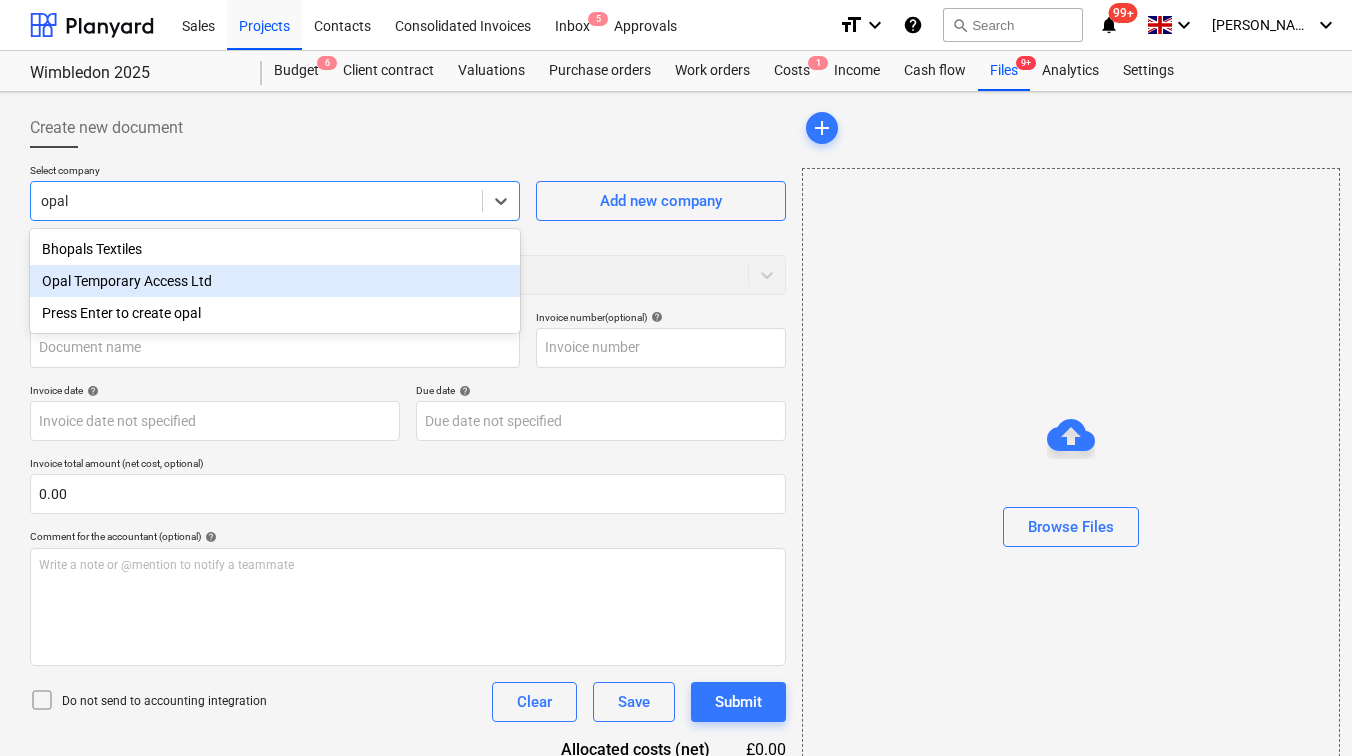 click on "Opal Temporary Access Ltd" at bounding box center (275, 281) 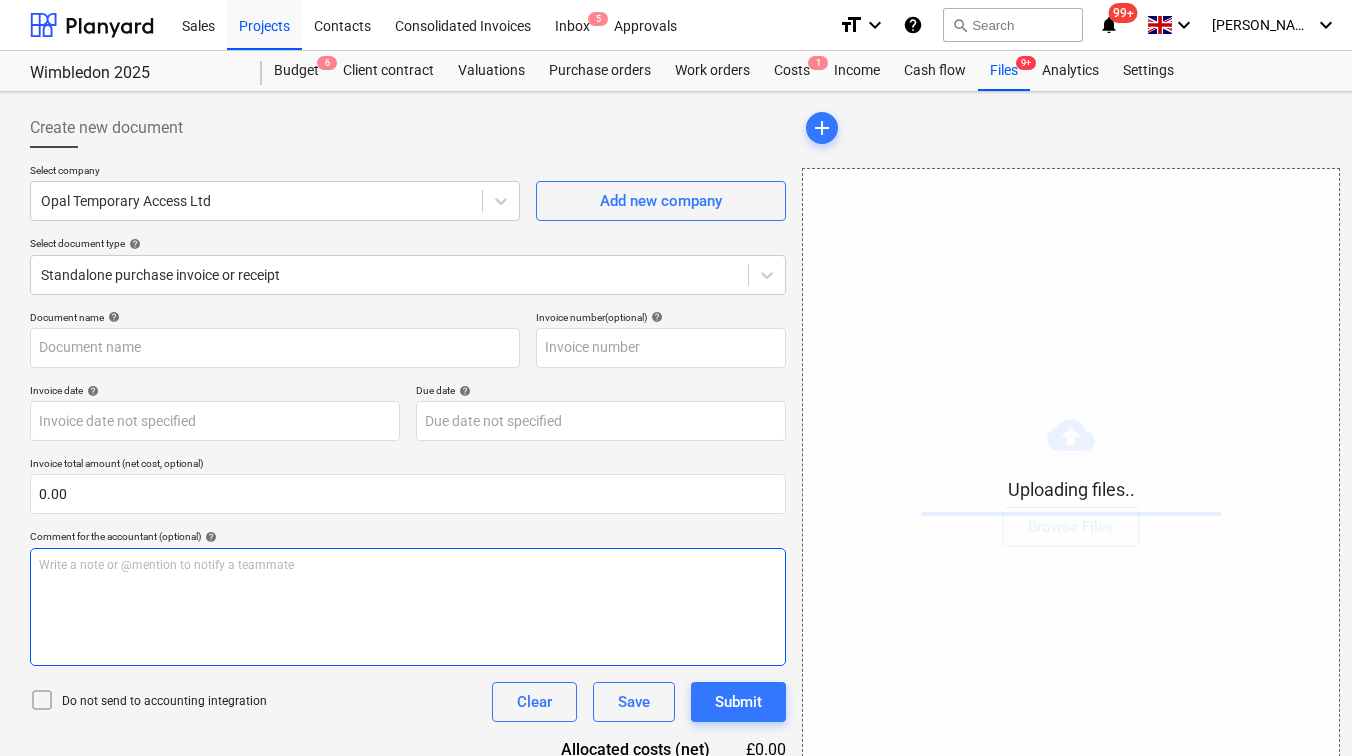 click on "Write a note or @mention to notify a teammate [PERSON_NAME]" at bounding box center [408, 607] 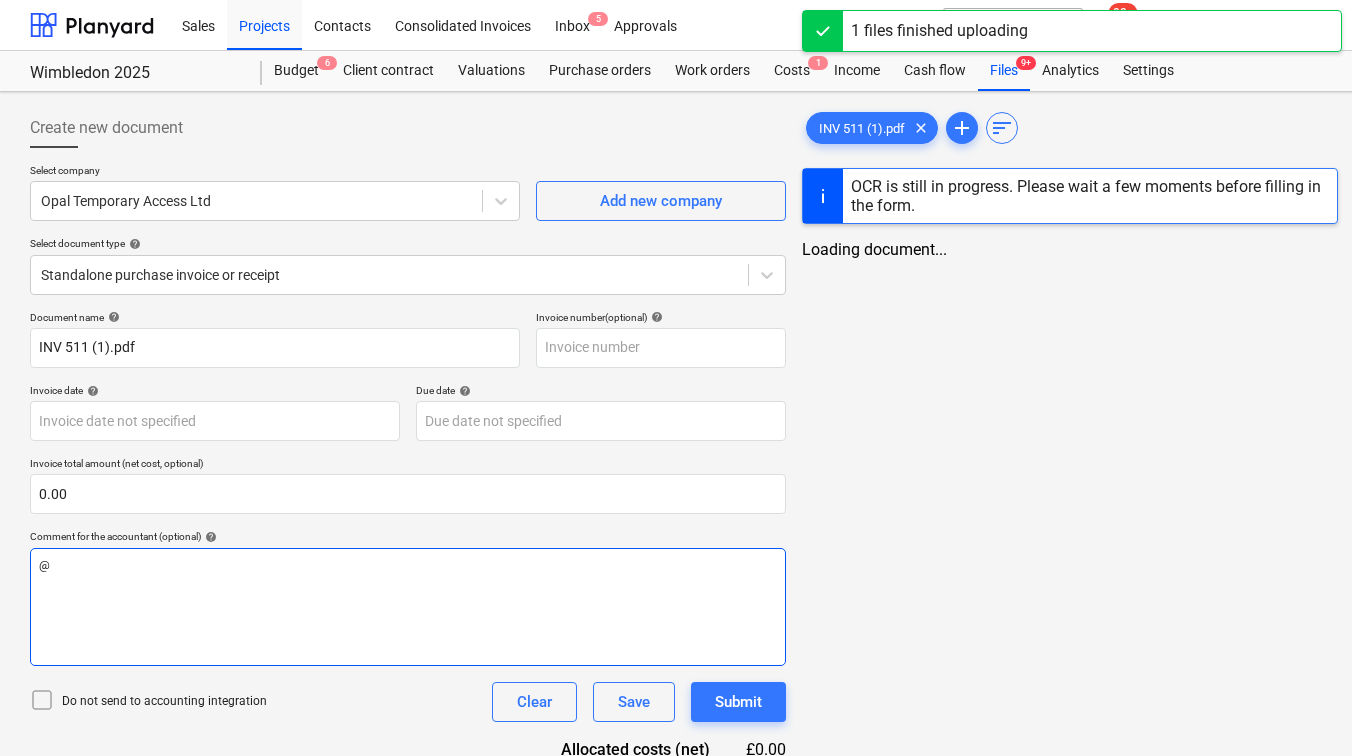 type on "INV 511 (1).pdf" 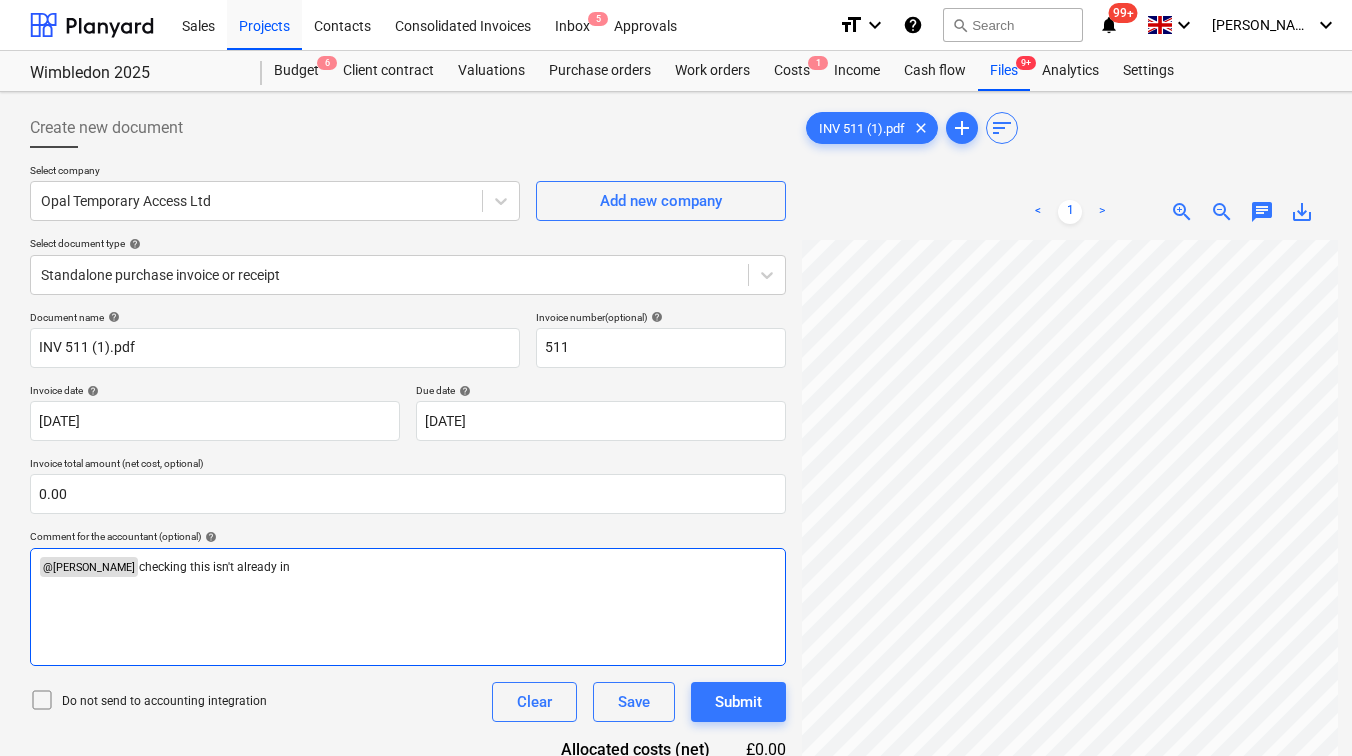 type on "511" 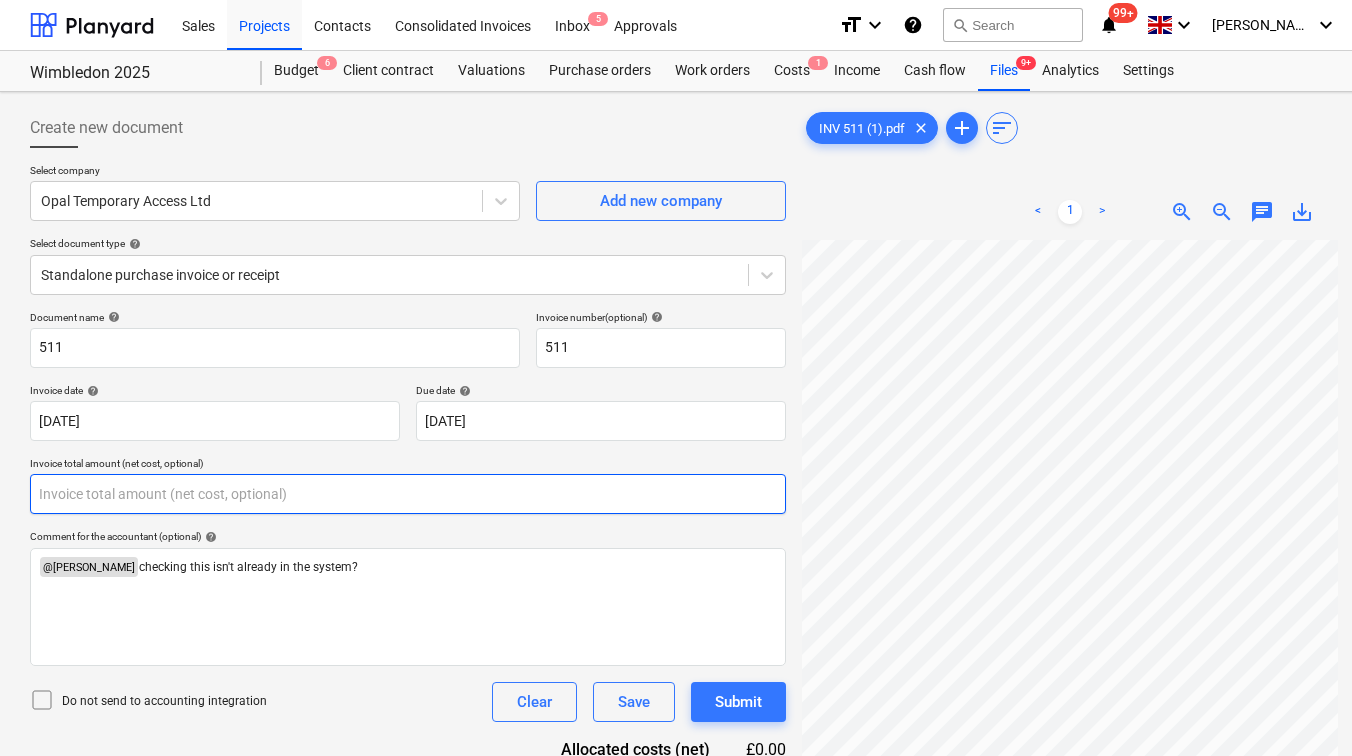 click at bounding box center (408, 494) 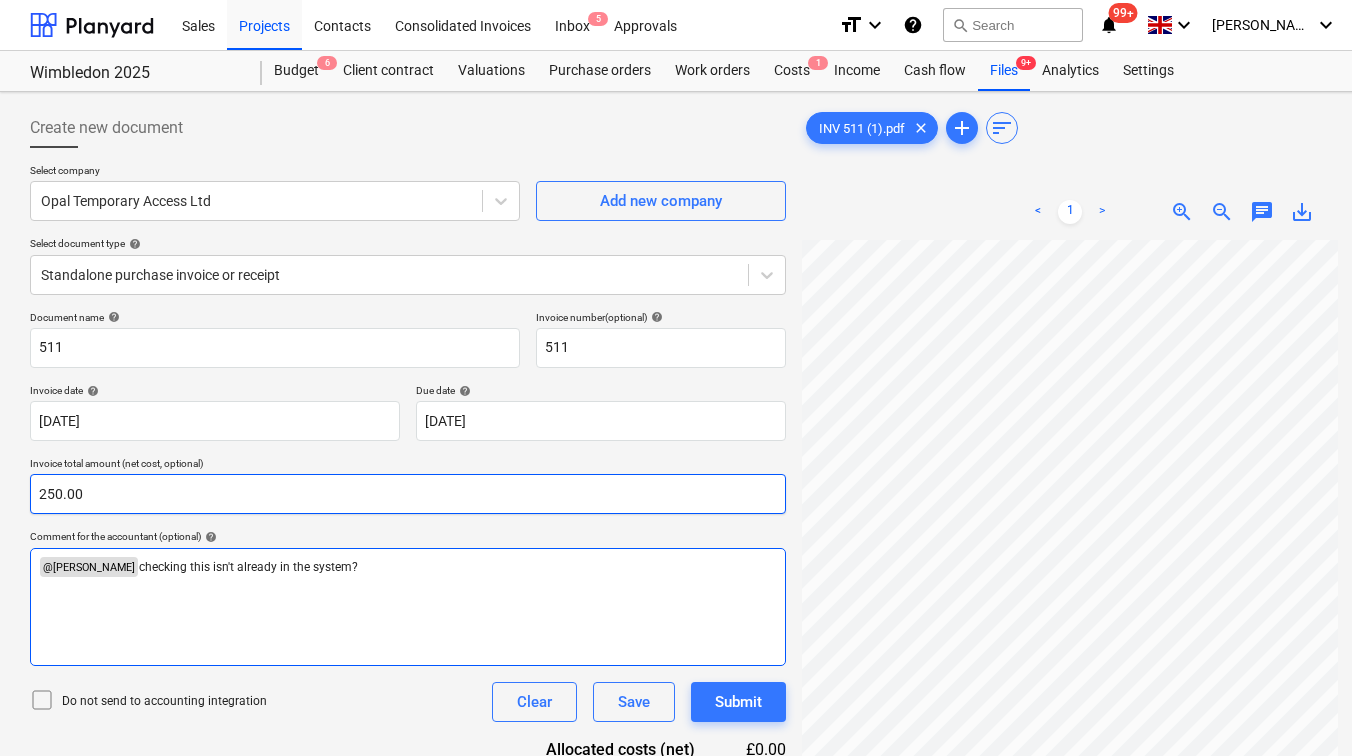 type on "250.00" 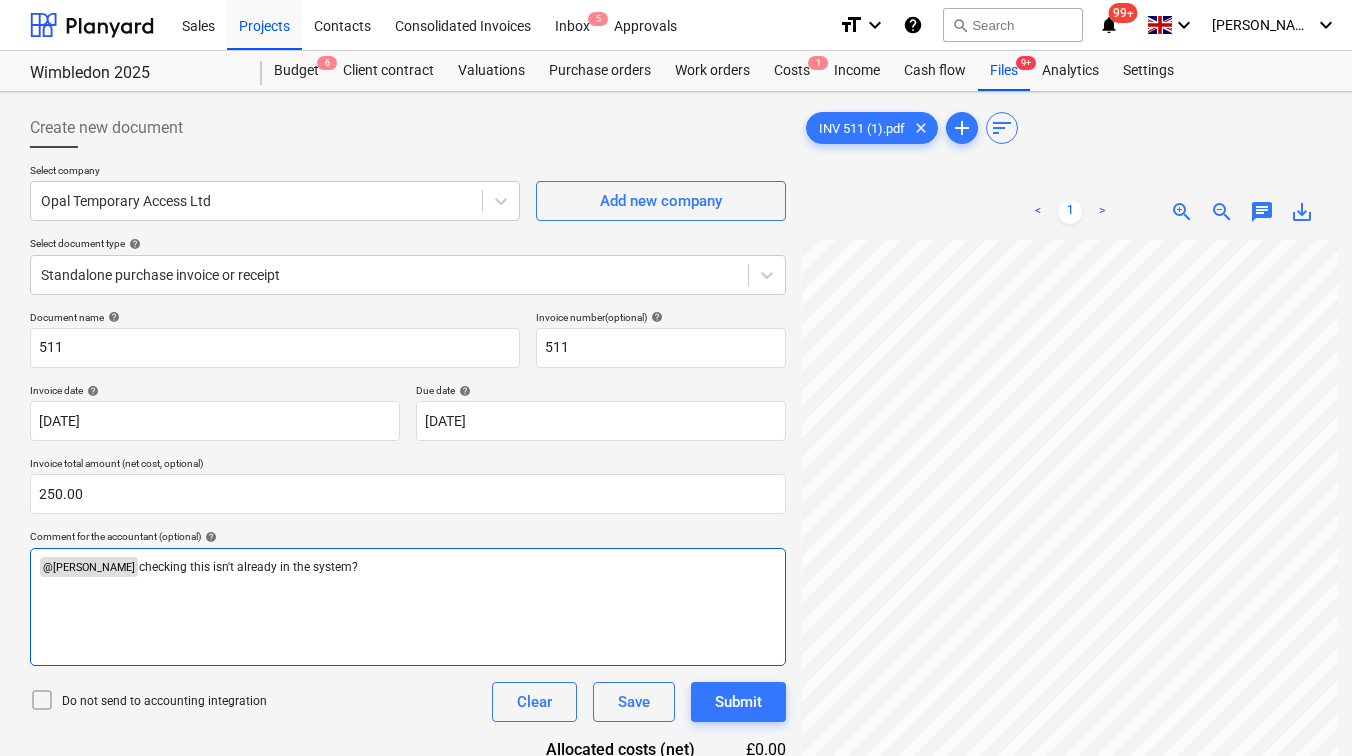 click on "﻿ @ [PERSON_NAME] ﻿ checking this isn't already in the system?" at bounding box center (408, 607) 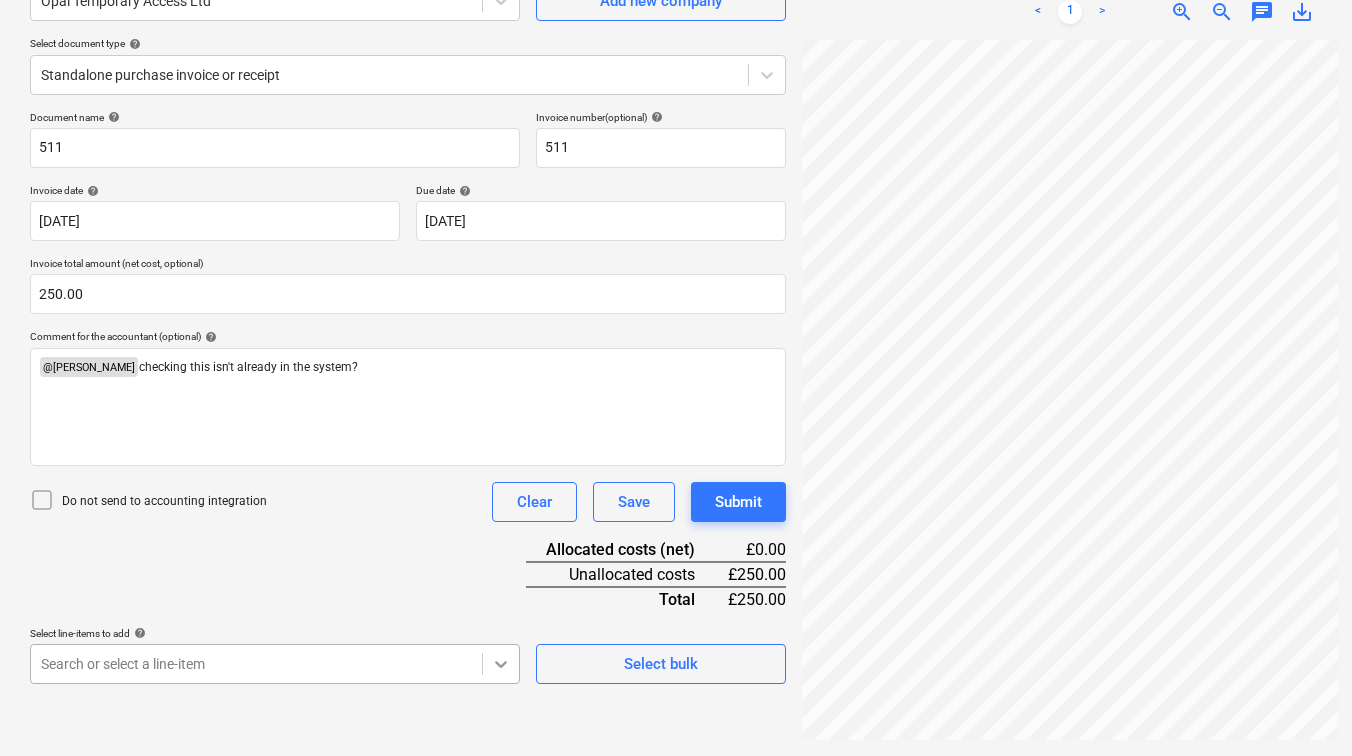 click on "Sales Projects Contacts Consolidated Invoices Inbox 5 Approvals format_size keyboard_arrow_down help search Search notifications 99+ keyboard_arrow_down [PERSON_NAME] keyboard_arrow_down Wimbledon 2025 Wimbledon 2025 Budget 6 Client contract Valuations Purchase orders Work orders Costs 1 Income Cash flow Files 9+ Analytics Settings Create new document Select company Opal Temporary Access Ltd   Add new company Select document type help Standalone purchase invoice or receipt Document name help 511 Invoice number  (optional) help 511 Invoice date help [DATE] 01.07.2025 Press the down arrow key to interact with the calendar and
select a date. Press the question mark key to get the keyboard shortcuts for changing dates. Due date help [DATE] 01.07.2025 Press the down arrow key to interact with the calendar and
select a date. Press the question mark key to get the keyboard shortcuts for changing dates. Invoice total amount (net cost, optional) 250.00 Comment for the accountant (optional) help ﻿ @ <" at bounding box center (676, 178) 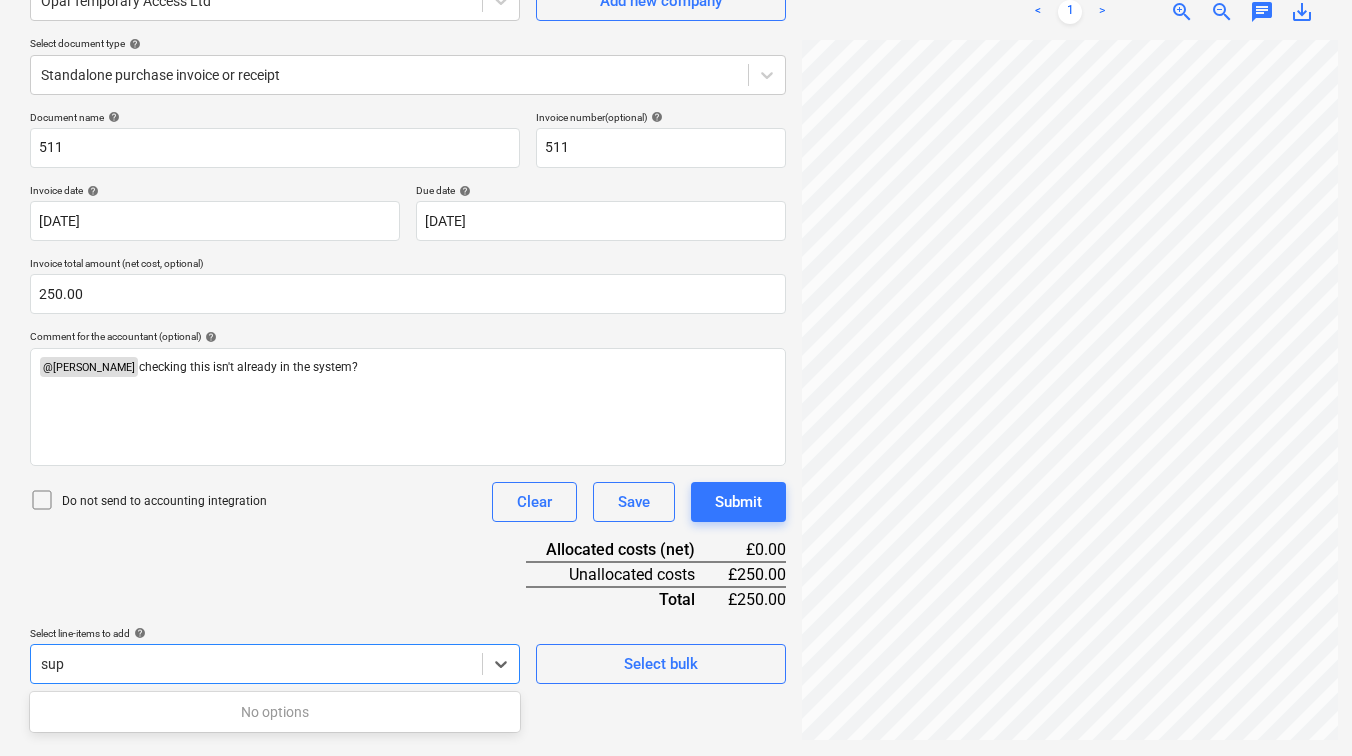 scroll, scrollTop: 200, scrollLeft: 0, axis: vertical 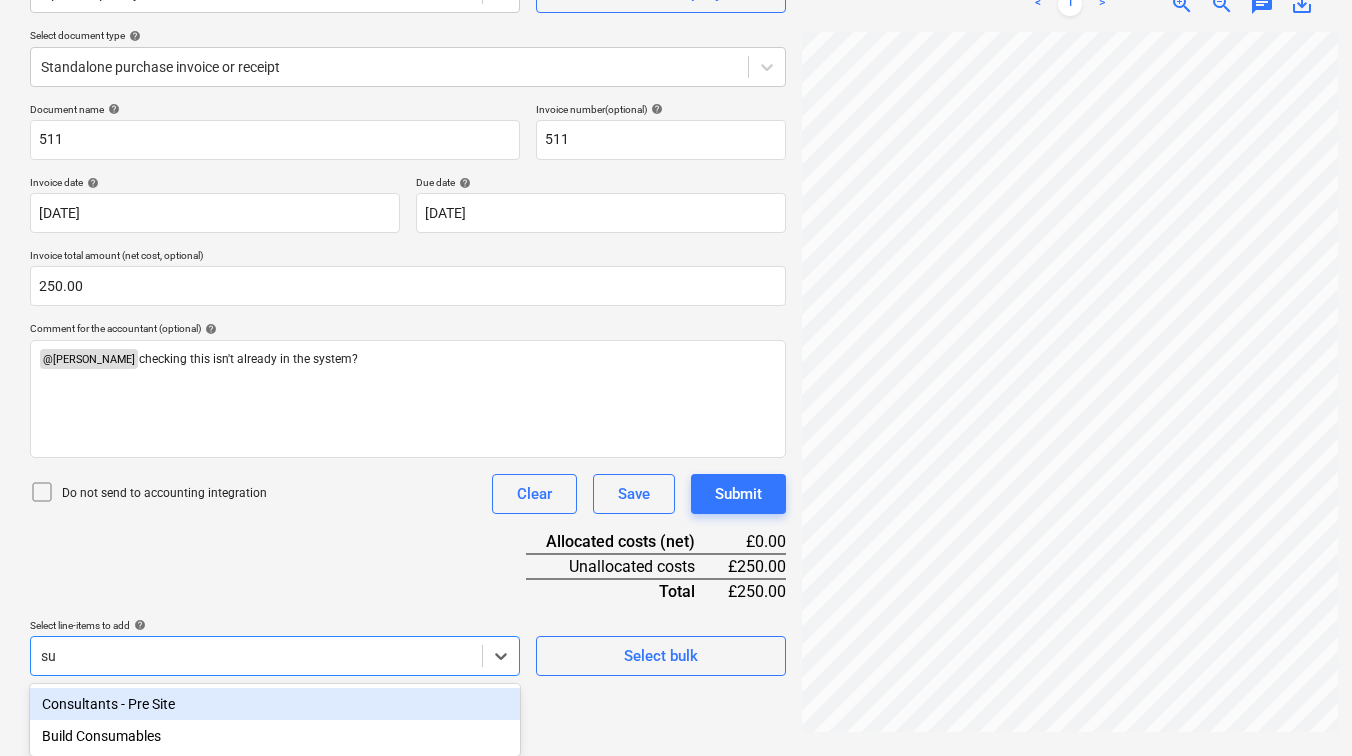 type on "s" 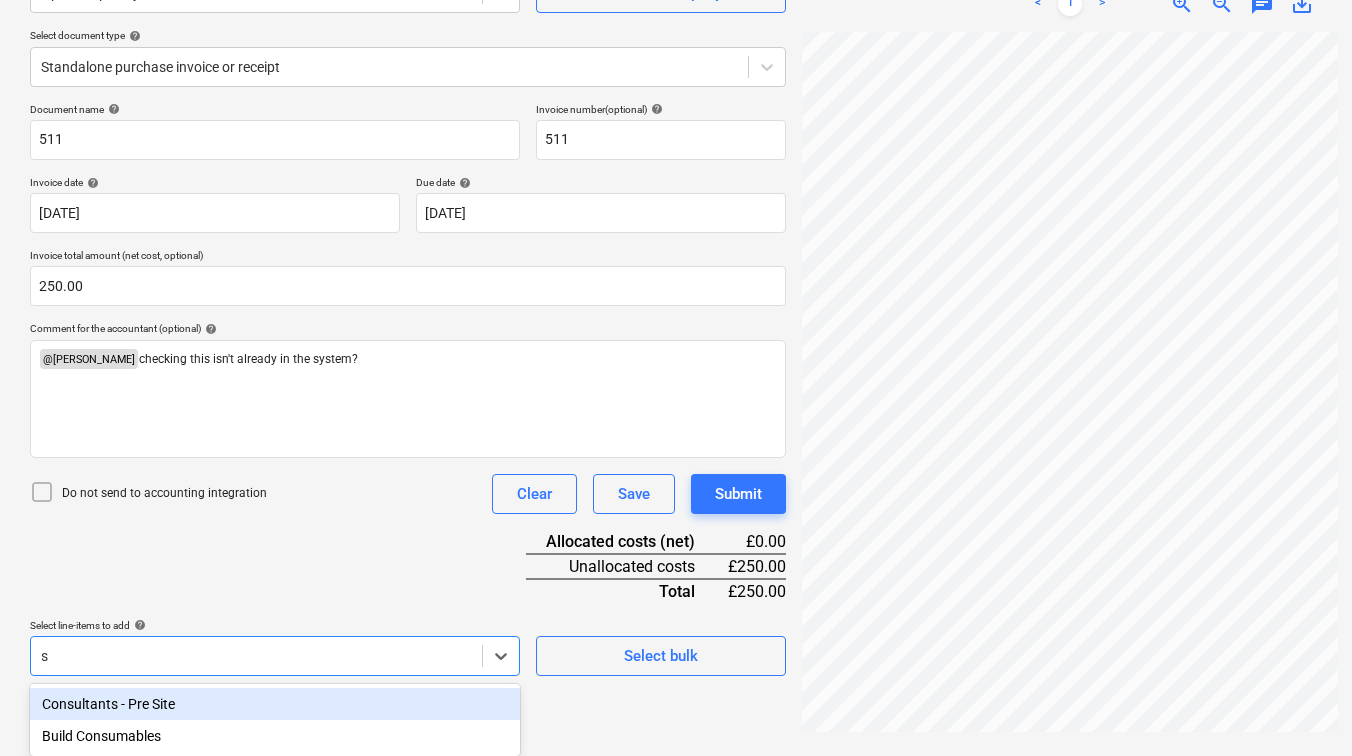 scroll, scrollTop: 440, scrollLeft: 0, axis: vertical 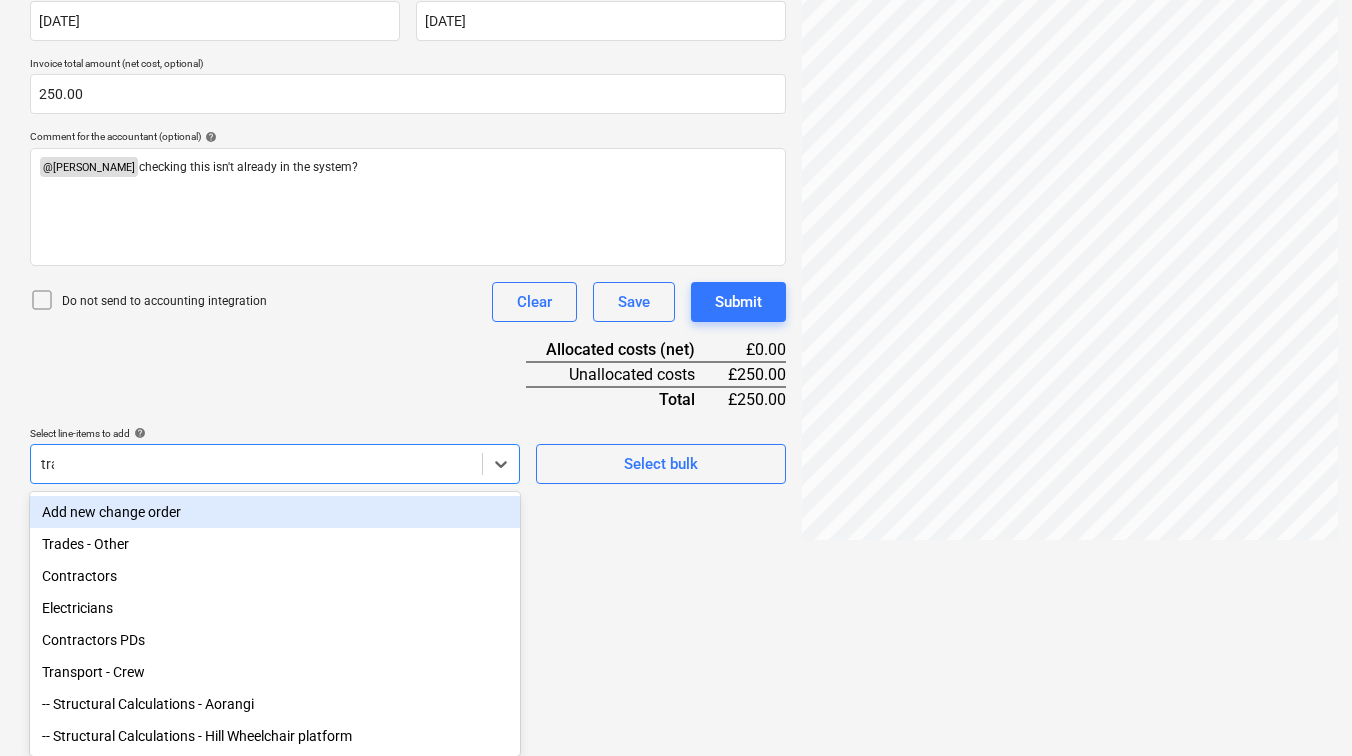 type on "trad" 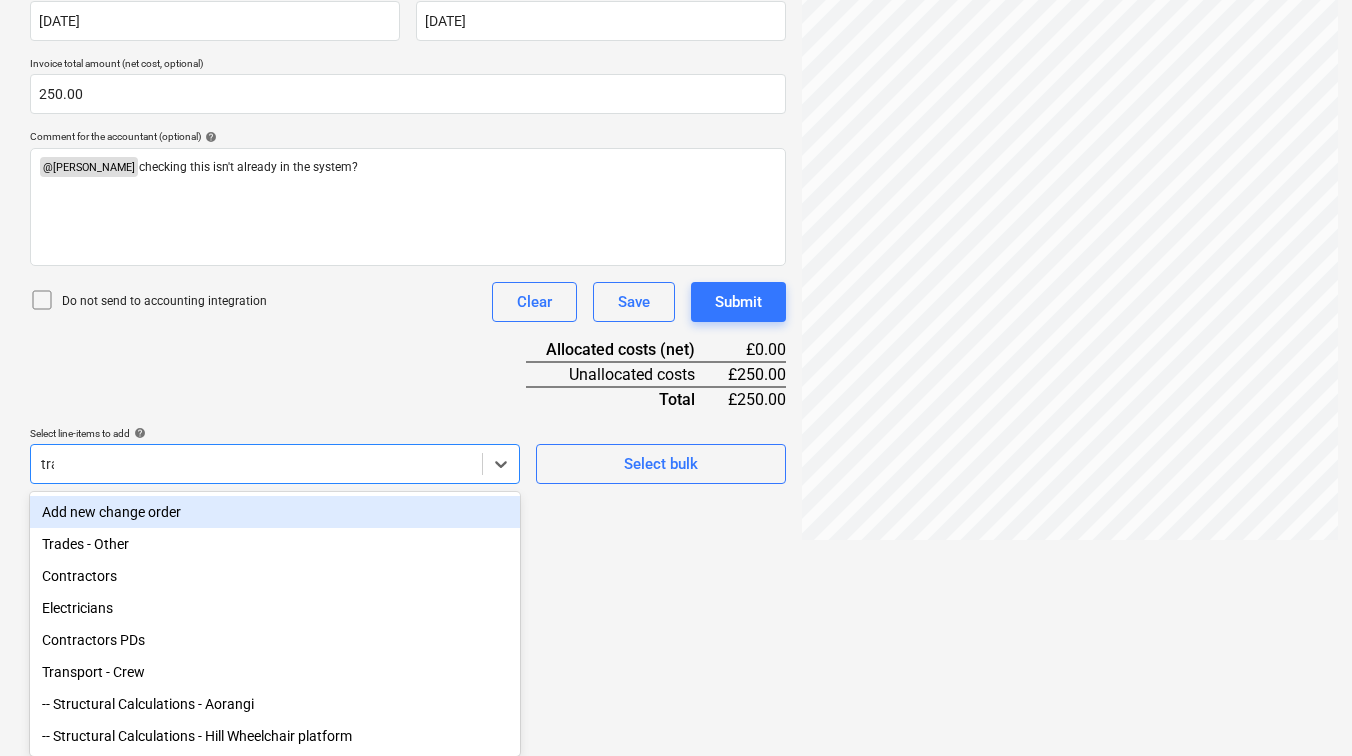 scroll, scrollTop: 200, scrollLeft: 0, axis: vertical 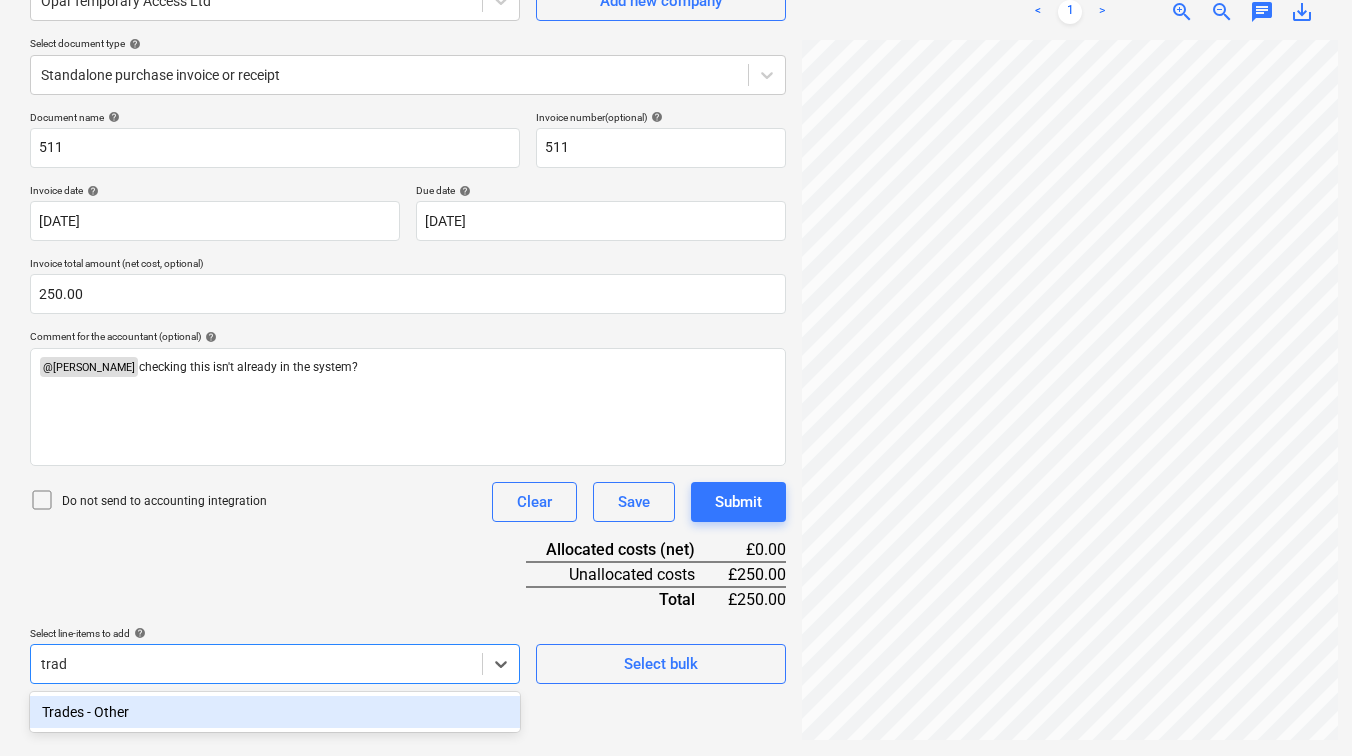 click on "Trades - Other" at bounding box center [275, 712] 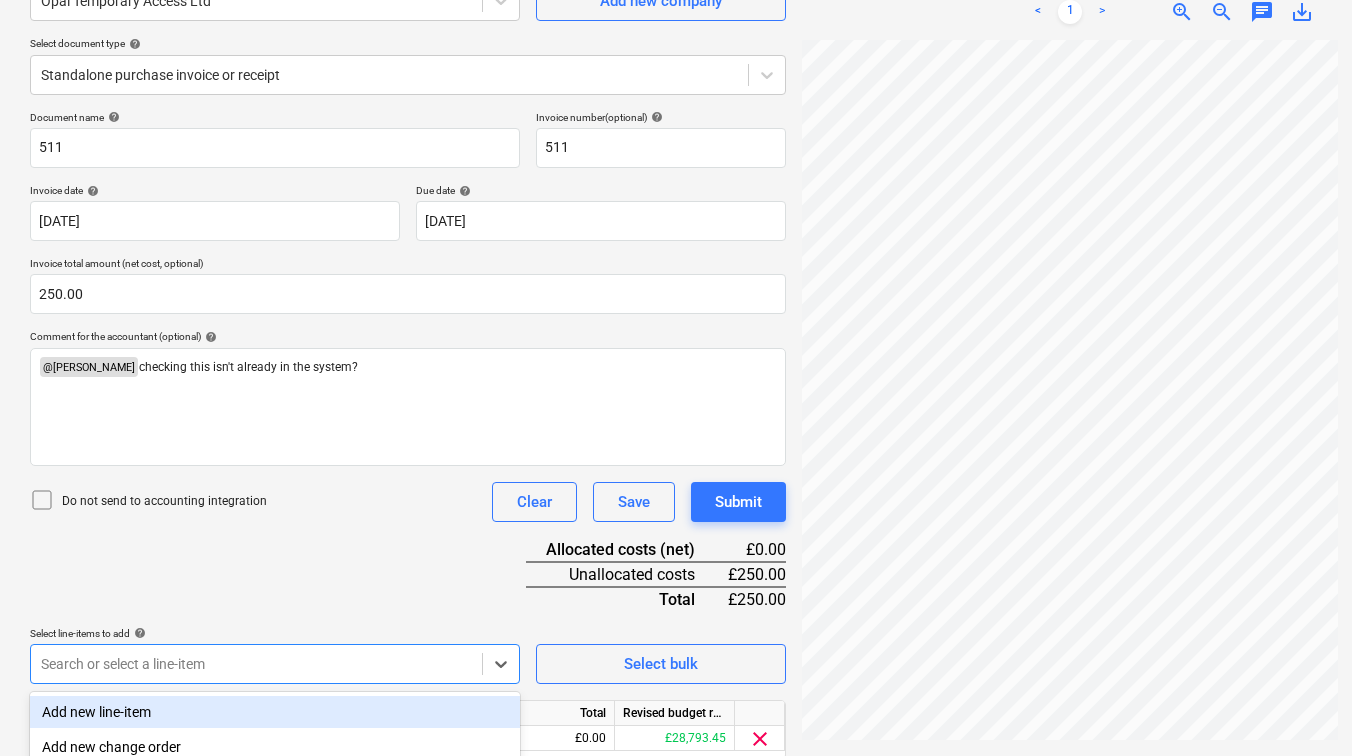 click on "Document name help 511 Invoice number  (optional) help 511 Invoice date help [DATE] 01.07.2025 Press the down arrow key to interact with the calendar and
select a date. Press the question mark key to get the keyboard shortcuts for changing dates. Due date help [DATE] 01.07.2025 Press the down arrow key to interact with the calendar and
select a date. Press the question mark key to get the keyboard shortcuts for changing dates. Invoice total amount (net cost, optional) 250.00 Comment for the accountant (optional) help ﻿ @ [PERSON_NAME] ﻿ checking this isn't already in the system? Do not send to accounting integration Clear Save Submit Allocated costs (net) £0.00 Unallocated costs £250.00 Total £250.00 Select line-items to add help option   Trades - Other, selected. Search or select a line-item Select bulk Line-item name Unit Quantity Unit price Total Revised budget remaining  Trades - Other 0.00 0.00 £0.00 £28,793.45 clear Do not send to accounting integration Clear Save Submit" at bounding box center [408, 463] 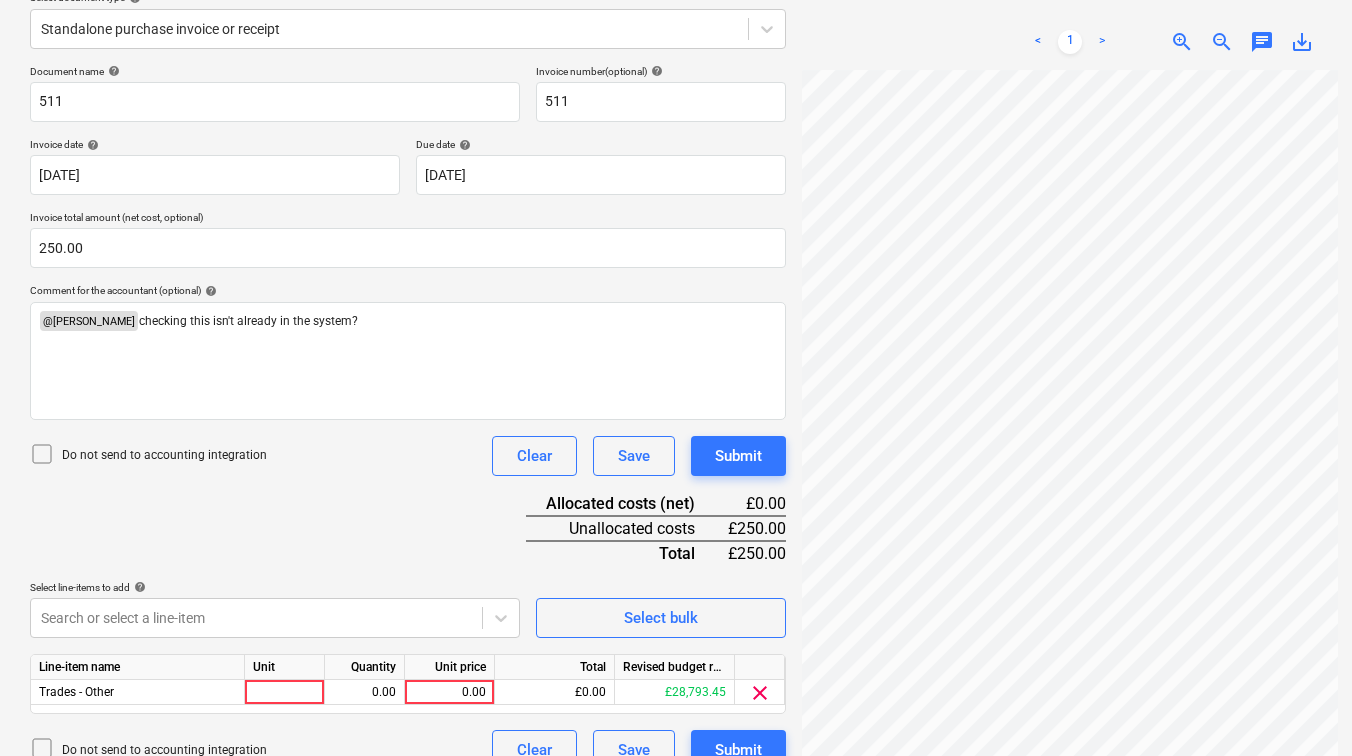 scroll, scrollTop: 276, scrollLeft: 0, axis: vertical 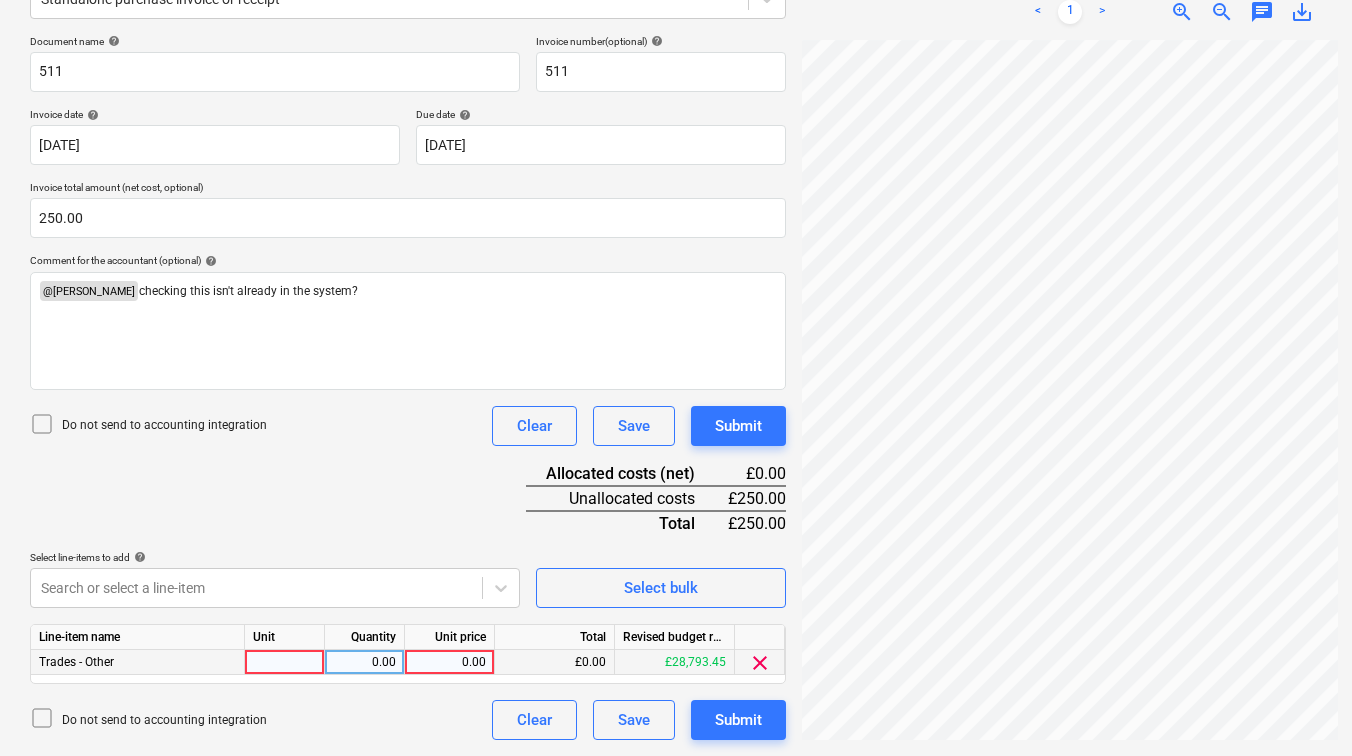 click at bounding box center [285, 662] 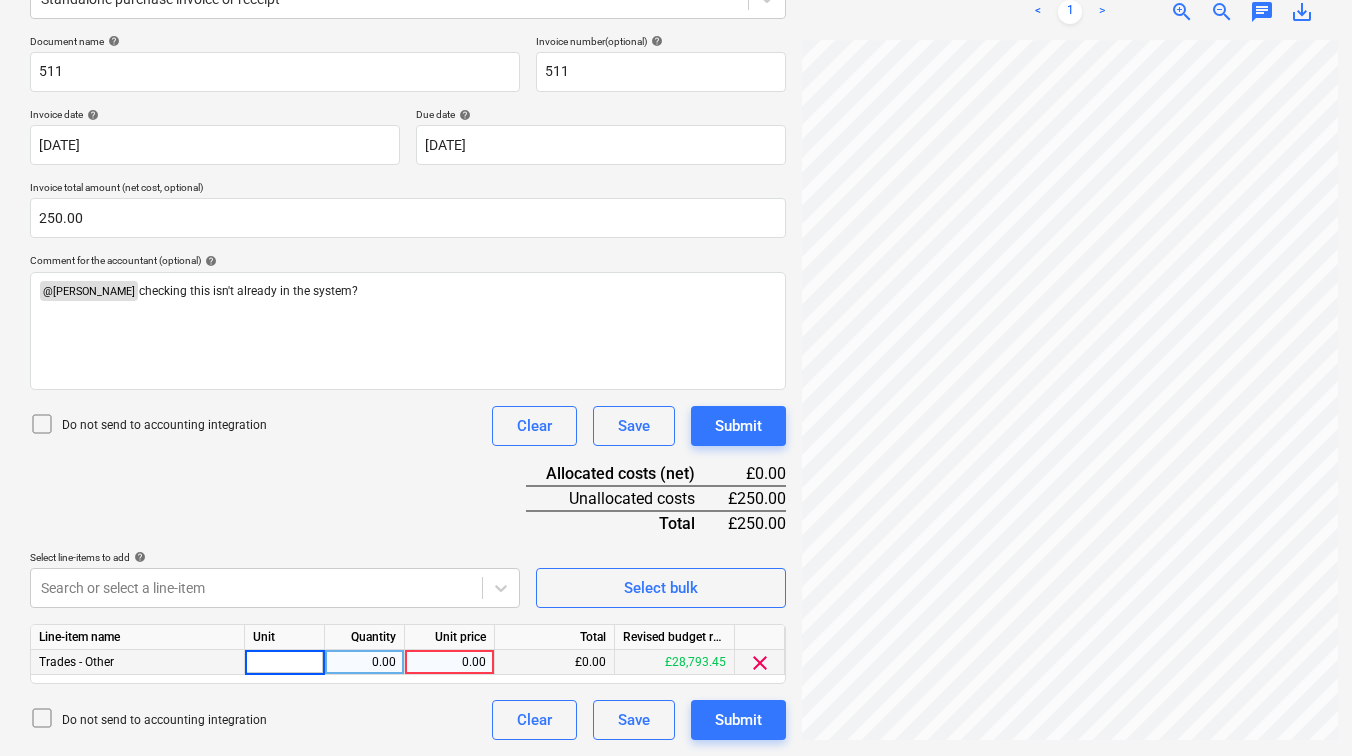 type on "1" 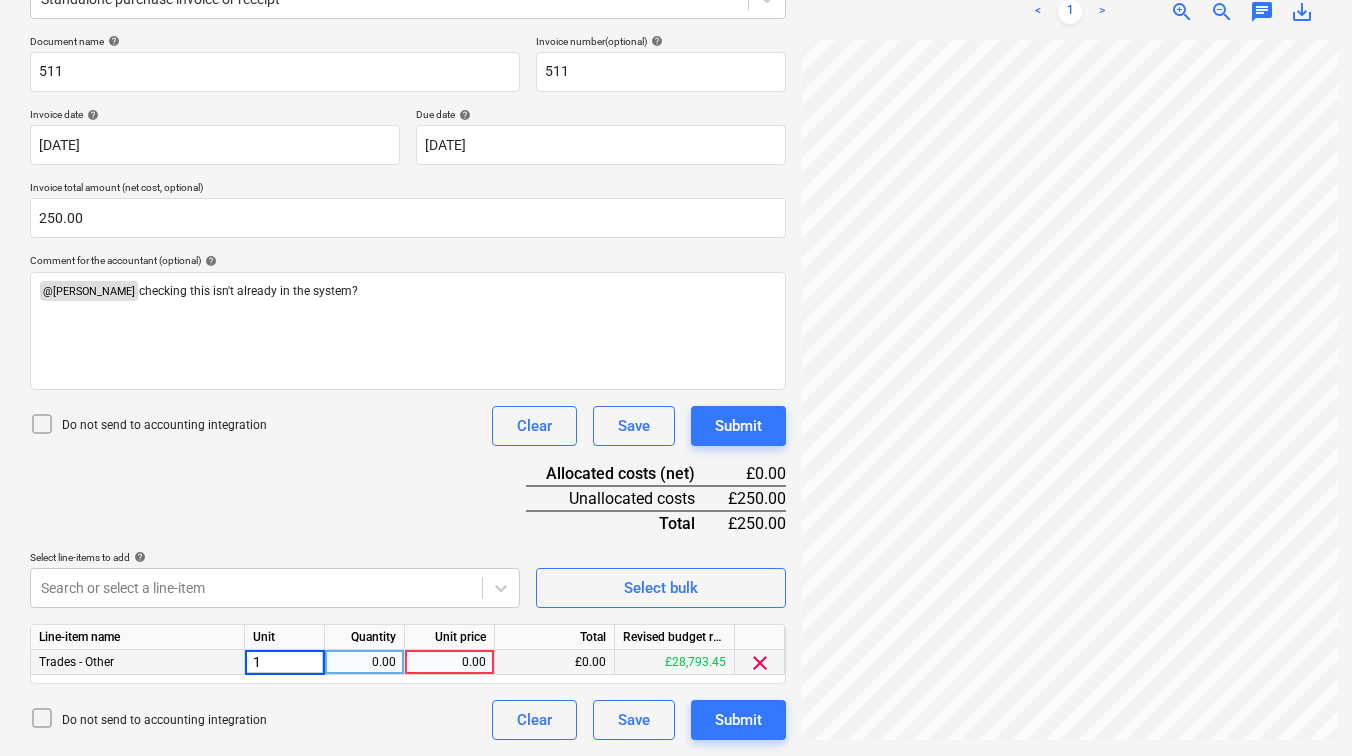 click on "0.00" at bounding box center [364, 662] 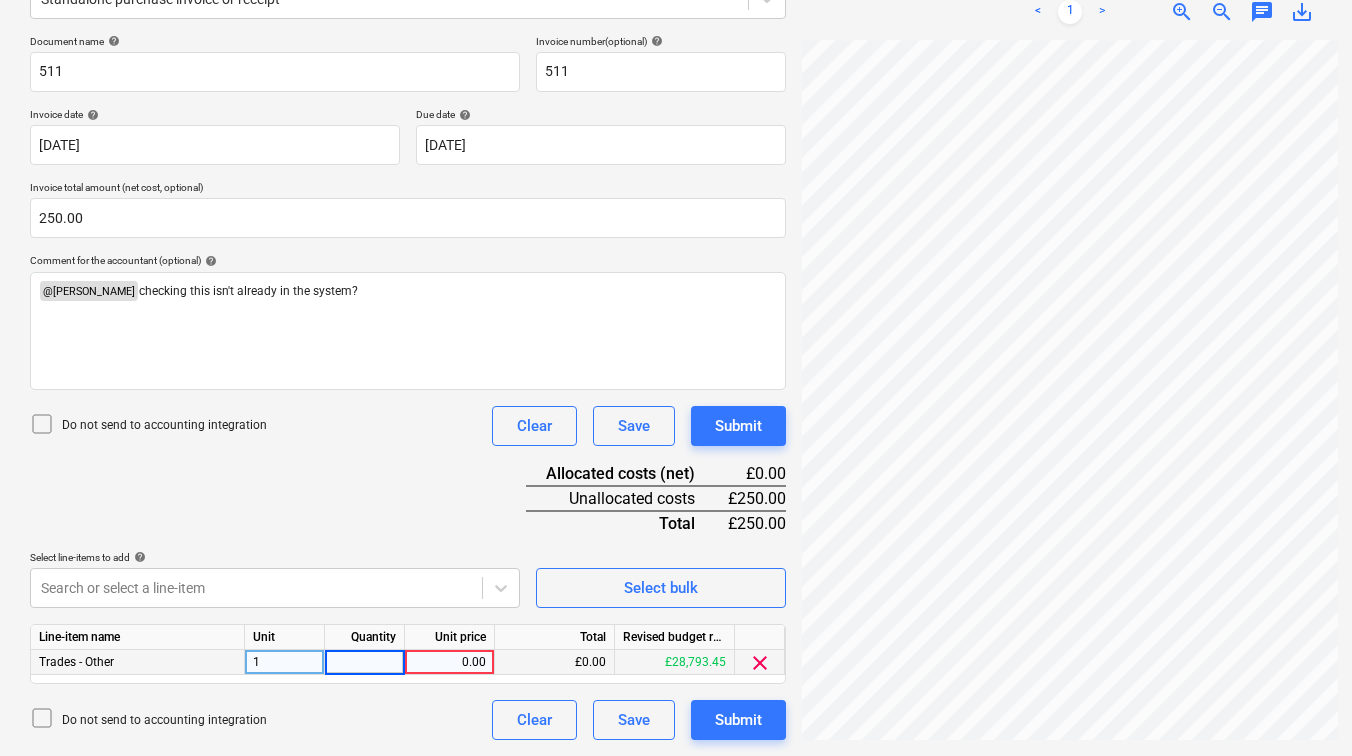 type on "1" 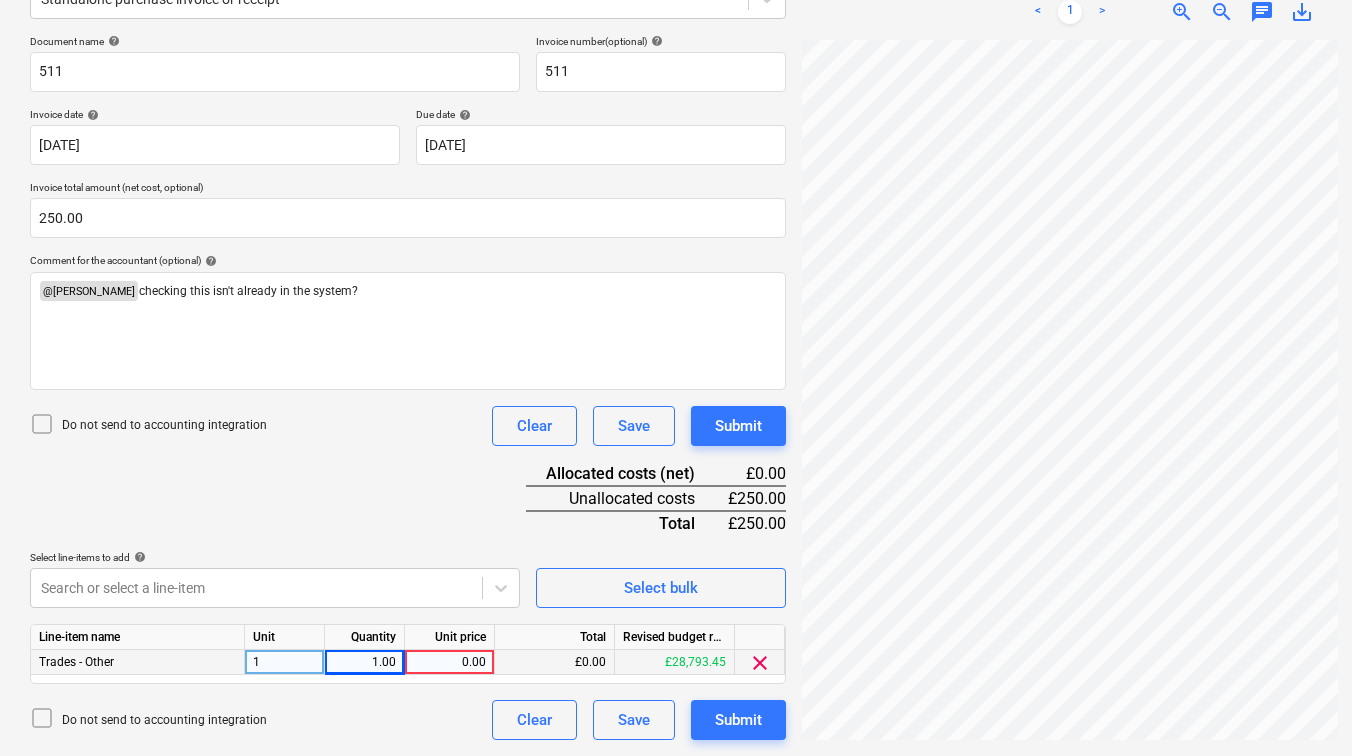 click on "0.00" at bounding box center (449, 662) 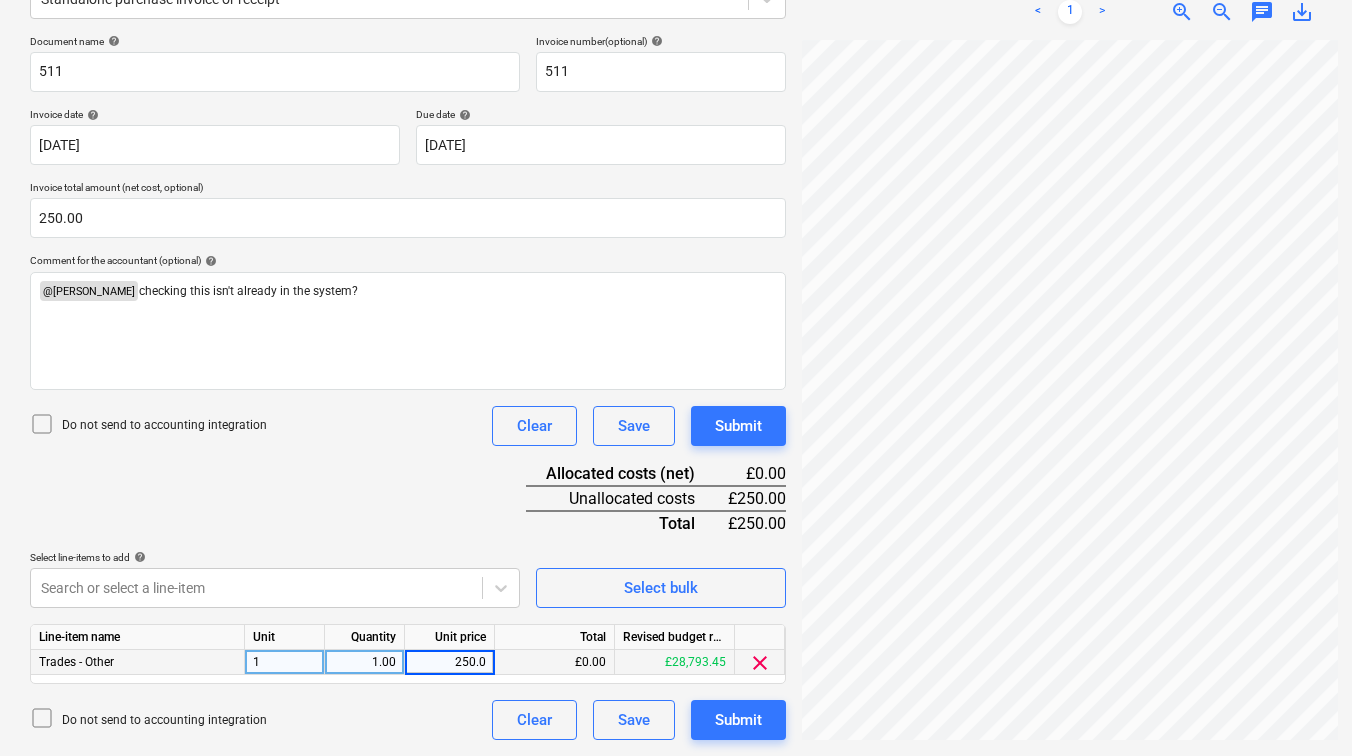 type on "250.00" 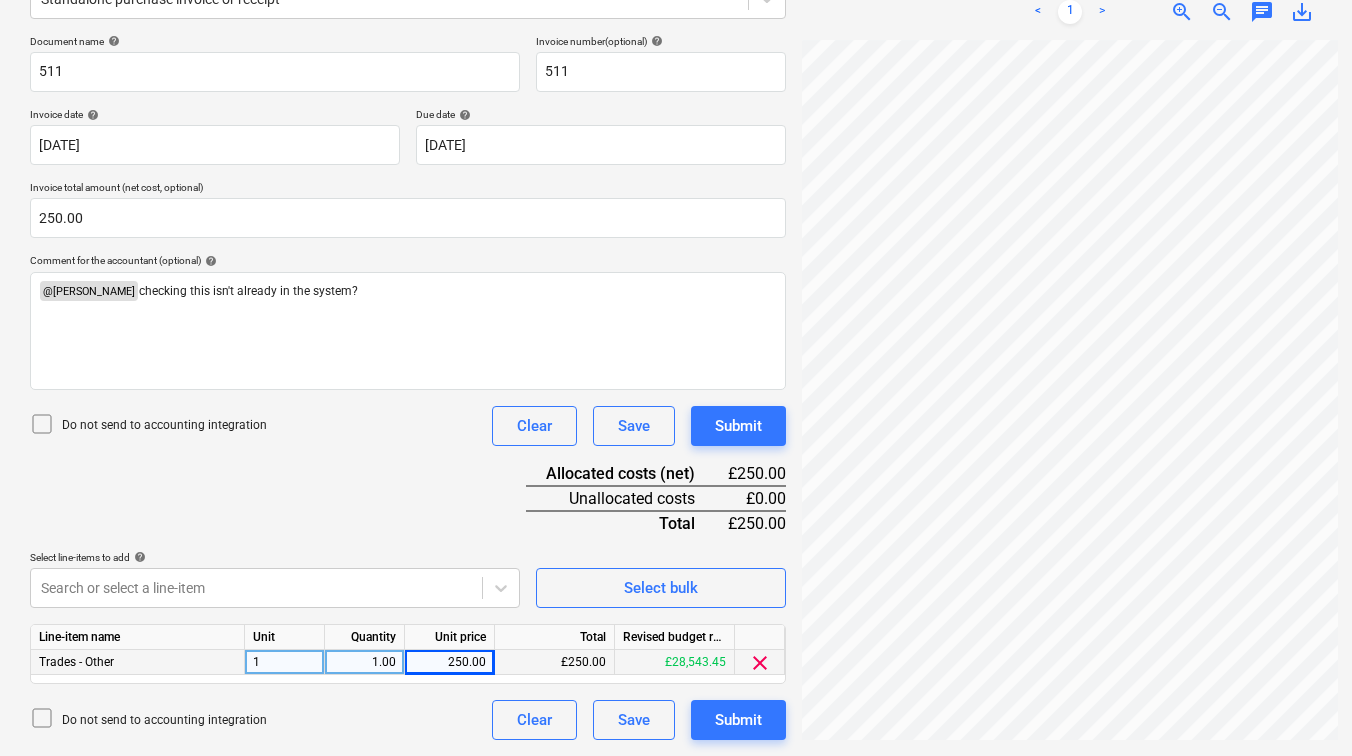 click on "Document name help 511 Invoice number  (optional) help 511 Invoice date help [DATE] 01.07.2025 Press the down arrow key to interact with the calendar and
select a date. Press the question mark key to get the keyboard shortcuts for changing dates. Due date help [DATE] 01.07.2025 Press the down arrow key to interact with the calendar and
select a date. Press the question mark key to get the keyboard shortcuts for changing dates. Invoice total amount (net cost, optional) 250.00 Comment for the accountant (optional) help ﻿ @ [PERSON_NAME] ﻿ checking this isn't already in the system? Do not send to accounting integration Clear Save Submit Allocated costs (net) £250.00 Unallocated costs £0.00 Total £250.00 Select line-items to add help Search or select a line-item Select bulk Line-item name Unit Quantity Unit price Total Revised budget remaining  Trades - Other 1 1.00 250.00 £250.00 £28,543.45 clear Do not send to accounting integration Clear Save Submit" at bounding box center [408, 387] 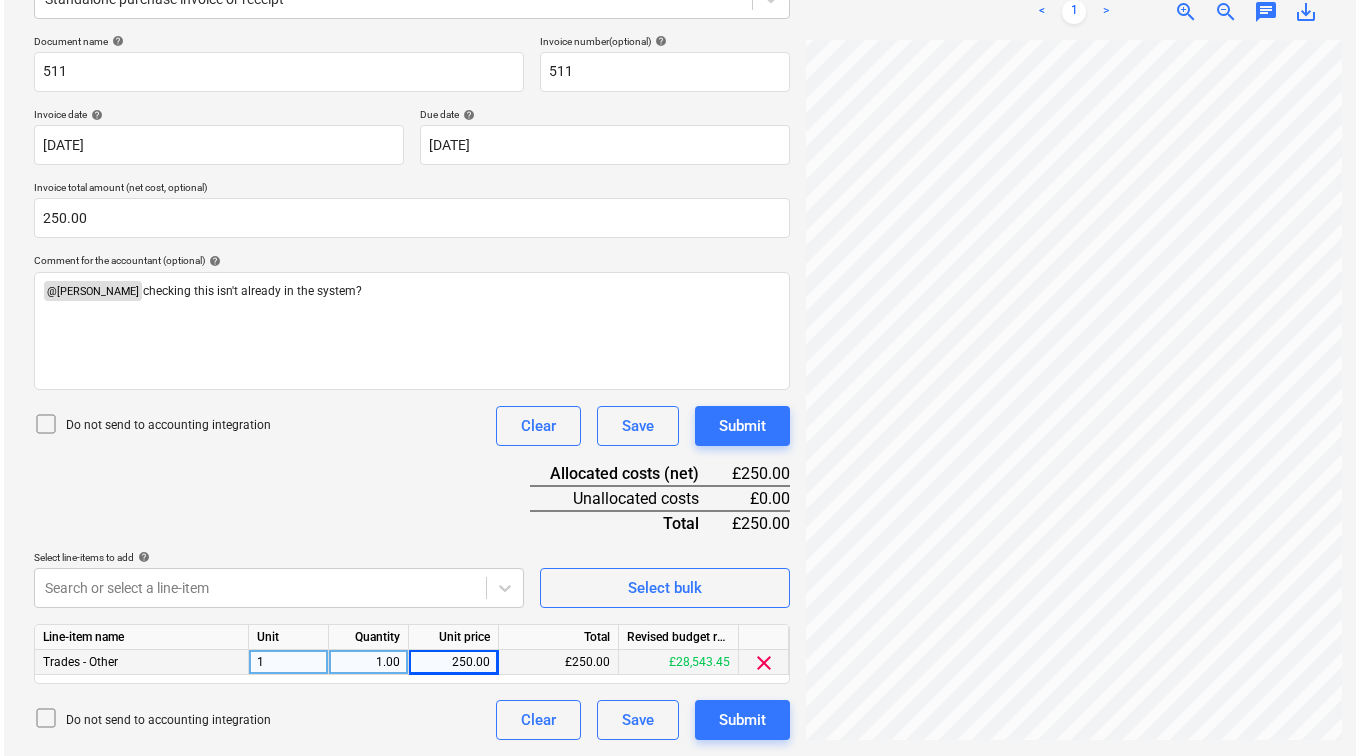 scroll, scrollTop: 0, scrollLeft: 0, axis: both 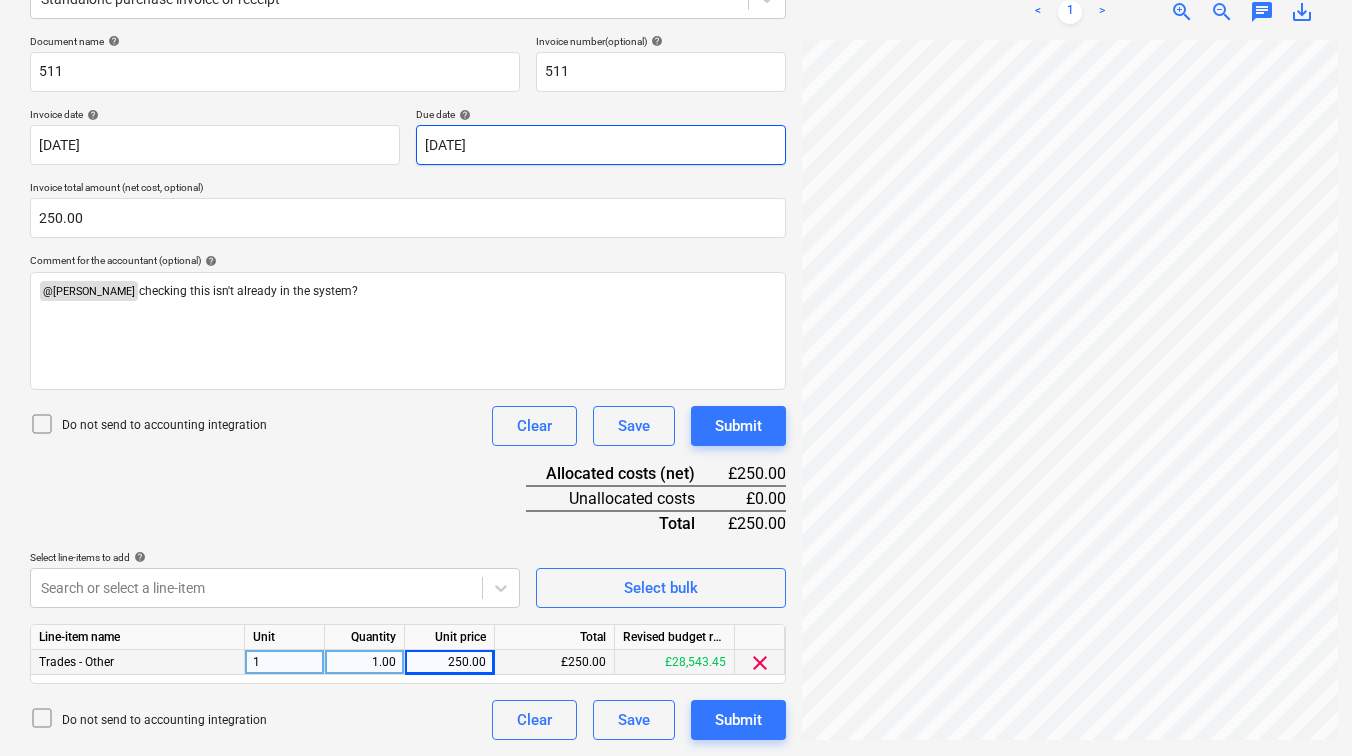 click on "Sales Projects Contacts Consolidated Invoices Inbox 5 Approvals format_size keyboard_arrow_down help search Search notifications 99+ keyboard_arrow_down [PERSON_NAME] keyboard_arrow_down Wimbledon 2025 Wimbledon 2025 Budget 6 Client contract Valuations Purchase orders Work orders Costs 1 Income Cash flow Files 9+ Analytics Settings Create new document Select company Opal Temporary Access Ltd   Add new company Select document type help Standalone purchase invoice or receipt Document name help 511 Invoice number  (optional) help 511 Invoice date help [DATE] 01.07.2025 Press the down arrow key to interact with the calendar and
select a date. Press the question mark key to get the keyboard shortcuts for changing dates. Due date help [DATE] 01.07.2025 Press the down arrow key to interact with the calendar and
select a date. Press the question mark key to get the keyboard shortcuts for changing dates. Invoice total amount (net cost, optional) 250.00 Comment for the accountant (optional) help ﻿ @ 1" at bounding box center [676, 102] 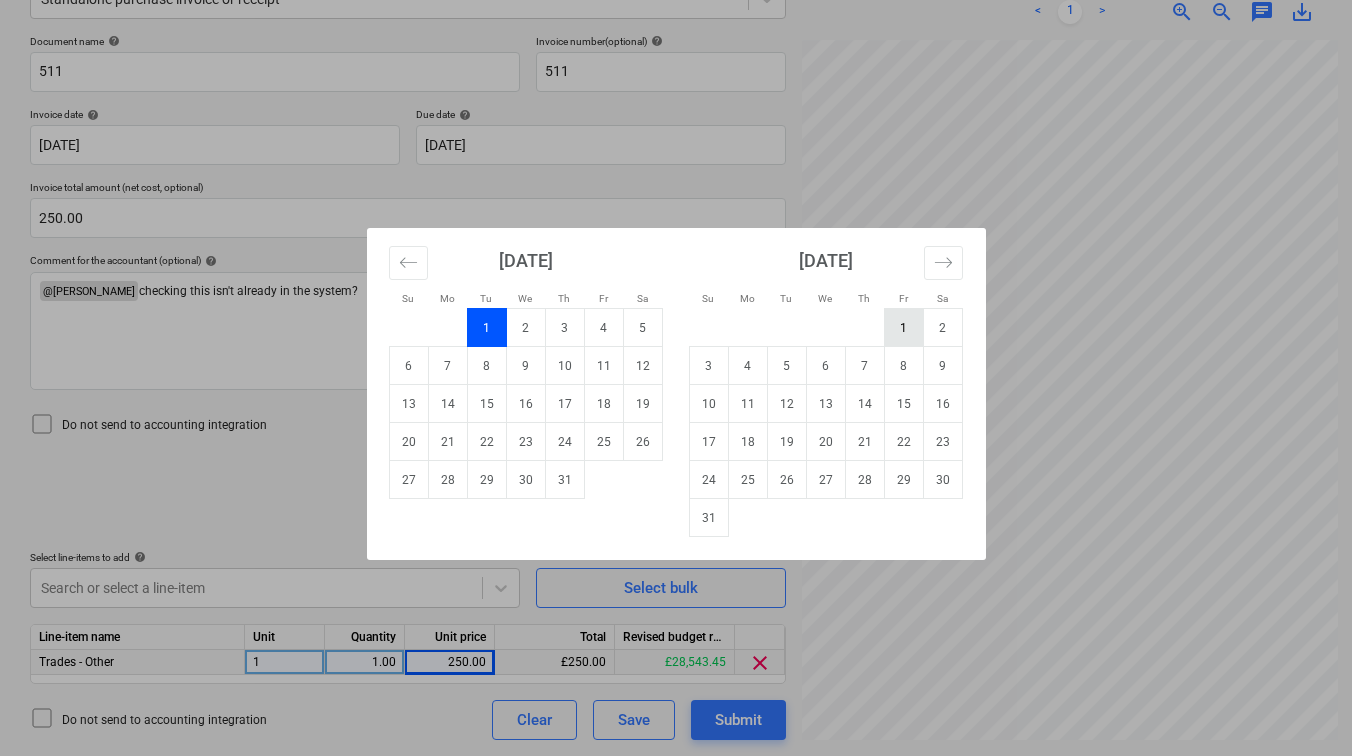 click on "1" at bounding box center (903, 328) 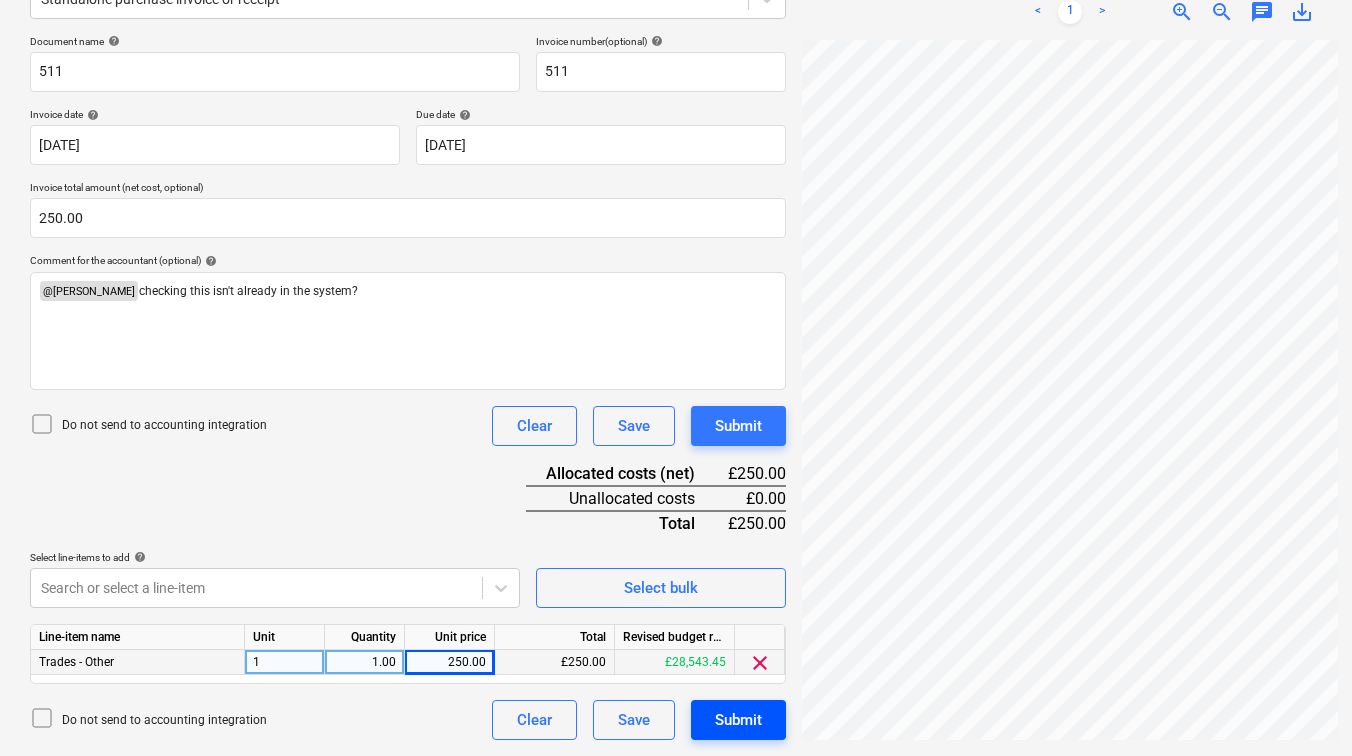 click on "Submit" at bounding box center [738, 720] 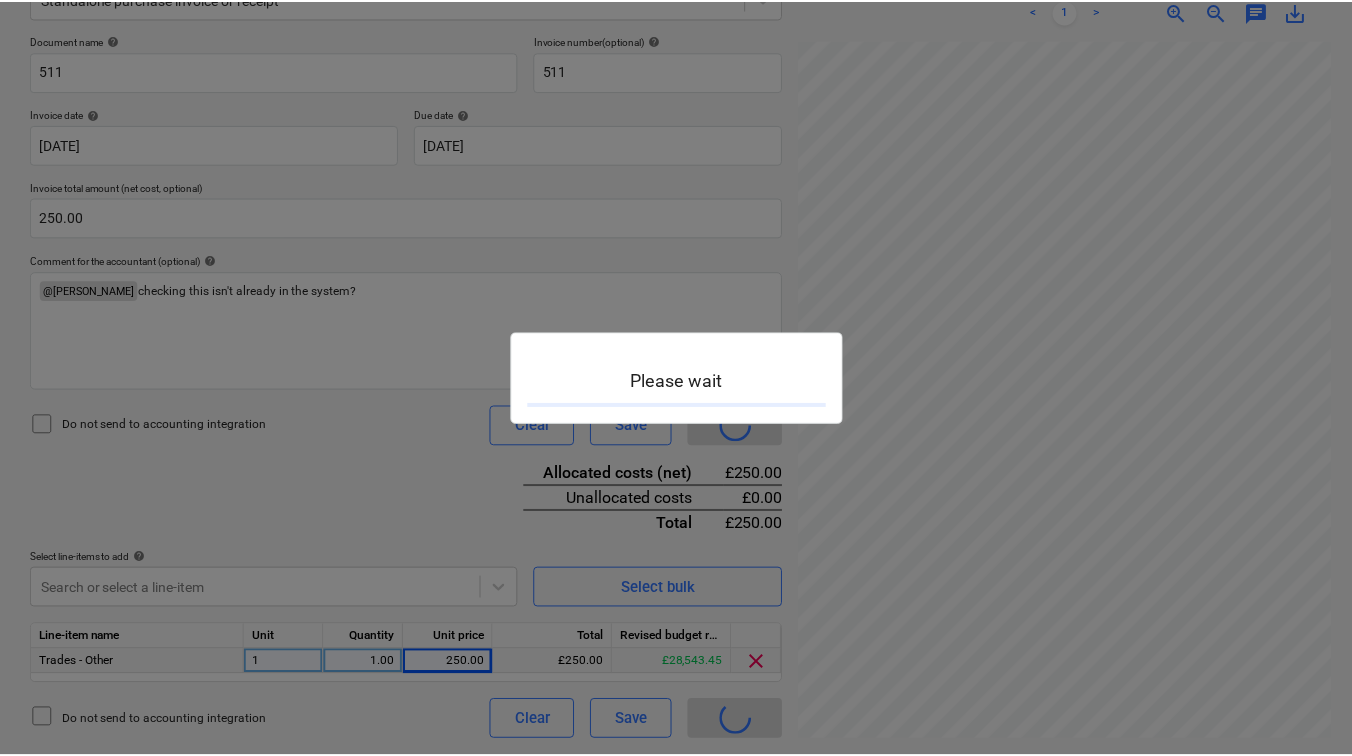 scroll, scrollTop: 0, scrollLeft: 0, axis: both 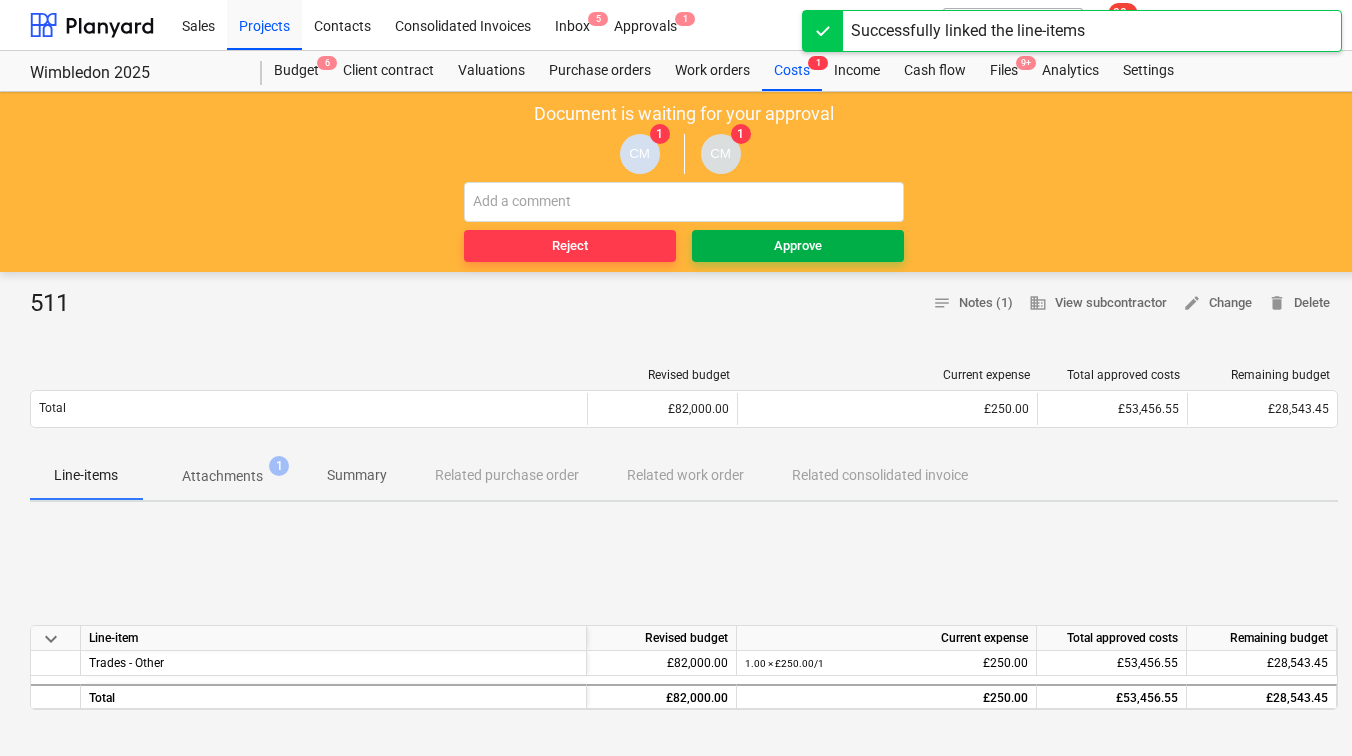 click on "Approve" at bounding box center [798, 246] 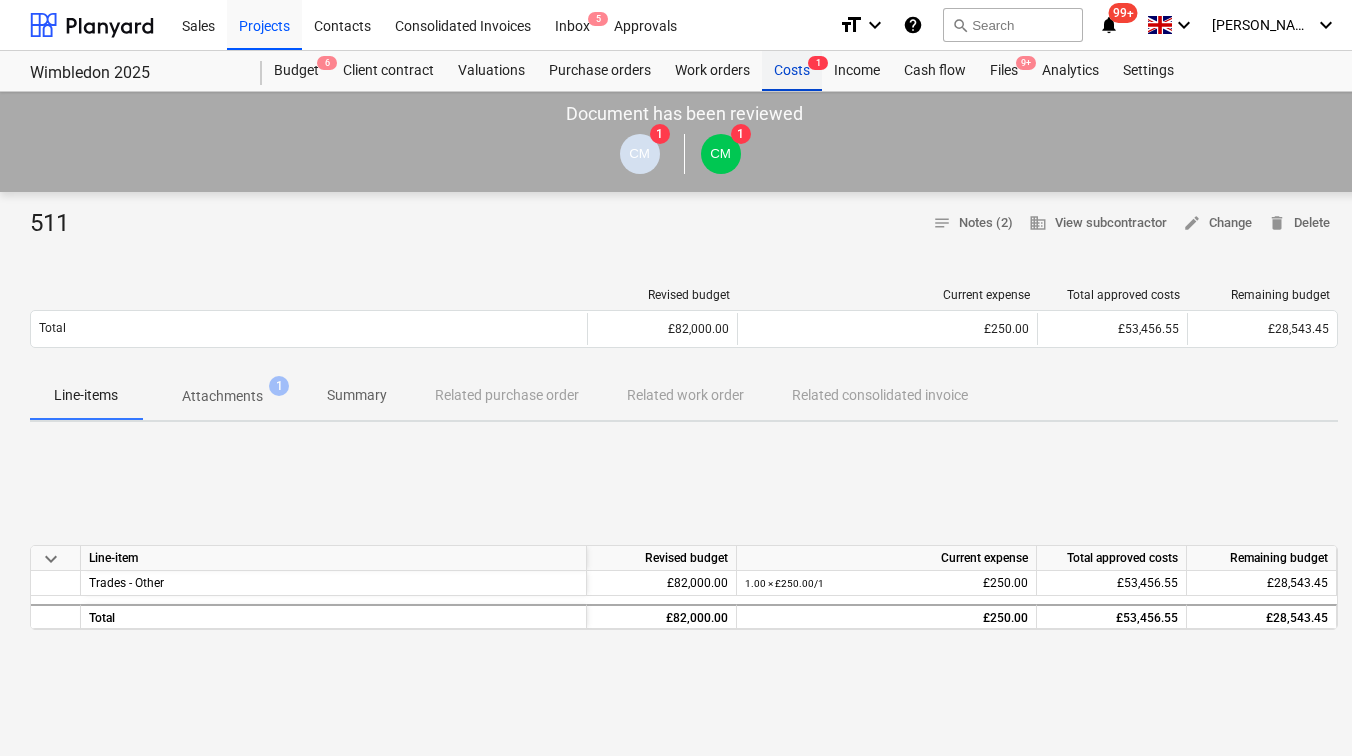 click on "Costs 1" at bounding box center (792, 71) 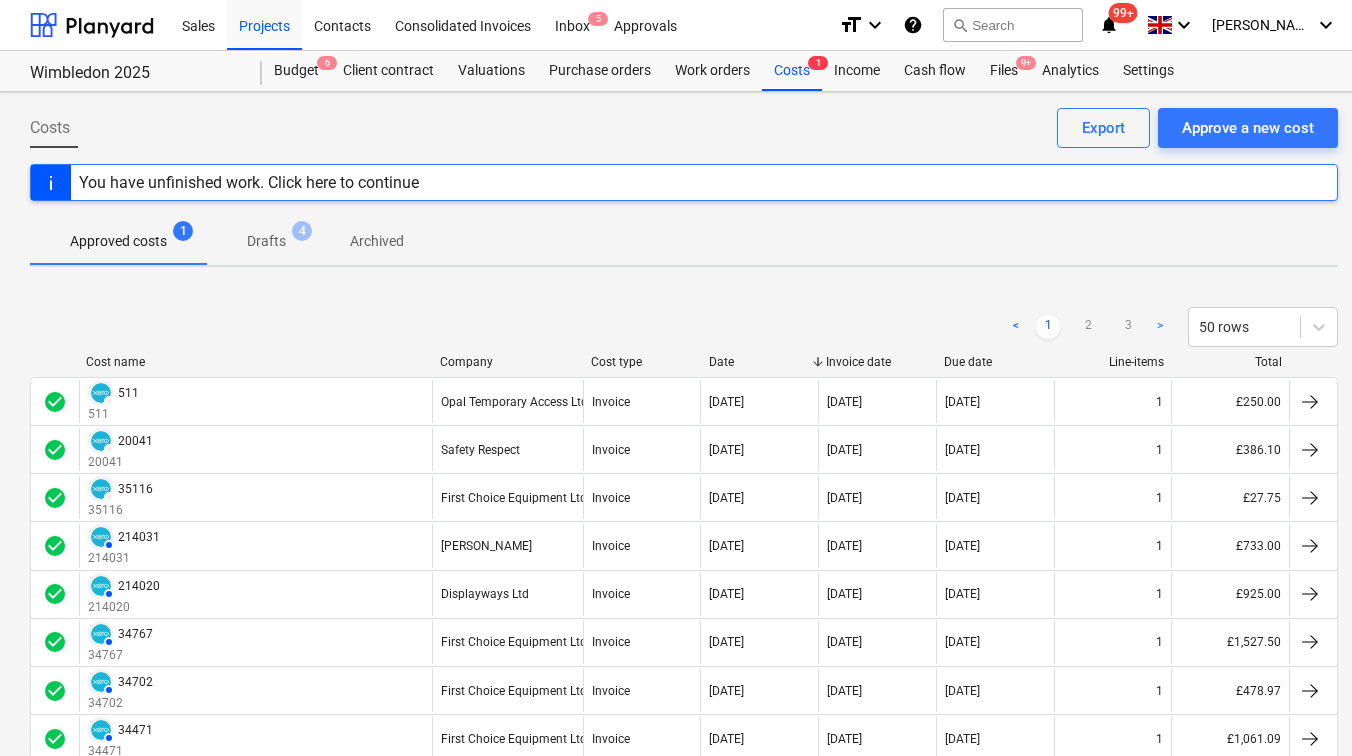 click on "You have unfinished work. Click here to continue" at bounding box center (684, 182) 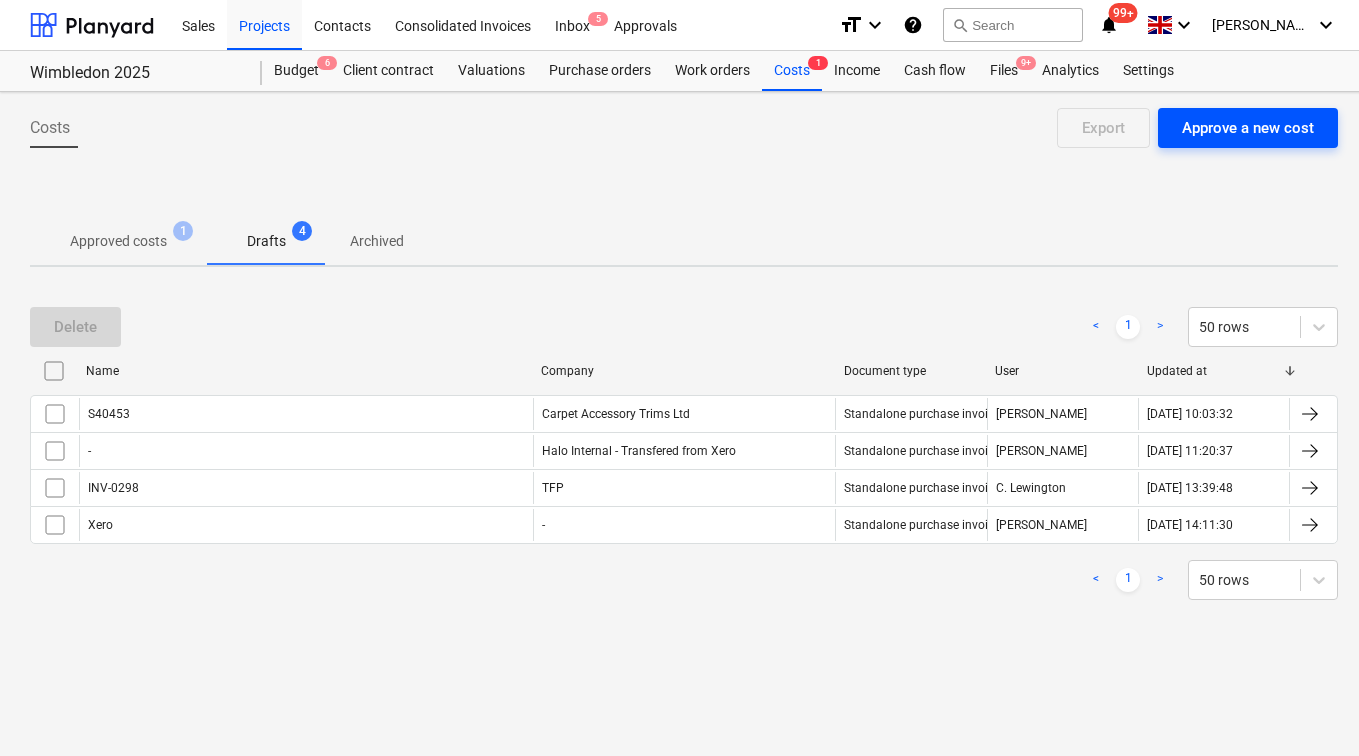 click on "Approve a new cost" at bounding box center (1248, 128) 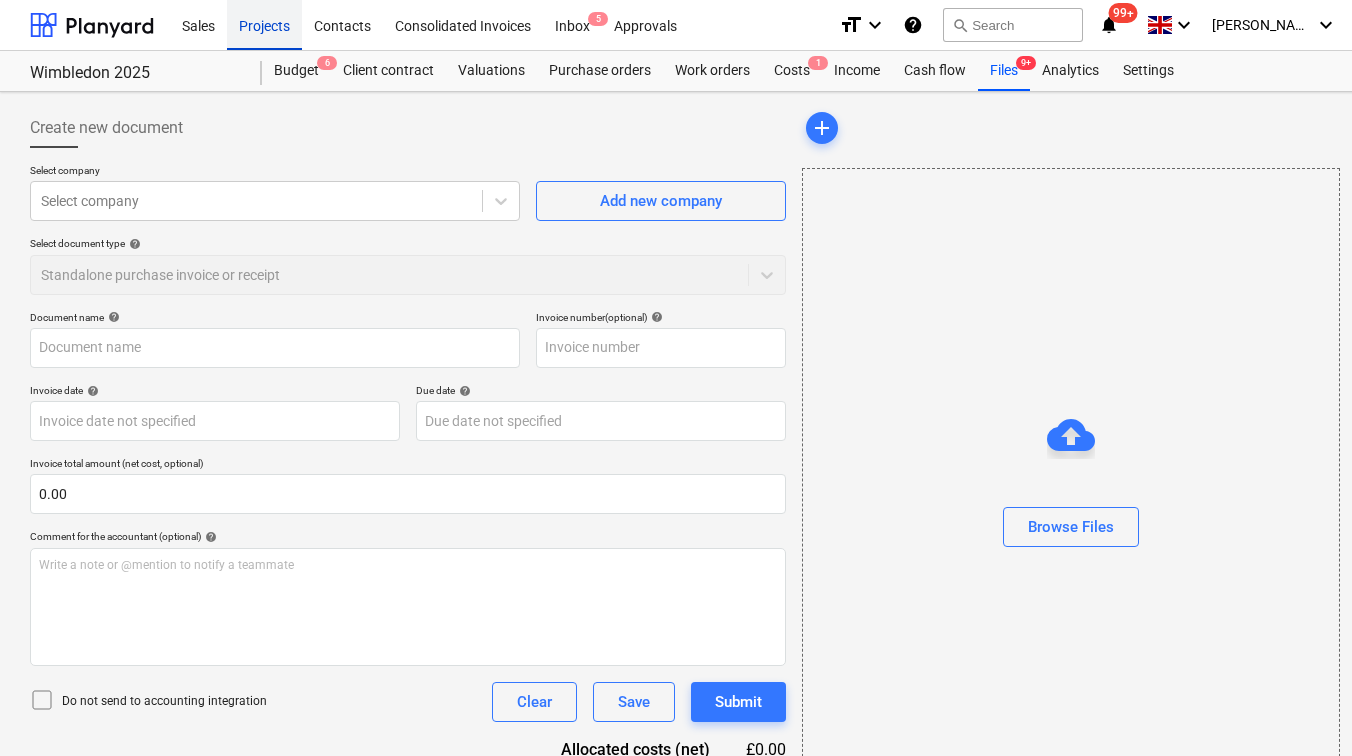 click on "Projects" at bounding box center (264, 24) 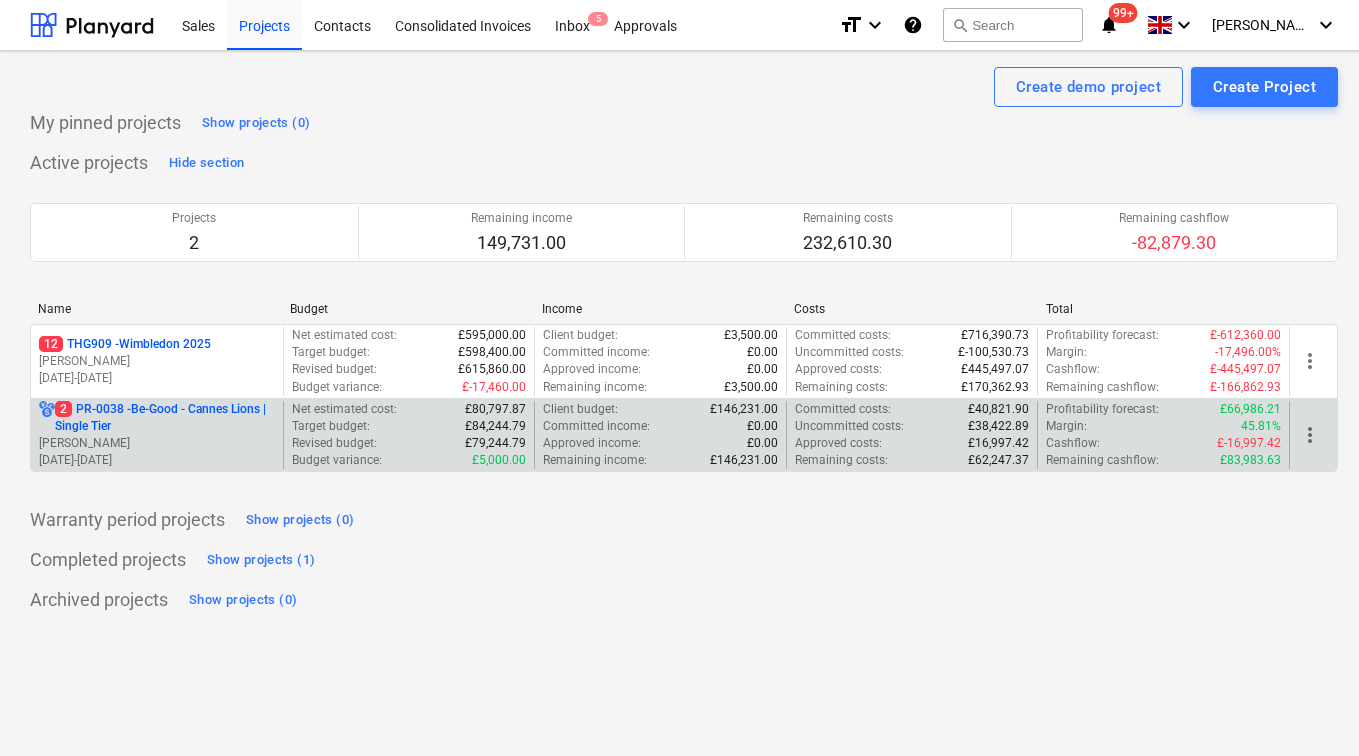 click on "[PERSON_NAME]" at bounding box center (157, 443) 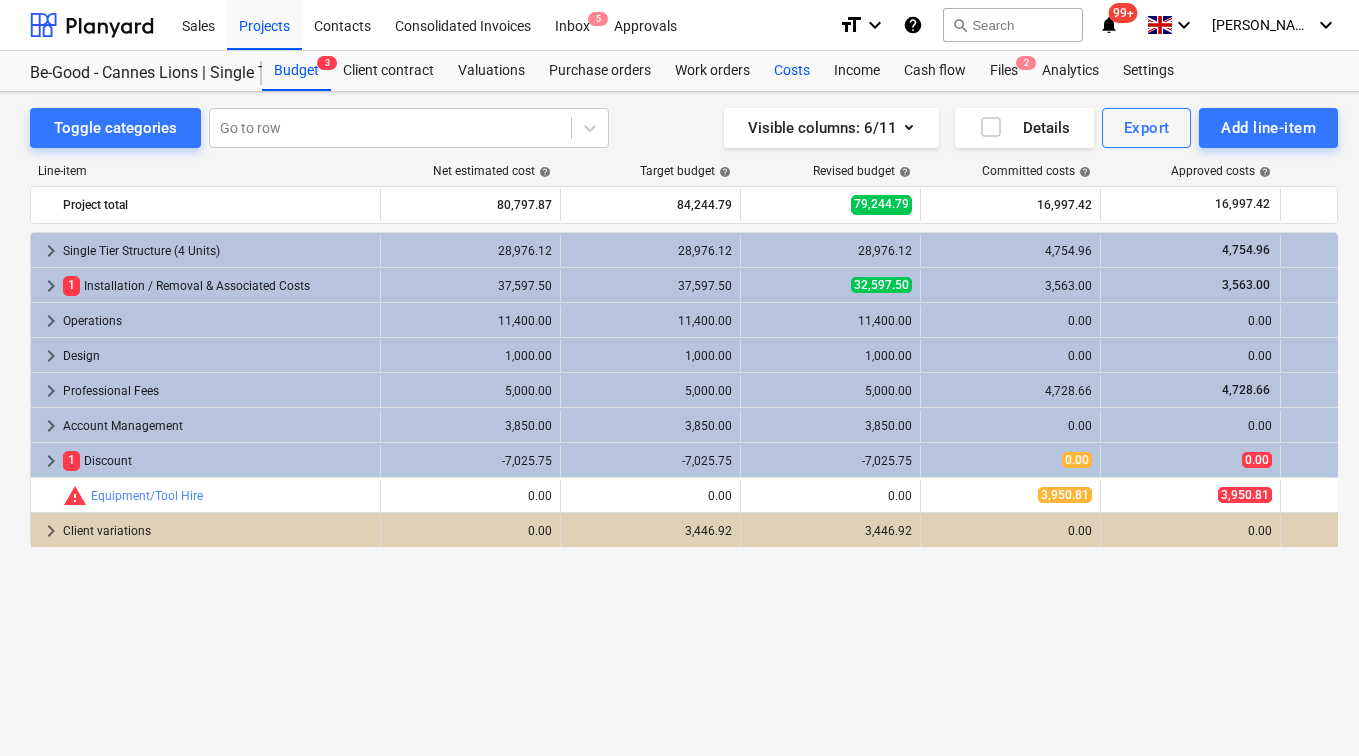 click on "Costs" at bounding box center (792, 71) 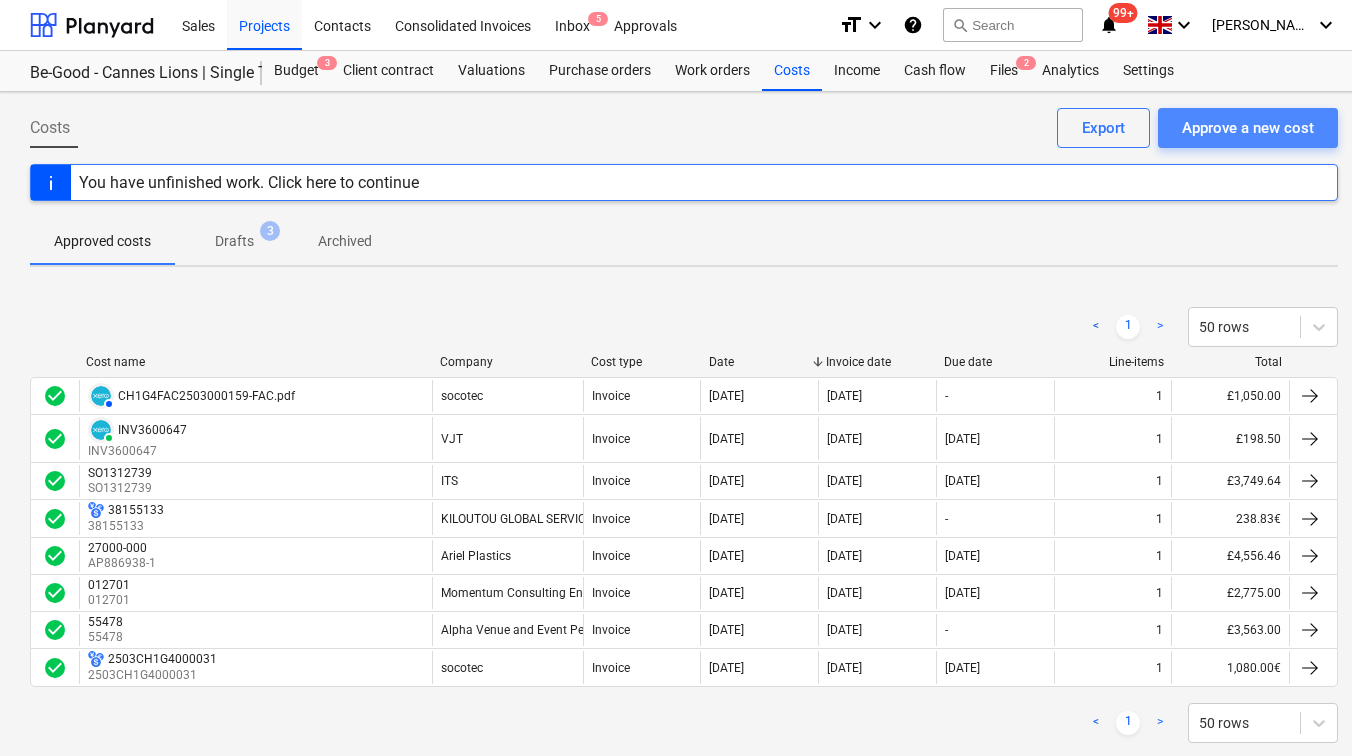 click on "Approve a new cost" at bounding box center (1248, 128) 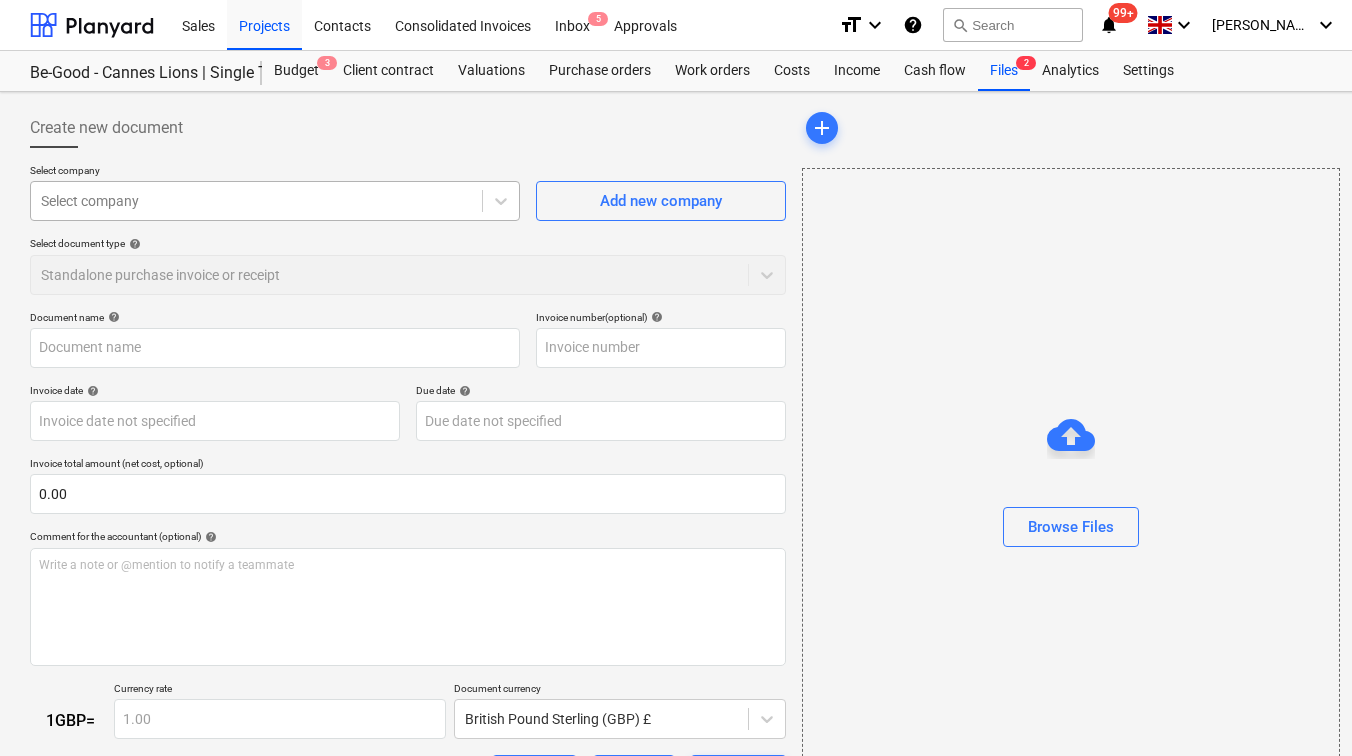 click at bounding box center [256, 201] 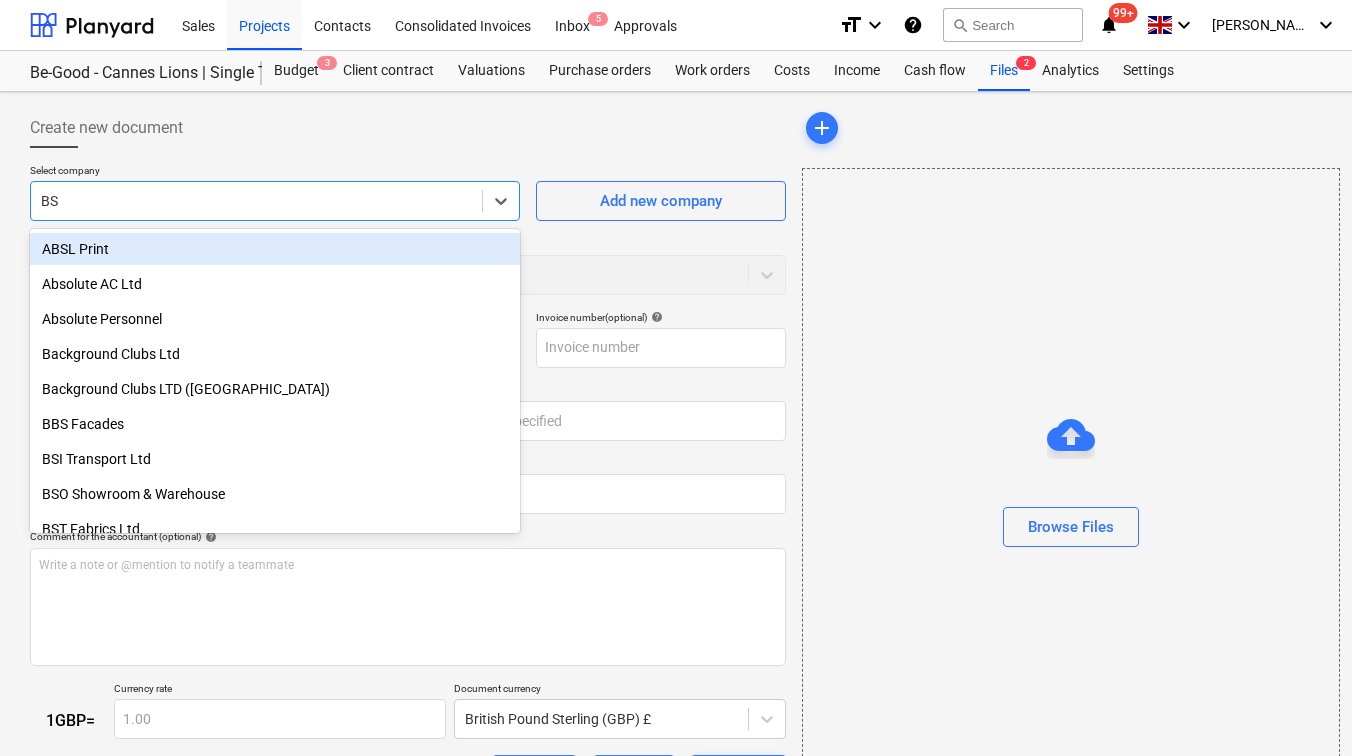 type on "BSI" 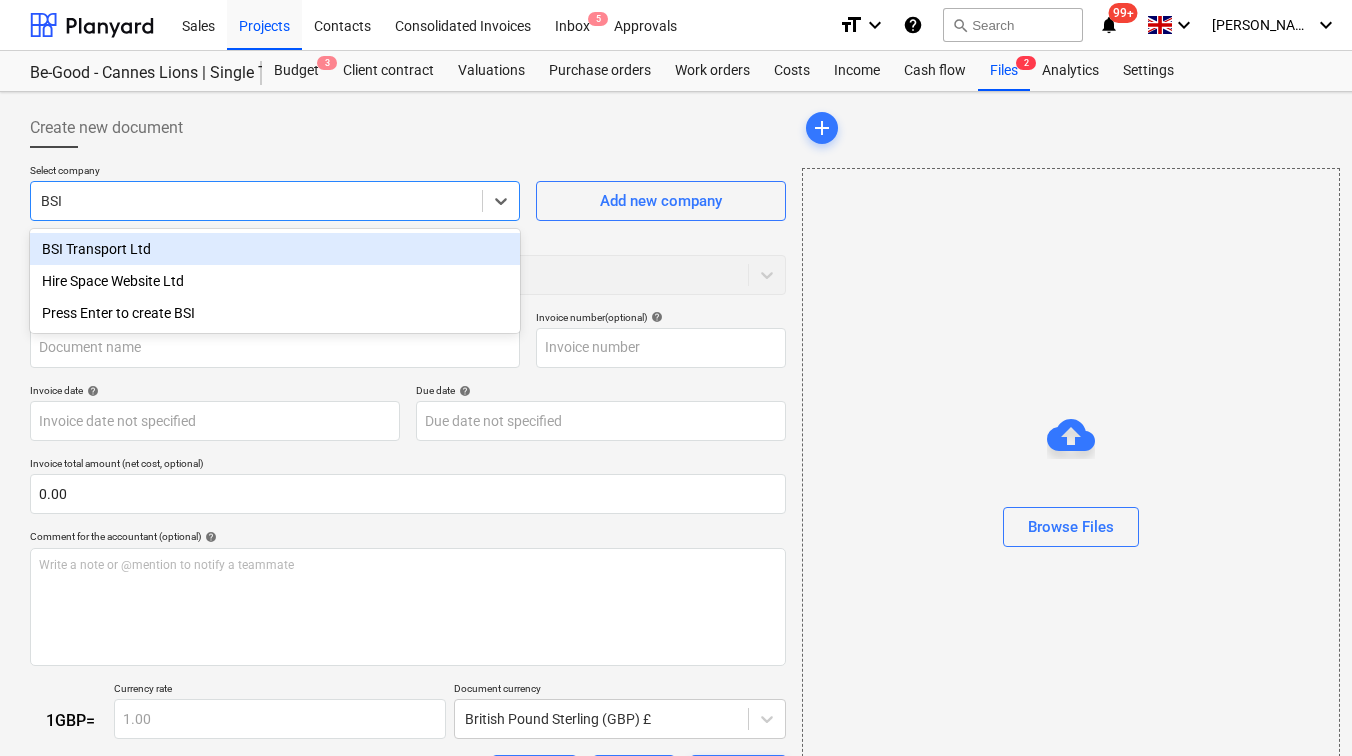 click on "BSI Transport Ltd" at bounding box center [275, 249] 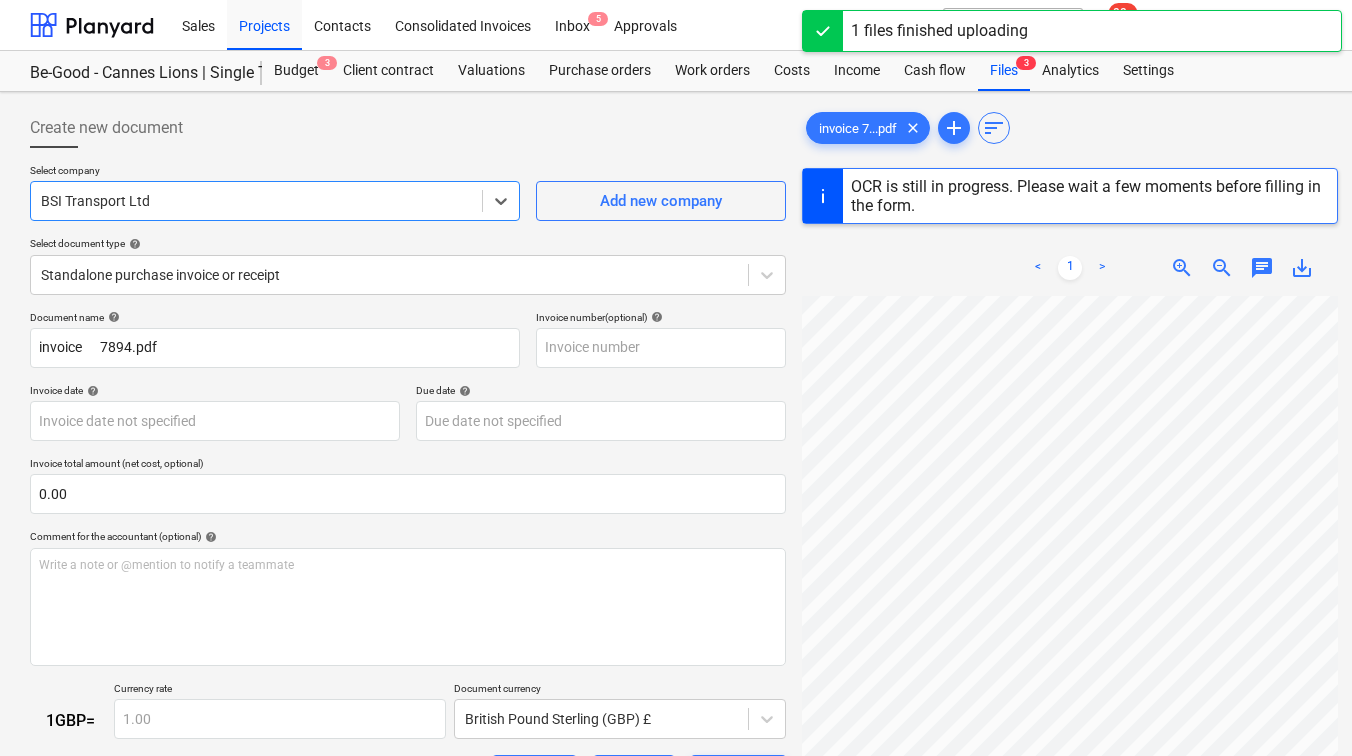 scroll, scrollTop: 107, scrollLeft: 0, axis: vertical 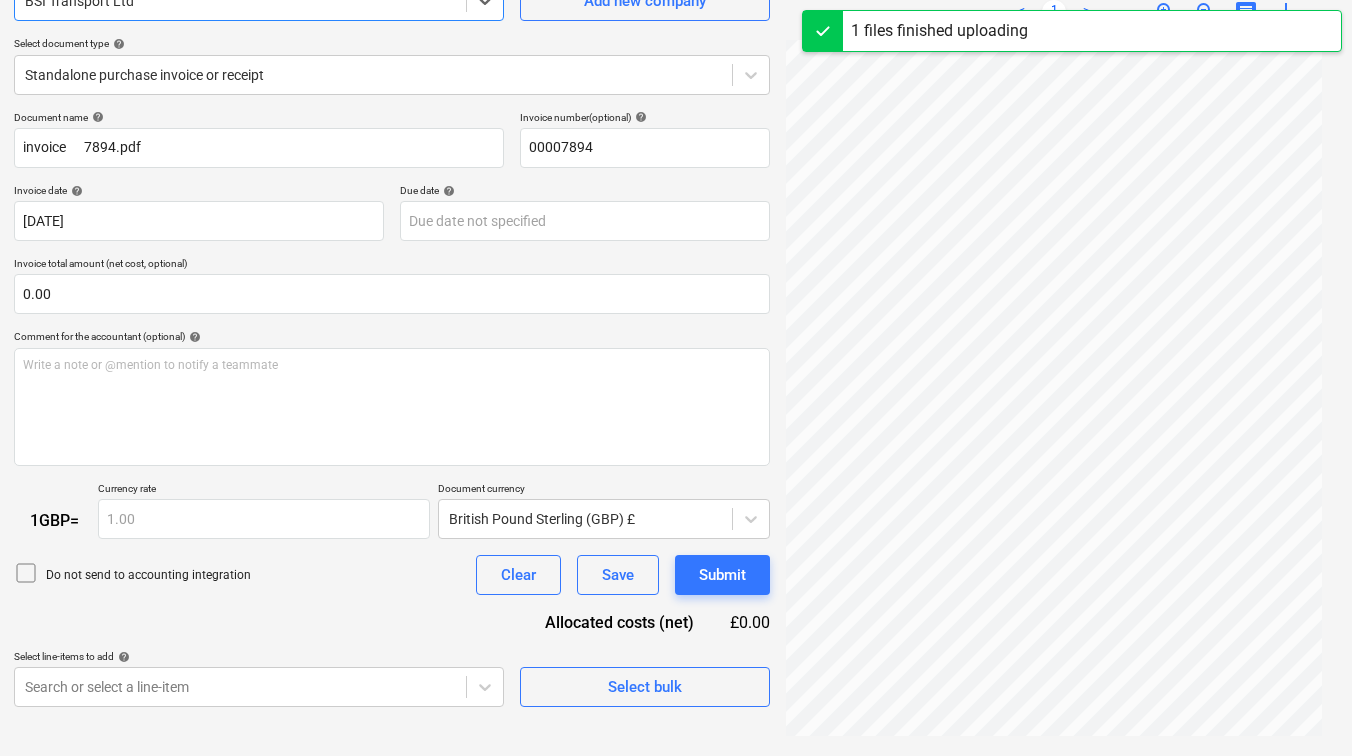 type on "00007894" 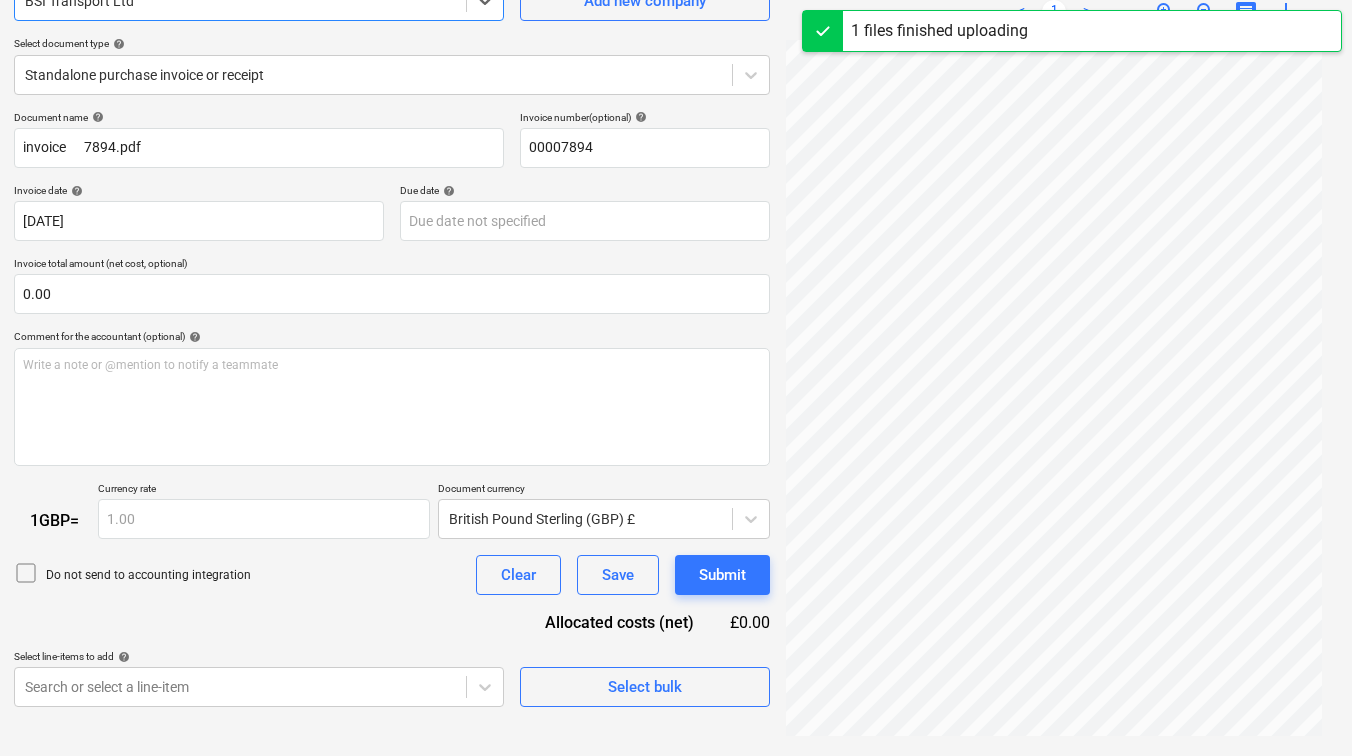 type on "00007894" 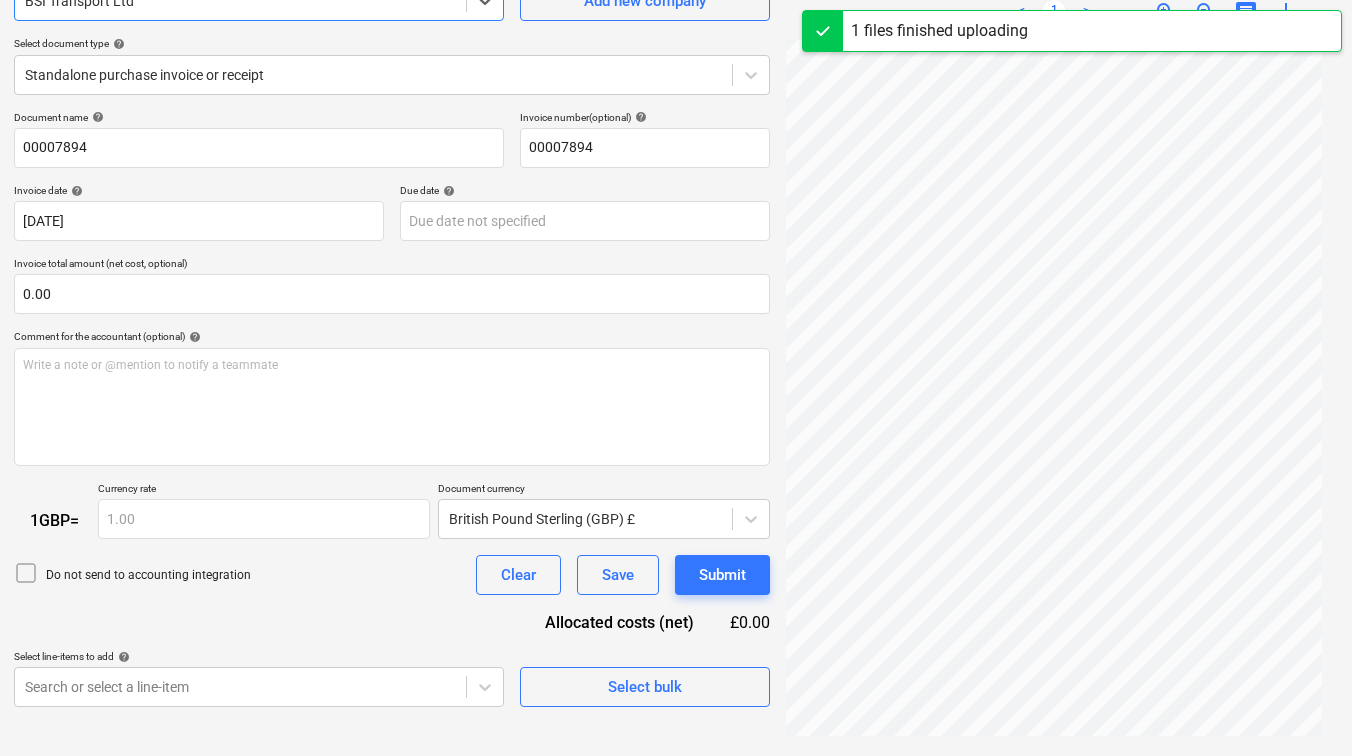 scroll, scrollTop: 200, scrollLeft: 16, axis: both 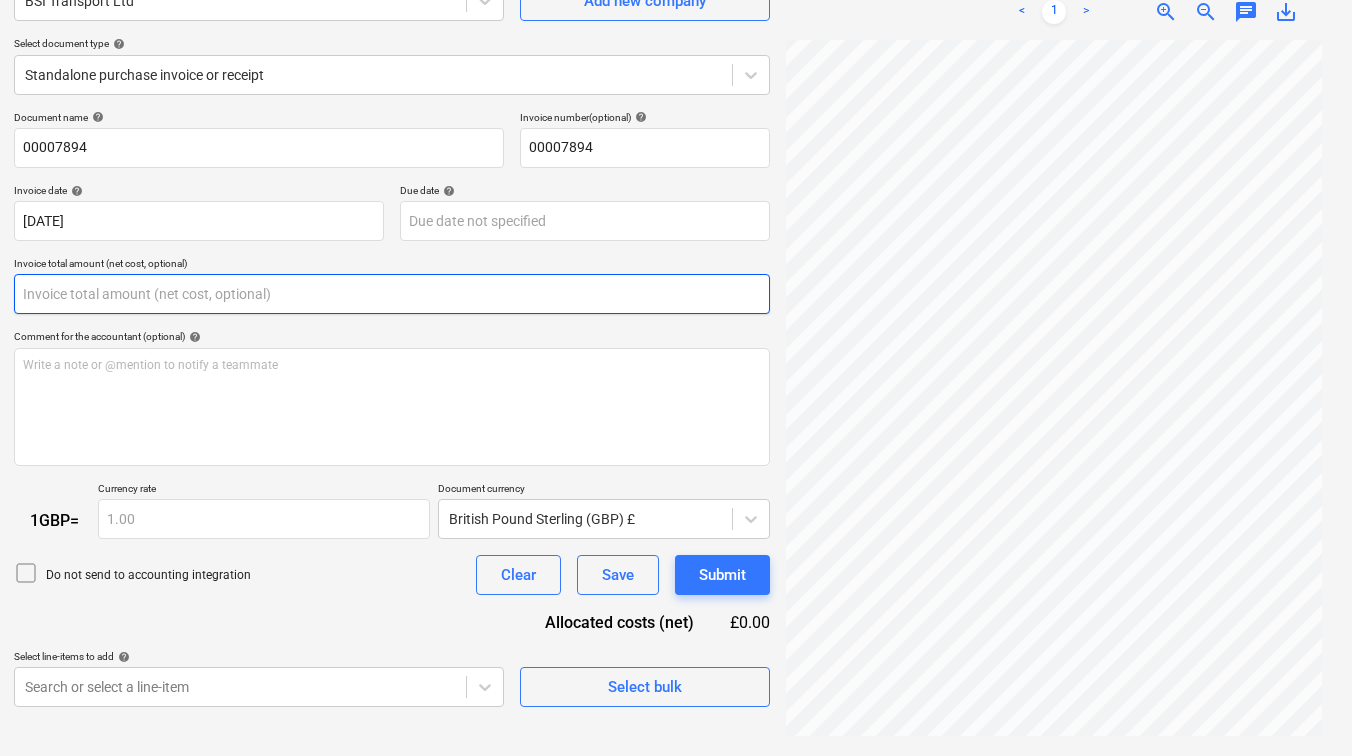 click at bounding box center (392, 294) 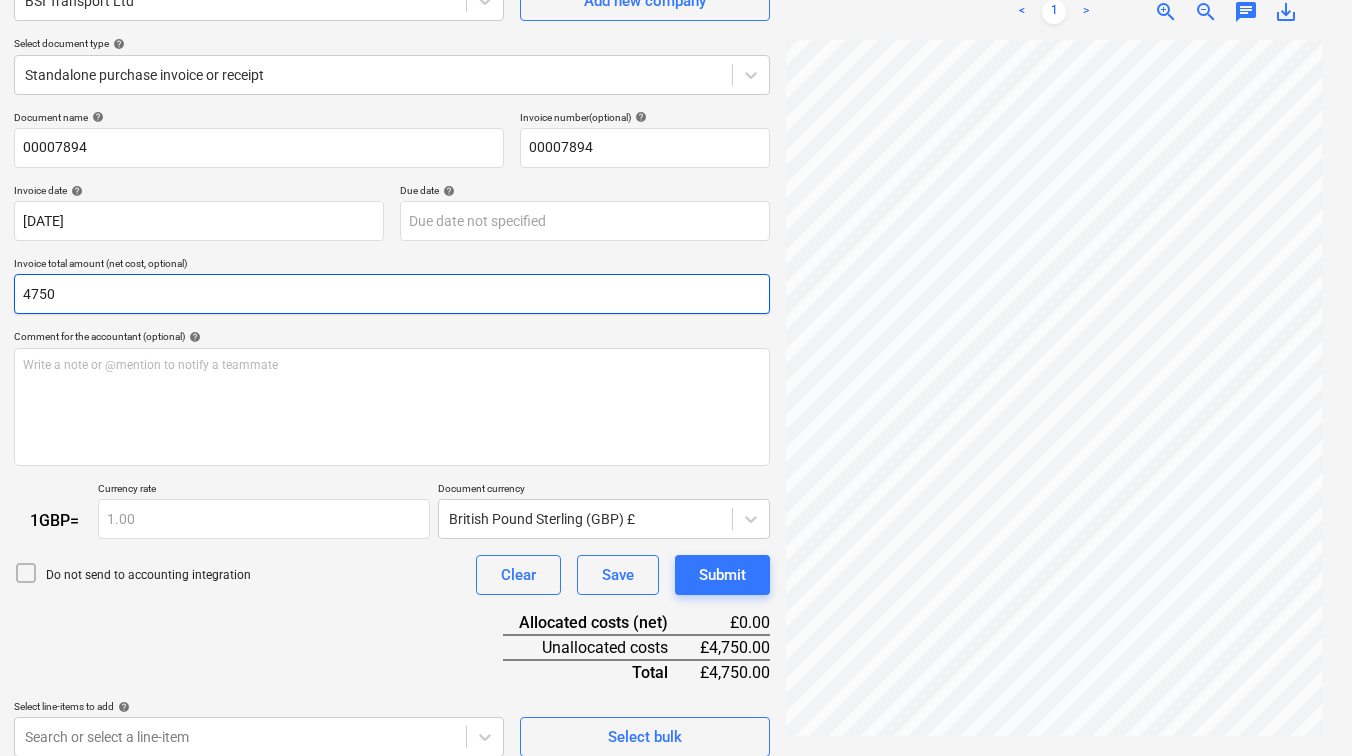 type on "4750" 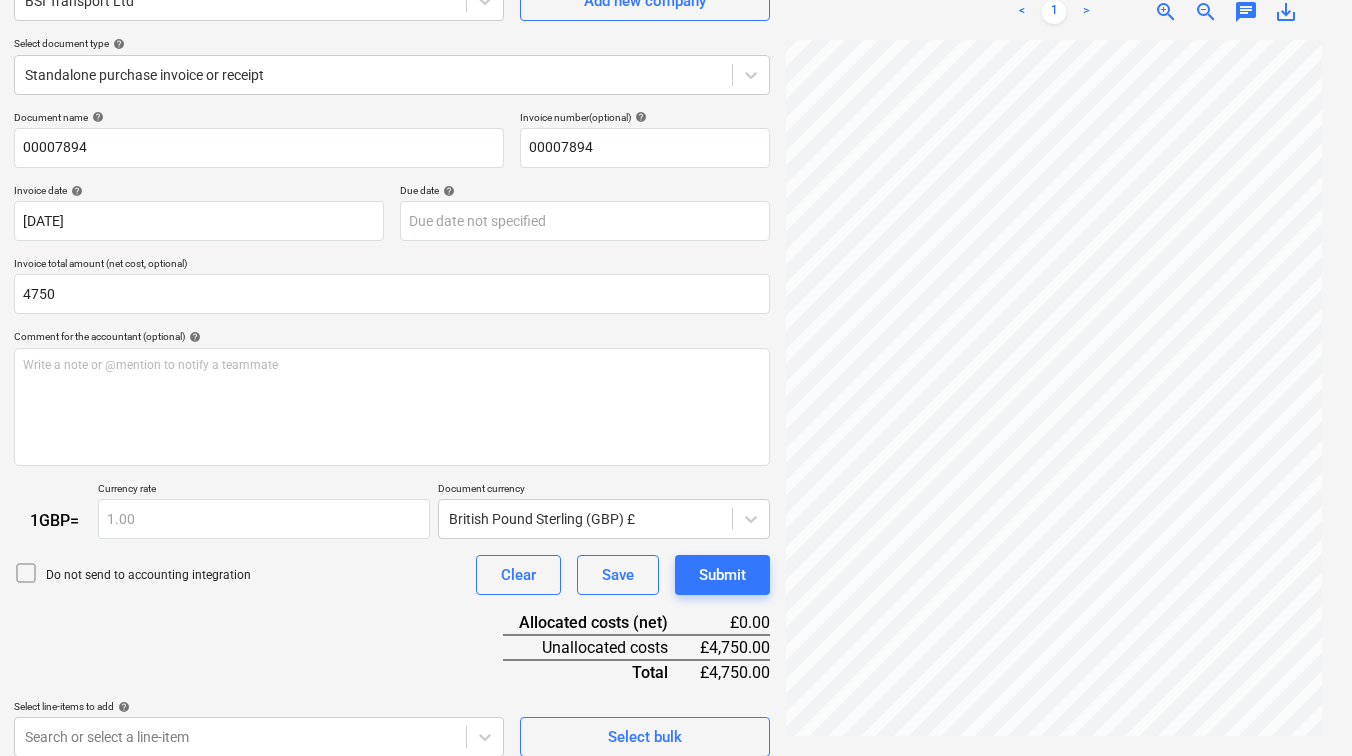 click on "Do not send to accounting integration Clear Save Submit" at bounding box center (392, 575) 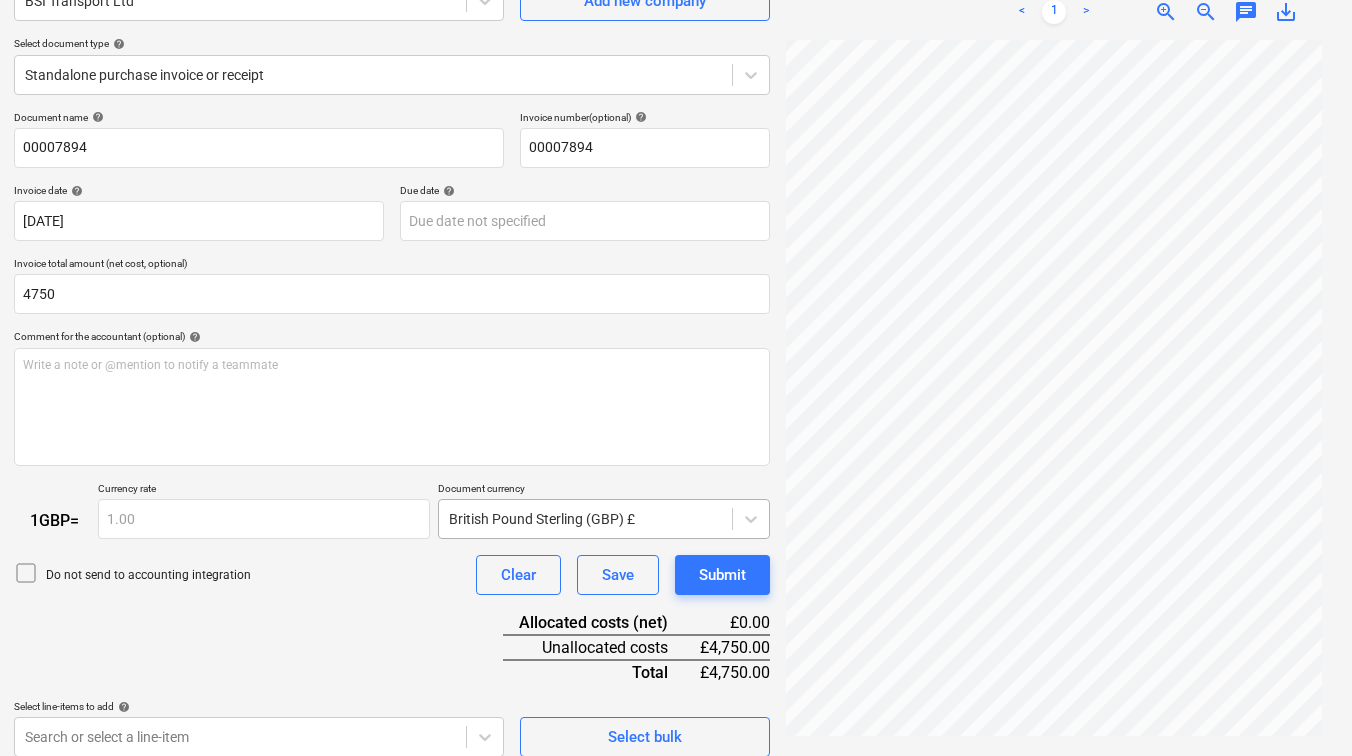 scroll, scrollTop: 295, scrollLeft: 0, axis: vertical 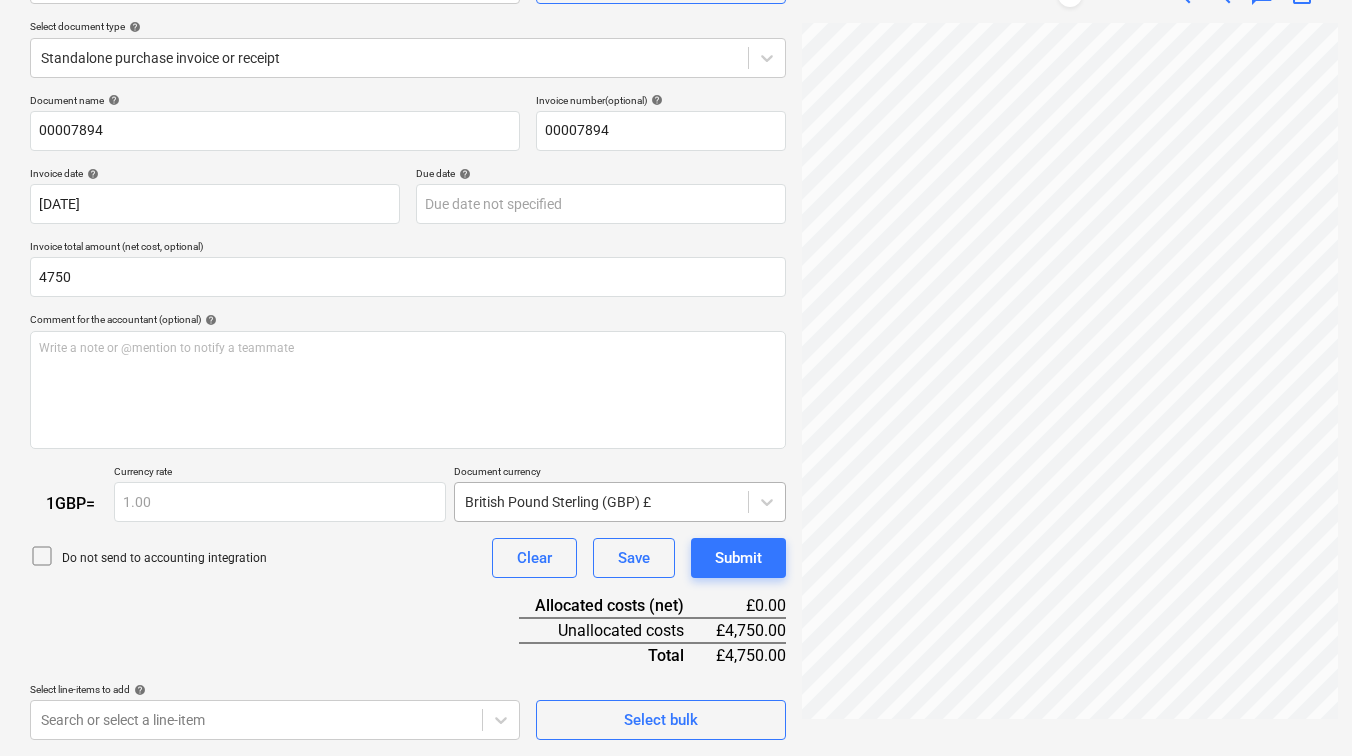 click on "Sales Projects Contacts Consolidated Invoices Inbox 5 Approvals format_size keyboard_arrow_down help search Search notifications 99+ keyboard_arrow_down [PERSON_NAME] keyboard_arrow_down Be-Good - Cannes Lions | Single Tier Budget 3 Client contract Valuations Purchase orders Work orders Costs Income Cash flow Files 3 Analytics Settings Create new document Select company BSI Transport Ltd   Add new company Select document type help Standalone purchase invoice or receipt Document name help 00007894 Invoice number  (optional) help 00007894 Invoice date help [DATE] [DATE] Press the down arrow key to interact with the calendar and
select a date. Press the question mark key to get the keyboard shortcuts for changing dates. Due date help Press the down arrow key to interact with the calendar and
select a date. Press the question mark key to get the keyboard shortcuts for changing dates. Invoice total amount (net cost, optional) 4750 Comment for the accountant (optional) help ﻿ 1  GBP  = 1.00 Clear <" at bounding box center (676, 161) 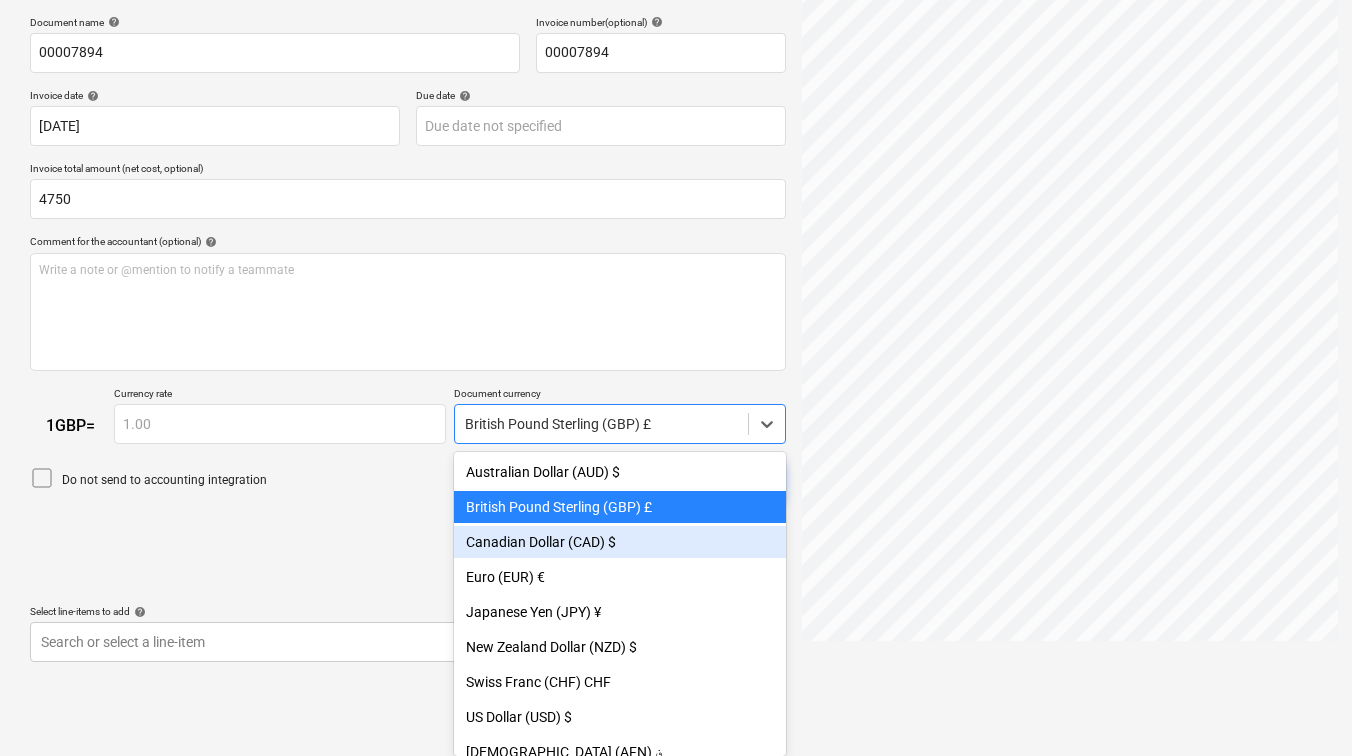 scroll, scrollTop: 35, scrollLeft: 0, axis: vertical 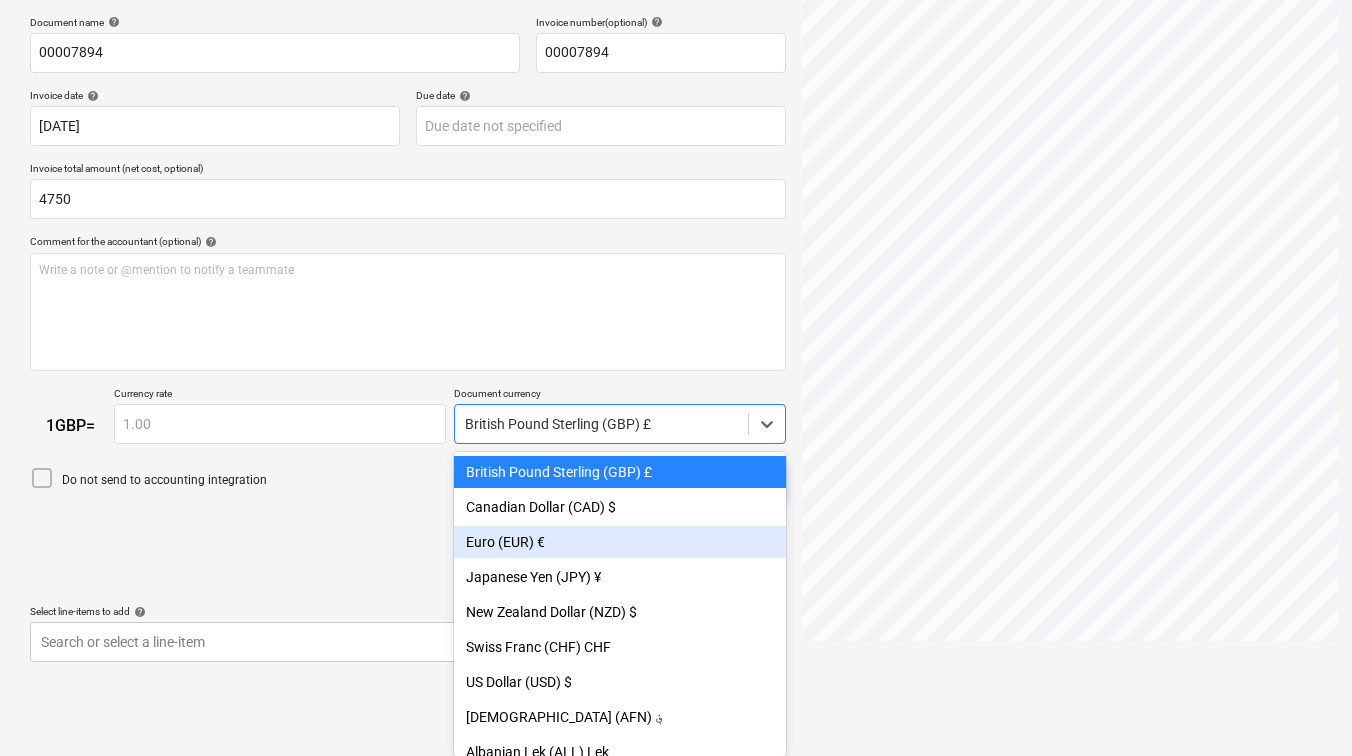 click on "Euro (EUR) €" at bounding box center (620, 542) 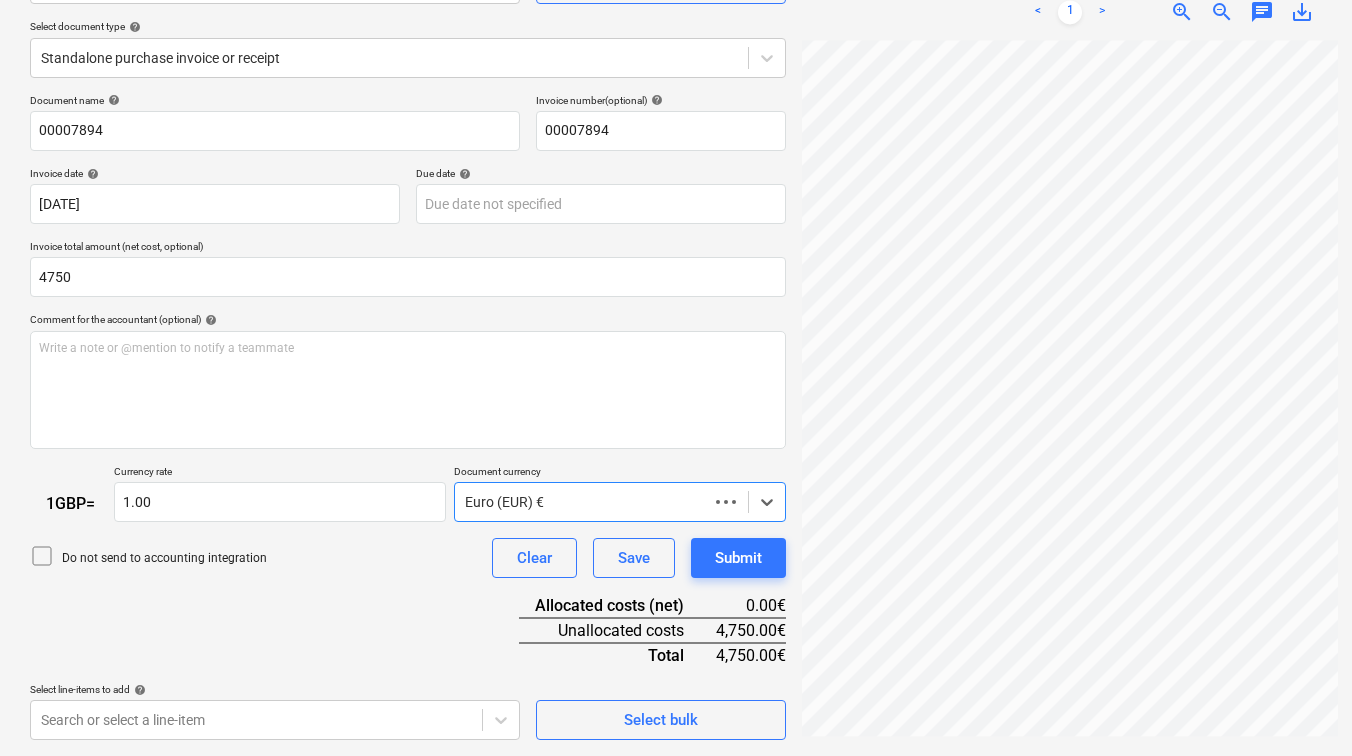 scroll, scrollTop: 217, scrollLeft: 0, axis: vertical 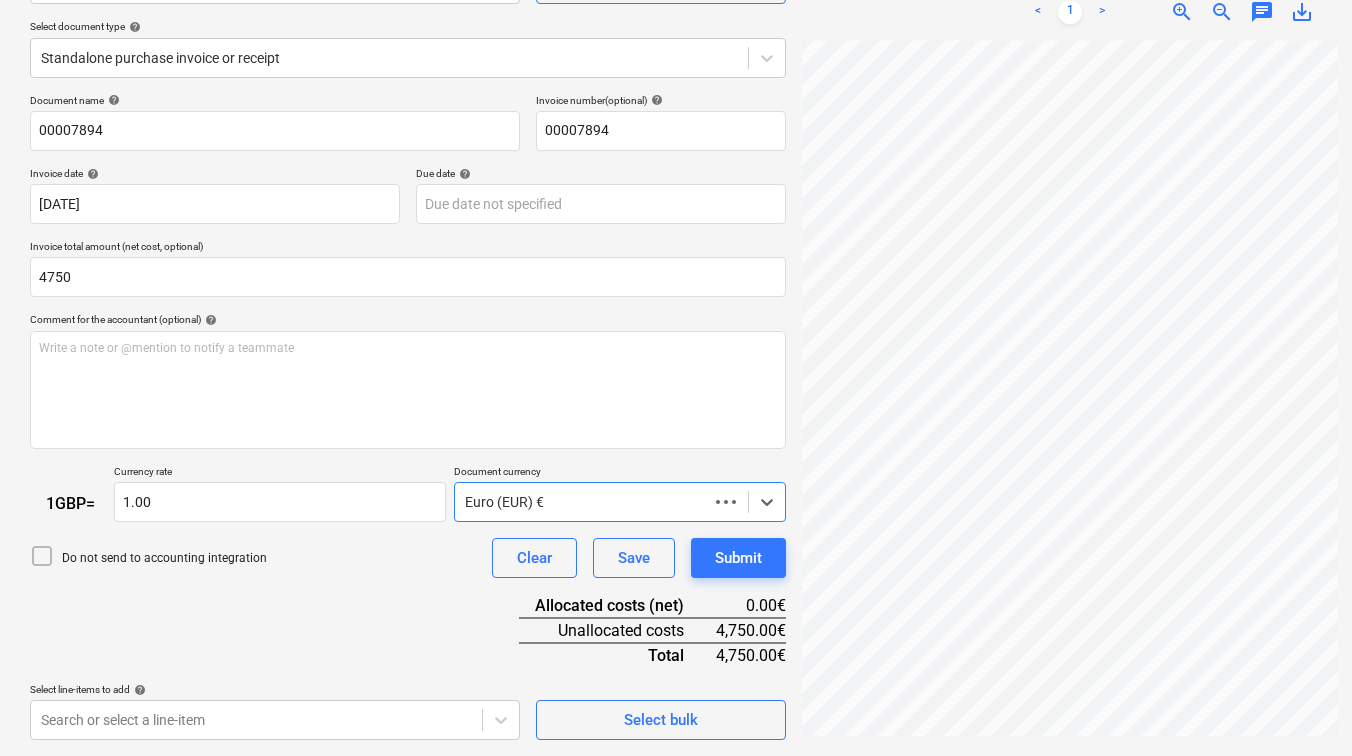 type on "1.16" 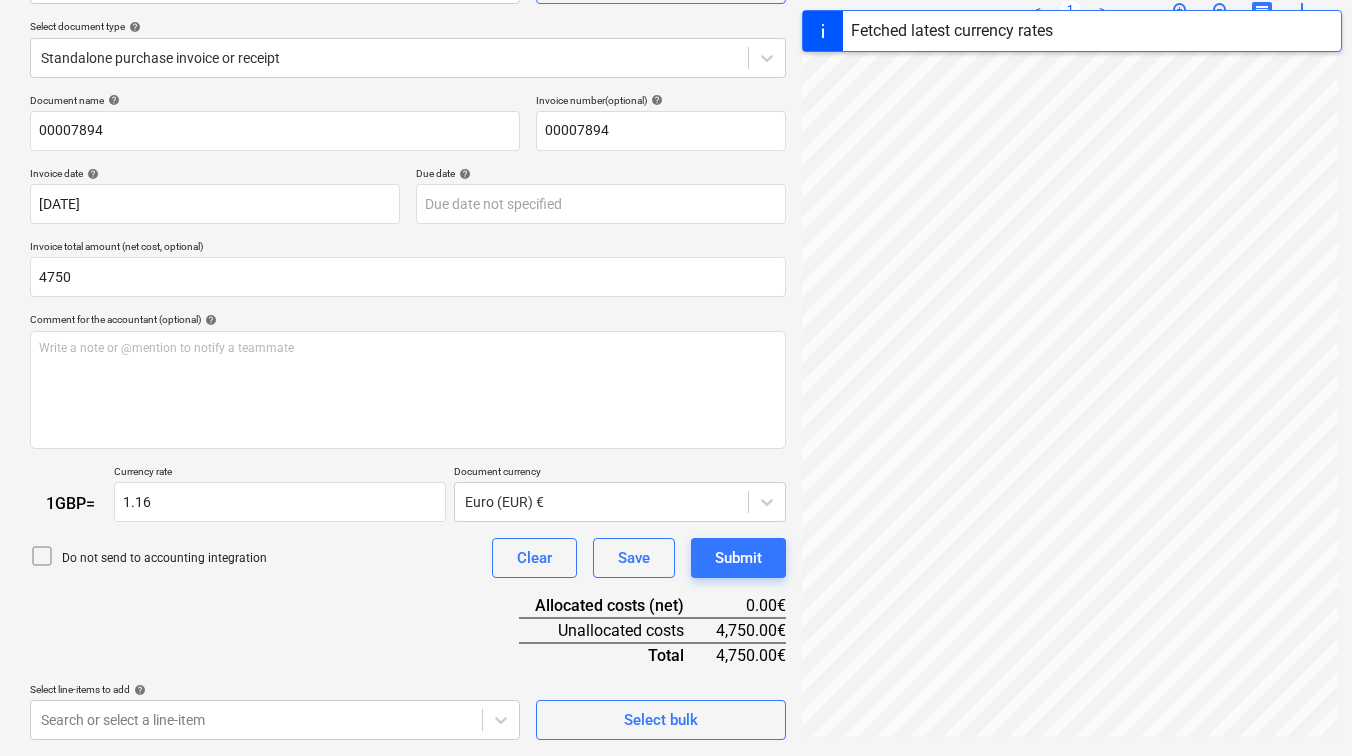 click on "Document name help 00007894 Invoice number  (optional) help 00007894 Invoice date help [DATE] [DATE] Press the down arrow key to interact with the calendar and
select a date. Press the question mark key to get the keyboard shortcuts for changing dates. Due date help Press the down arrow key to interact with the calendar and
select a date. Press the question mark key to get the keyboard shortcuts for changing dates. Invoice total amount (net cost, optional) 4750 Comment for the accountant (optional) help Write a note or @mention to notify a teammate ﻿ 1  GBP  = Currency rate 1.16 Document currency Euro (EUR) € Do not send to accounting integration Clear Save Submit Allocated costs (net) 0.00€ Unallocated costs 4,750.00€ Total 4,750.00€ Select line-items to add help Search or select a line-item Select bulk" at bounding box center [408, 417] 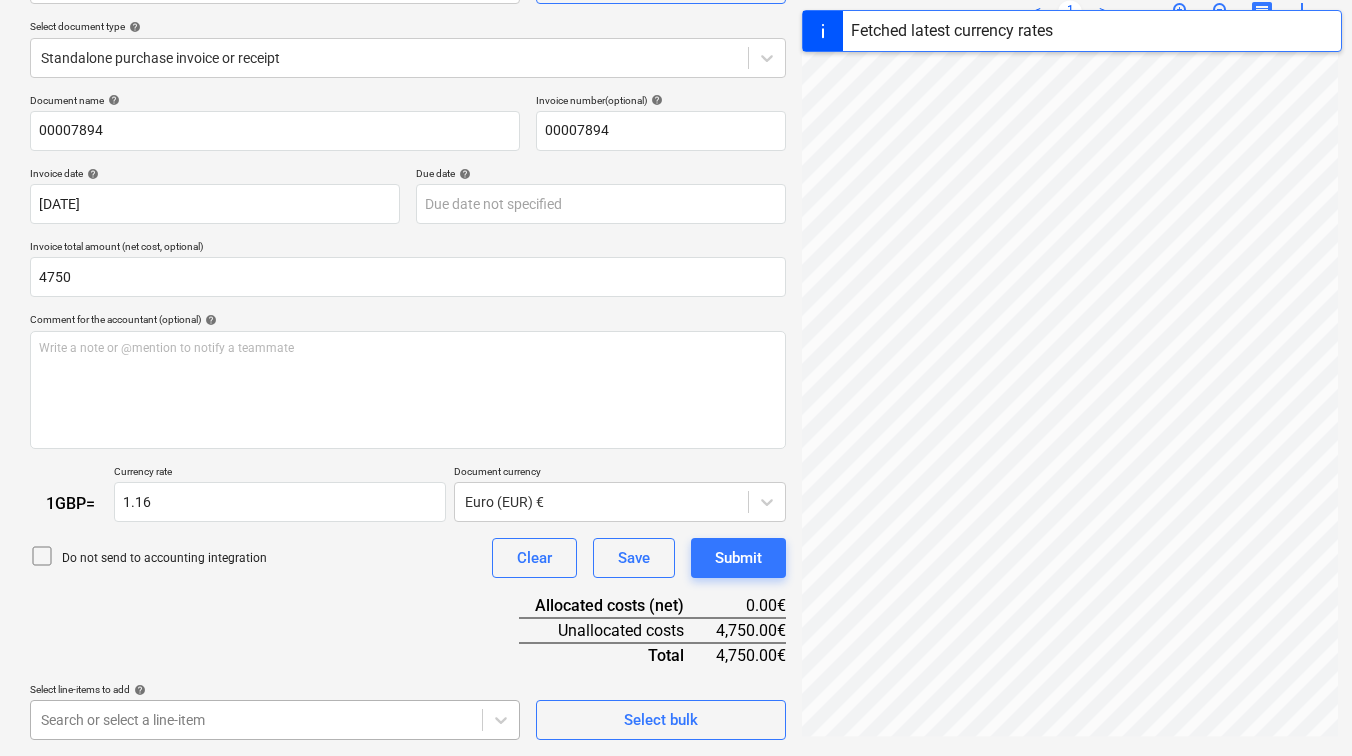 scroll, scrollTop: 513, scrollLeft: 0, axis: vertical 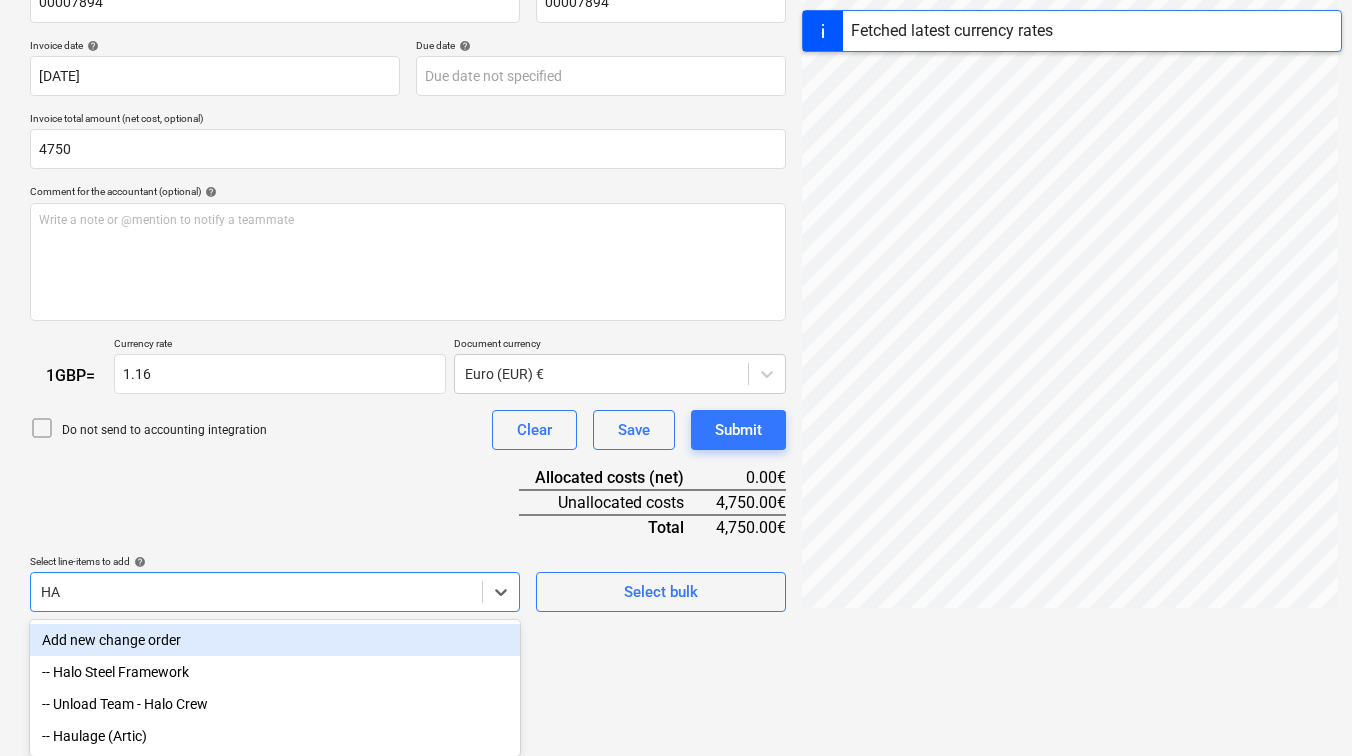 type on "HAU" 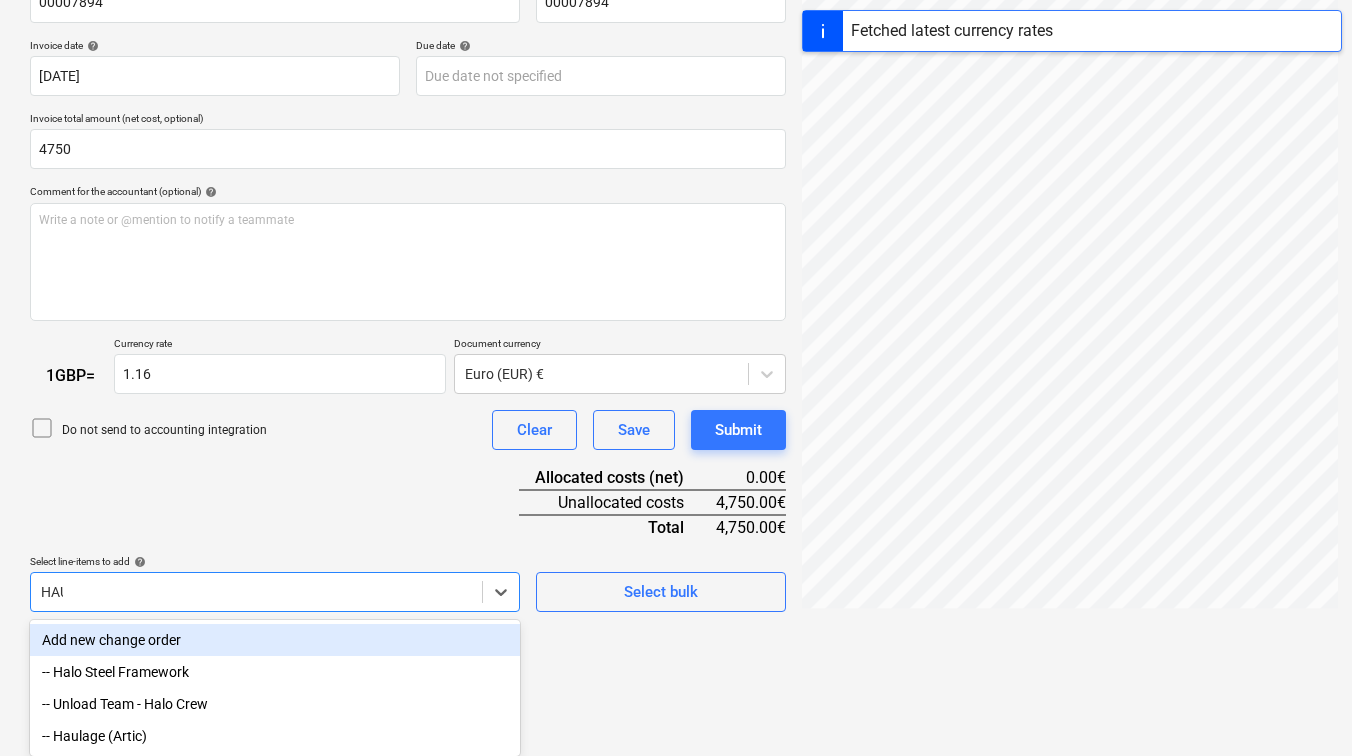scroll, scrollTop: 250, scrollLeft: 0, axis: vertical 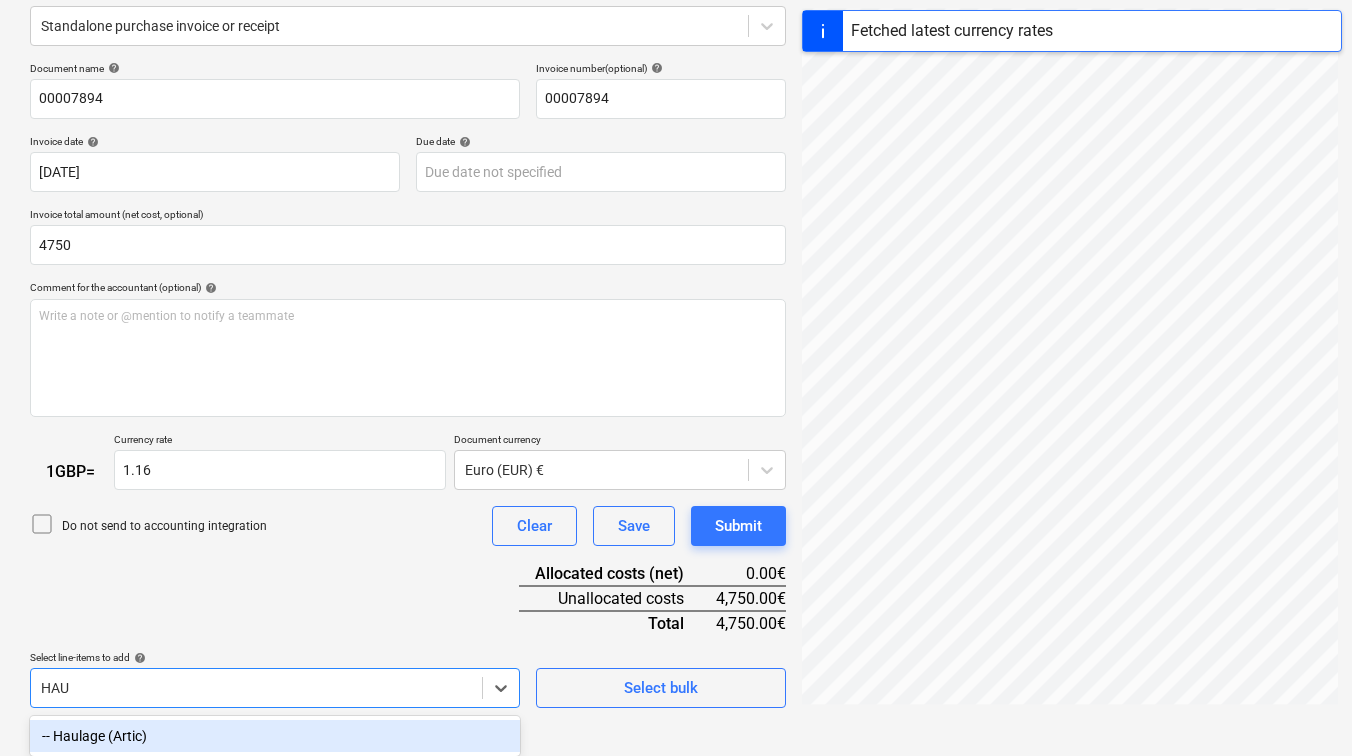 click on "--   Haulage (Artic)" at bounding box center (275, 736) 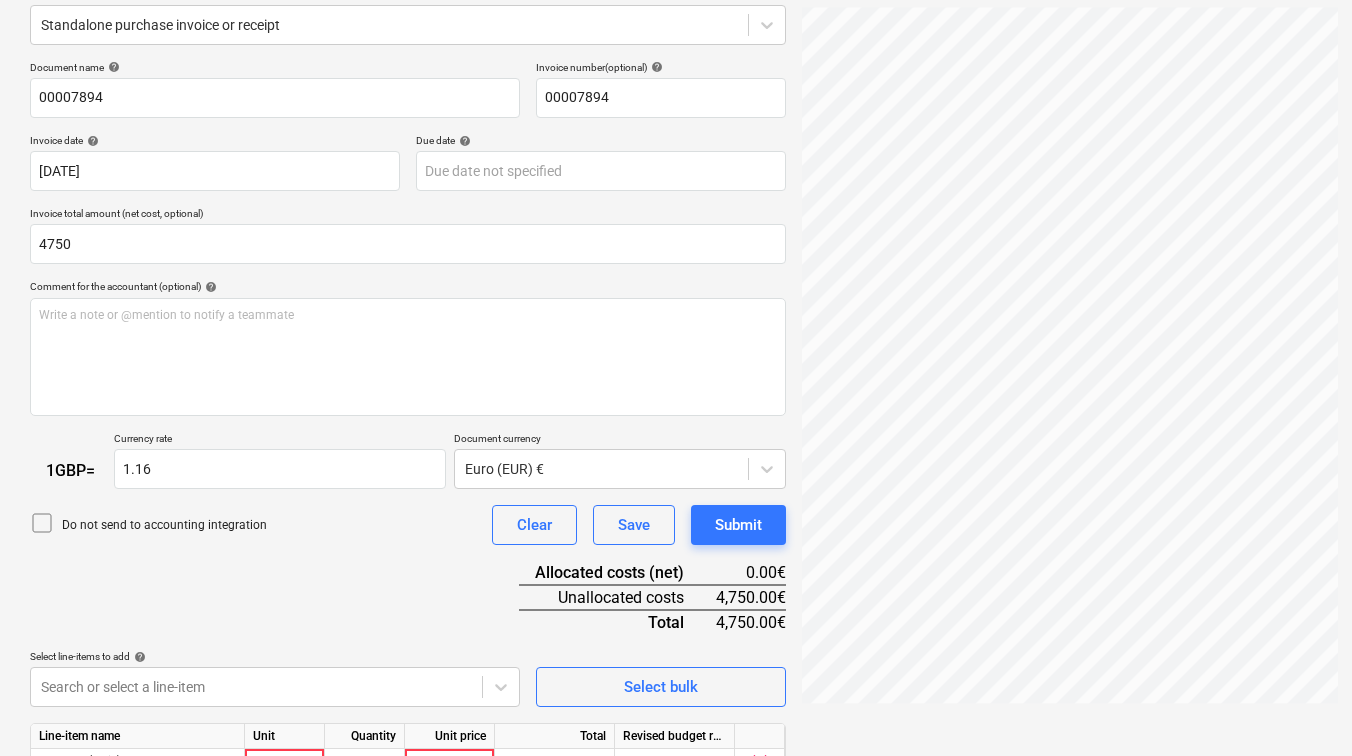 click on "Document name help 00007894 Invoice number  (optional) help 00007894 Invoice date help [DATE] [DATE] Press the down arrow key to interact with the calendar and
select a date. Press the question mark key to get the keyboard shortcuts for changing dates. Due date help Press the down arrow key to interact with the calendar and
select a date. Press the question mark key to get the keyboard shortcuts for changing dates. Invoice total amount (net cost, optional) 4750 Comment for the accountant (optional) help Write a note or @mention to notify a teammate ﻿ 1  GBP  = Currency rate 1.16 Document currency Euro (EUR) € Do not send to accounting integration Clear Save Submit Allocated costs (net) 0.00€ Unallocated costs 4,750.00€ Total 4,750.00€ Select line-items to add help Search or select a line-item Select bulk Line-item name Unit Quantity Unit price Total Revised budget remaining  Haulage (Artic) 0.00 0.00 0.00€ £10,000.00 clear Do not send to accounting integration Clear Save Submit" at bounding box center (408, 450) 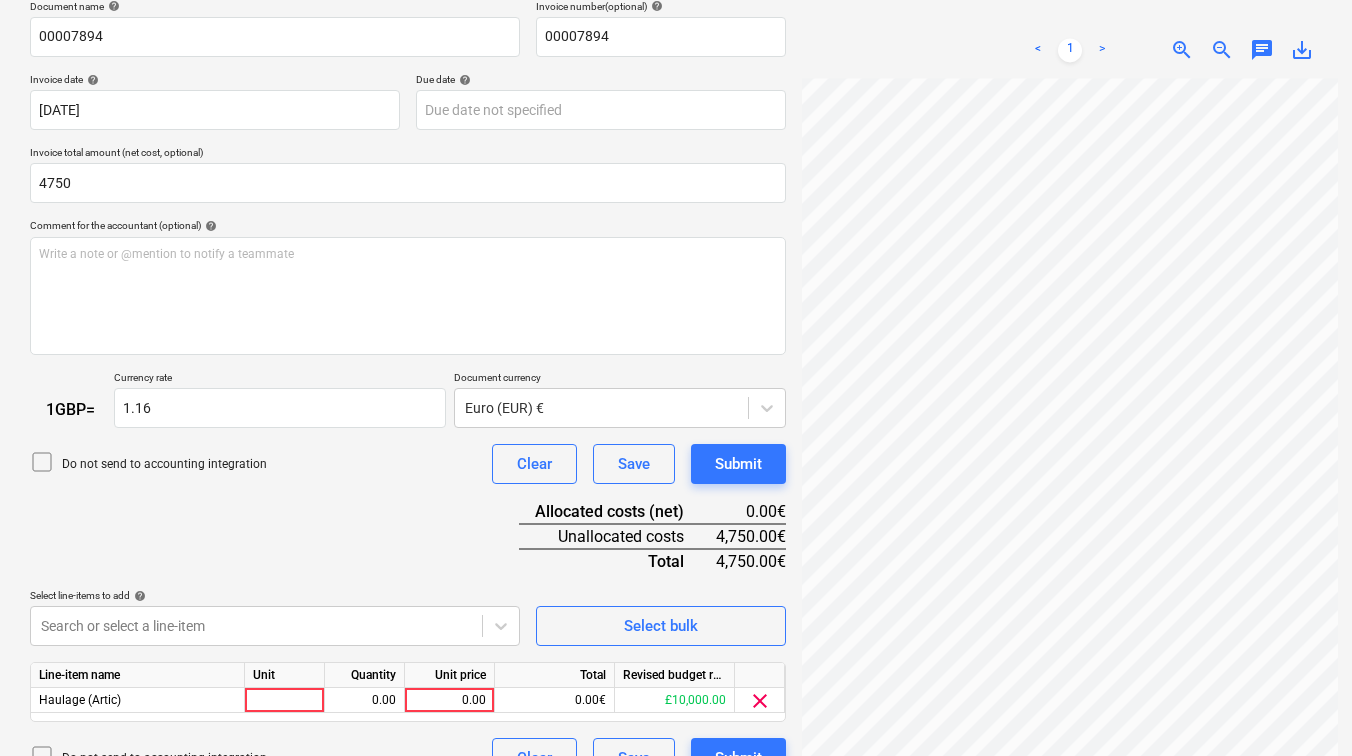 scroll, scrollTop: 349, scrollLeft: 0, axis: vertical 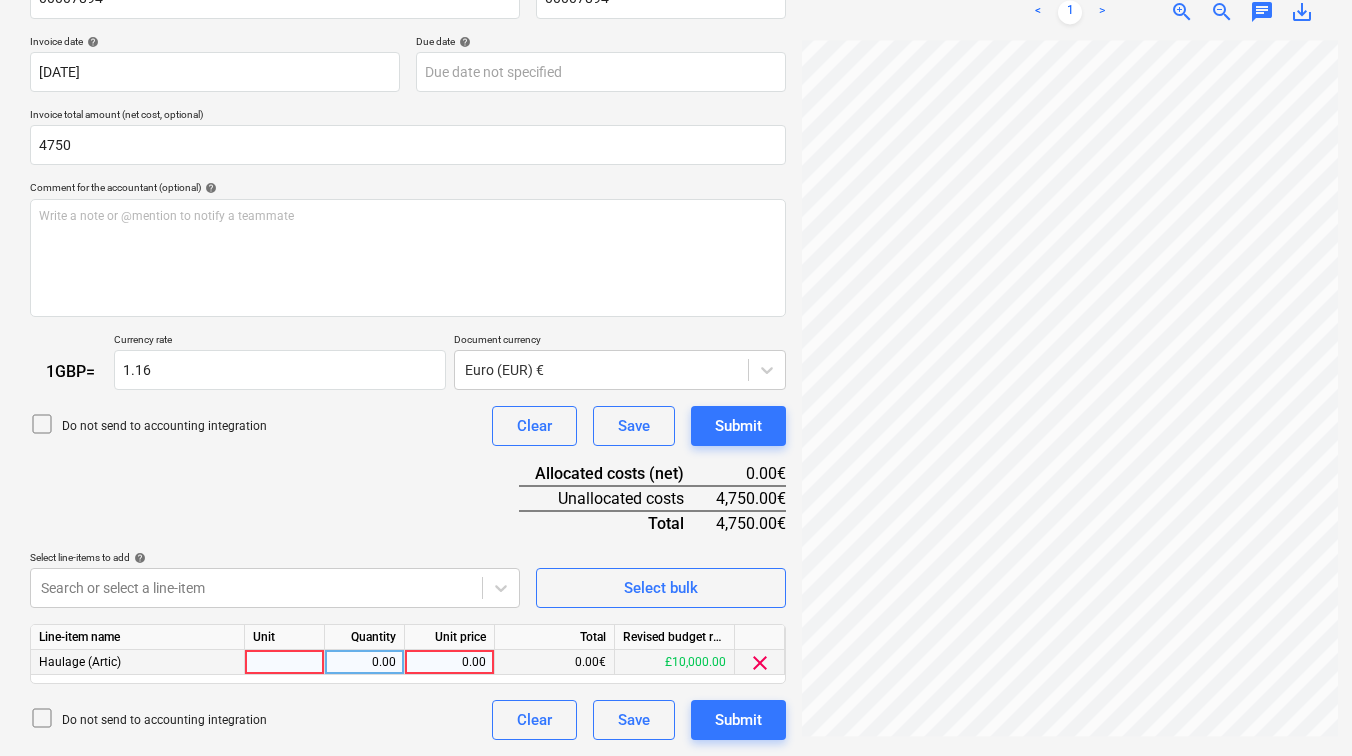 click at bounding box center (285, 662) 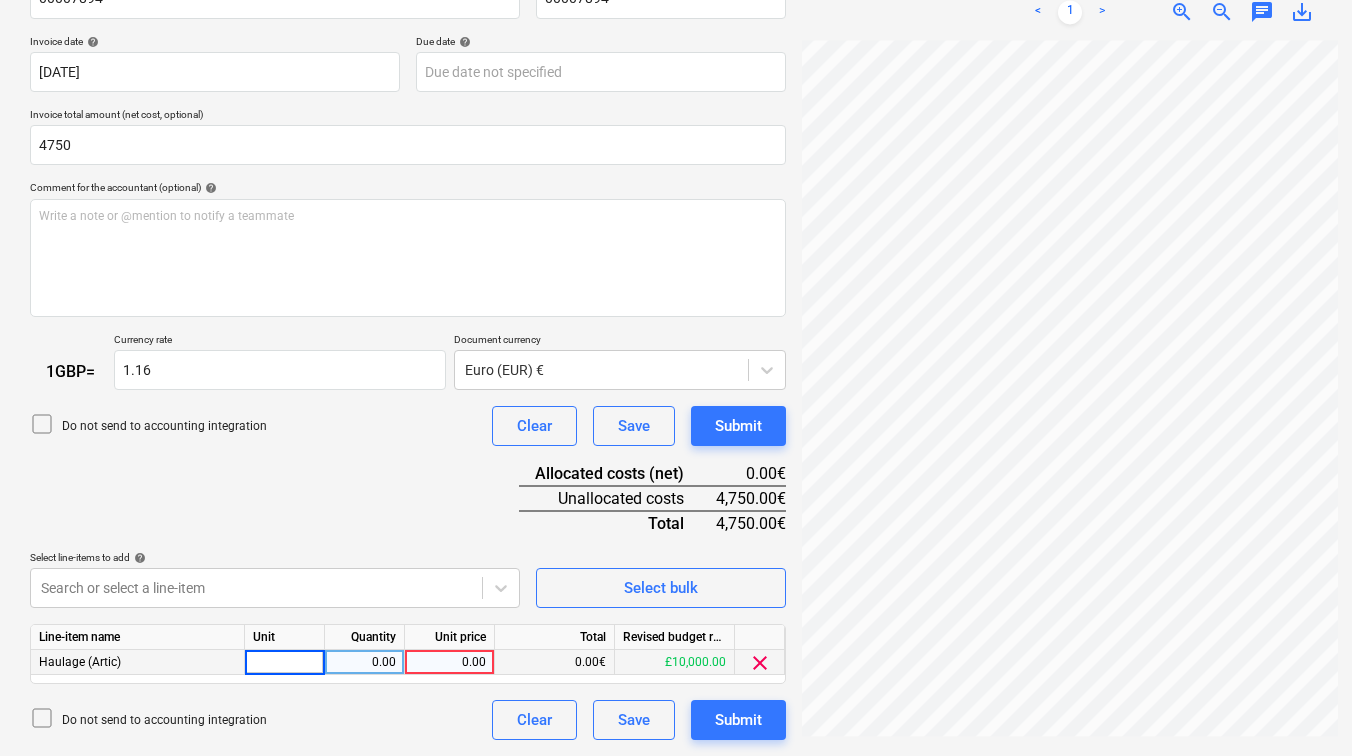 type on "1" 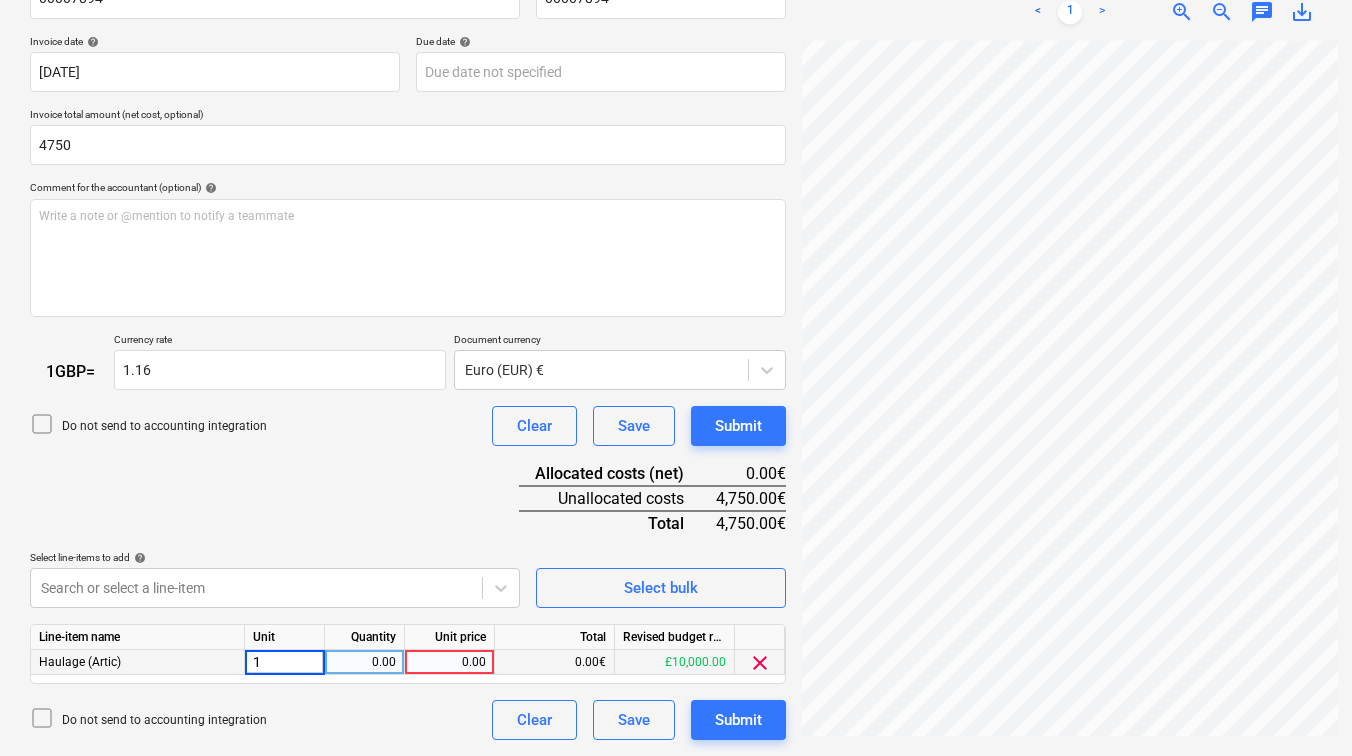 click on "0.00" at bounding box center (364, 662) 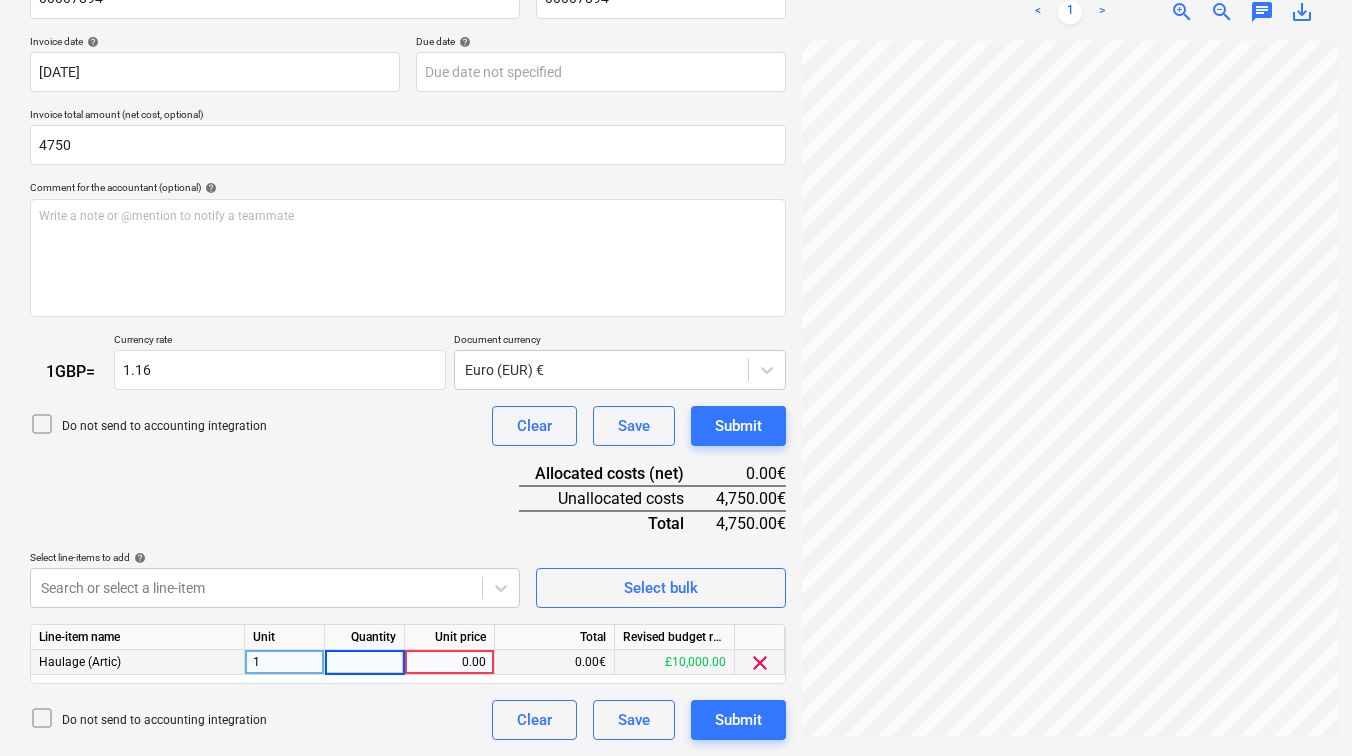 type on "1" 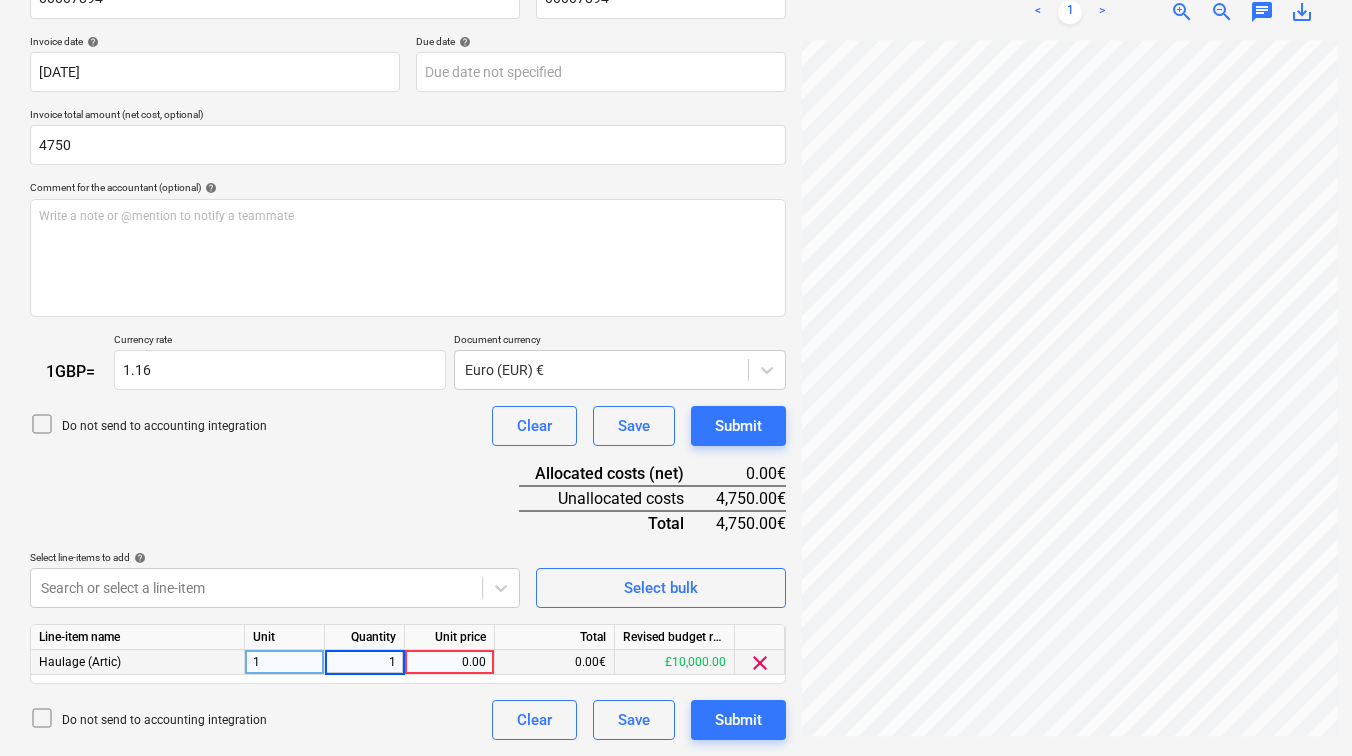 click on "0.00" at bounding box center [449, 662] 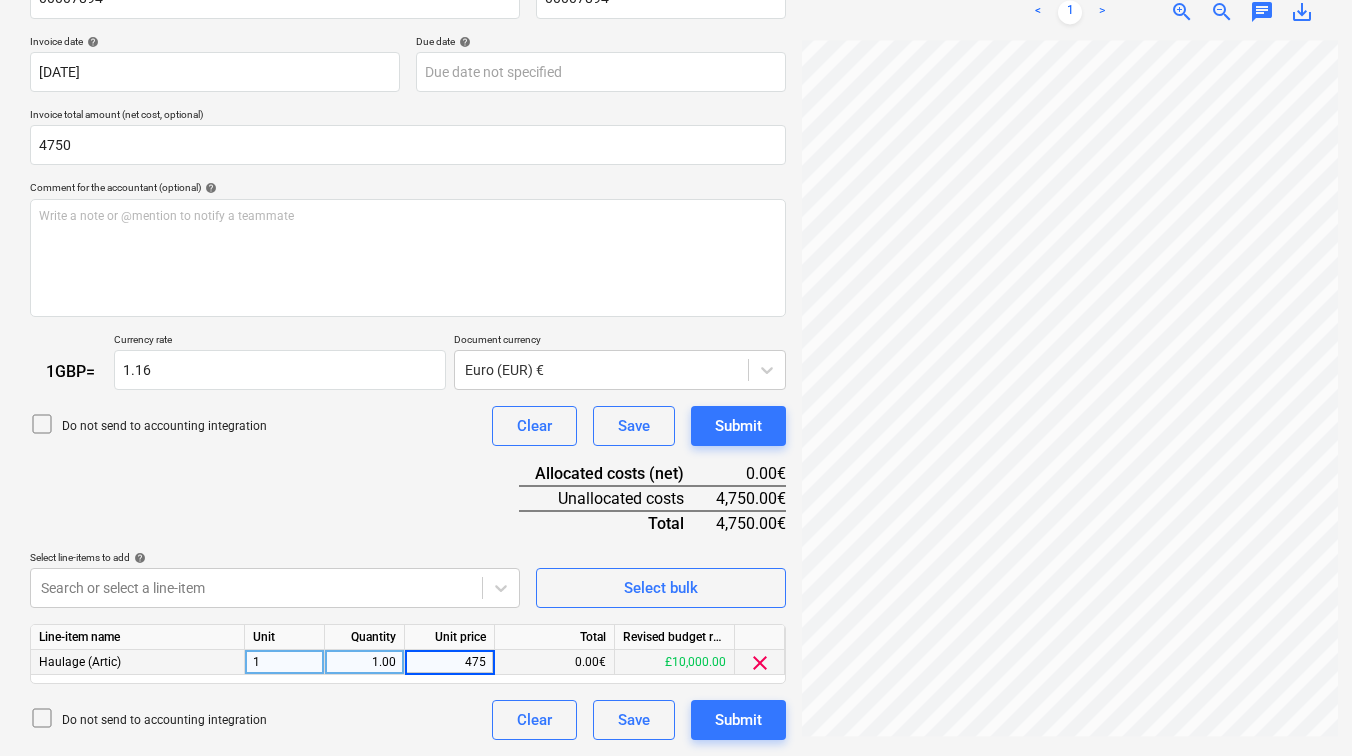type on "4750" 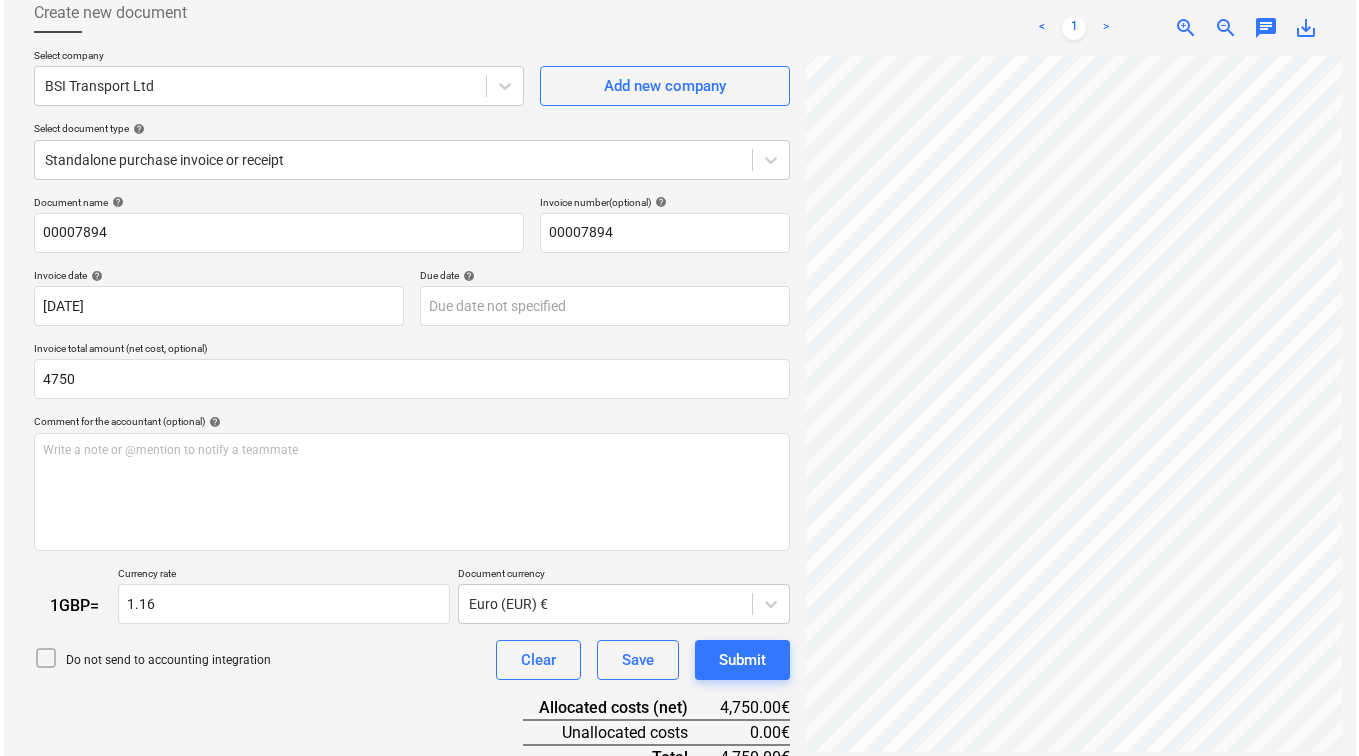 scroll, scrollTop: 349, scrollLeft: 0, axis: vertical 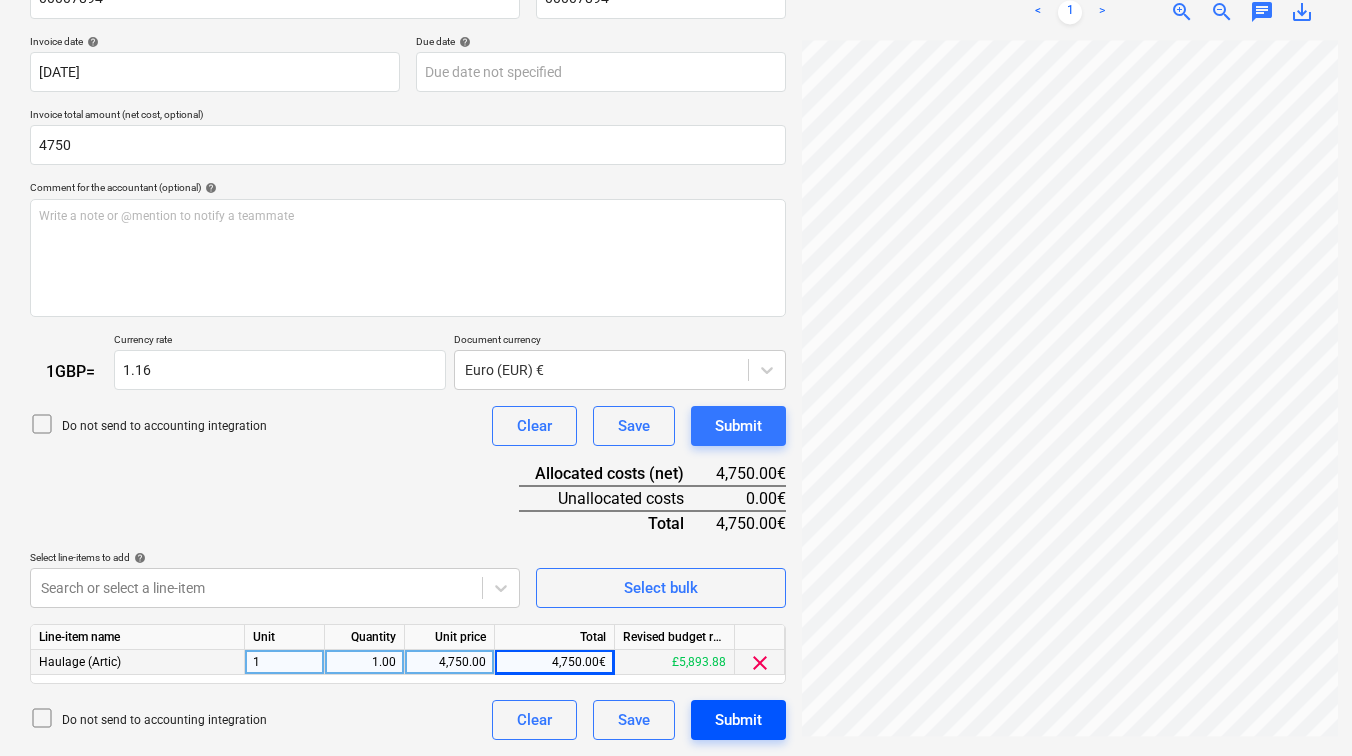 click on "Submit" at bounding box center [738, 720] 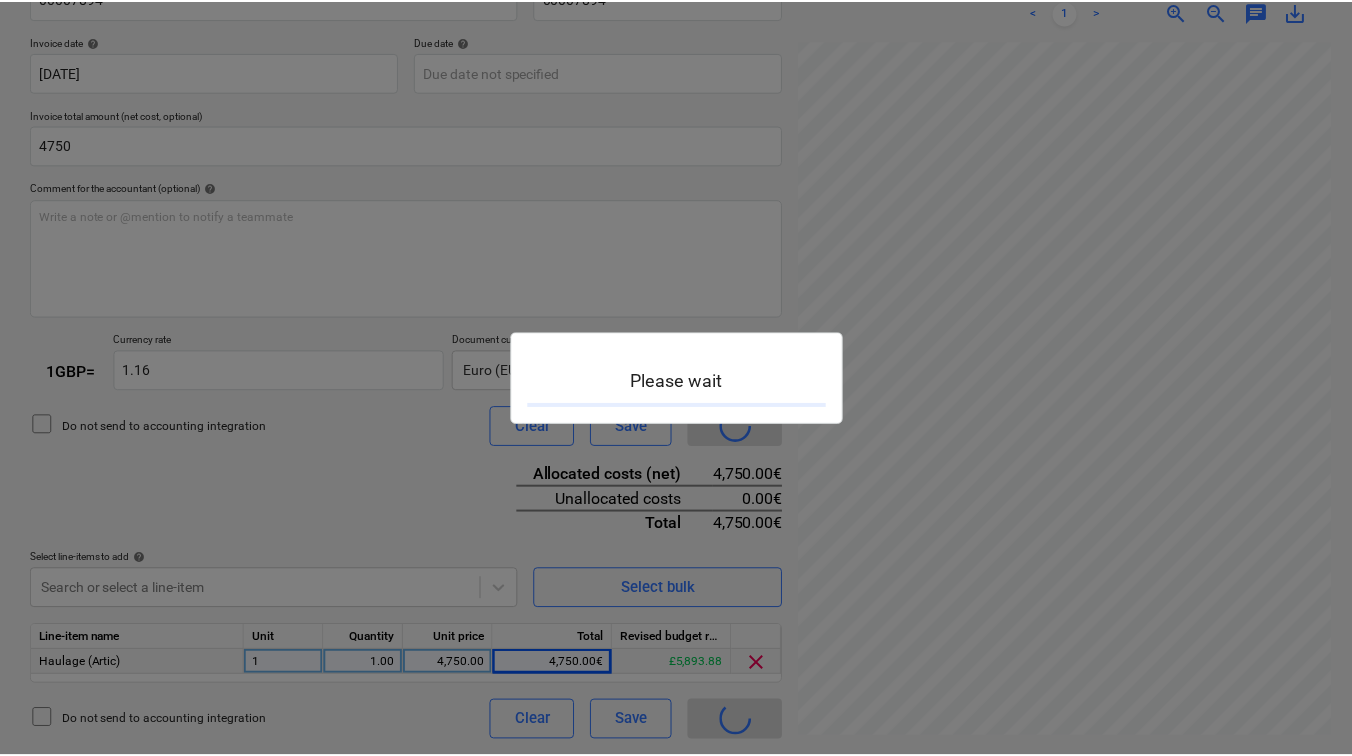 scroll, scrollTop: 0, scrollLeft: 0, axis: both 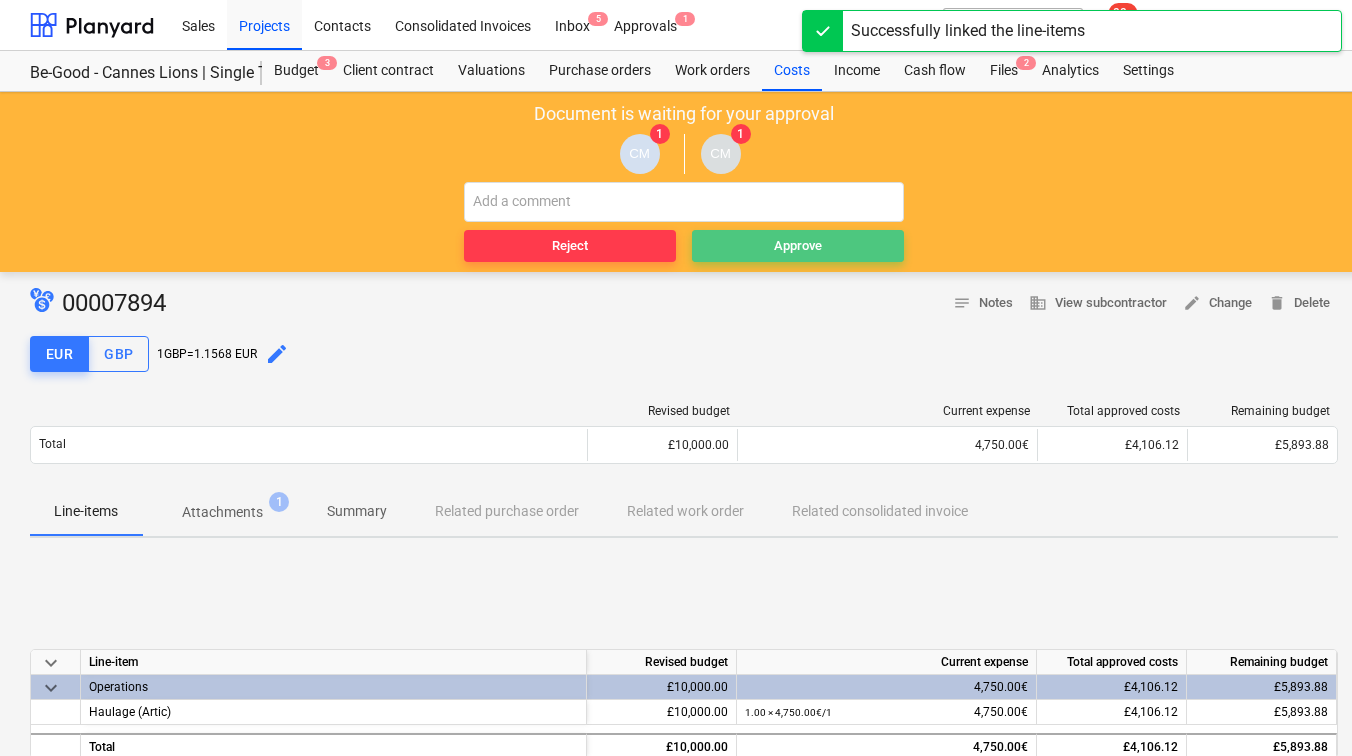 click on "Approve" at bounding box center (798, 246) 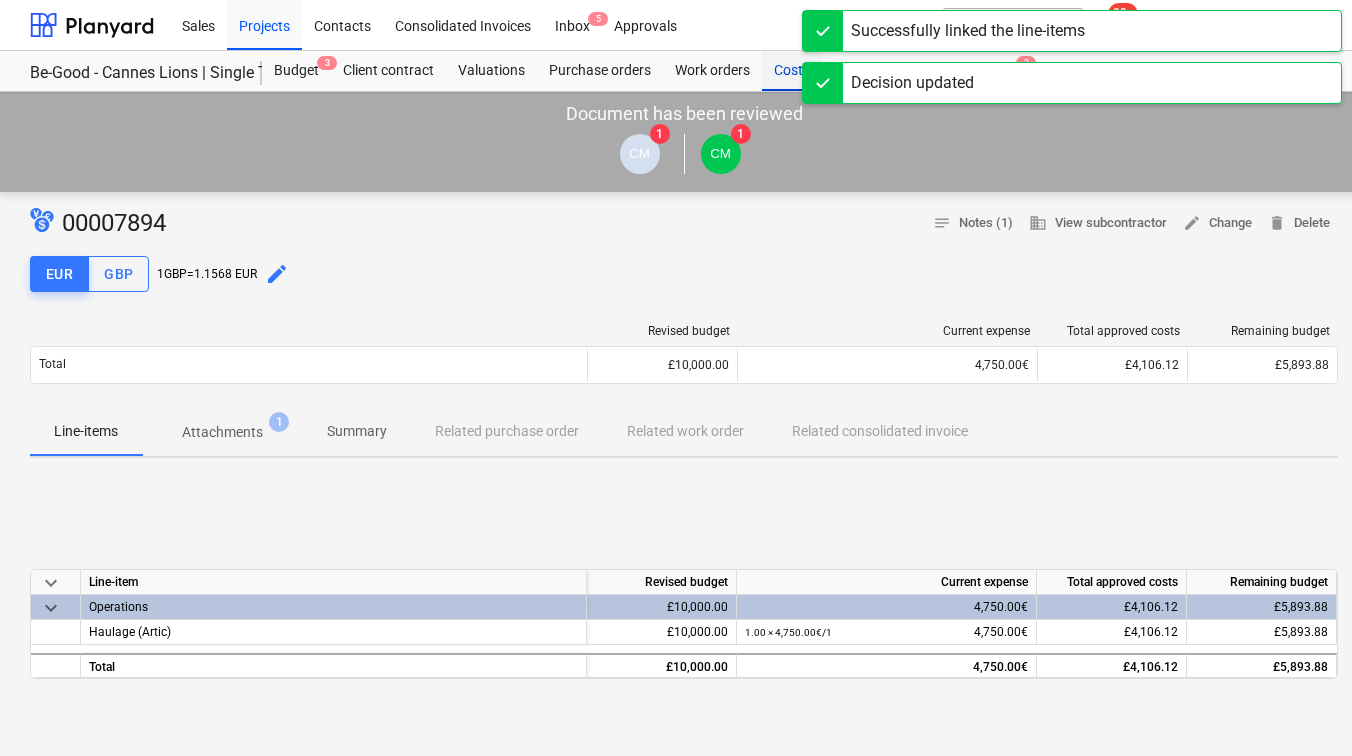 click on "Costs" at bounding box center [792, 71] 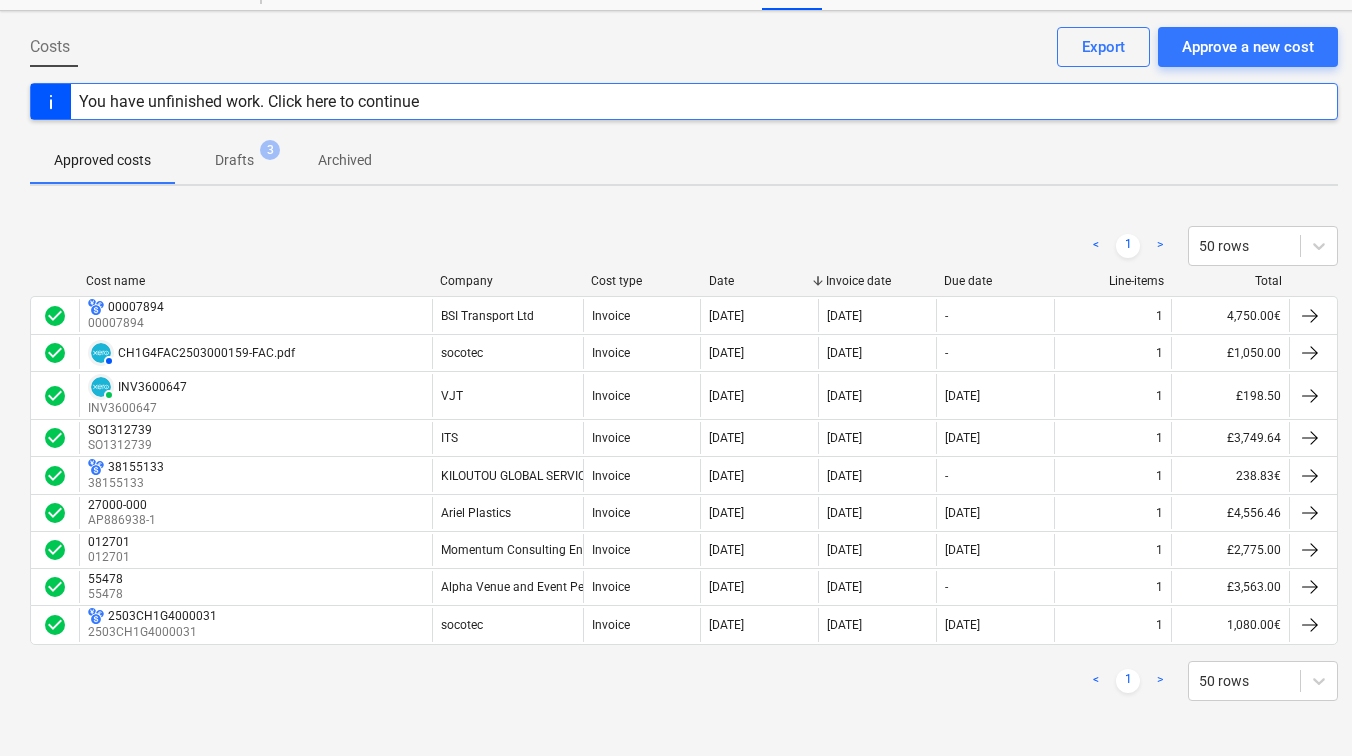 scroll, scrollTop: 0, scrollLeft: 0, axis: both 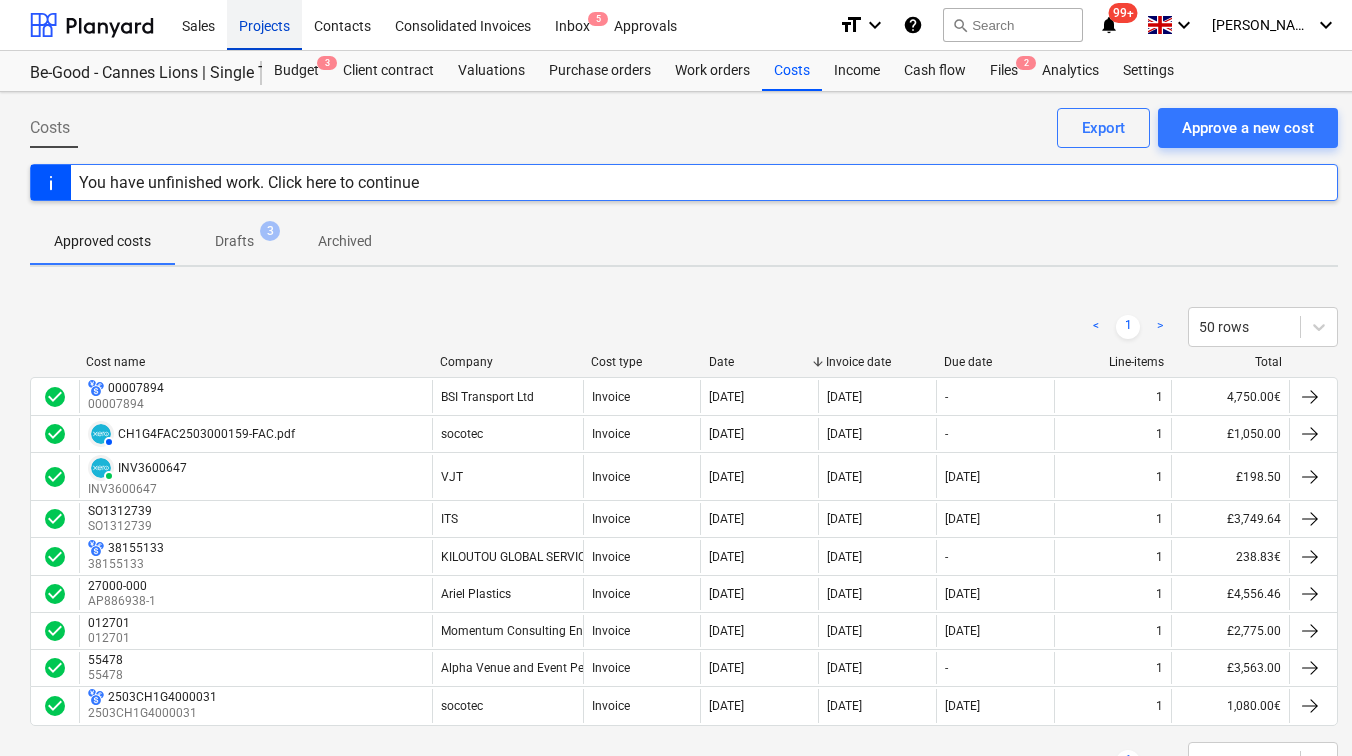 click on "Projects" at bounding box center [264, 24] 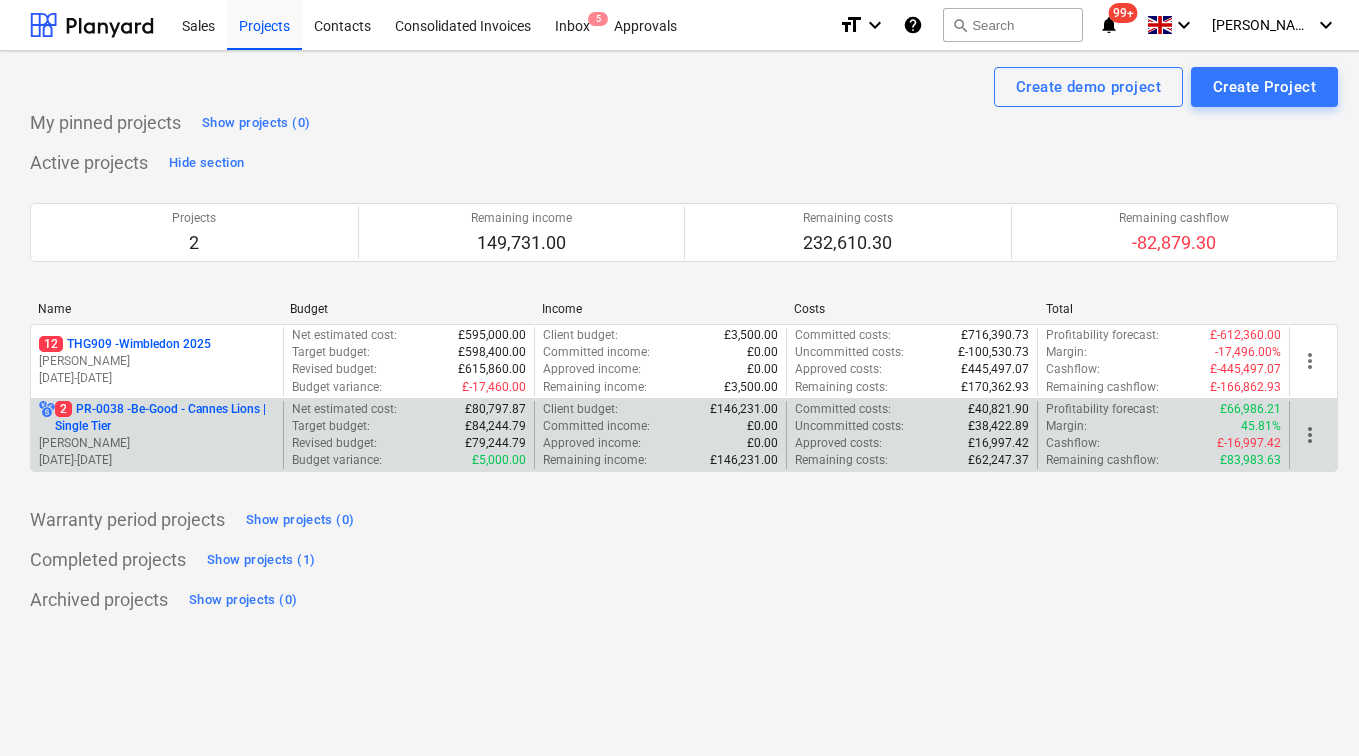 click on "[PERSON_NAME]" at bounding box center (157, 443) 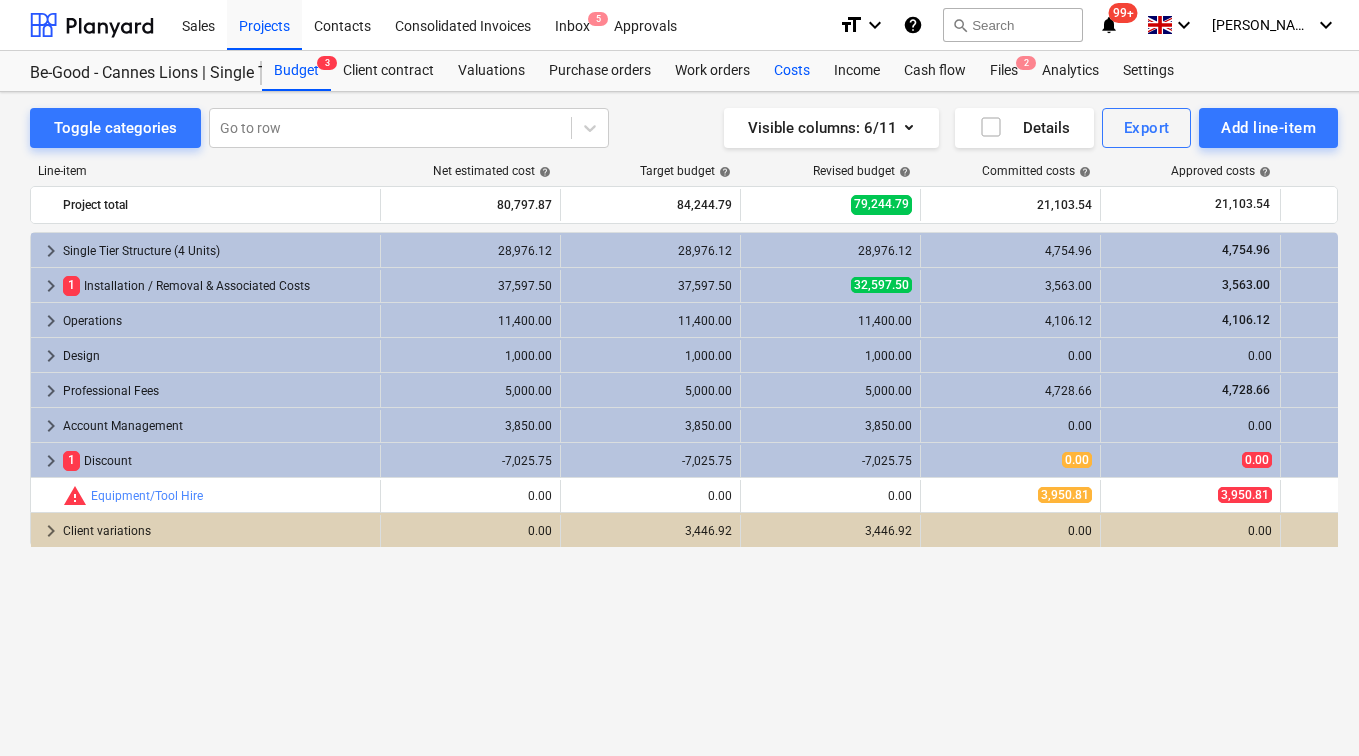 click on "Costs" at bounding box center [792, 71] 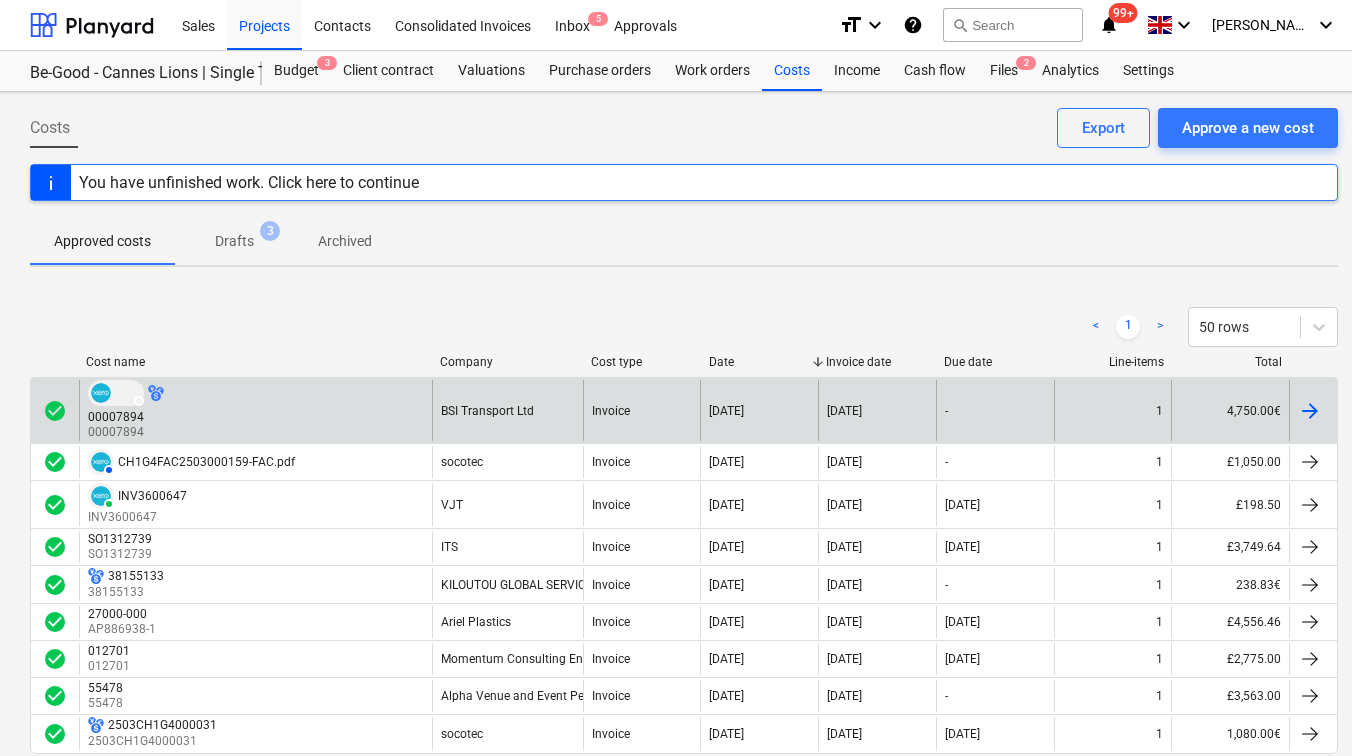 click on "Invoice" at bounding box center [642, 410] 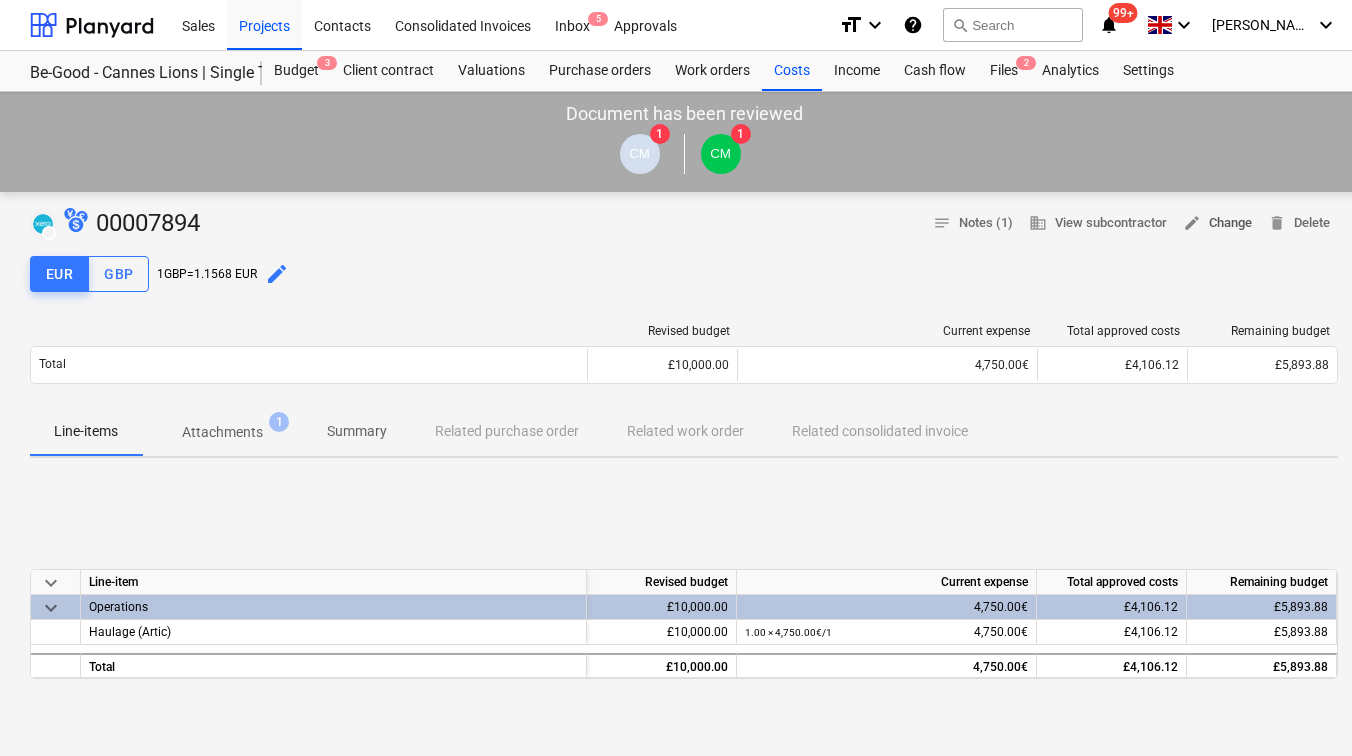 click on "edit Change" at bounding box center (1217, 223) 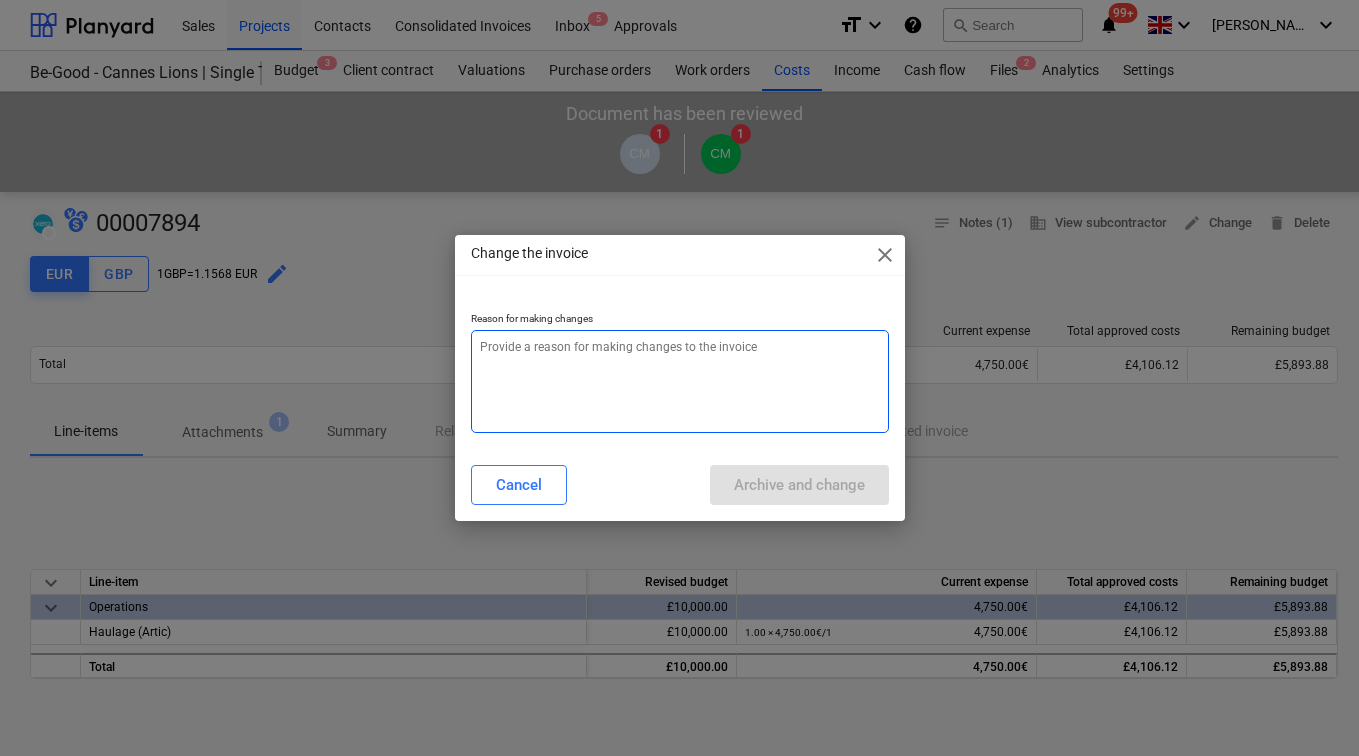 click at bounding box center [680, 381] 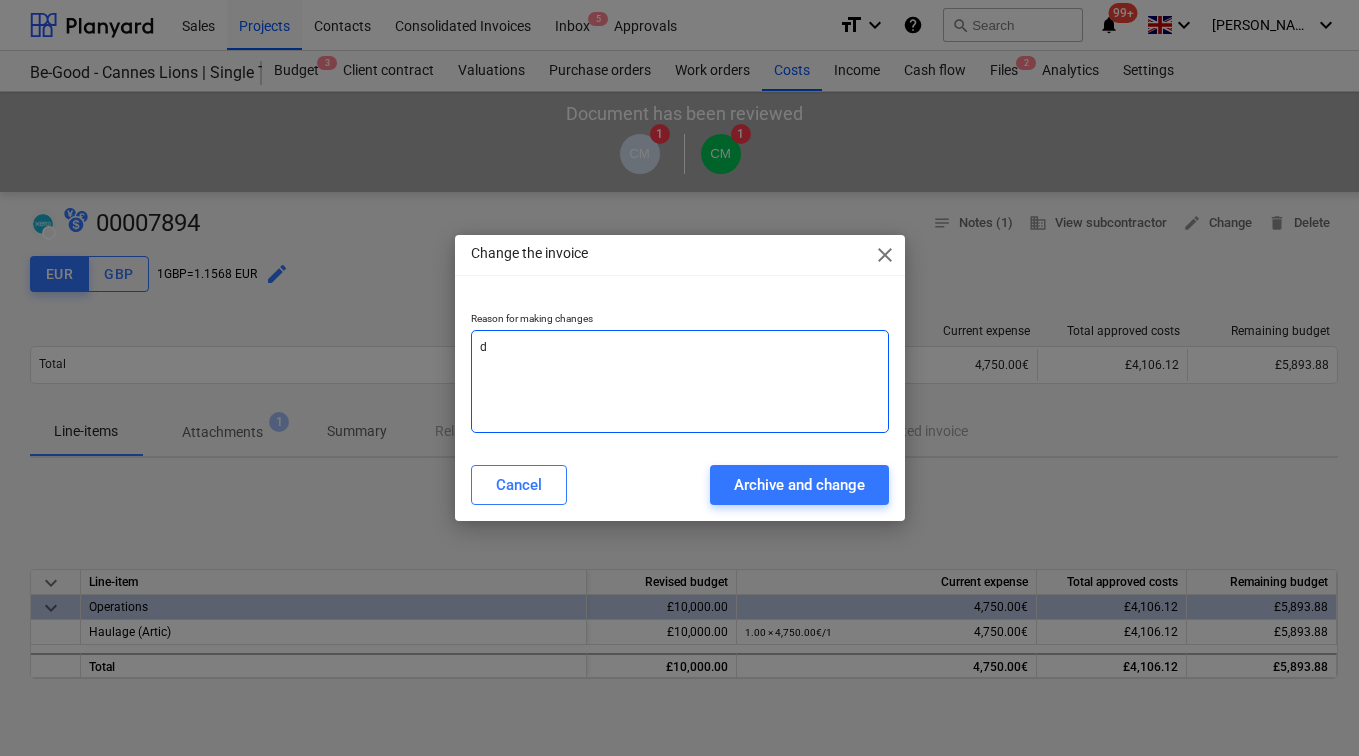 type on "x" 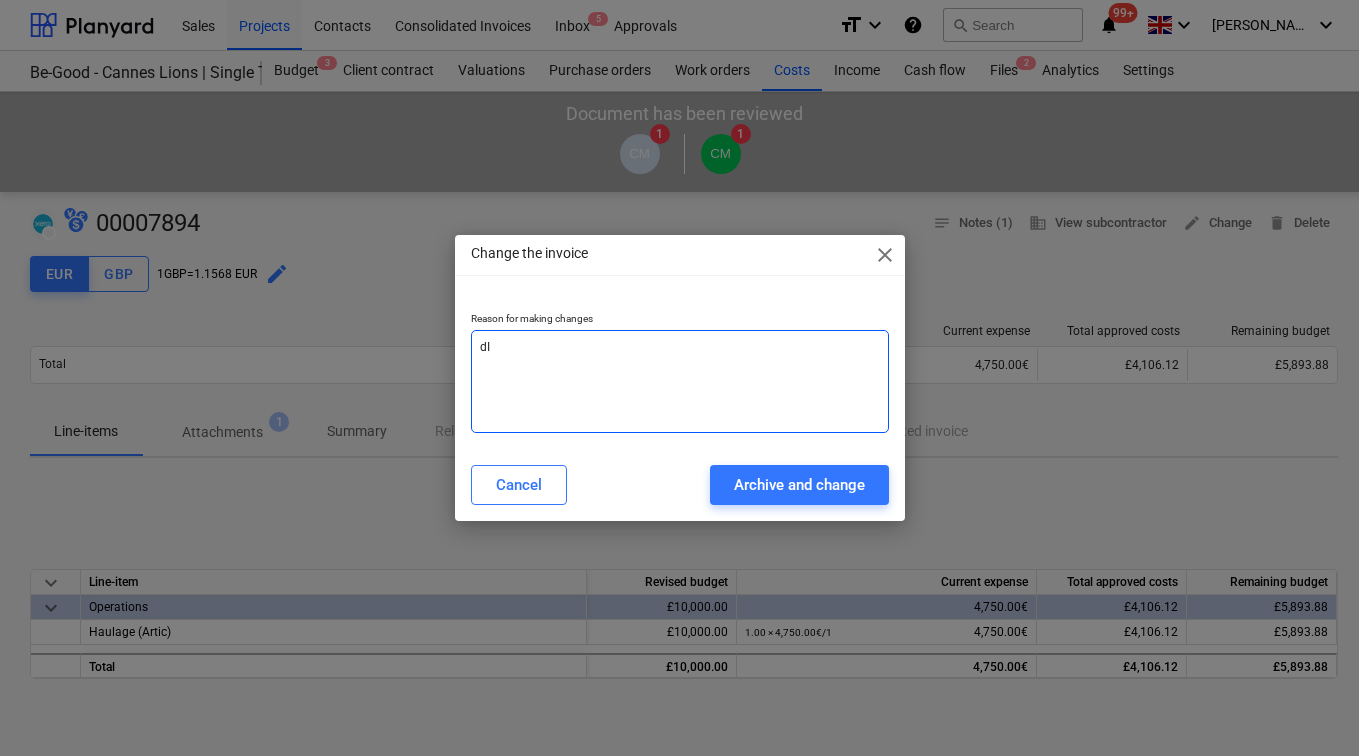 type on "x" 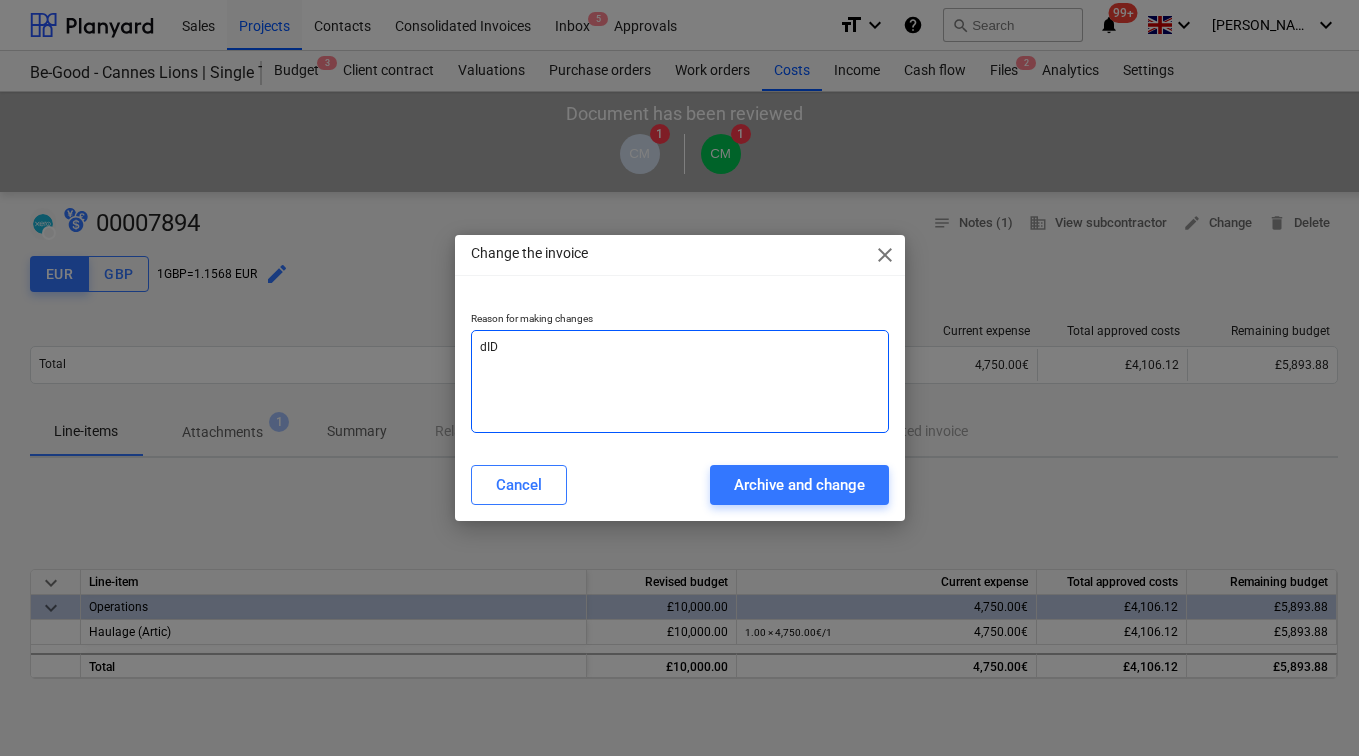 type on "x" 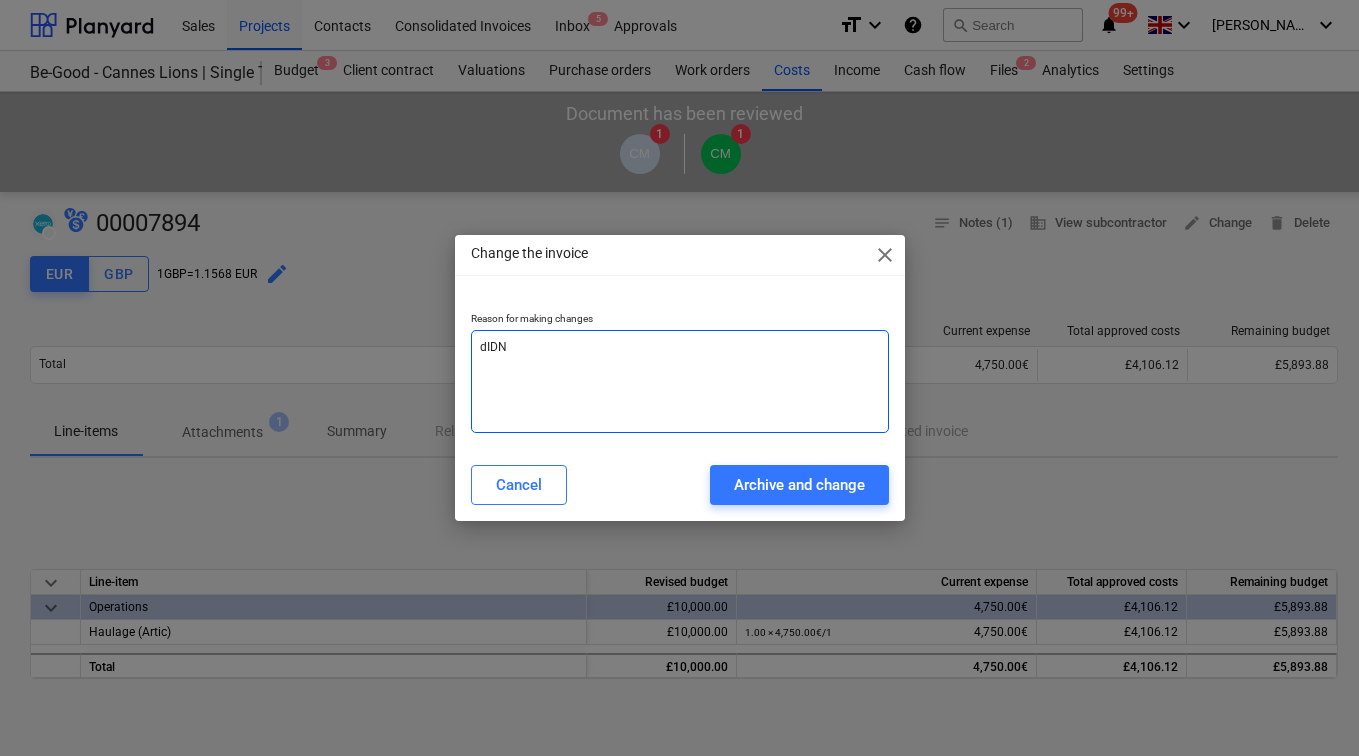 type on "x" 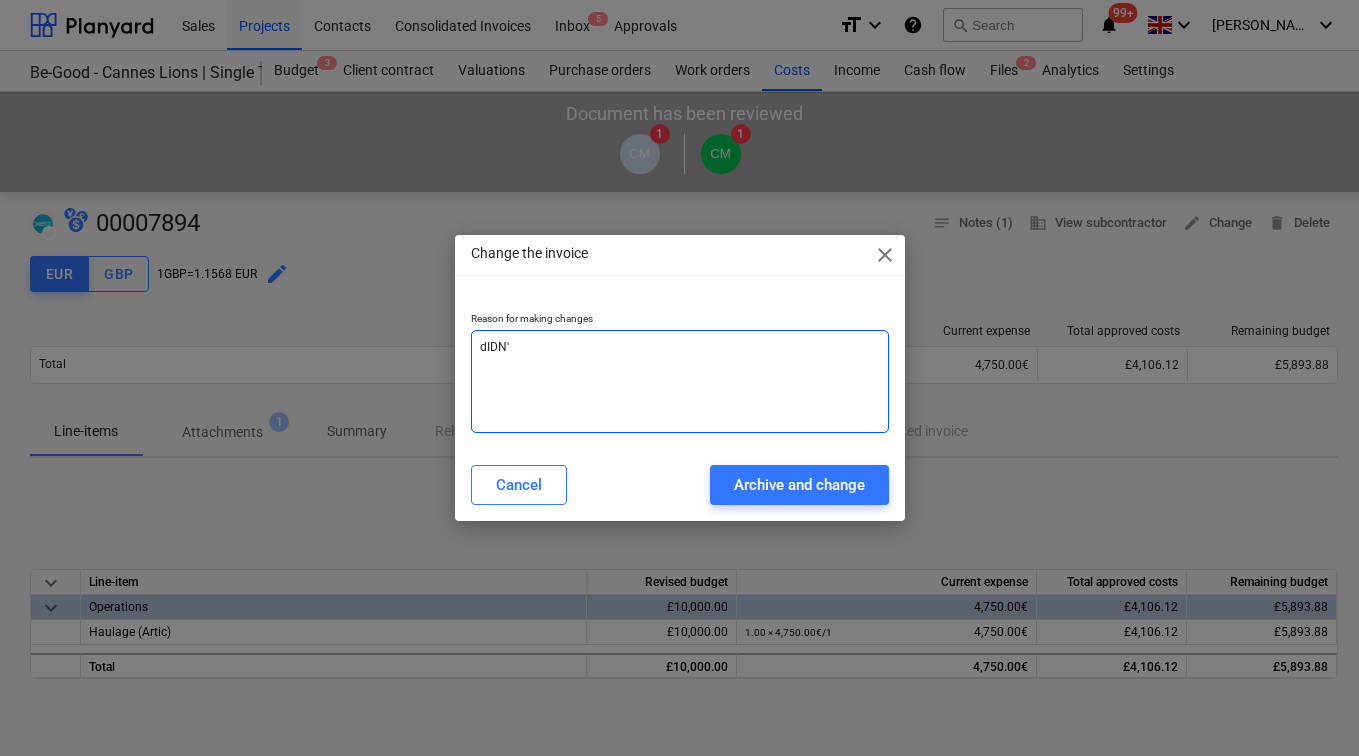 type on "x" 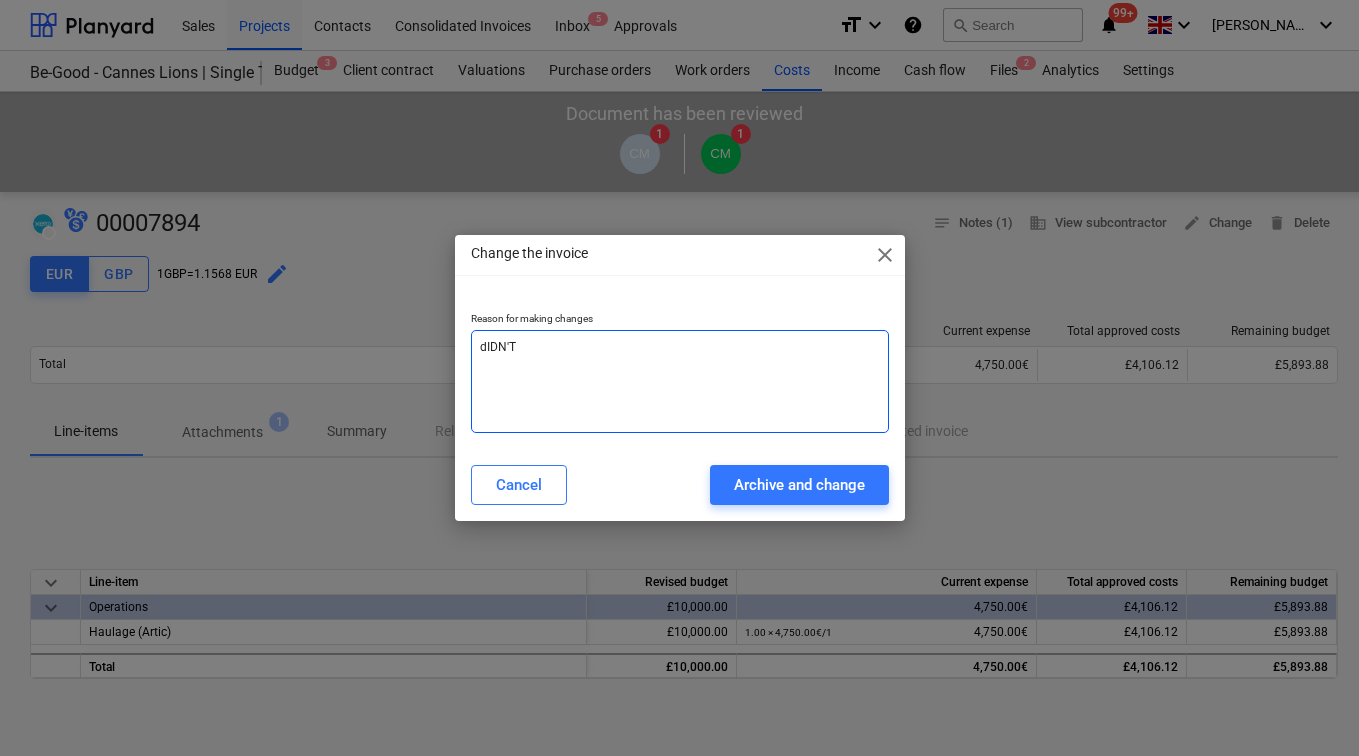 type on "x" 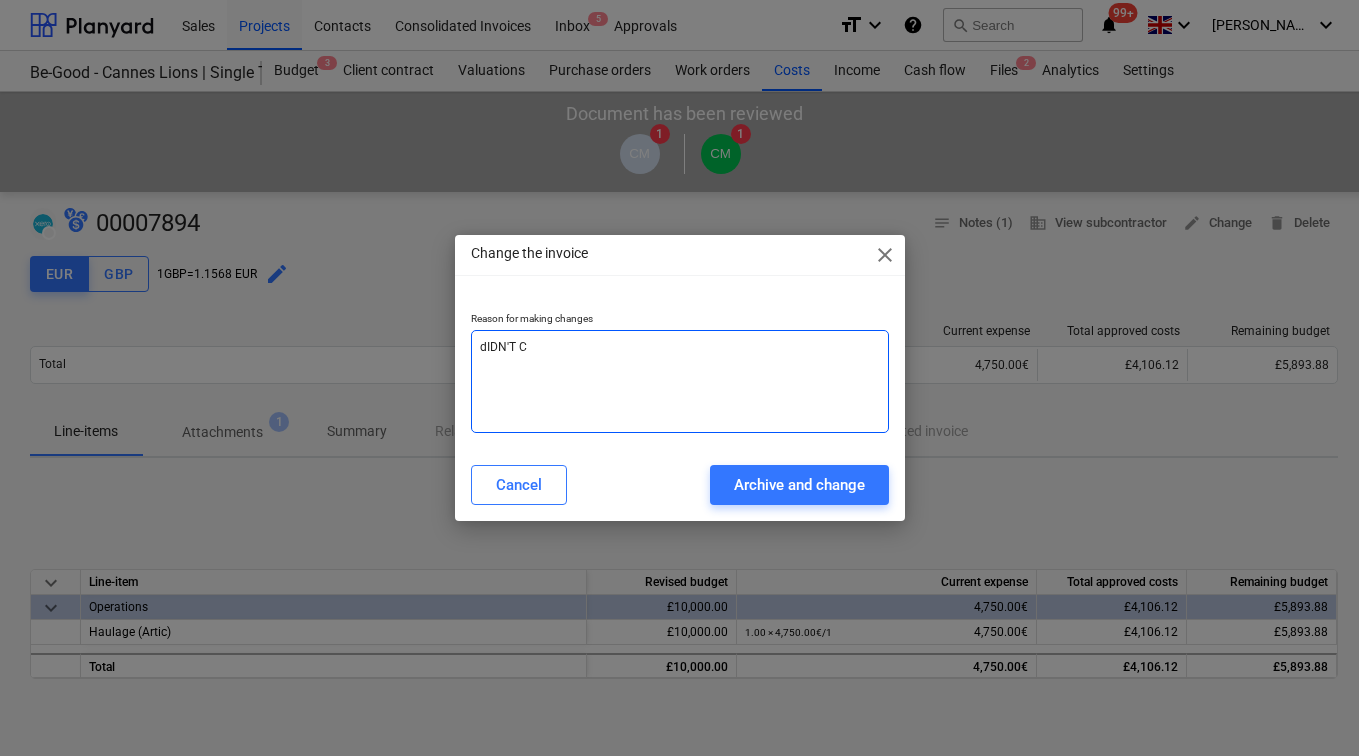 type on "x" 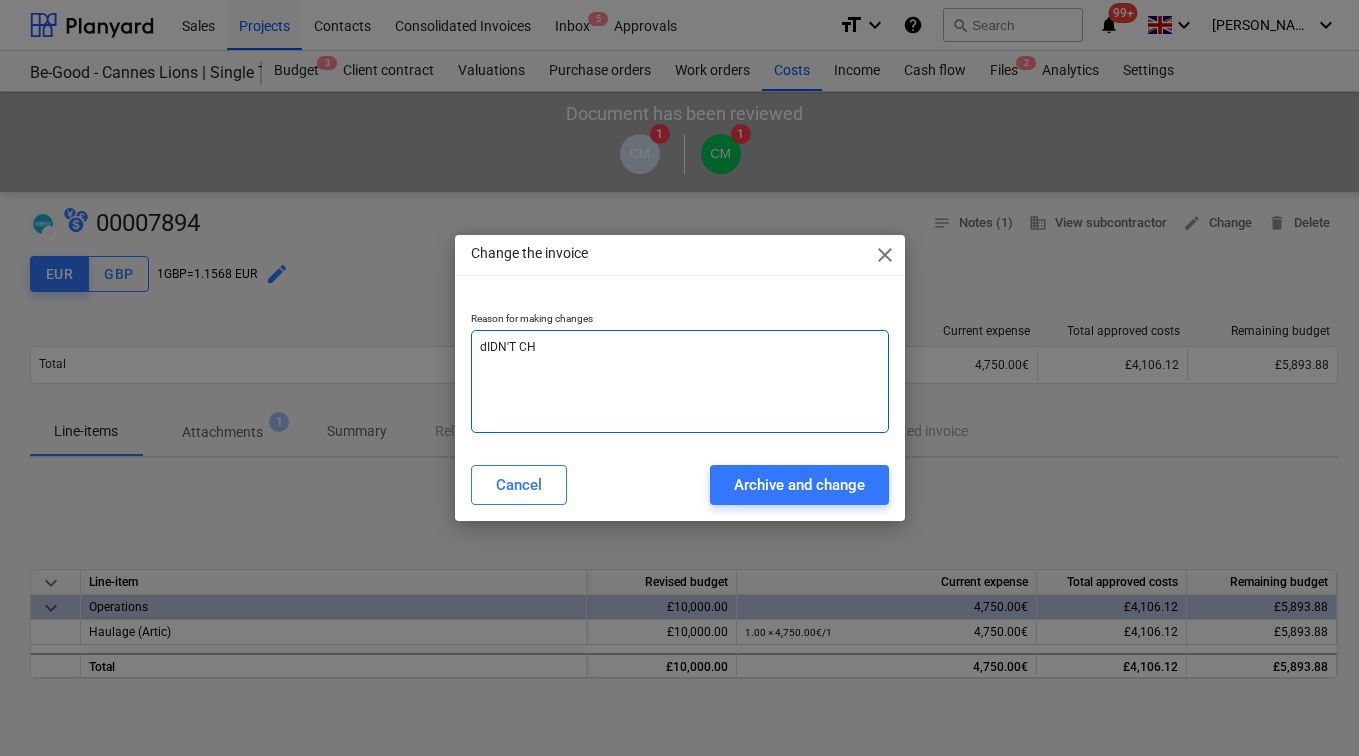 type on "x" 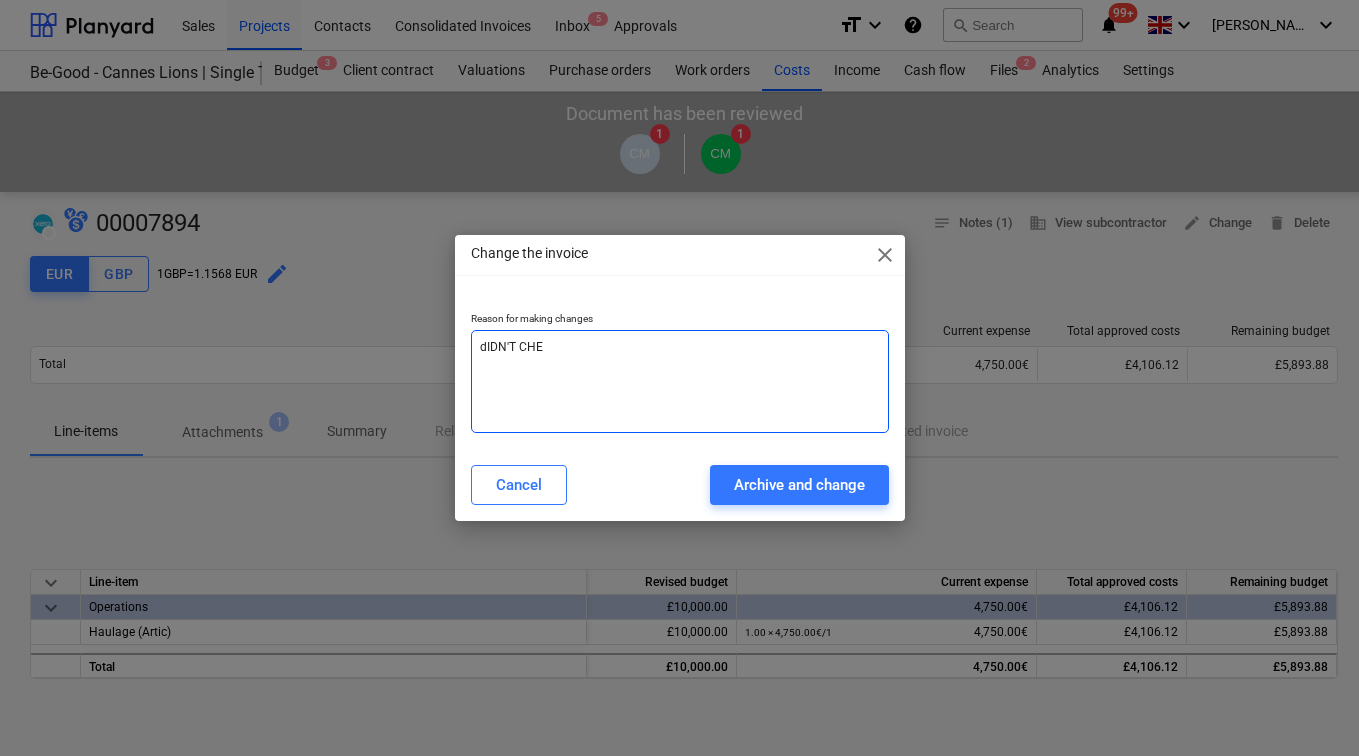 type on "x" 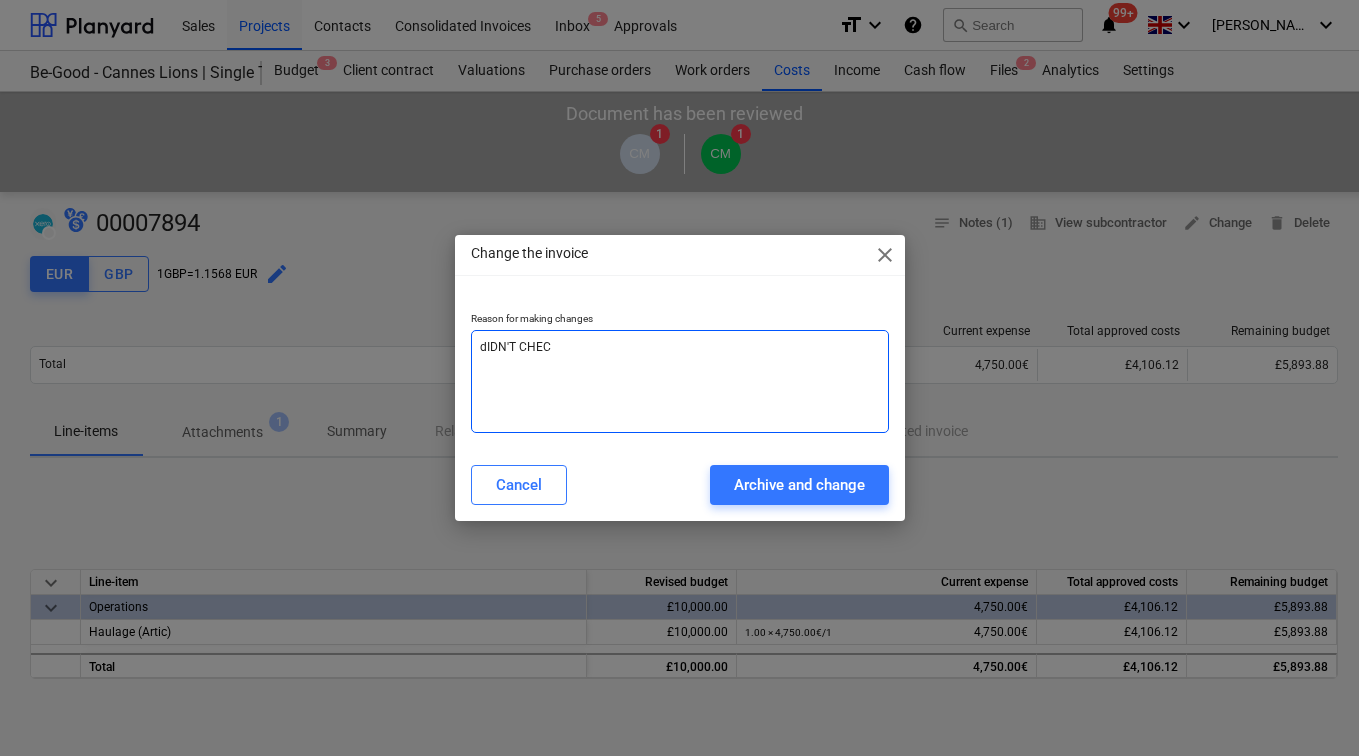 type on "x" 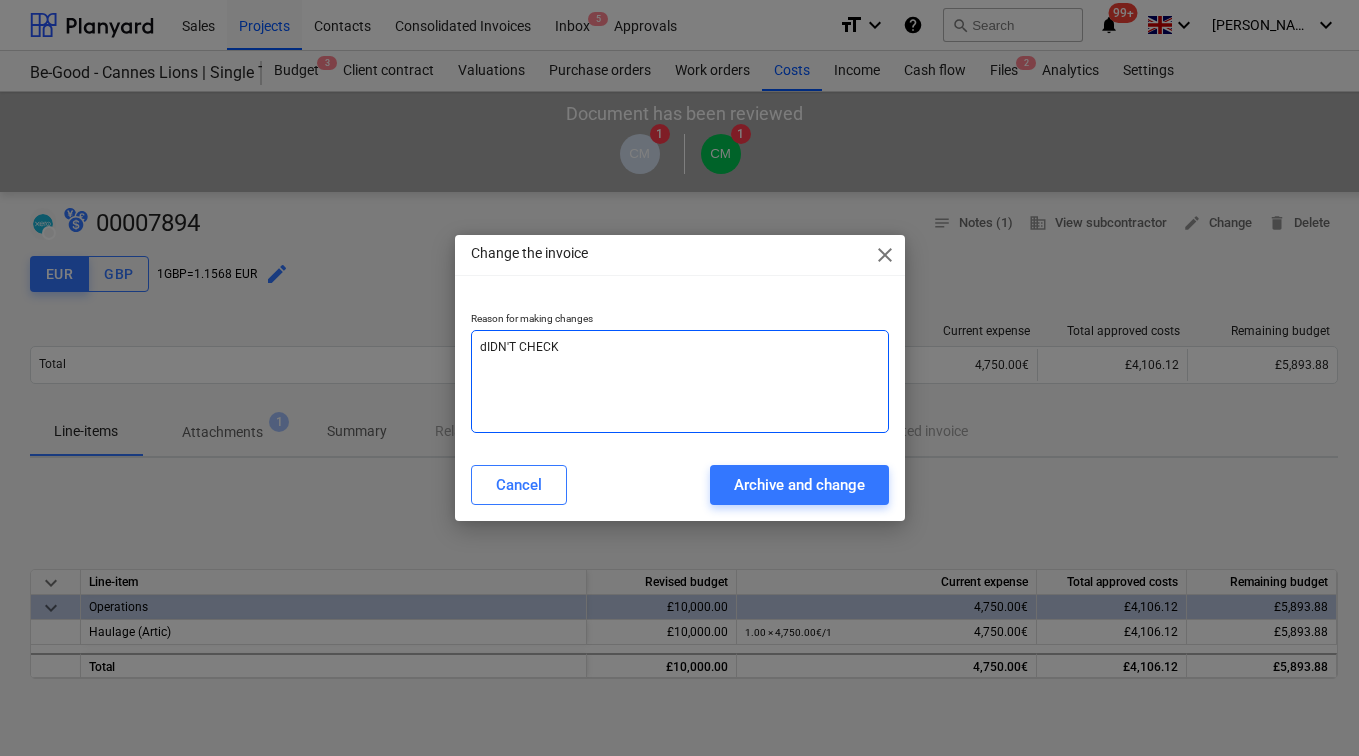 type on "x" 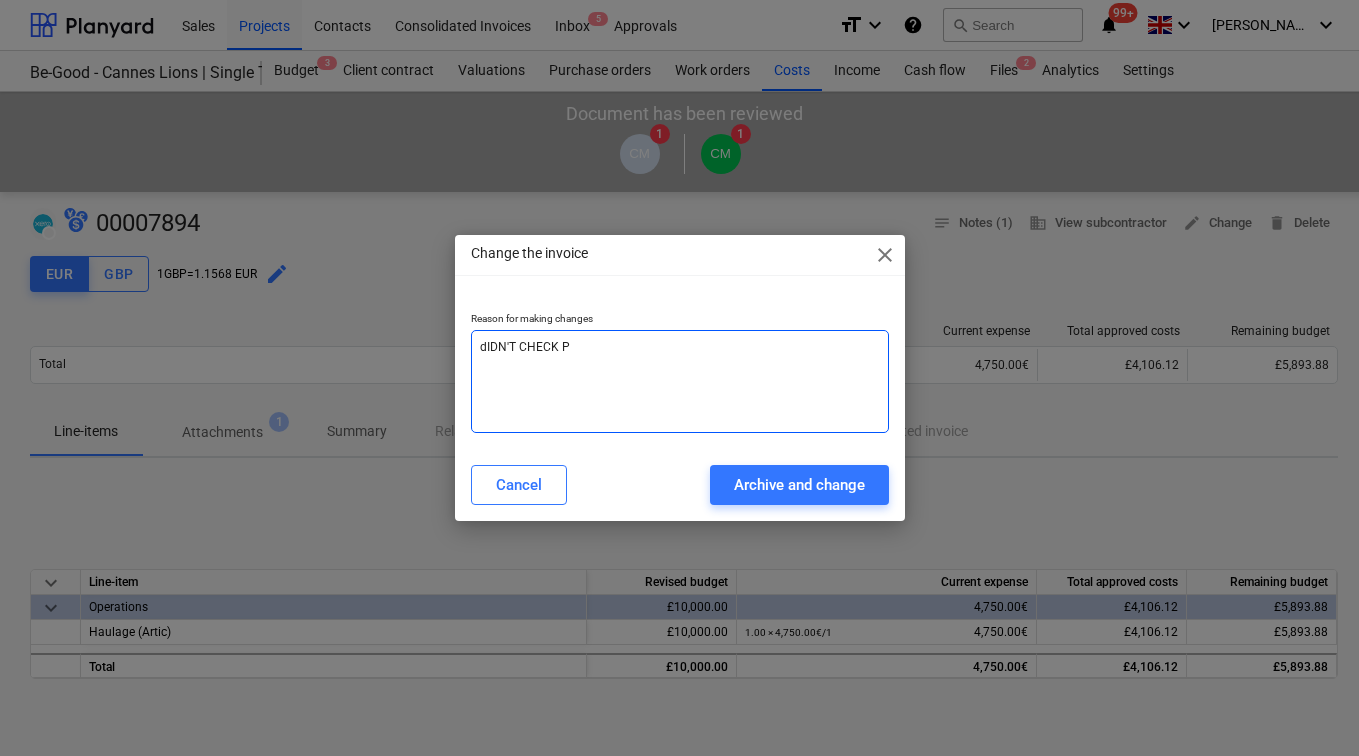type on "x" 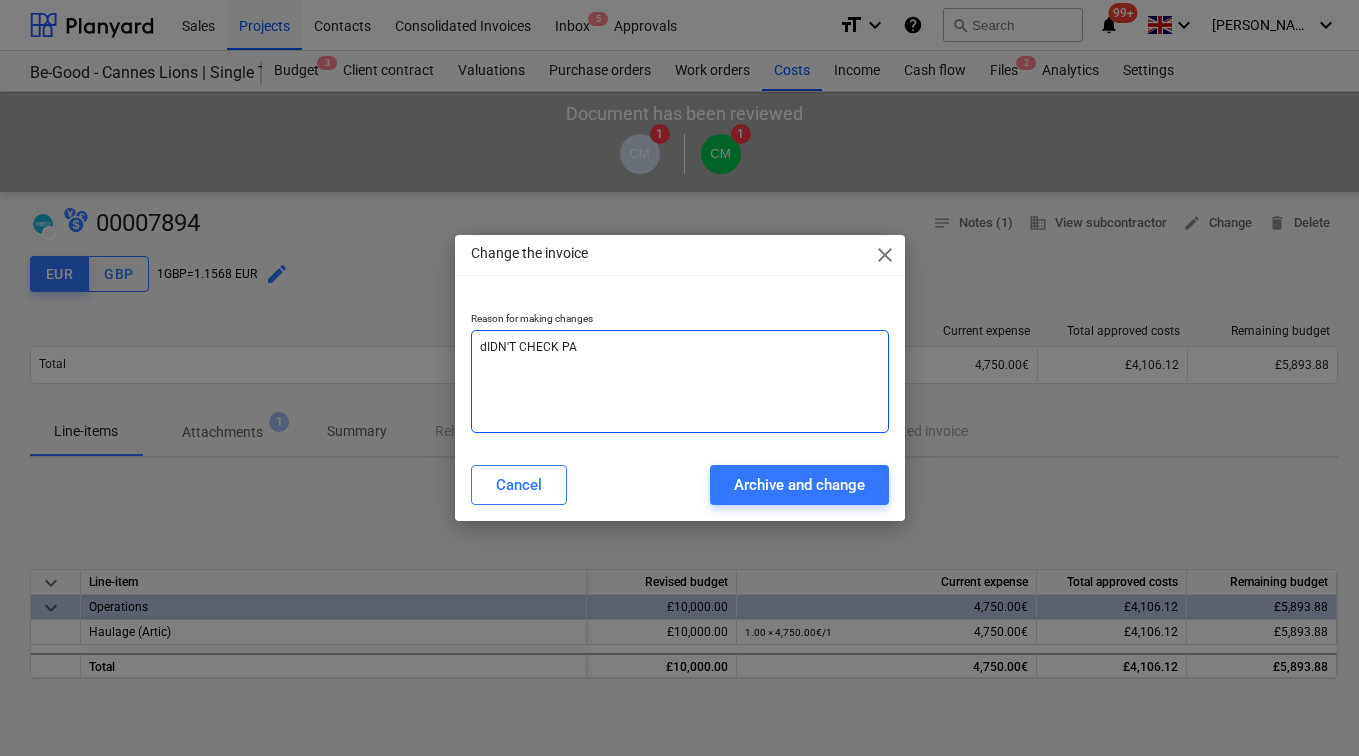 type on "x" 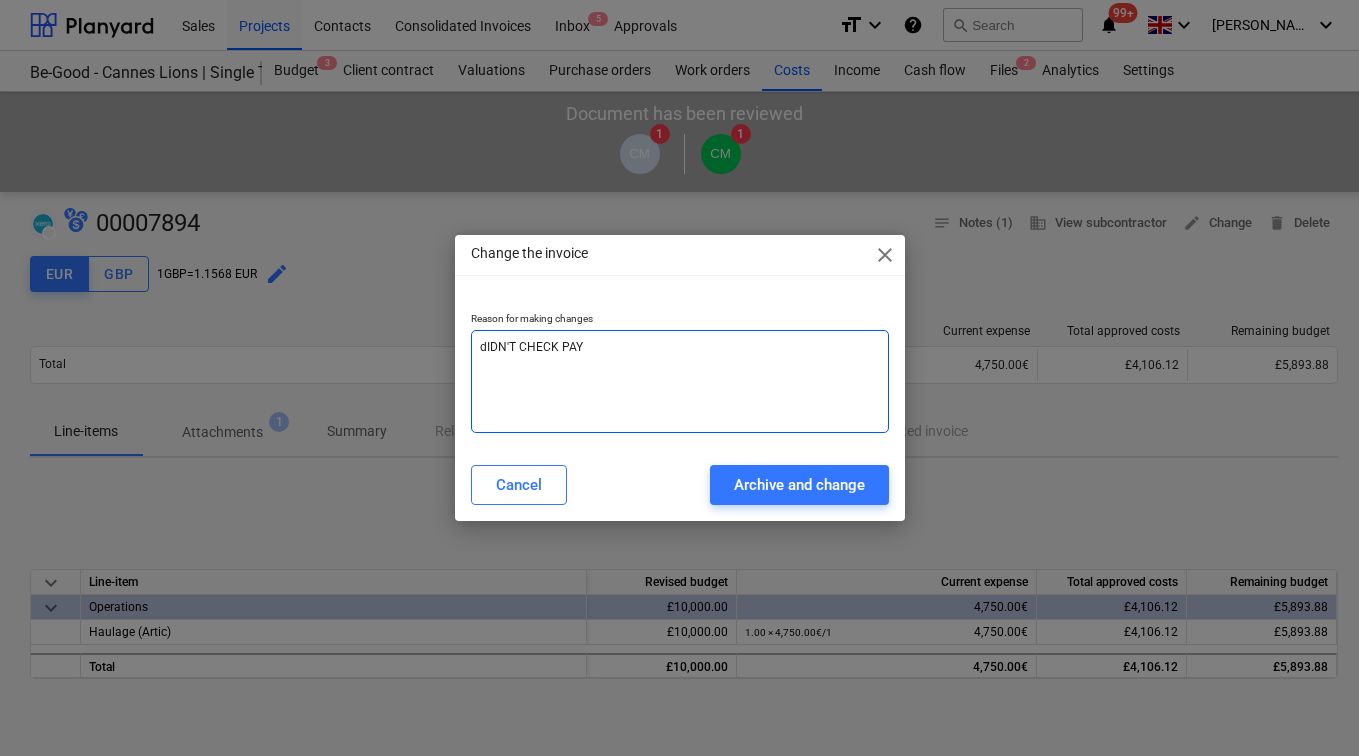 type on "x" 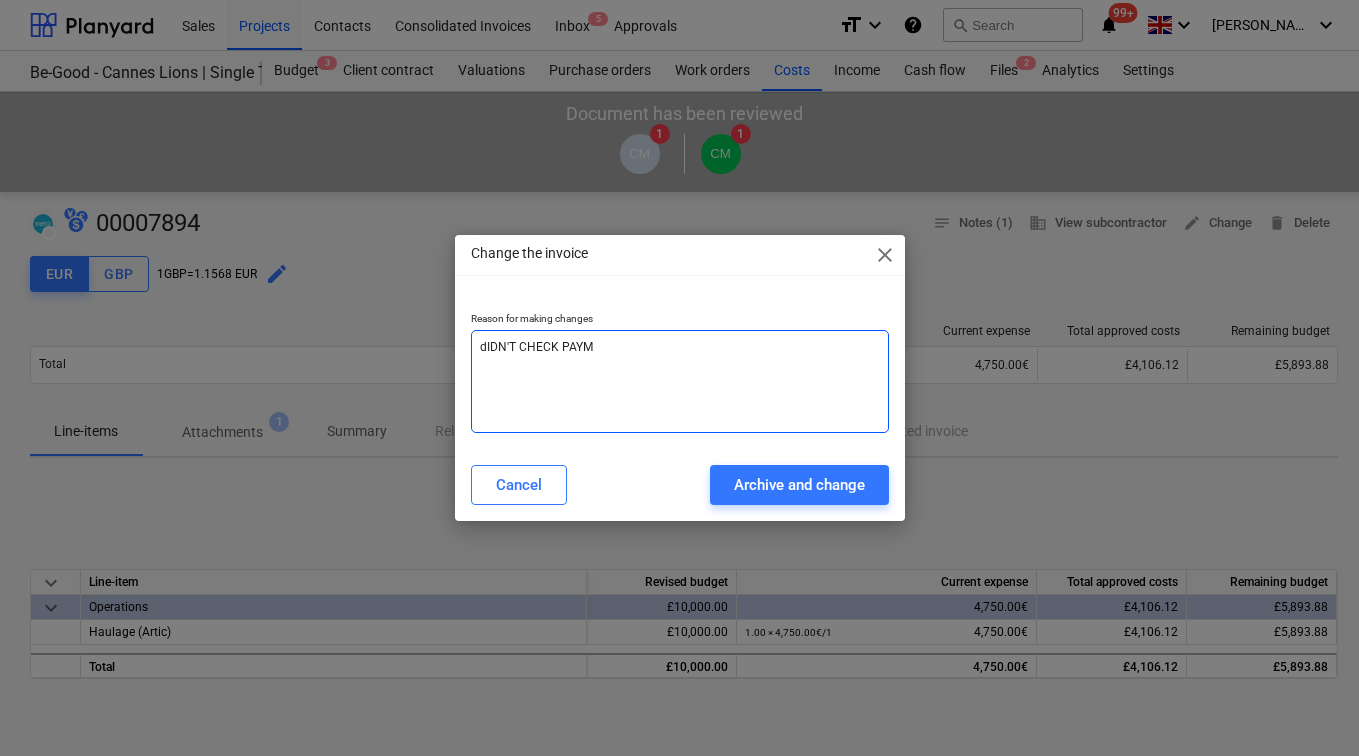 type on "x" 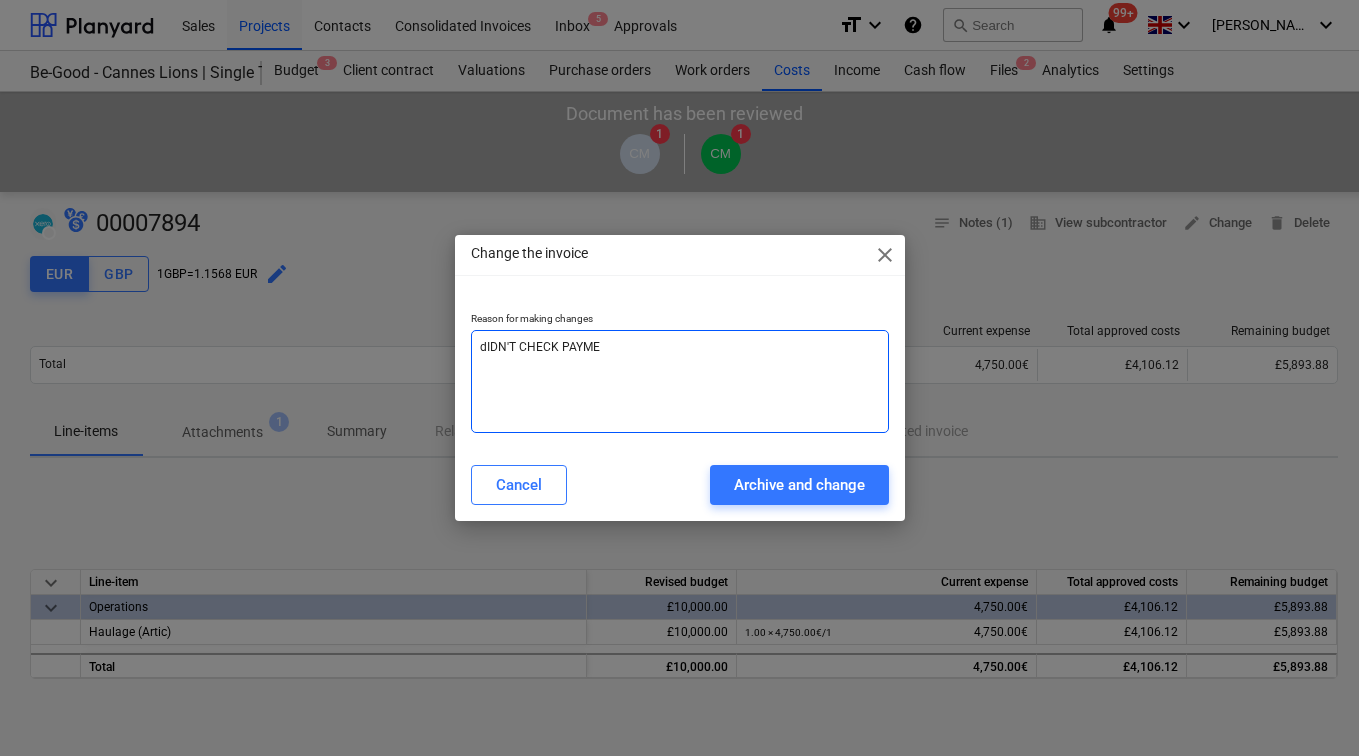 type on "x" 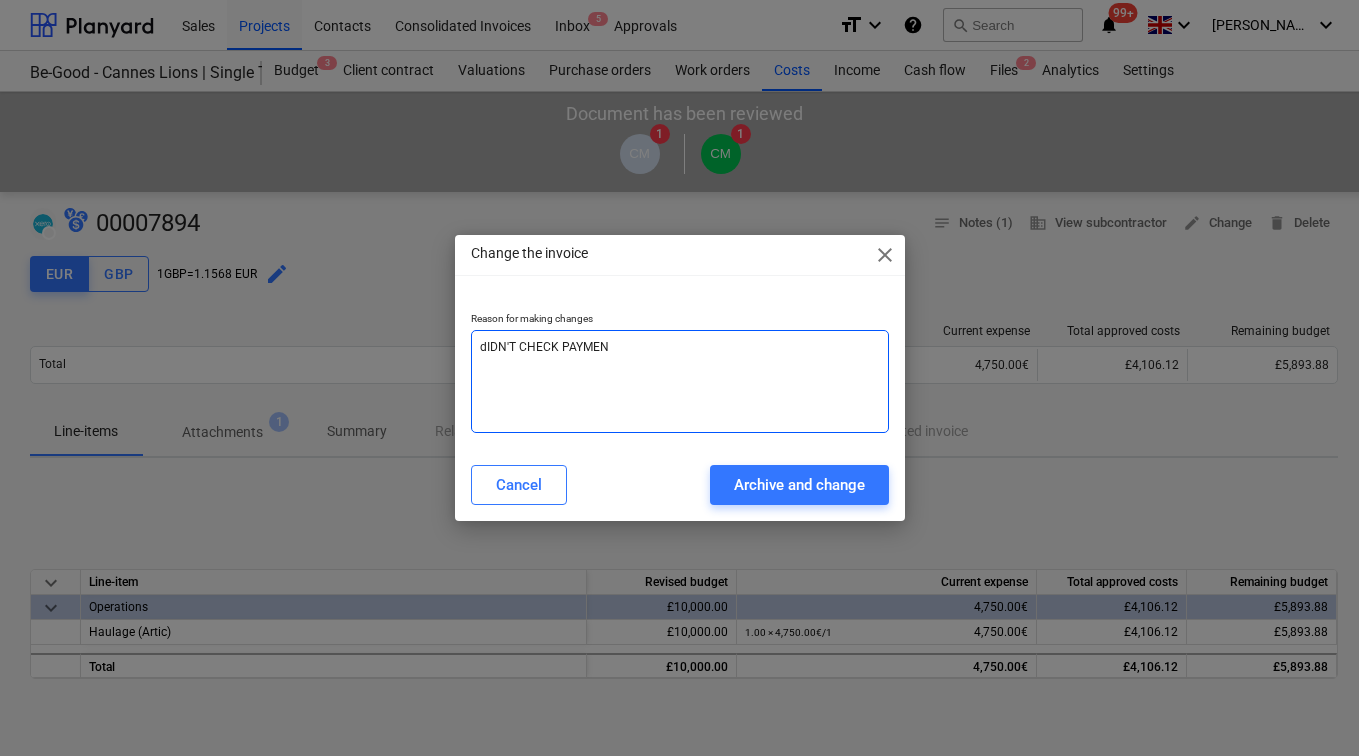 type on "x" 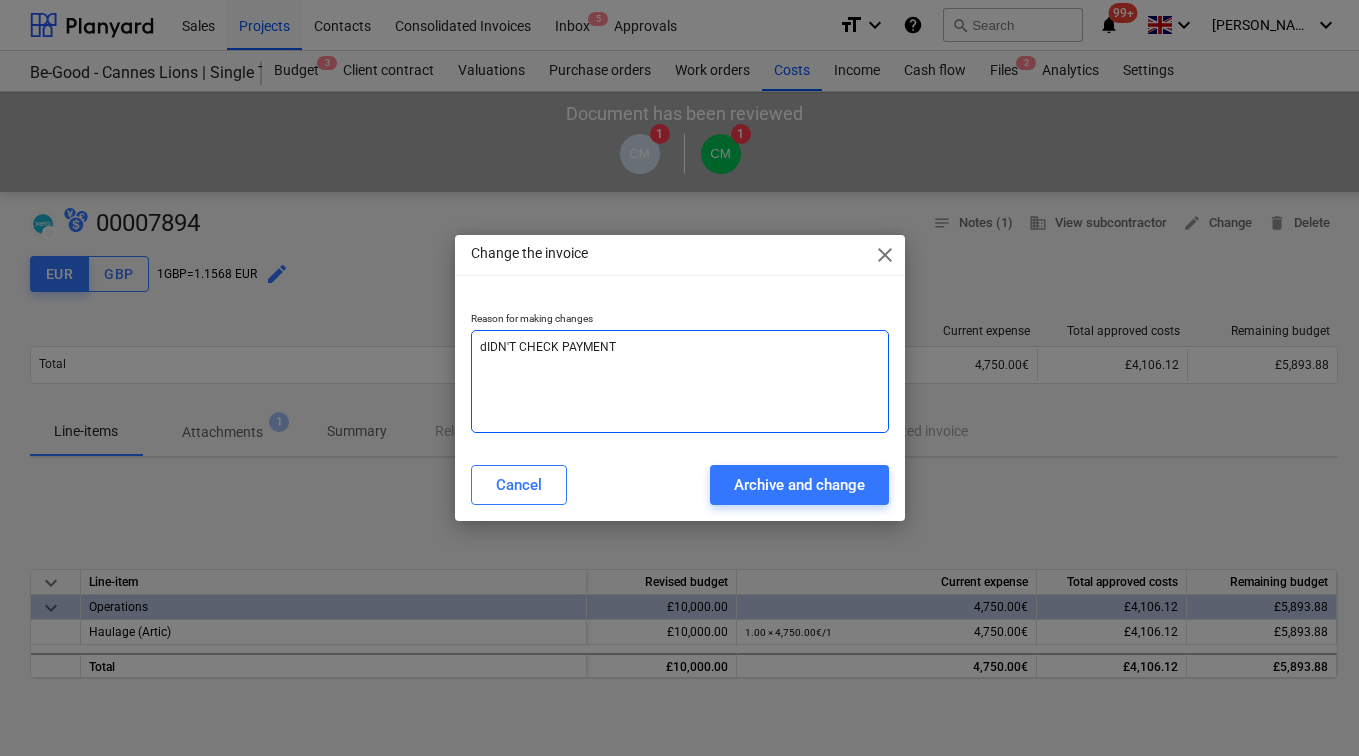 type on "x" 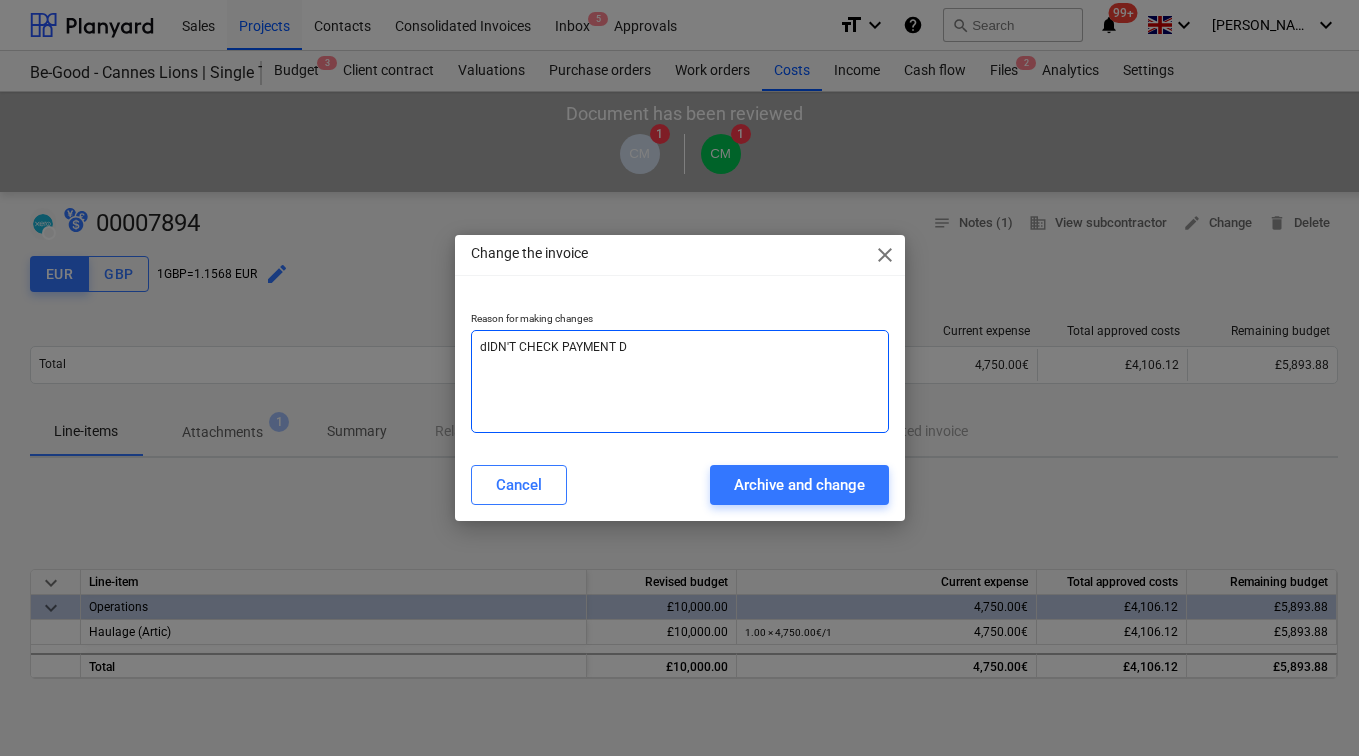 type on "x" 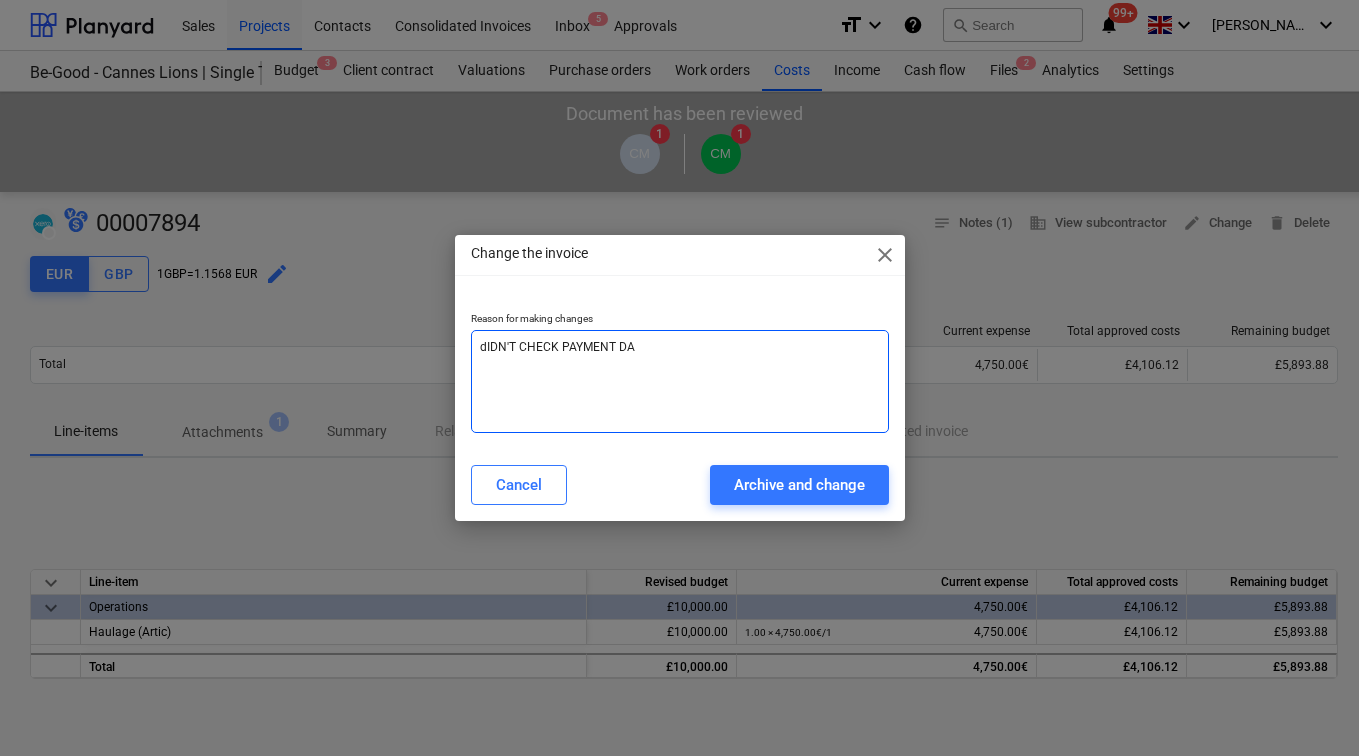type on "x" 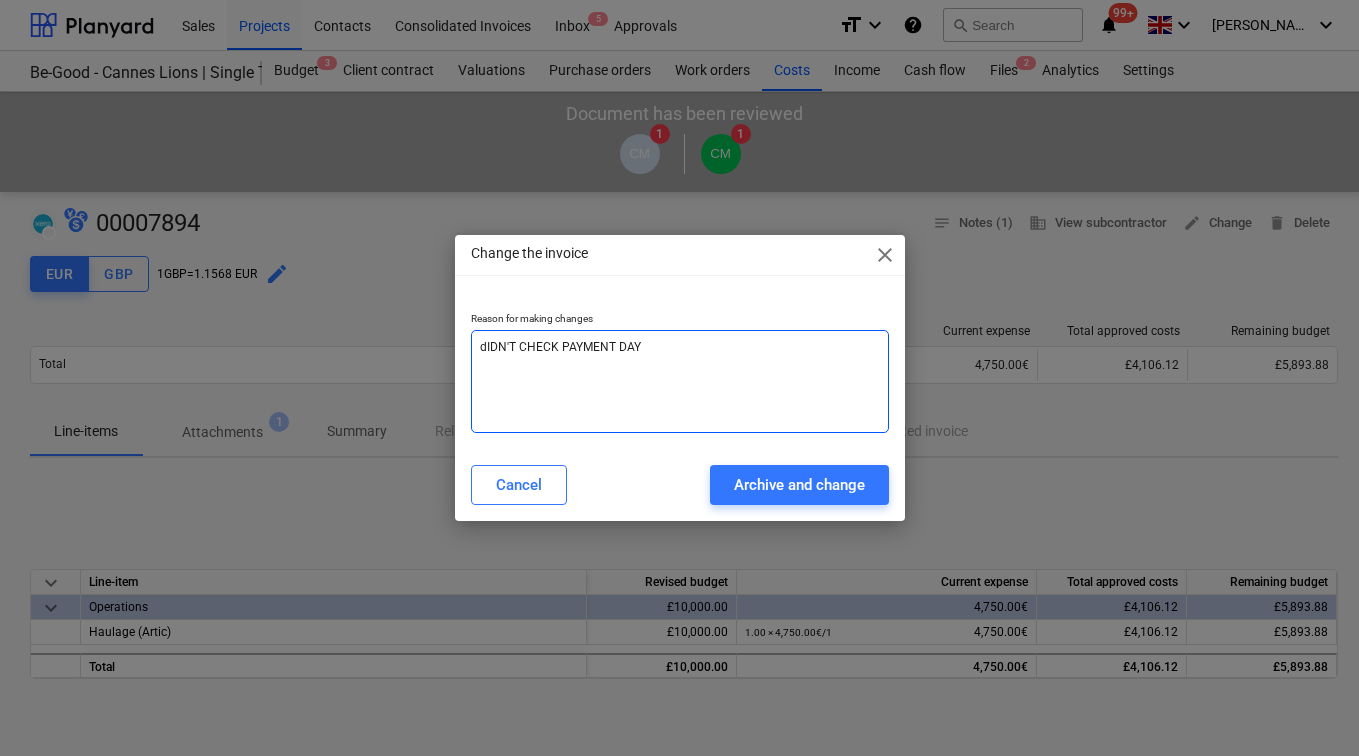 type on "x" 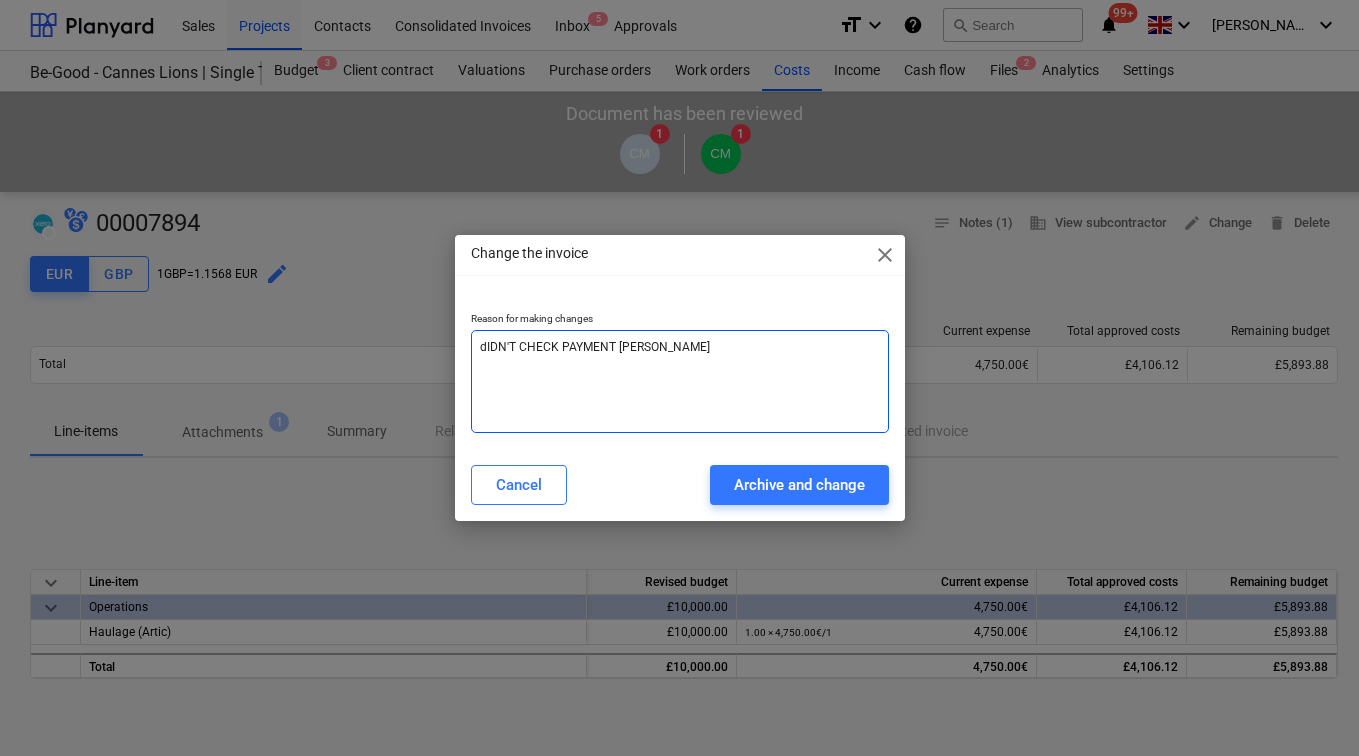 type on "x" 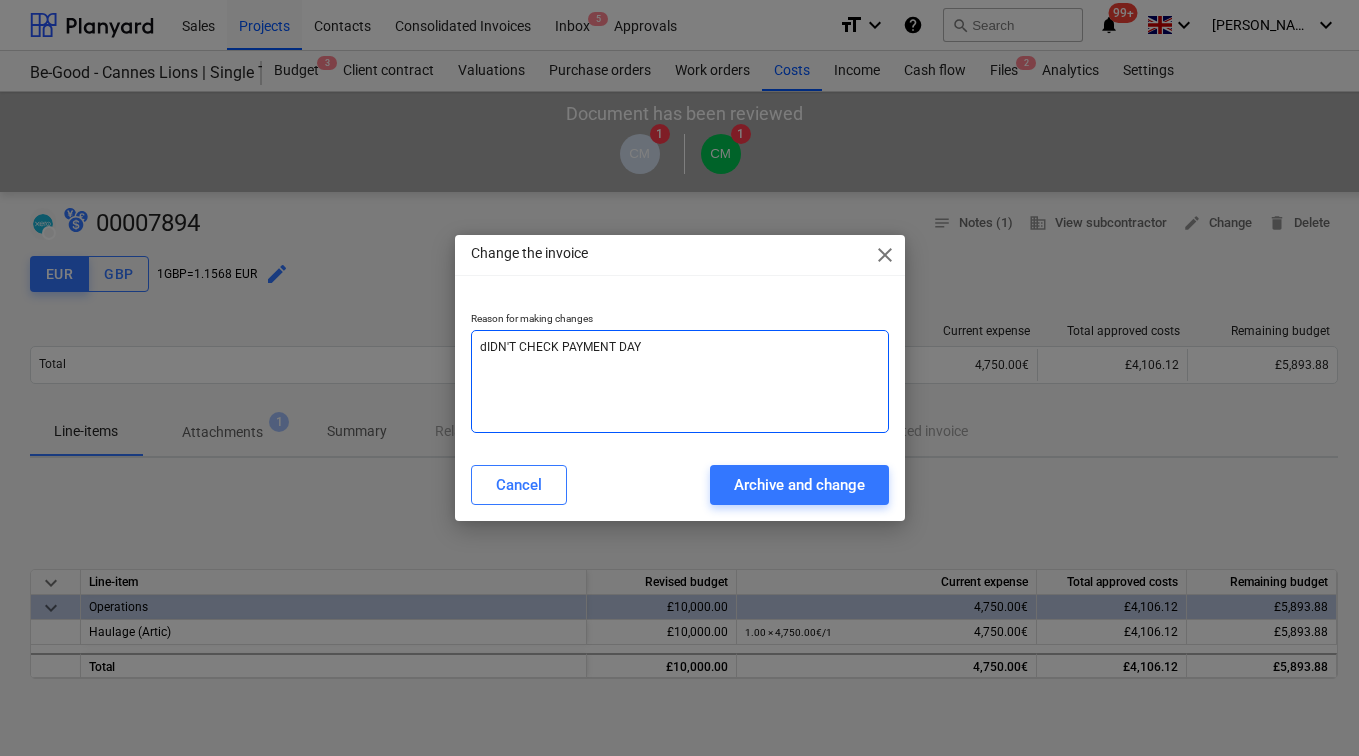 type on "x" 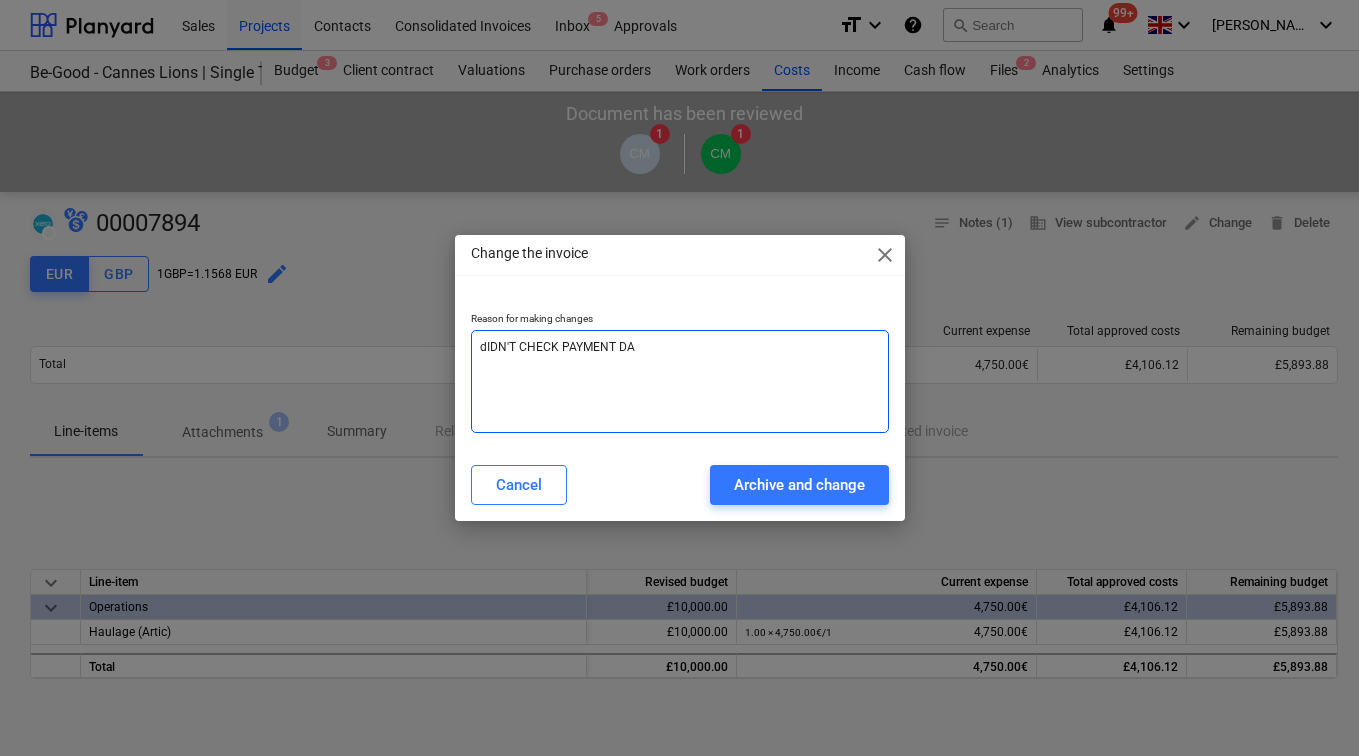 type on "x" 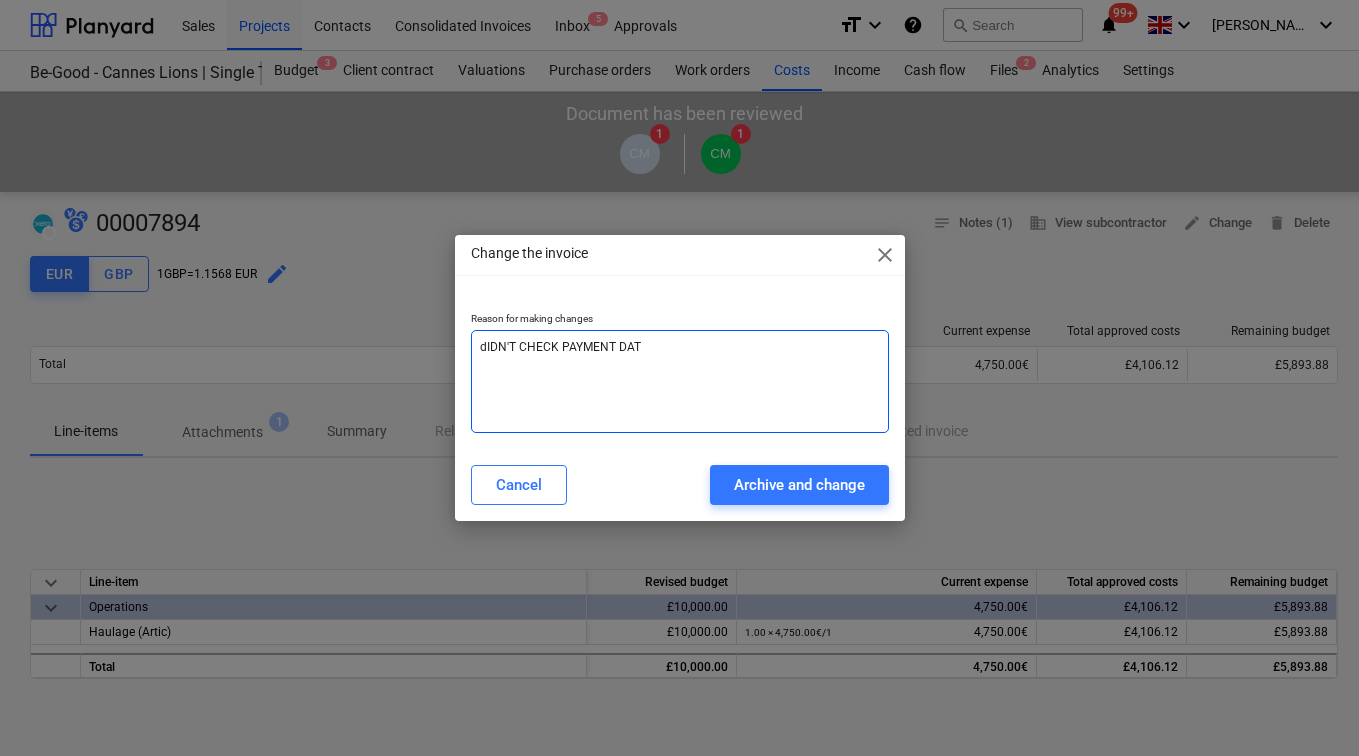 type on "x" 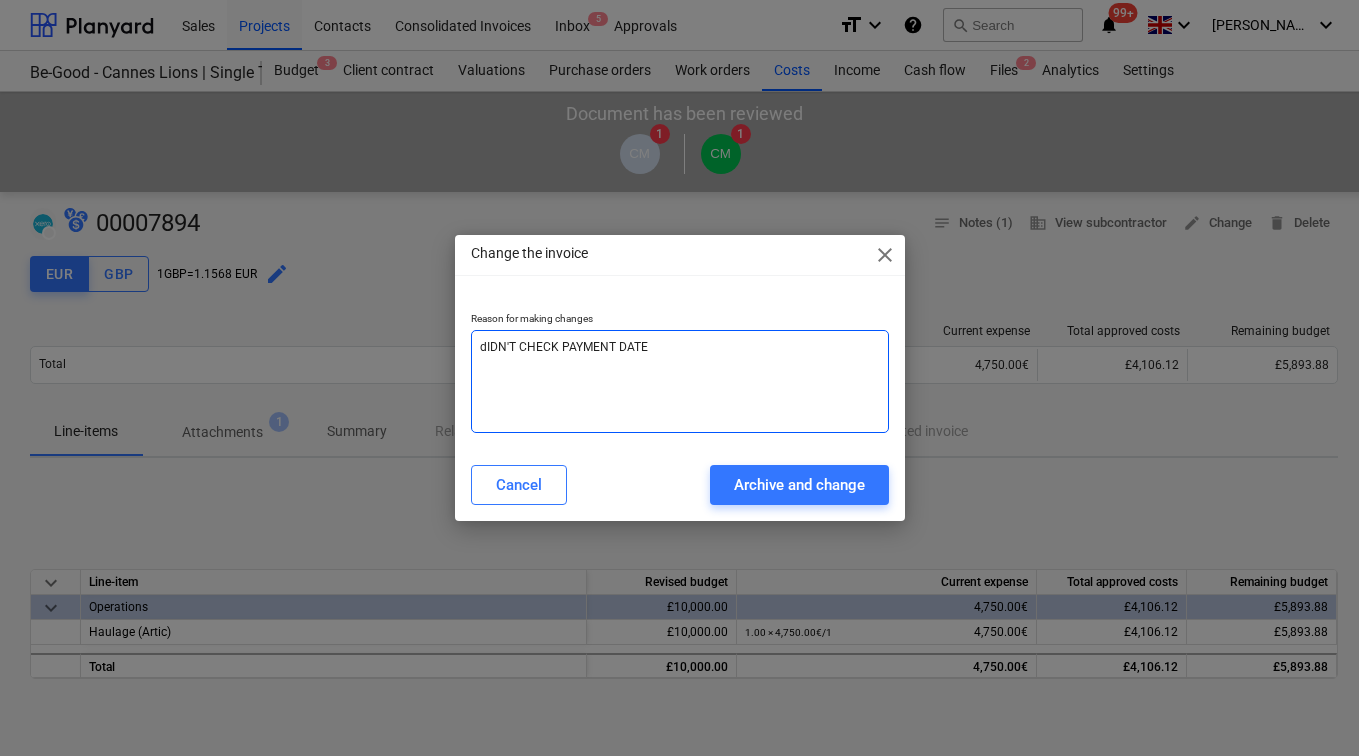 click on "dIDN'T CHECK PAYMENT DATE" at bounding box center (680, 381) 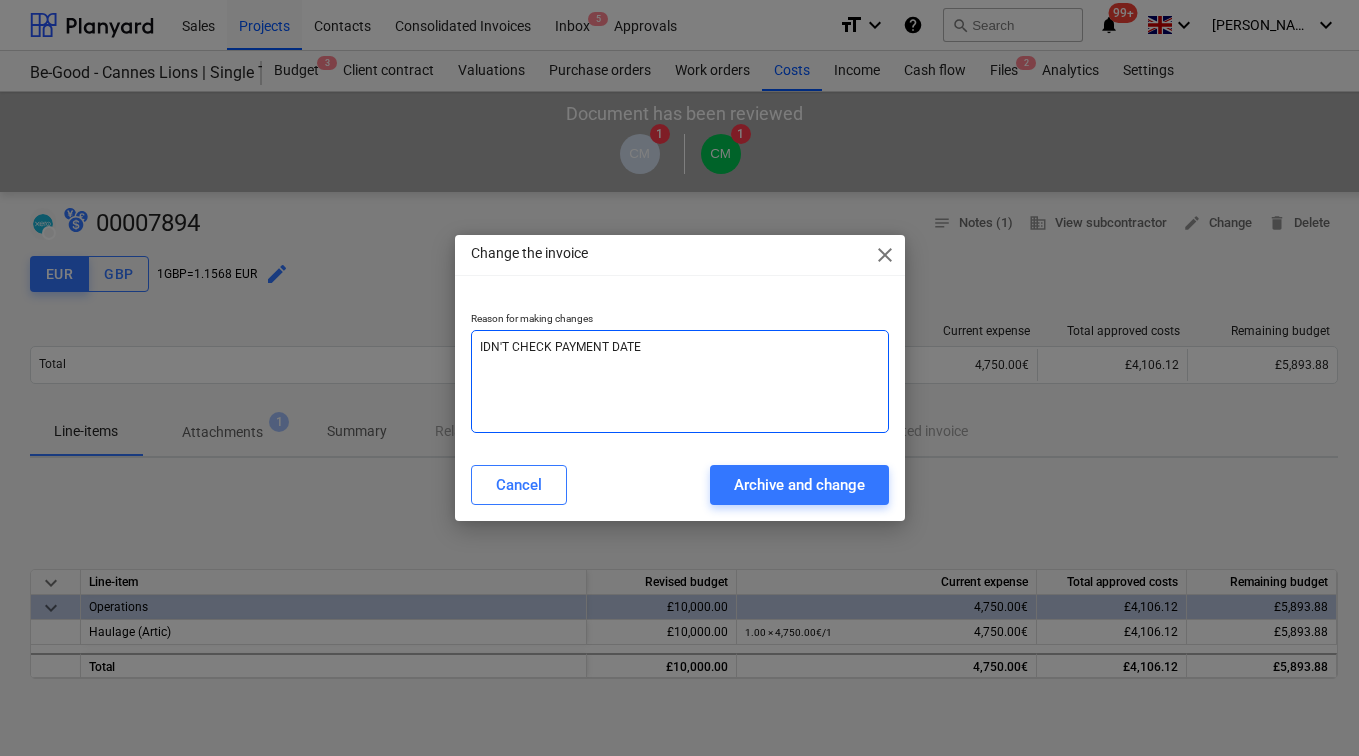 type on "x" 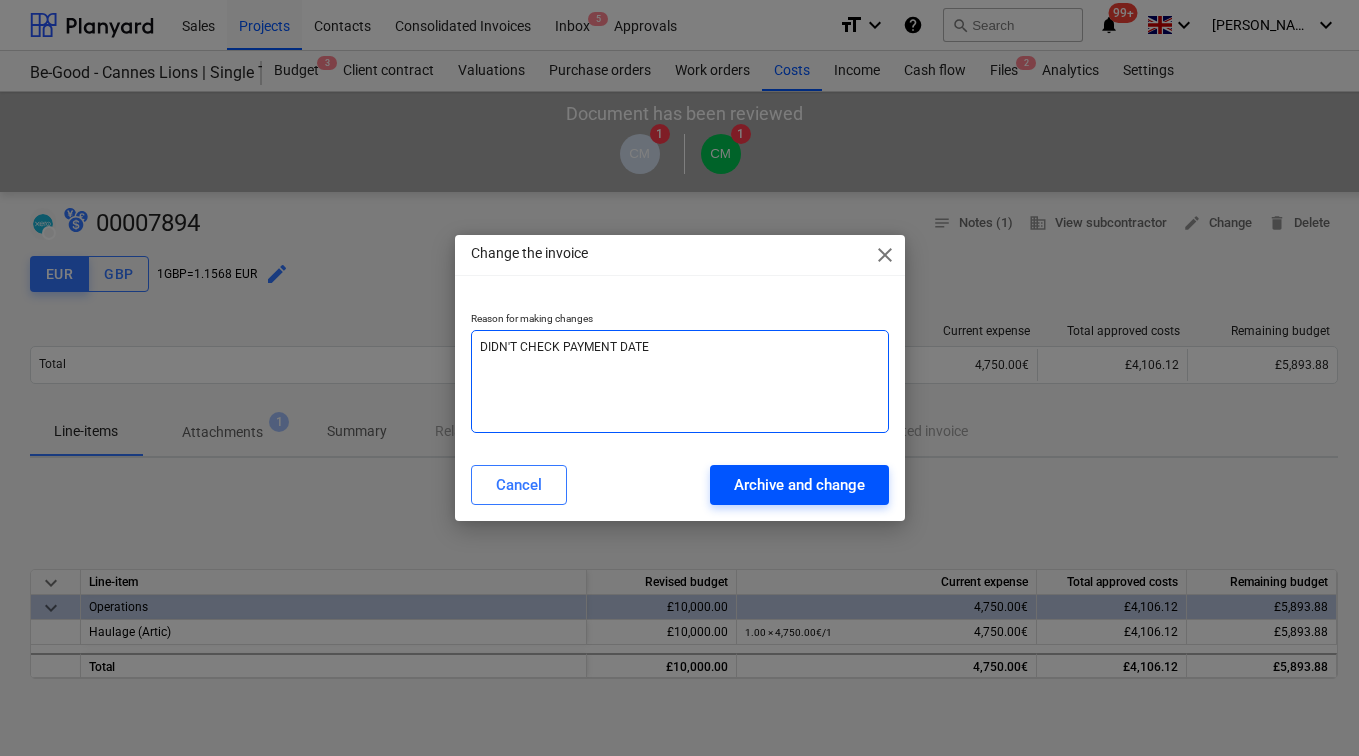 type on "DIDN'T CHECK PAYMENT DATE" 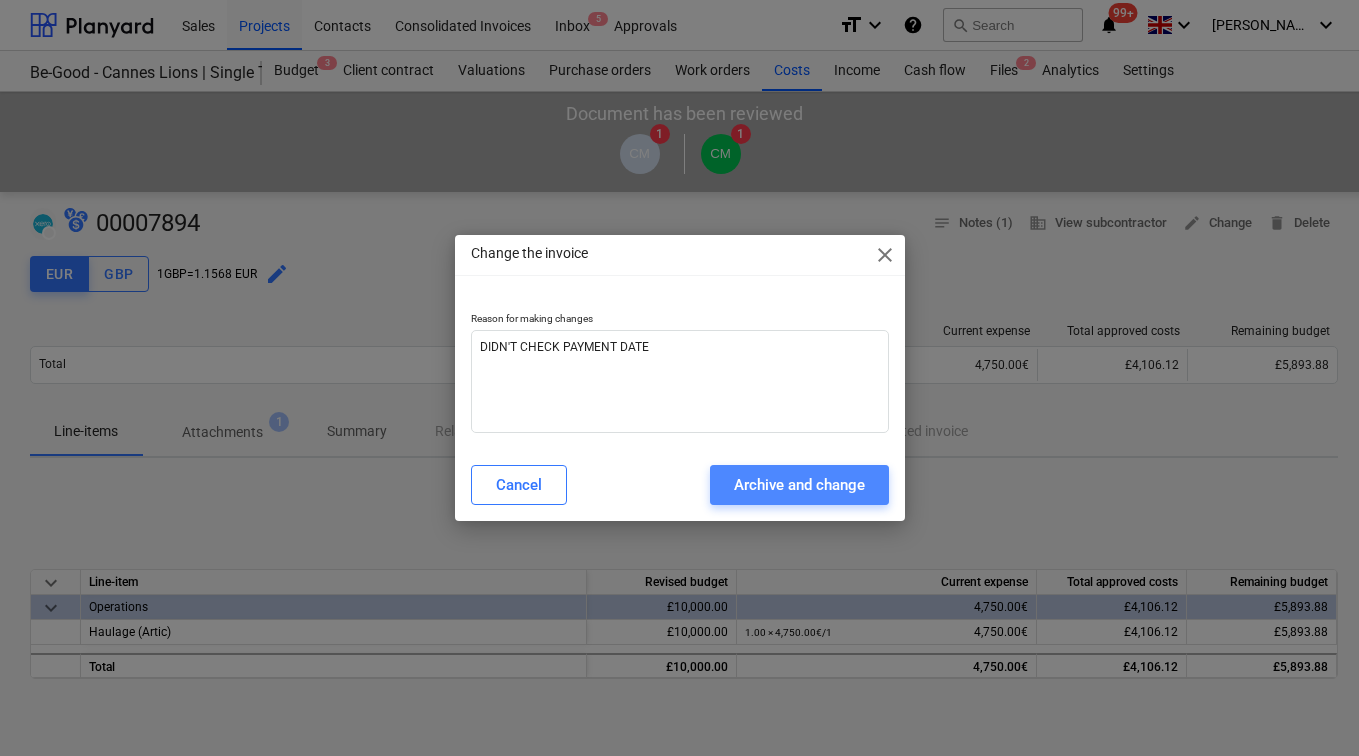 click on "Archive and change" at bounding box center (799, 485) 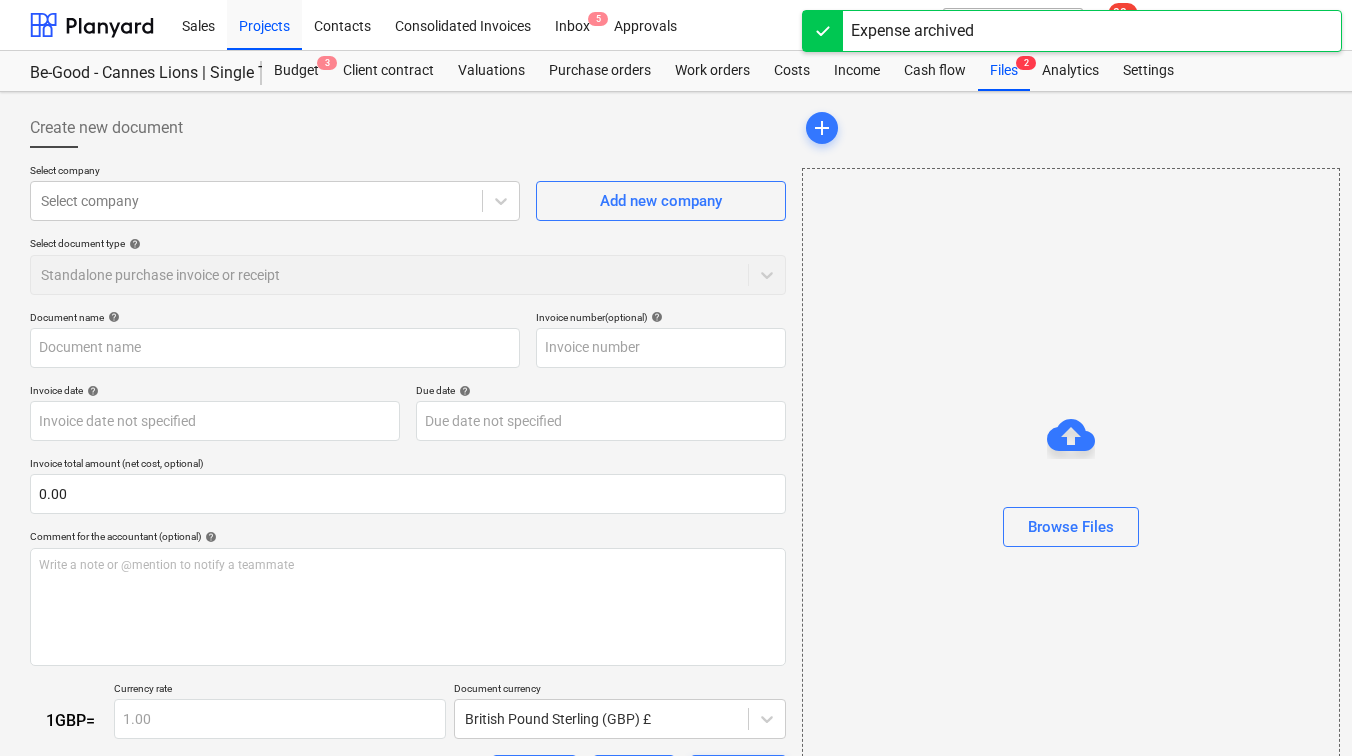 type on "00007894" 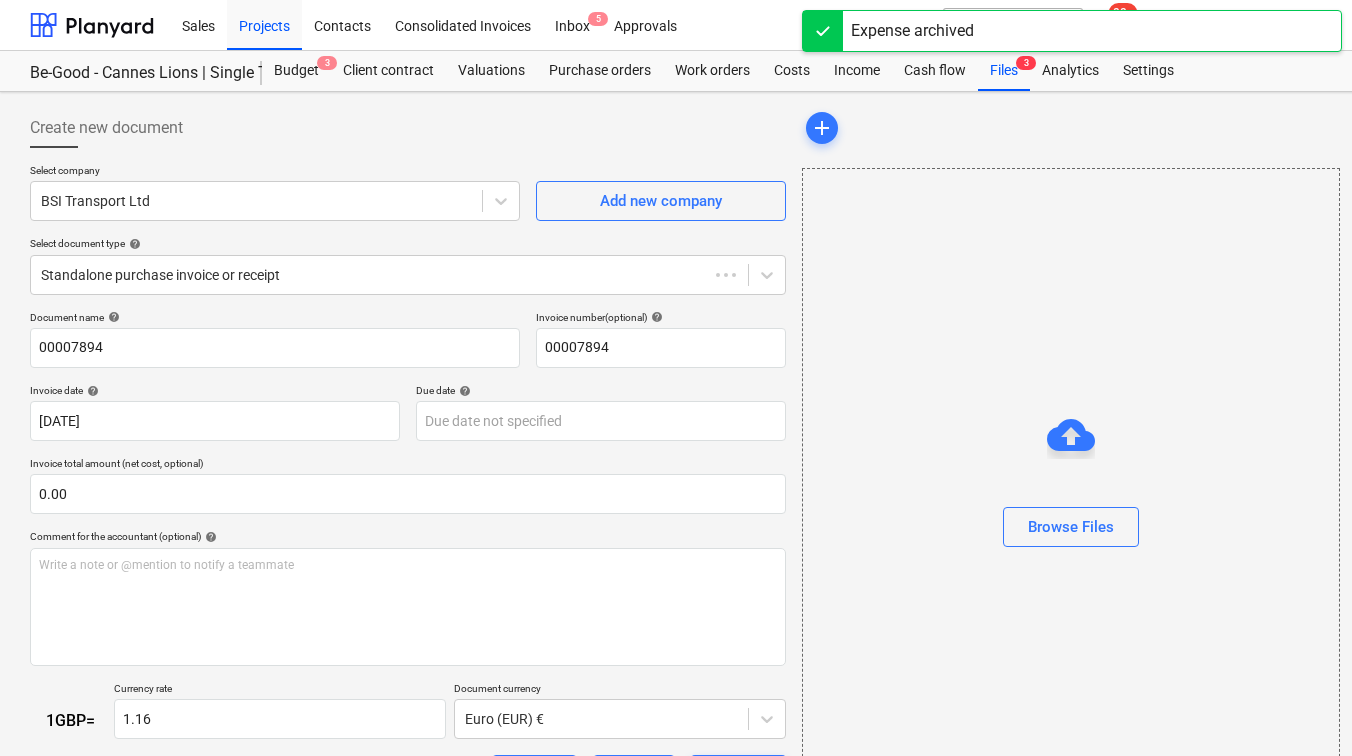 type on "1.16" 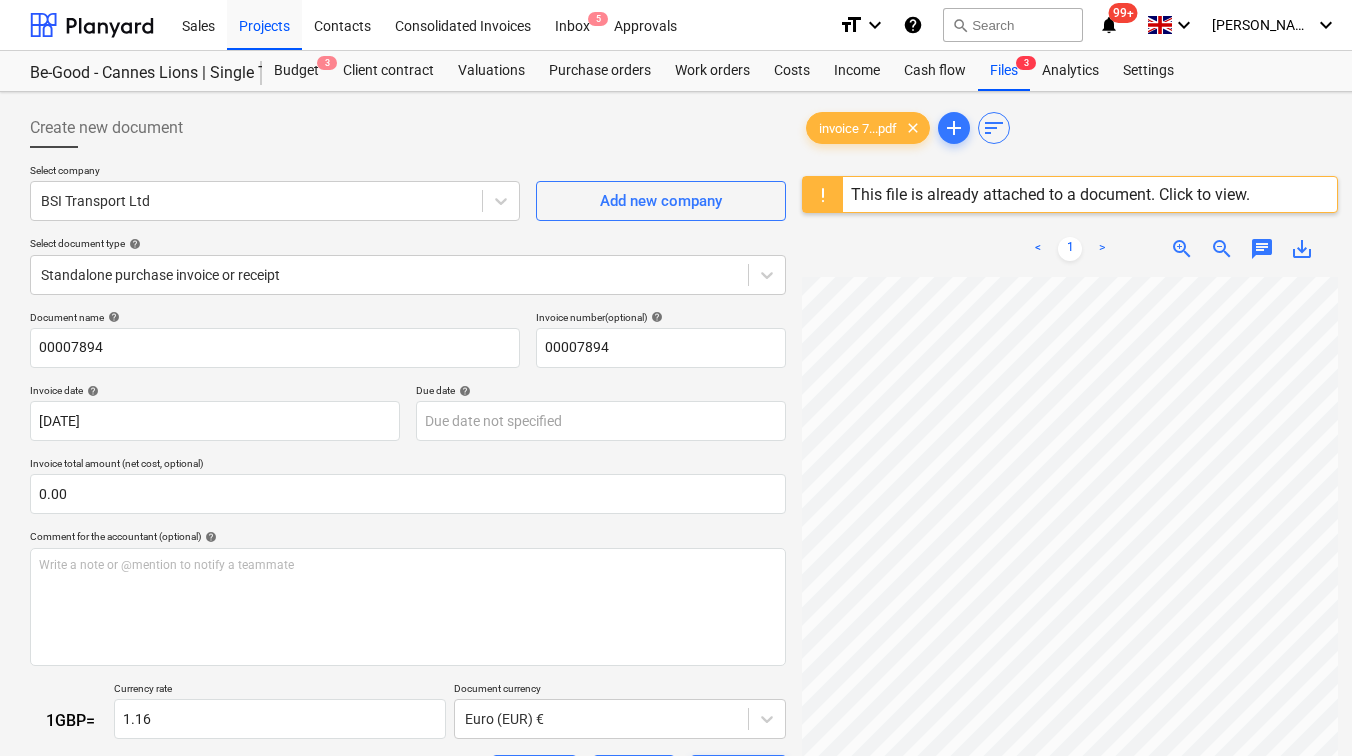 scroll, scrollTop: 107, scrollLeft: 0, axis: vertical 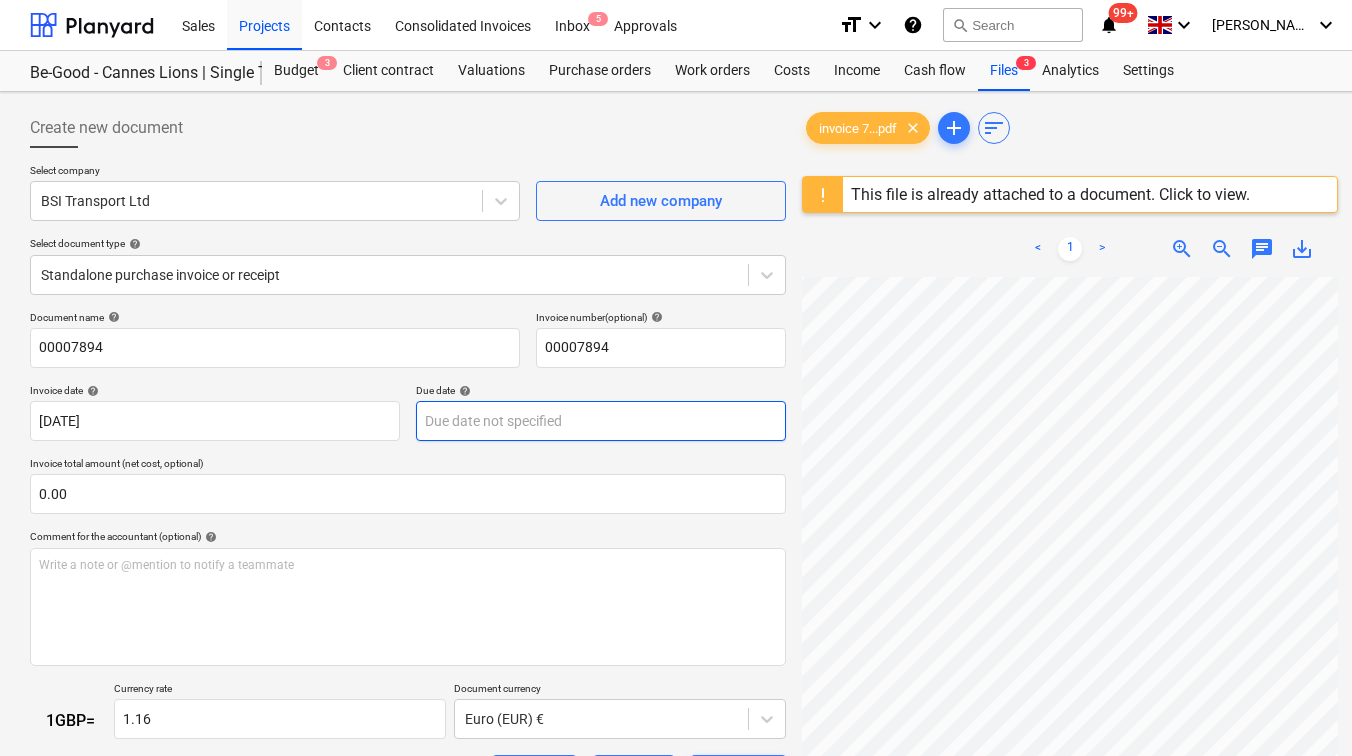 click on "Sales Projects Contacts Consolidated Invoices Inbox 5 Approvals format_size keyboard_arrow_down help search Search notifications 99+ keyboard_arrow_down [PERSON_NAME] keyboard_arrow_down Be-Good - Cannes Lions | Single Tier Budget 3 Client contract Valuations Purchase orders Work orders Costs Income Cash flow Files 3 Analytics Settings Create new document Select company BSI Transport Ltd   Add new company Select document type help Standalone purchase invoice or receipt Document name help 00007894 Invoice number  (optional) help 00007894 Invoice date help [DATE] [DATE] Press the down arrow key to interact with the calendar and
select a date. Press the question mark key to get the keyboard shortcuts for changing dates. Due date help Press the down arrow key to interact with the calendar and
select a date. Press the question mark key to get the keyboard shortcuts for changing dates. Invoice total amount (net cost, optional) 0.00 Comment for the accountant (optional) help ﻿ 1  GBP  = 1.16 Clear 1" at bounding box center (676, 378) 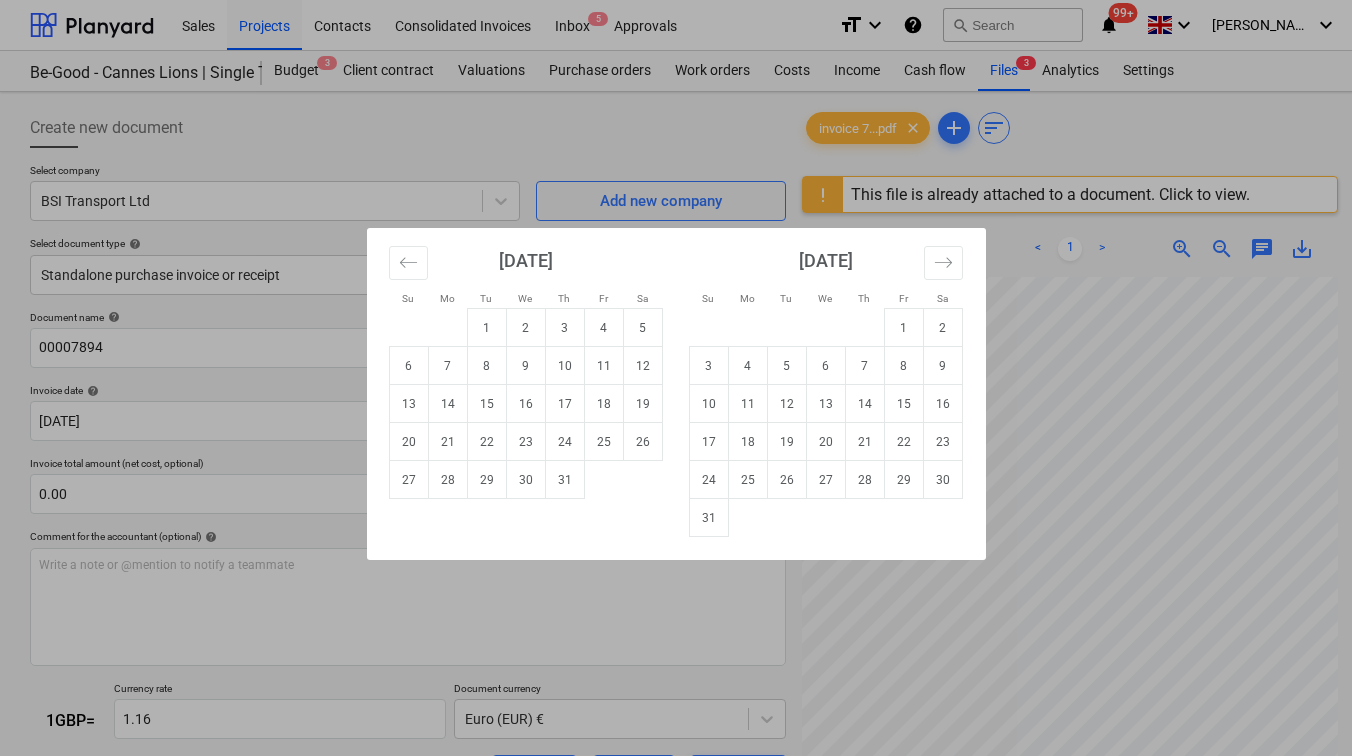 click on "Su Mo Tu We Th Fr Sa Su Mo Tu We Th Fr Sa [DATE] 1 2 3 4 5 6 7 8 9 10 11 12 13 14 15 16 17 18 19 20 21 22 23 24 25 26 27 28 29 [DATE] 1 2 3 4 5 6 7 8 9 10 11 12 13 14 15 16 17 18 19 20 21 22 23 24 25 26 27 28 29 30 [DATE] 1 2 3 4 5 6 7 8 9 10 11 12 13 14 15 16 17 18 19 20 21 22 23 24 25 26 27 28 29 30 31 [DATE] 1 2 3 4 5 6 7 8 9 10 11 12 13 14 15 16 17 18 19 20 21 22 23 24 25 26 27 28 29 30" at bounding box center [676, 378] 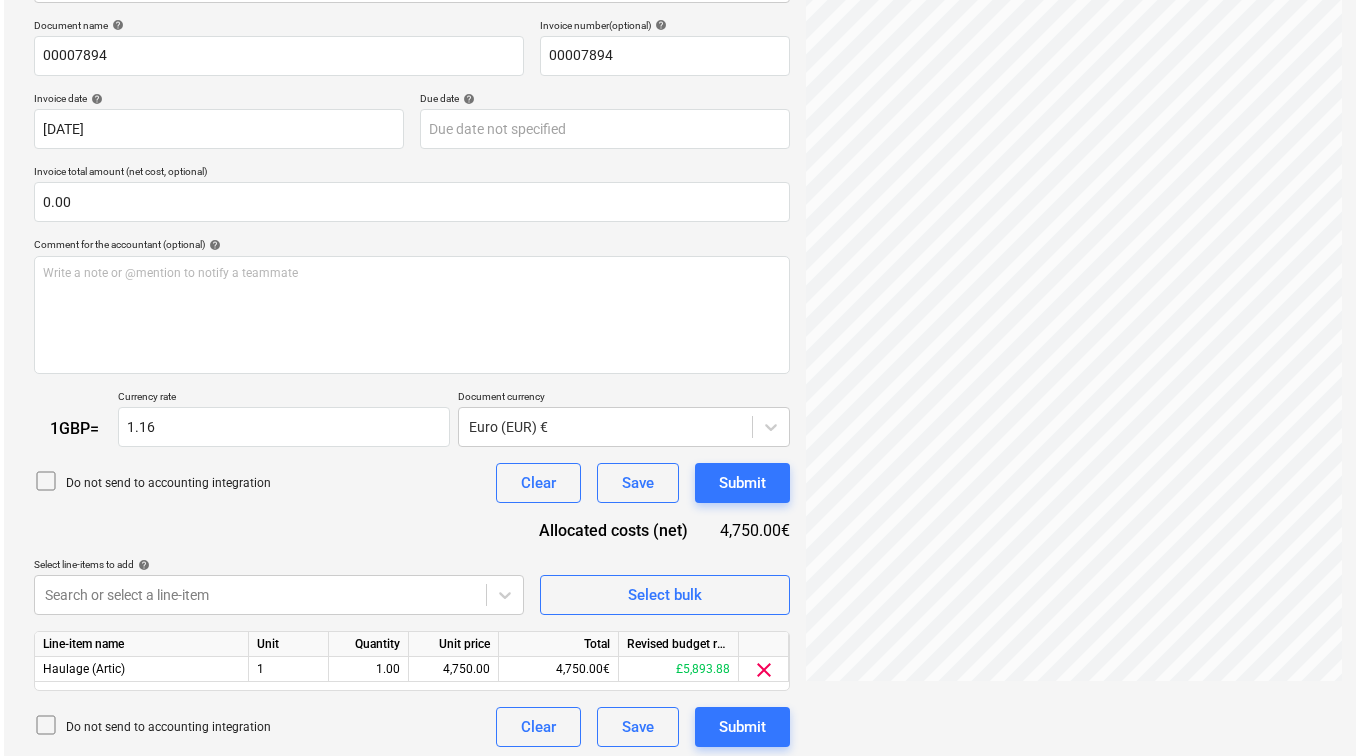 scroll, scrollTop: 299, scrollLeft: 0, axis: vertical 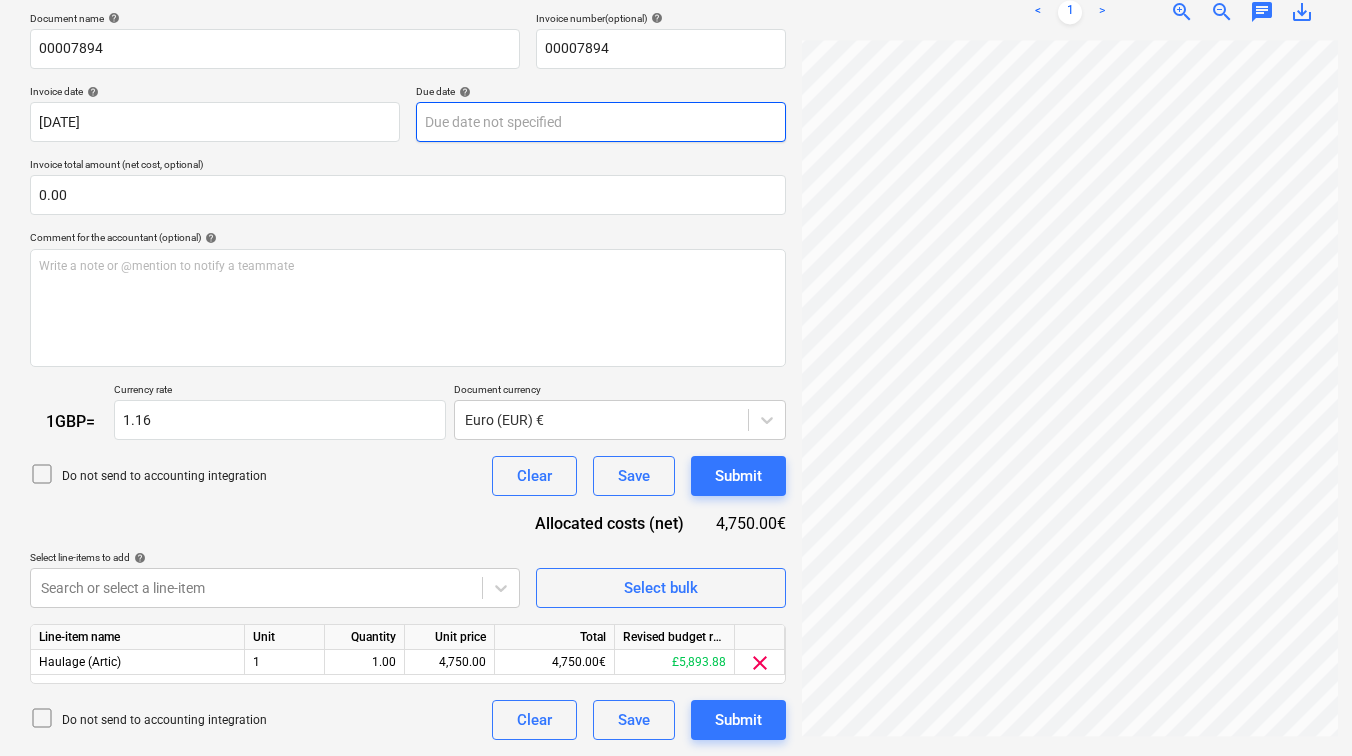 click on "Sales Projects Contacts Consolidated Invoices Inbox 5 Approvals format_size keyboard_arrow_down help search Search notifications 99+ keyboard_arrow_down [PERSON_NAME] keyboard_arrow_down Be-Good - Cannes Lions | Single Tier Budget 3 Client contract Valuations Purchase orders Work orders Costs Income Cash flow Files 3 Analytics Settings Create new document Select company BSI Transport Ltd   Add new company Select document type help Standalone purchase invoice or receipt Document name help 00007894 Invoice number  (optional) help 00007894 Invoice date help [DATE] [DATE] Press the down arrow key to interact with the calendar and
select a date. Press the question mark key to get the keyboard shortcuts for changing dates. Due date help Press the down arrow key to interact with the calendar and
select a date. Press the question mark key to get the keyboard shortcuts for changing dates. Invoice total amount (net cost, optional) 0.00 Comment for the accountant (optional) help ﻿ 1  GBP  = 1.16 Clear 1" at bounding box center (676, 79) 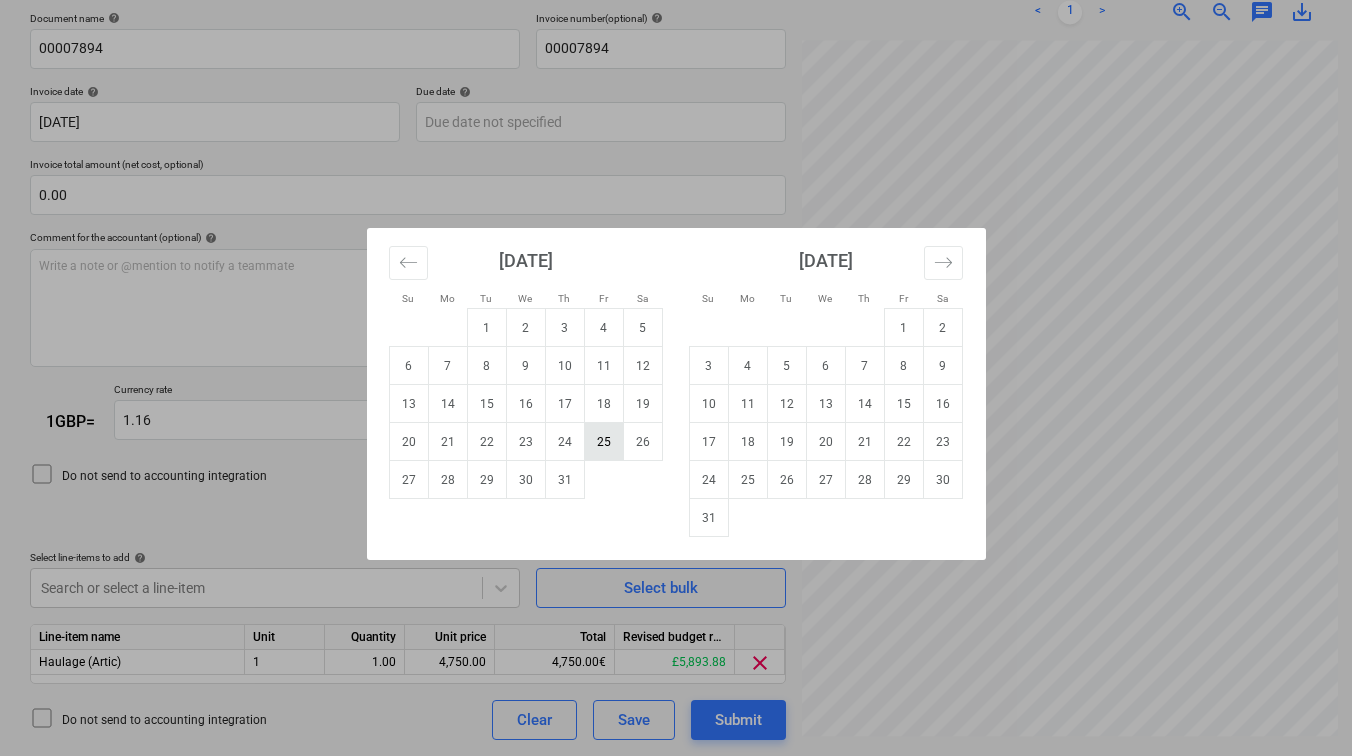 click on "25" at bounding box center [603, 442] 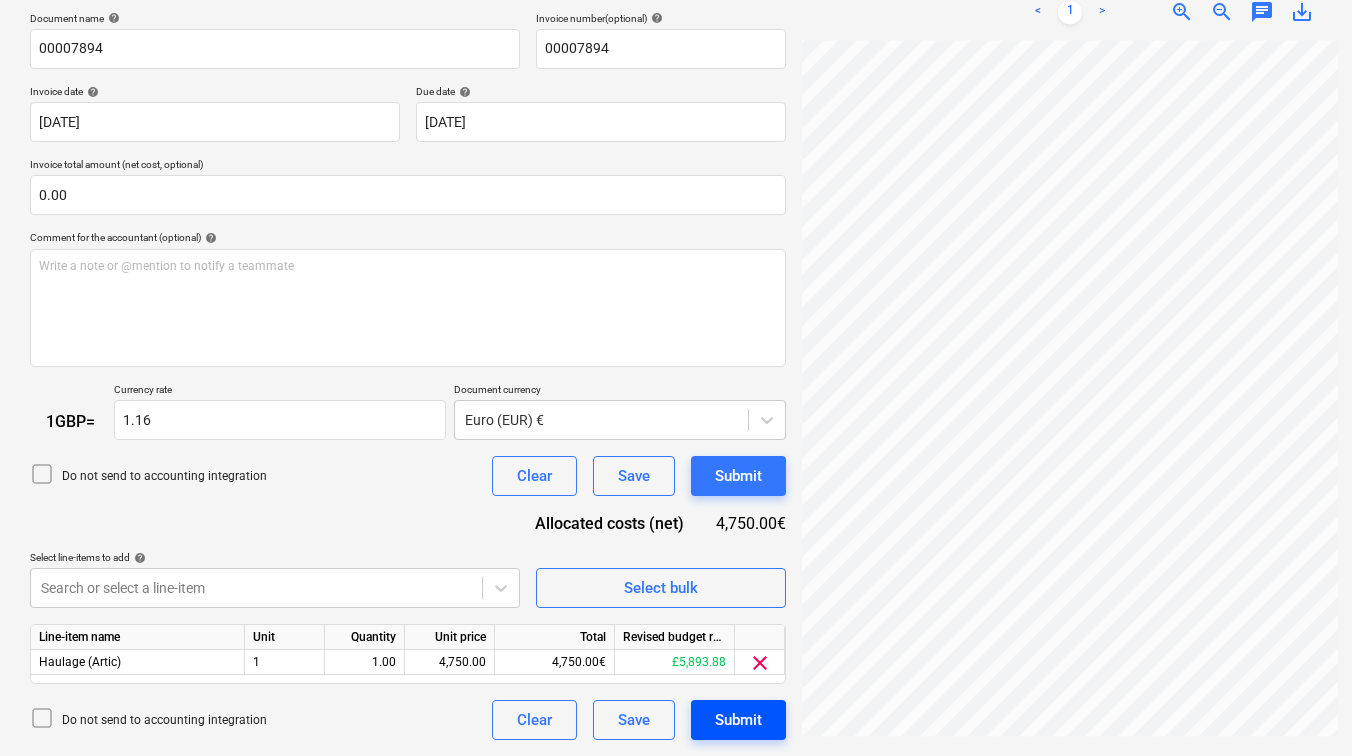 click on "Submit" at bounding box center (738, 720) 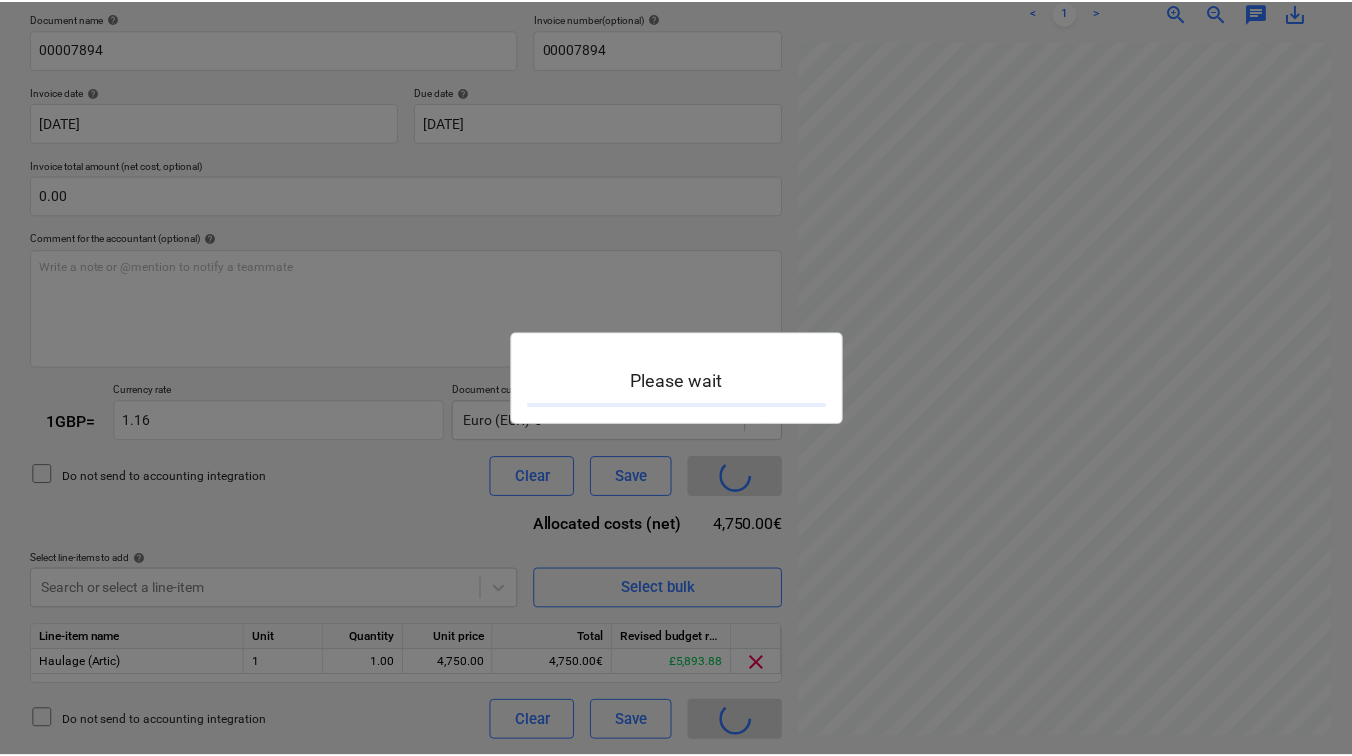 scroll, scrollTop: 0, scrollLeft: 0, axis: both 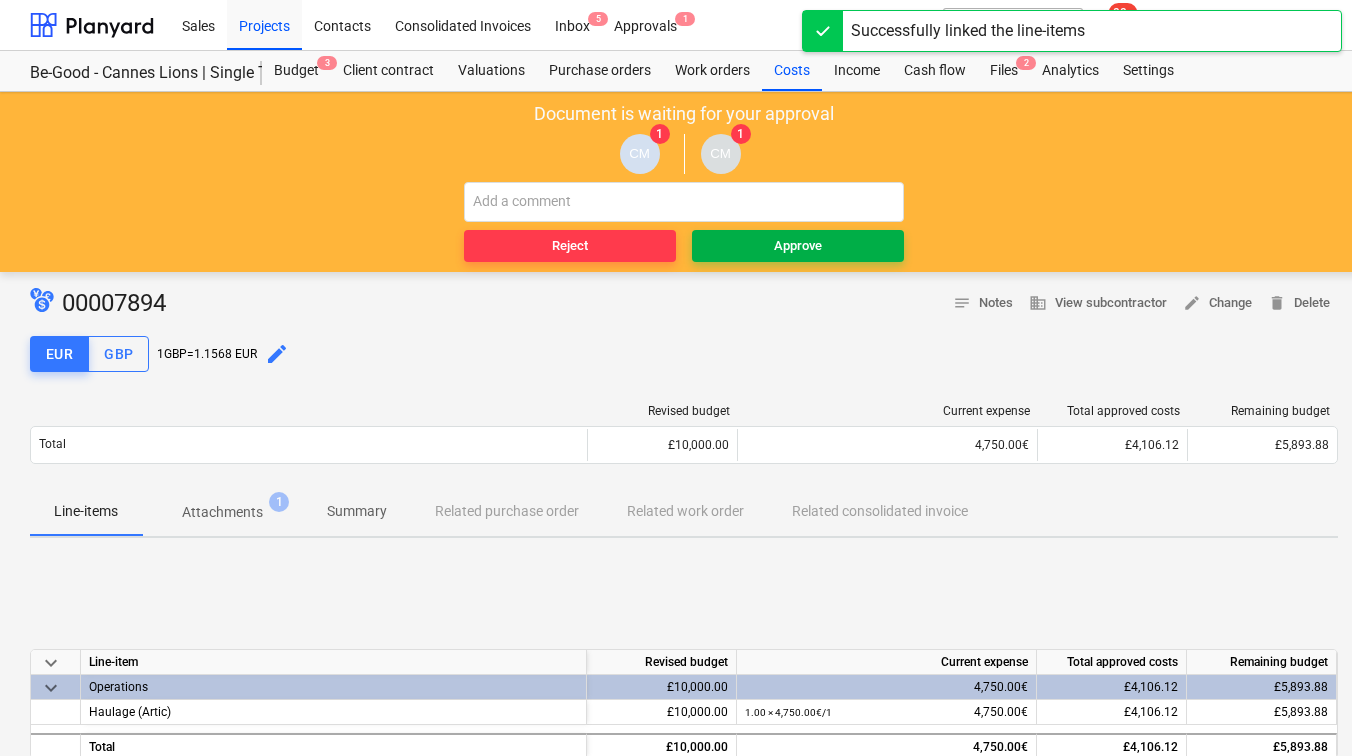 click on "Approve" at bounding box center [798, 246] 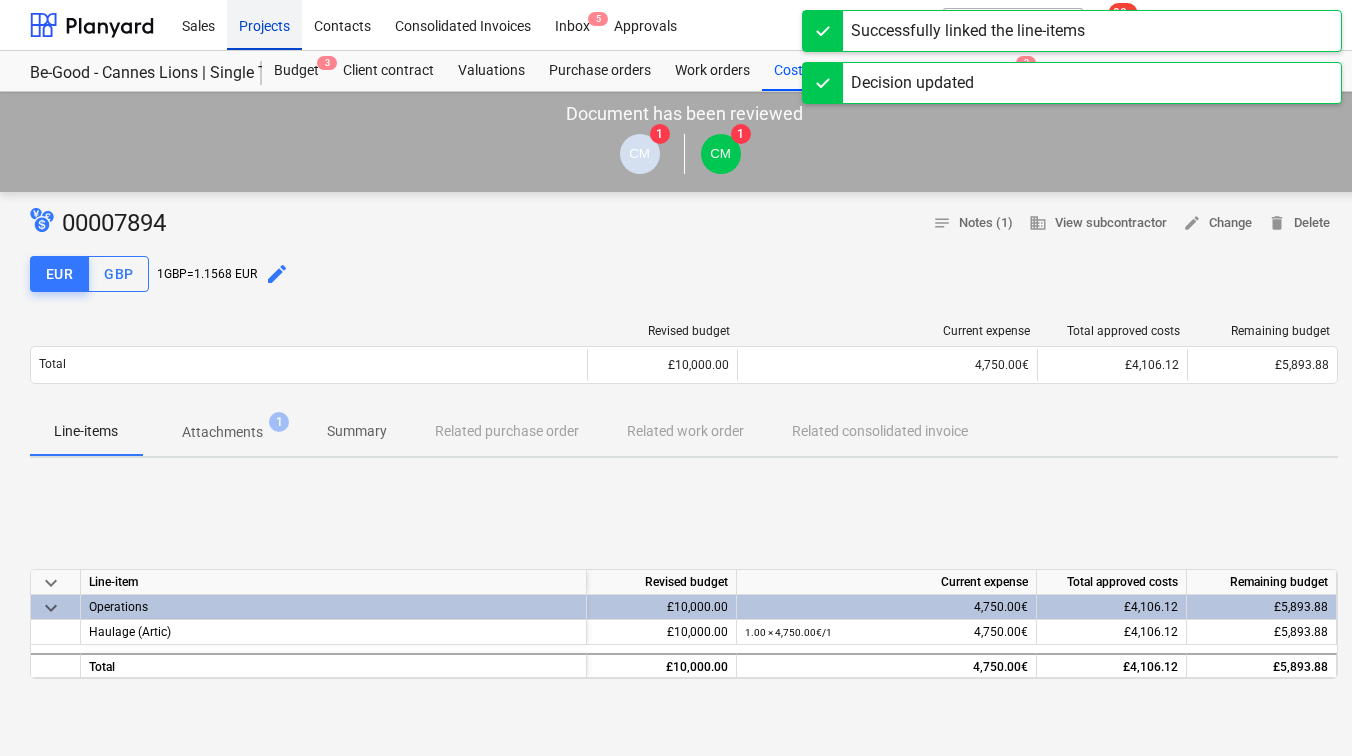 click on "Projects" at bounding box center (264, 24) 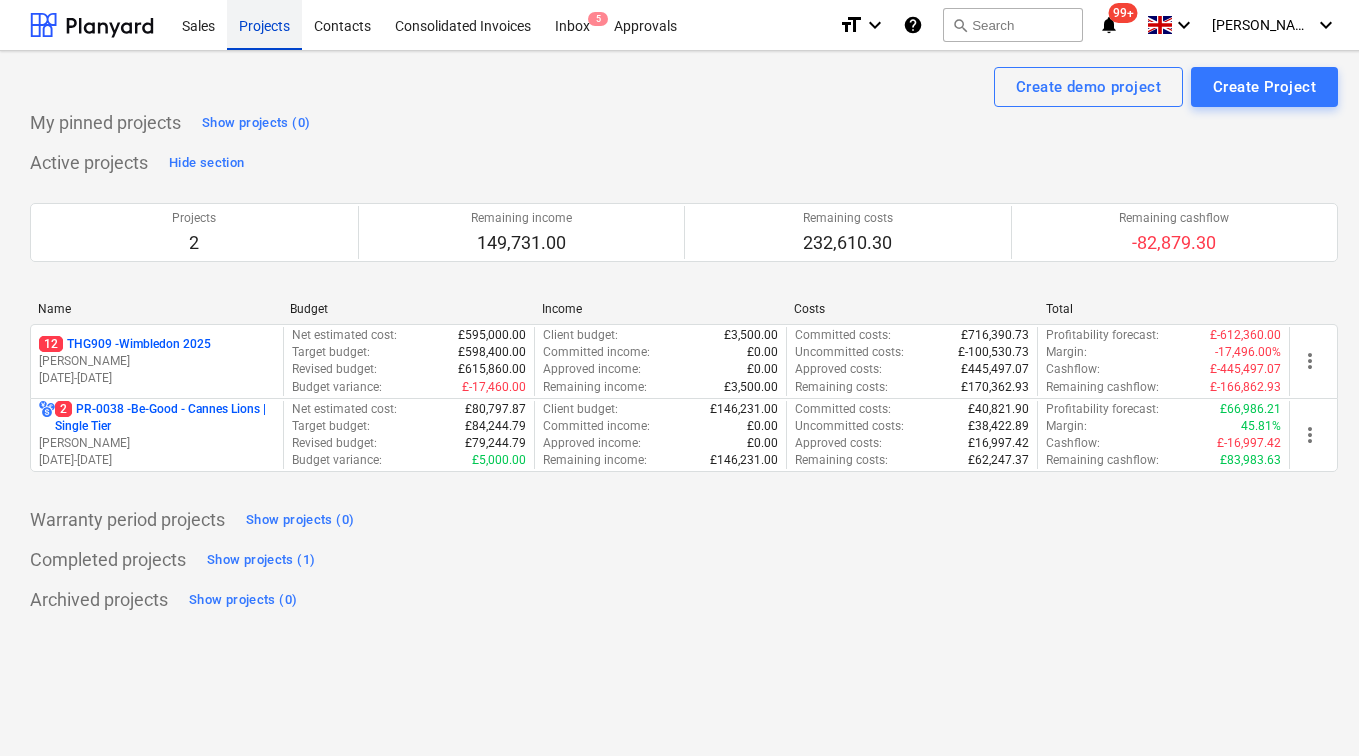 click on "Projects" at bounding box center (264, 24) 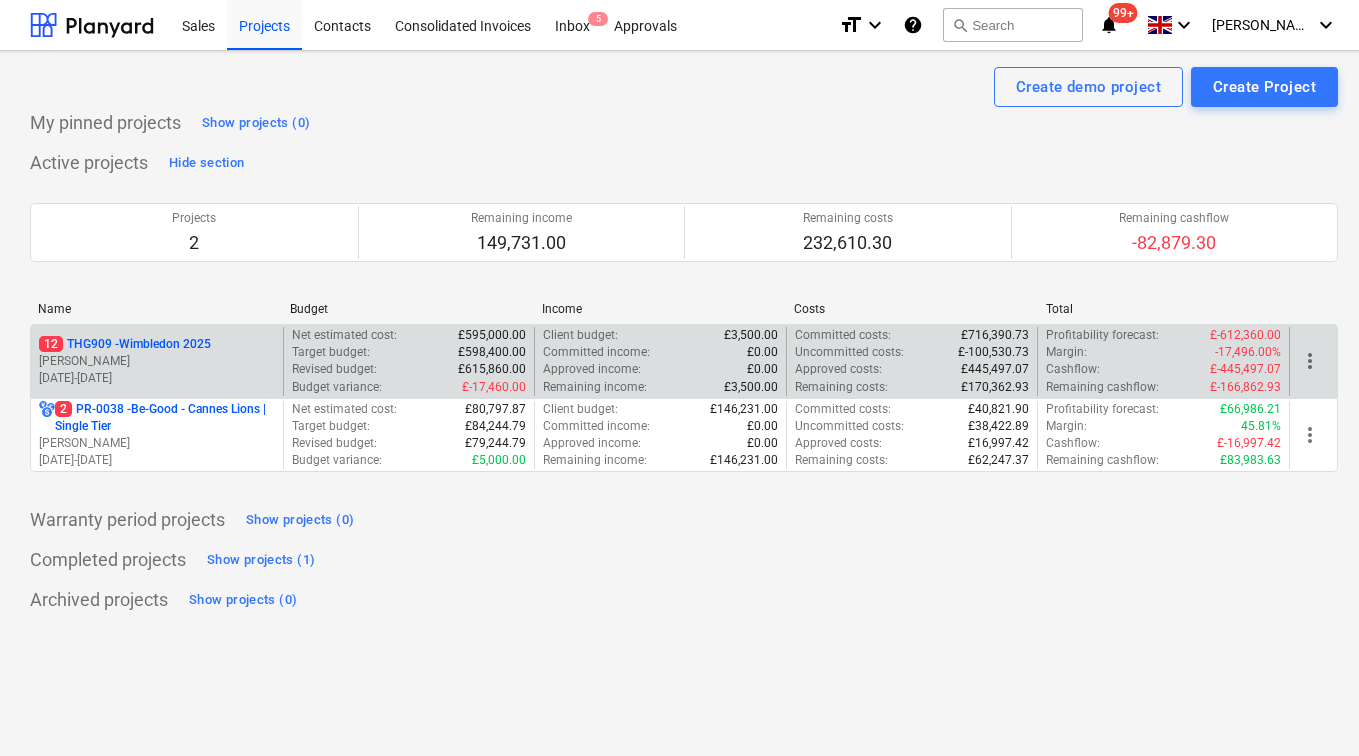 click on "[PERSON_NAME]" at bounding box center [157, 361] 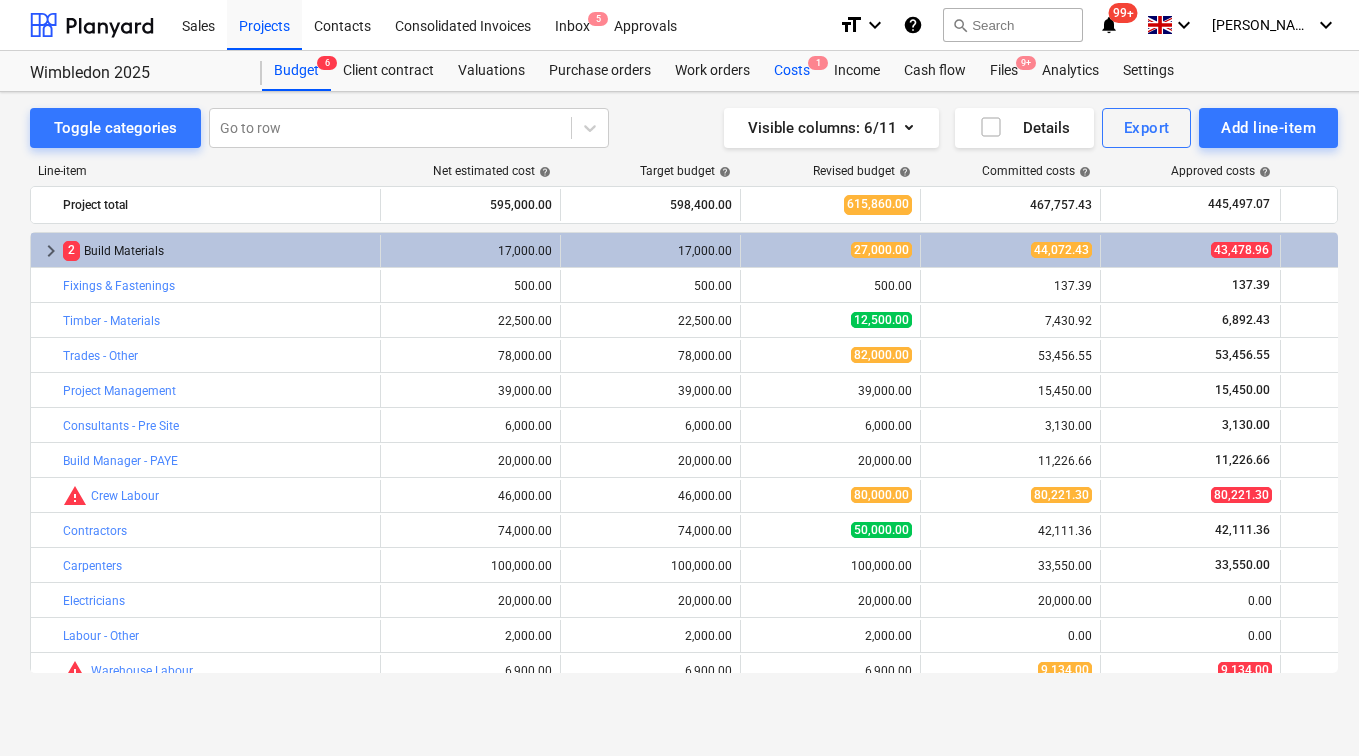 click on "Costs 1" at bounding box center [792, 71] 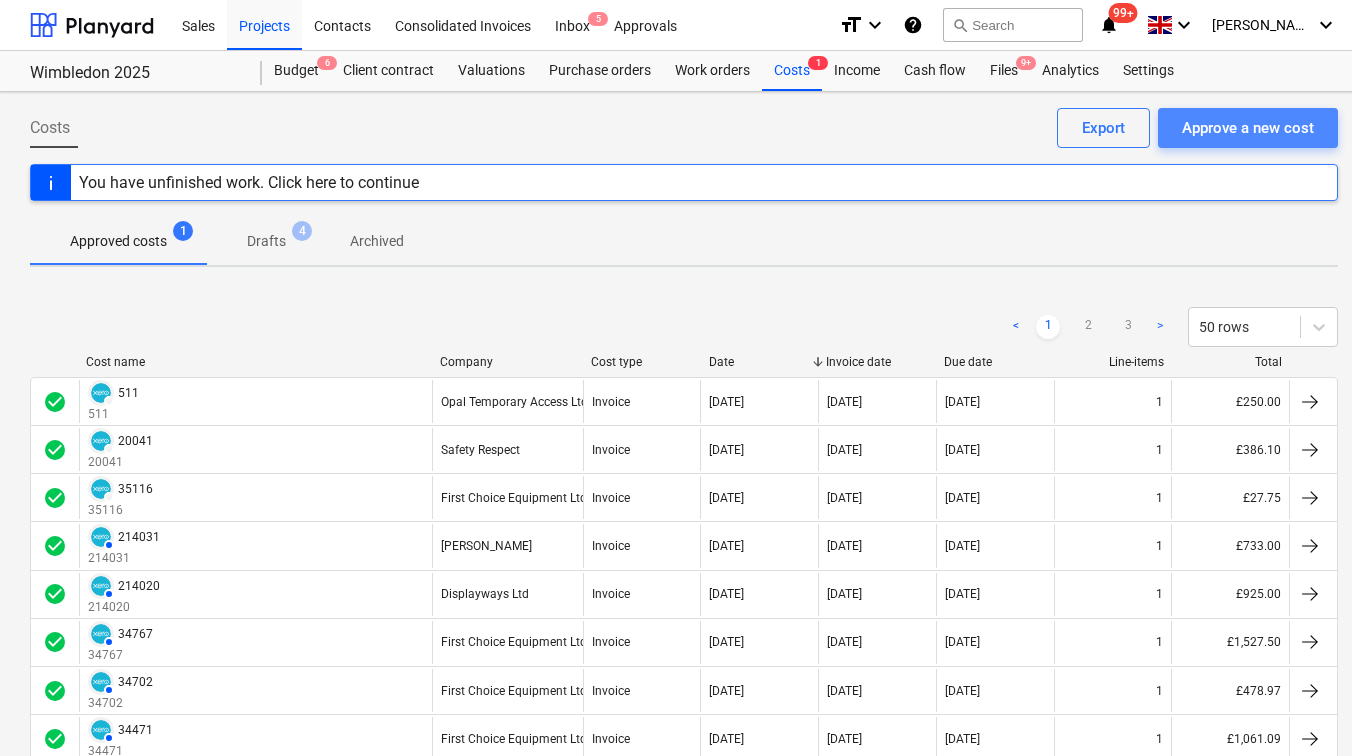 click on "Approve a new cost" at bounding box center (1248, 128) 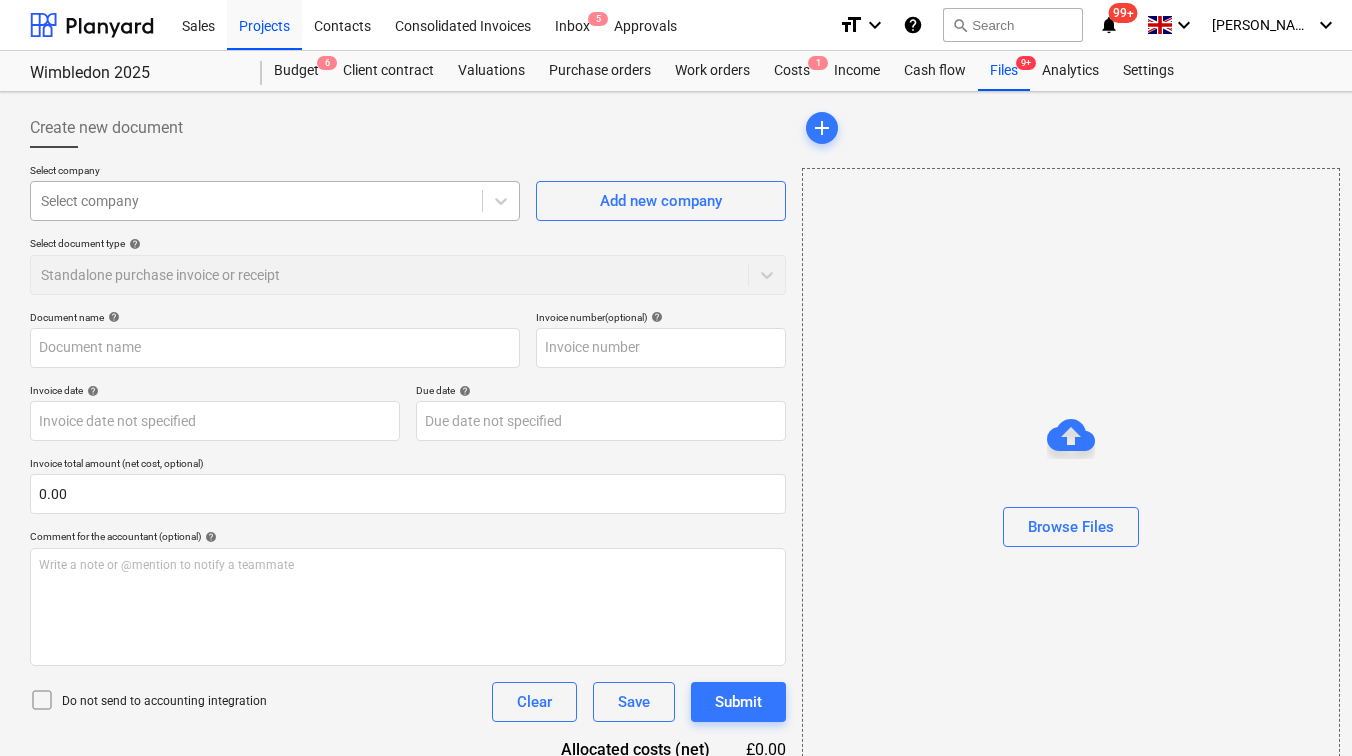click at bounding box center (256, 201) 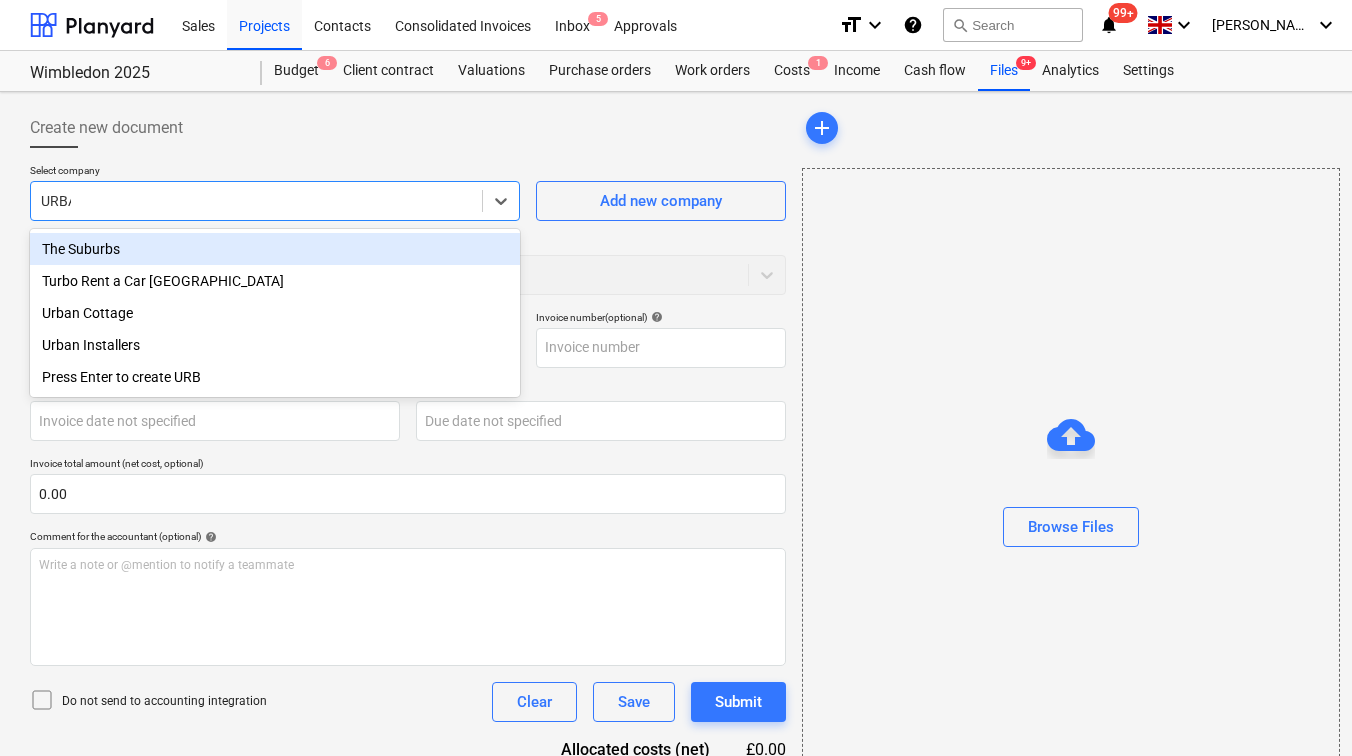 type on "URBAN" 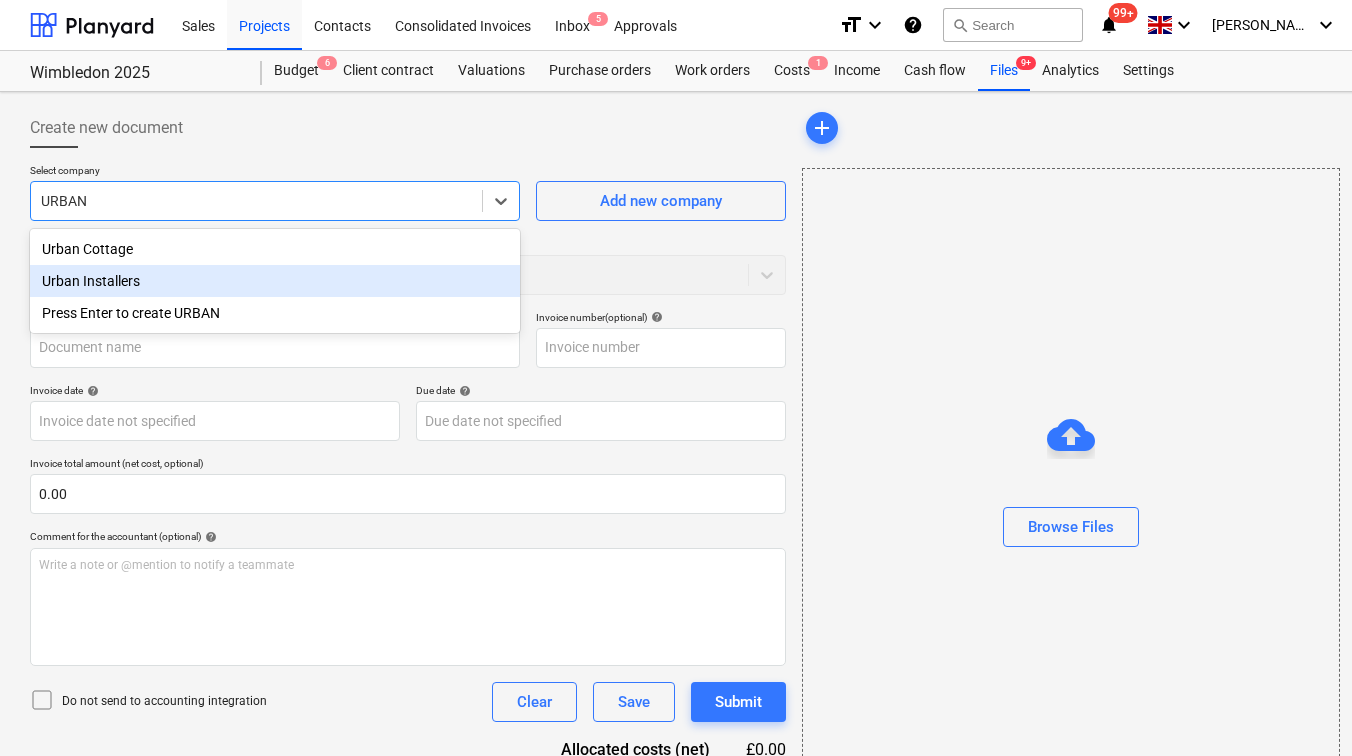 click on "Urban Installers" at bounding box center [275, 281] 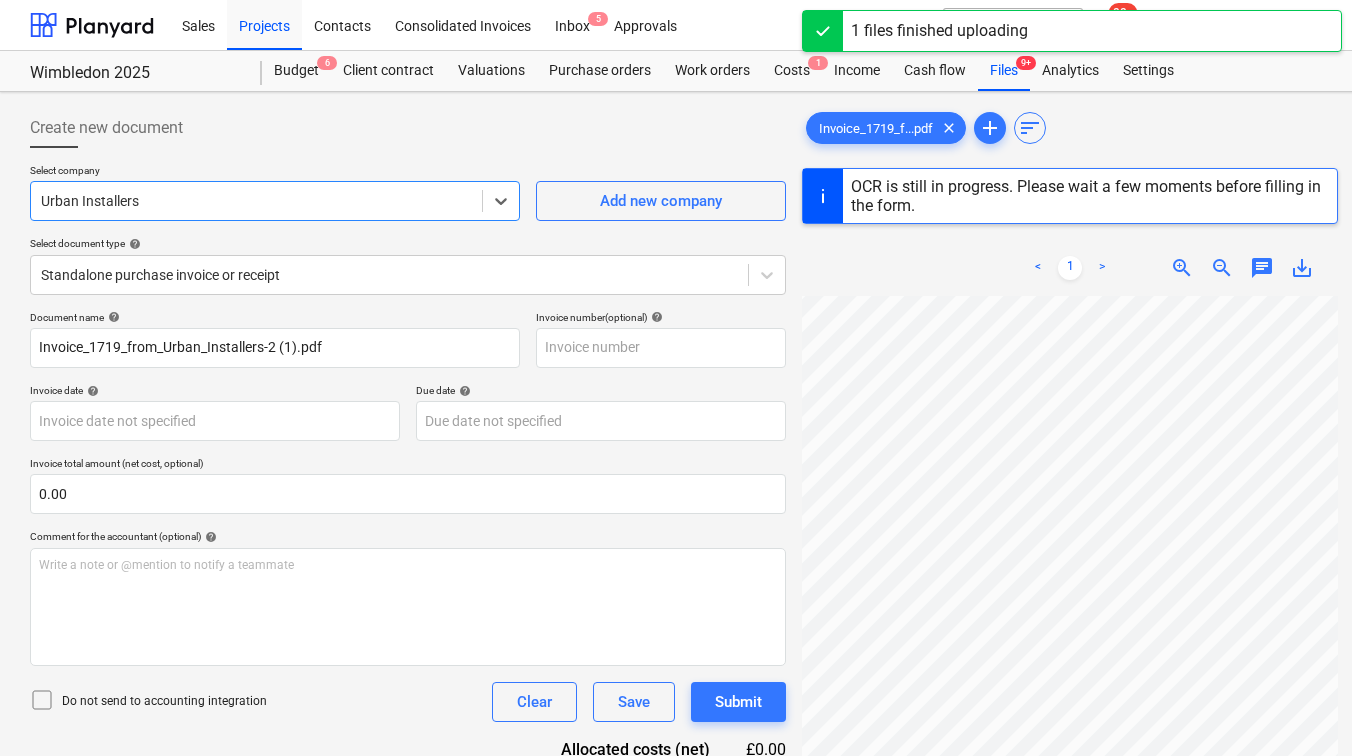 scroll, scrollTop: 107, scrollLeft: 87, axis: both 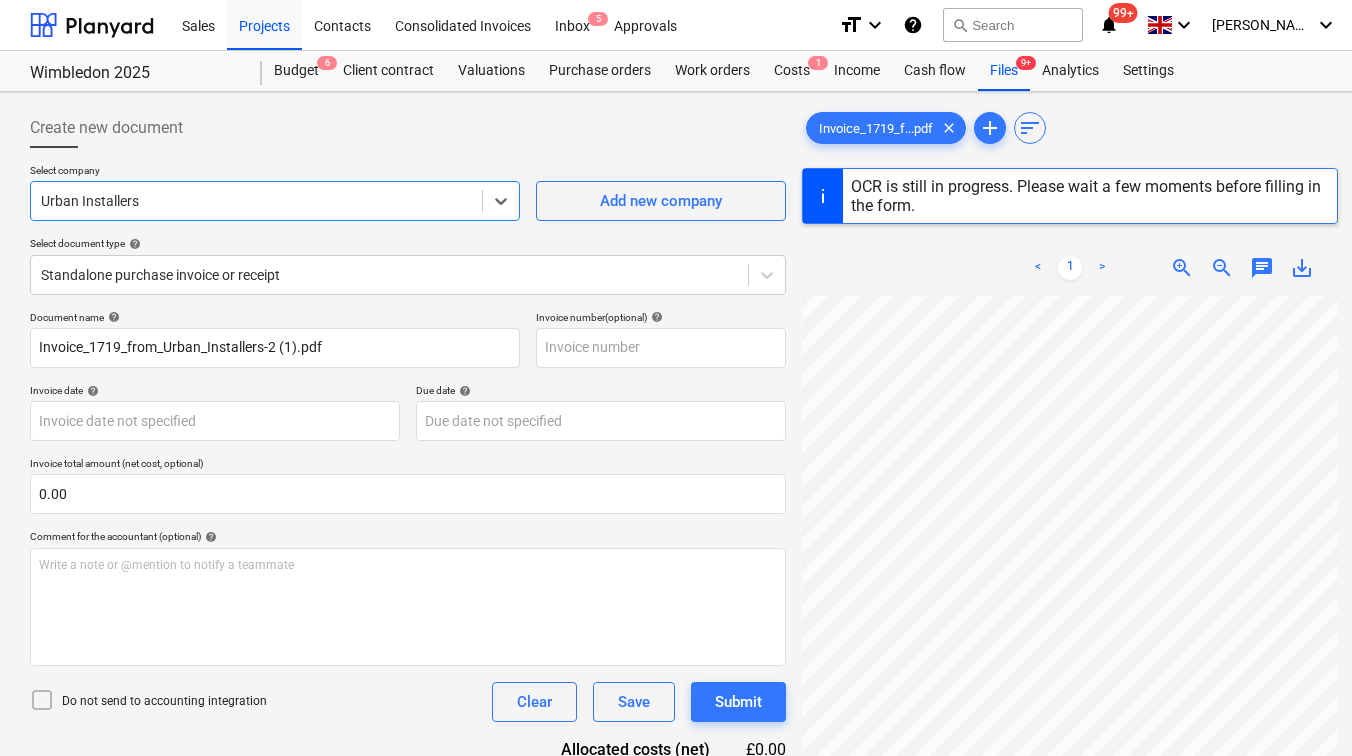 type on "1719" 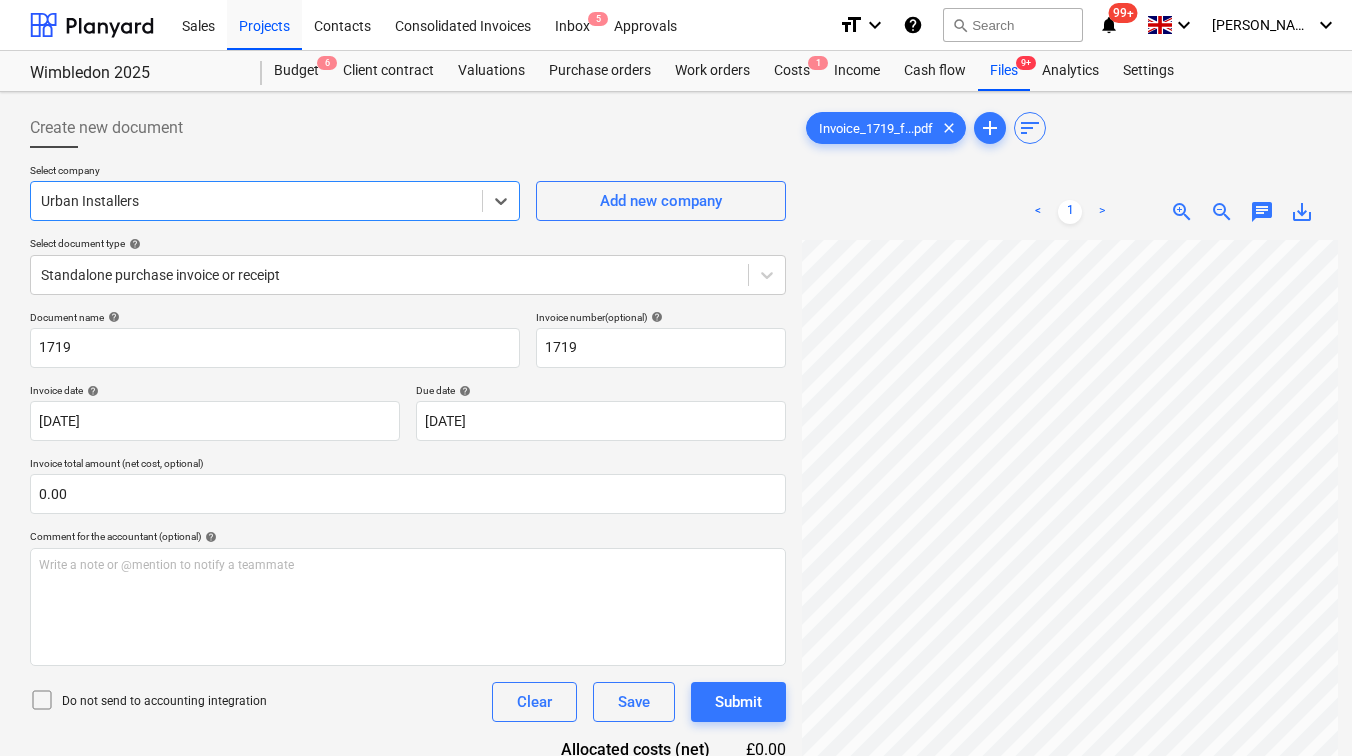 scroll, scrollTop: 107, scrollLeft: 87, axis: both 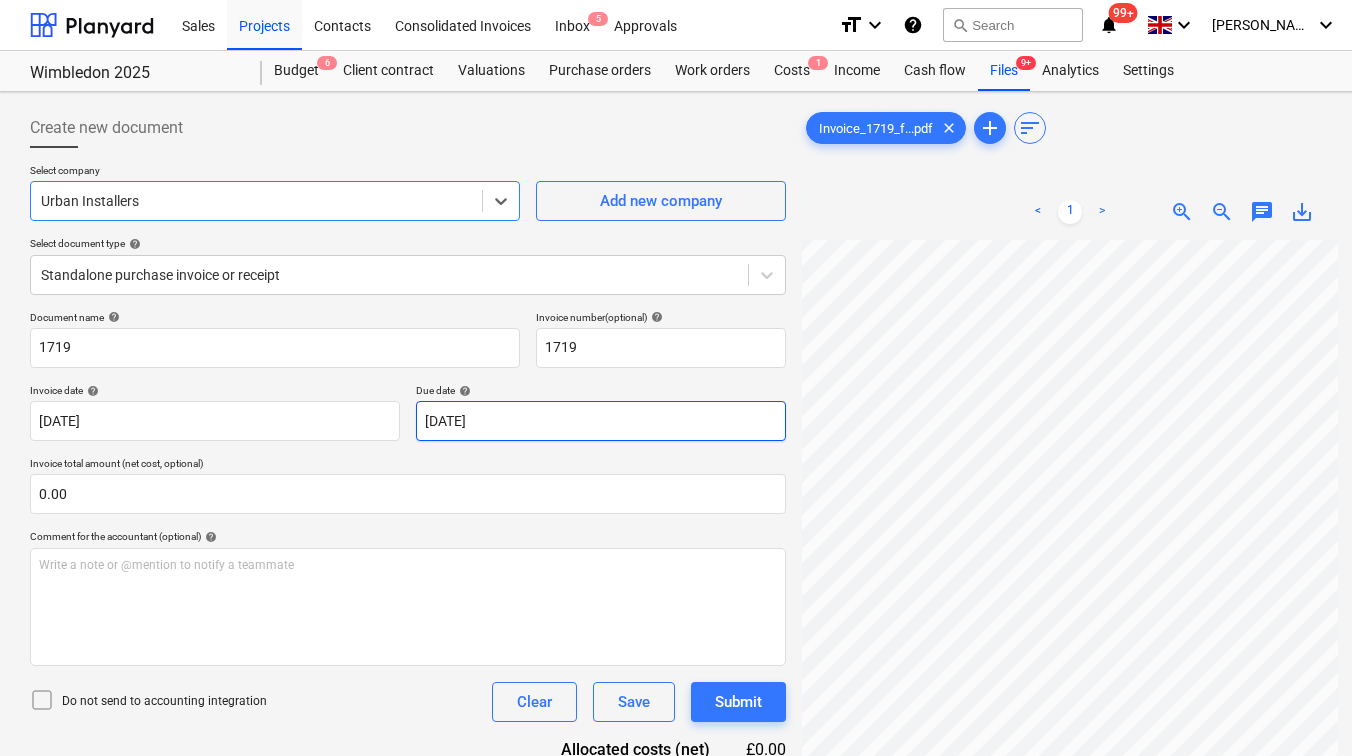 click on "Sales Projects Contacts Consolidated Invoices Inbox 5 Approvals format_size keyboard_arrow_down help search Search notifications 99+ keyboard_arrow_down [PERSON_NAME] keyboard_arrow_down Wimbledon 2025 Budget 6 Client contract Valuations Purchase orders Work orders Costs 1 Income Cash flow Files 9+ Analytics Settings Create new document Select company   Select is focused ,type to refine list, press Down to open the menu,  Urban Installers   Add new company Select document type help Standalone purchase invoice or receipt Document name help 1719 Invoice number  (optional) help 1719 Invoice date help [DATE] 01.07.2025 Press the down arrow key to interact with the calendar and
select a date. Press the question mark key to get the keyboard shortcuts for changing dates. Due date help [DATE] [DATE] Press the down arrow key to interact with the calendar and
select a date. Press the question mark key to get the keyboard shortcuts for changing dates. Invoice total amount (net cost, optional) 0.00 <" at bounding box center [676, 378] 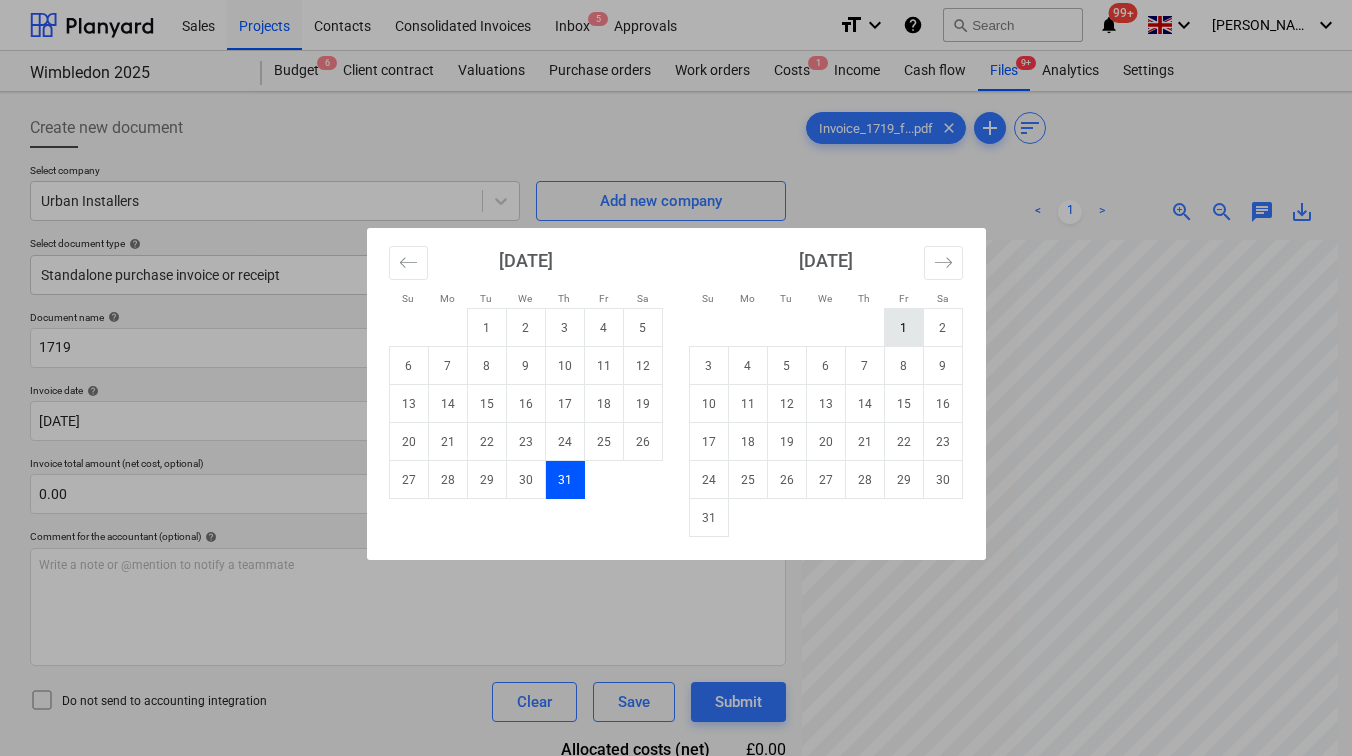 click on "1" at bounding box center (903, 328) 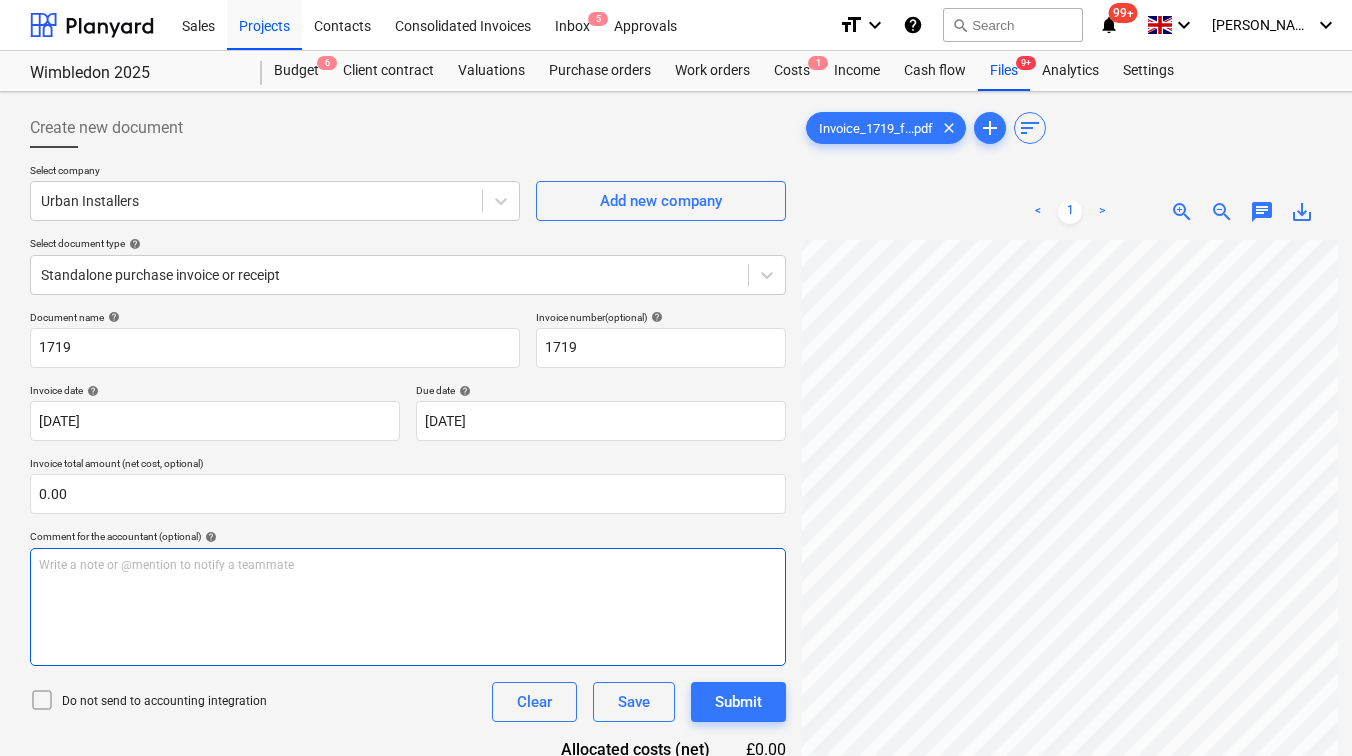 click on "Write a note or @mention to notify a teammate [PERSON_NAME]" at bounding box center [408, 607] 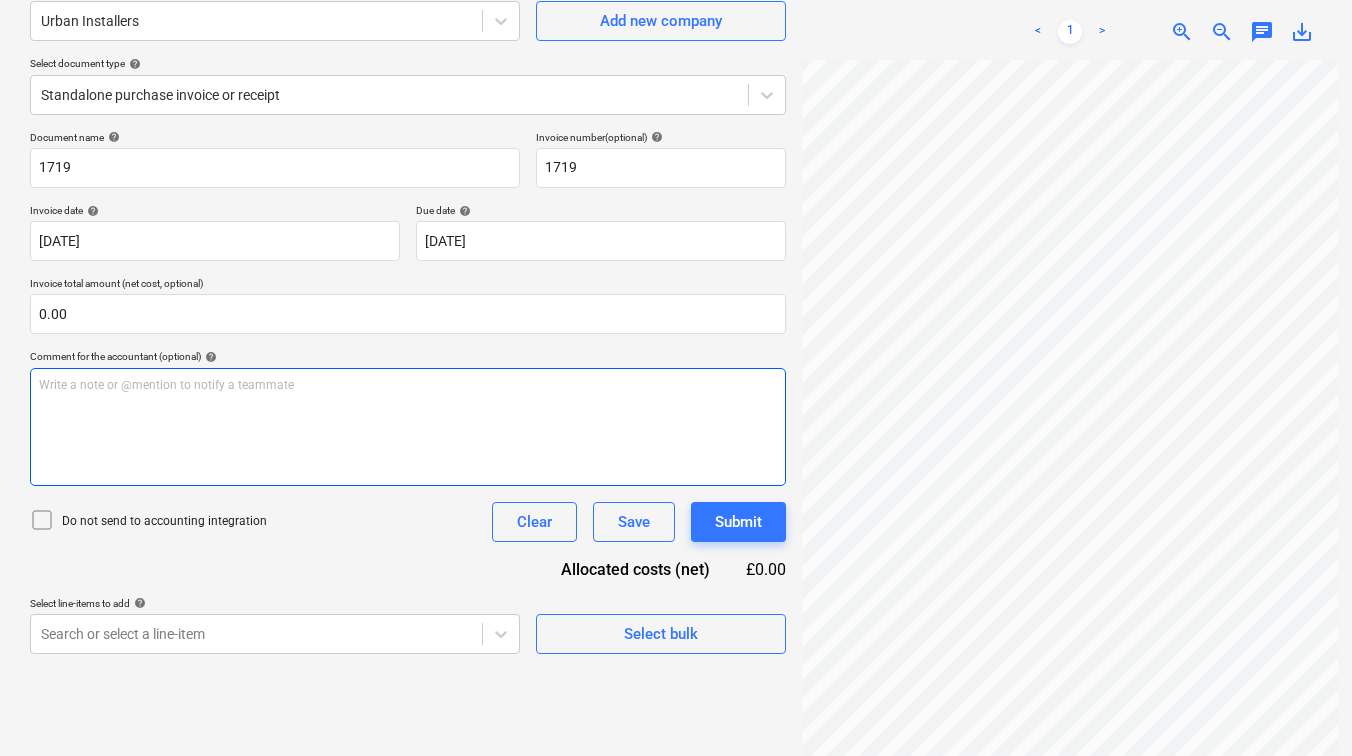 scroll, scrollTop: 200, scrollLeft: 0, axis: vertical 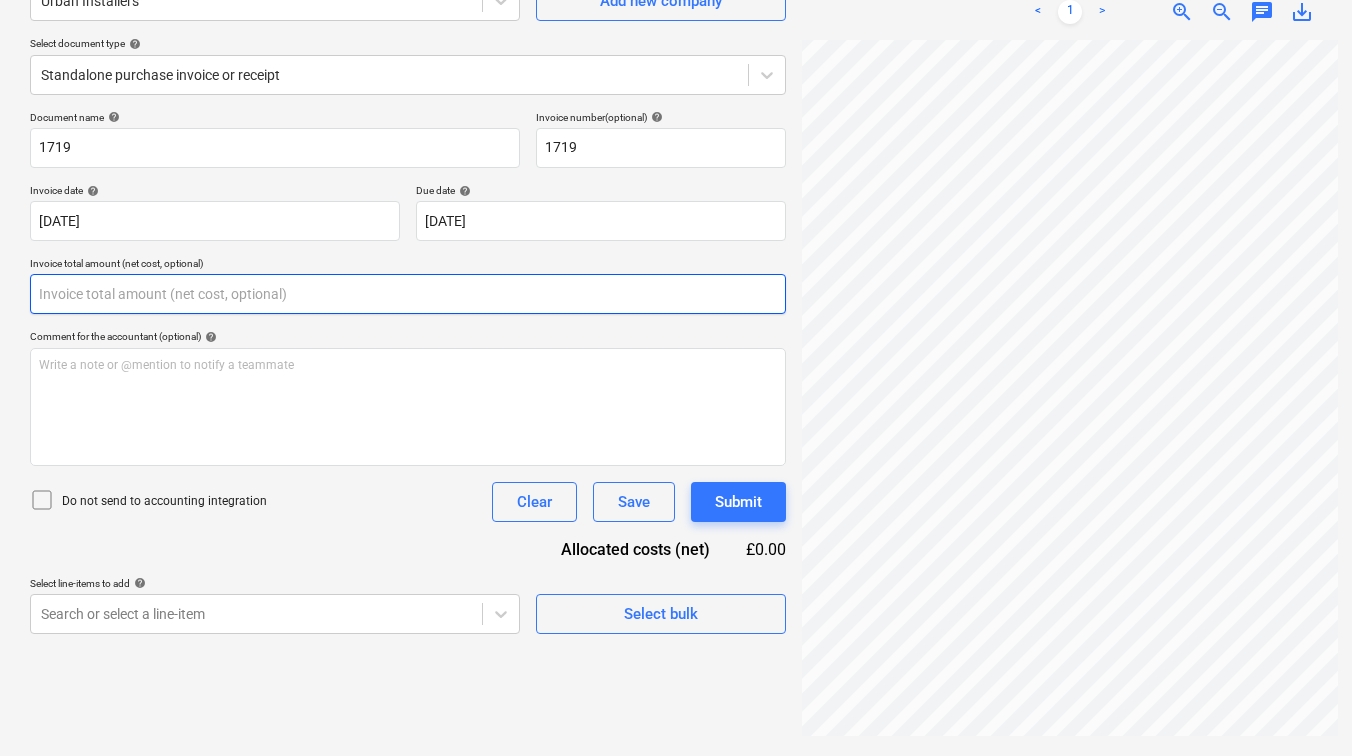 click at bounding box center [408, 294] 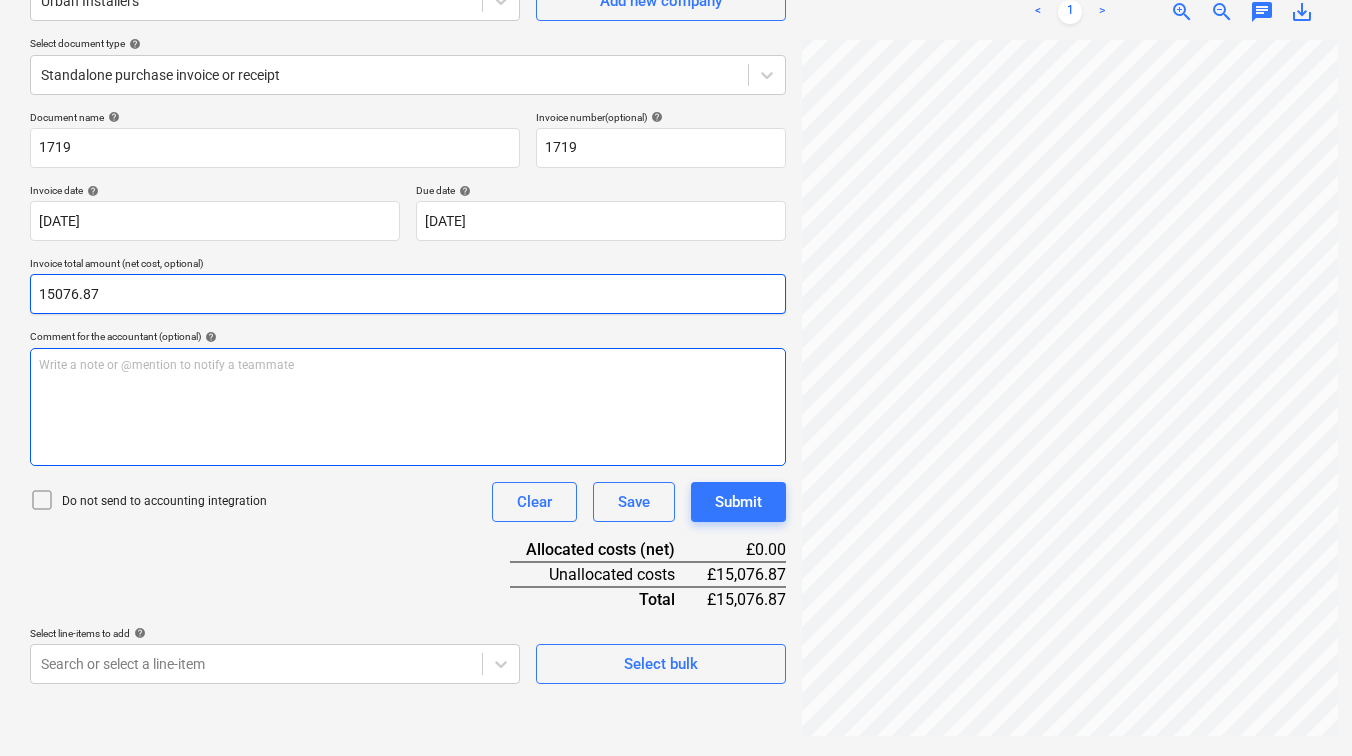 type on "15076.87" 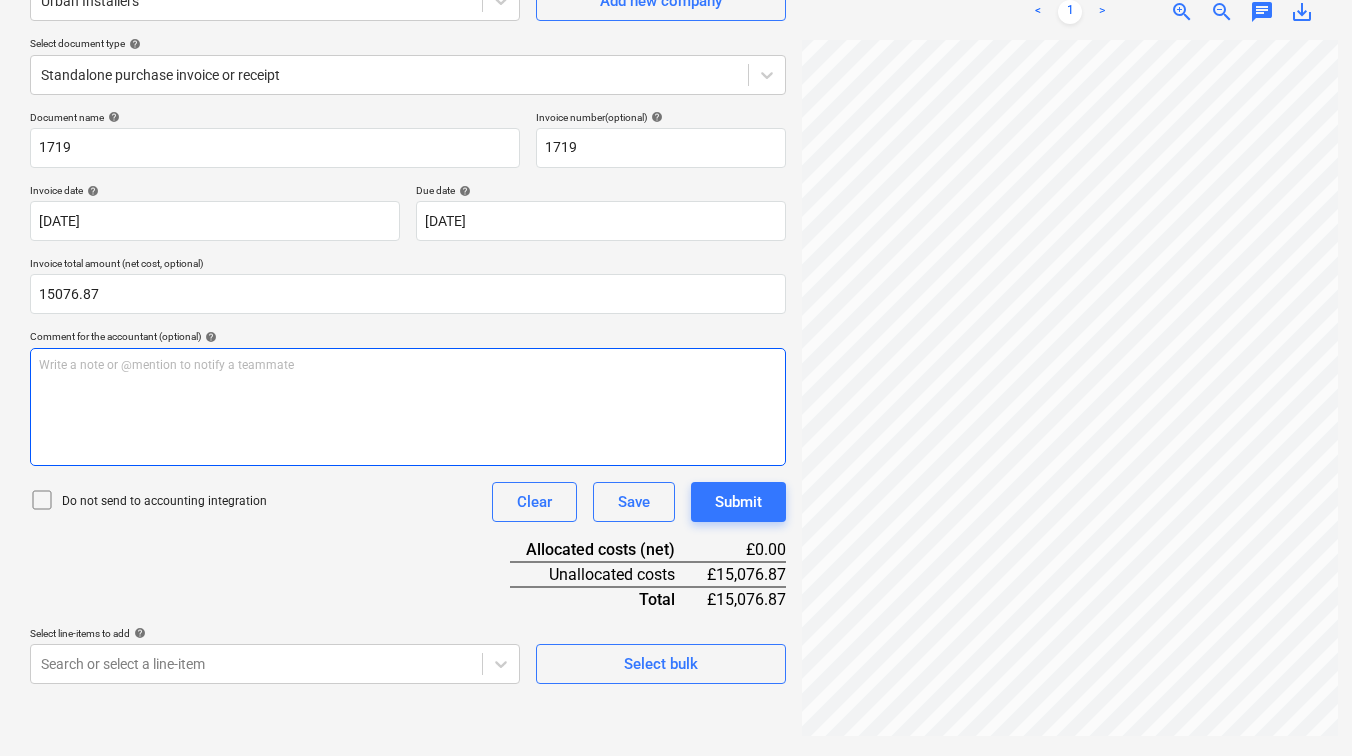 click on "Write a note or @mention to notify a teammate [PERSON_NAME]" at bounding box center [408, 407] 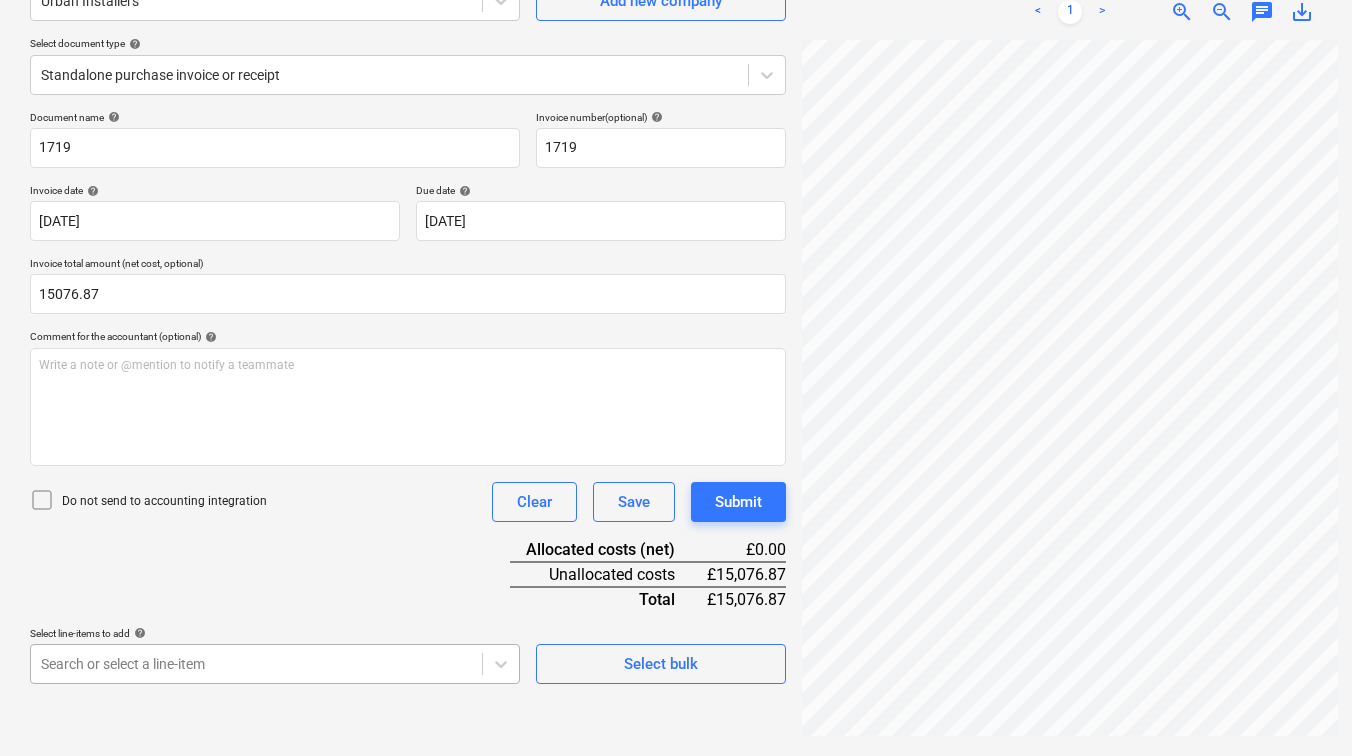 click on "Sales Projects Contacts Consolidated Invoices Inbox 5 Approvals format_size keyboard_arrow_down help search Search notifications 99+ keyboard_arrow_down [PERSON_NAME] keyboard_arrow_down Wimbledon 2025 Budget 6 Client contract Valuations Purchase orders Work orders Costs 1 Income Cash flow Files 9+ Analytics Settings Create new document Select company Urban Installers   Add new company Select document type help Standalone purchase invoice or receipt Document name help 1719 Invoice number  (optional) help 1719 Invoice date help [DATE] 01.07.2025 Press the down arrow key to interact with the calendar and
select a date. Press the question mark key to get the keyboard shortcuts for changing dates. Due date help [DATE] 01.08.2025 Press the down arrow key to interact with the calendar and
select a date. Press the question mark key to get the keyboard shortcuts for changing dates. Invoice total amount (net cost, optional) 15076.87 Comment for the accountant (optional) help ﻿ Clear Save Submit Total" at bounding box center (676, 178) 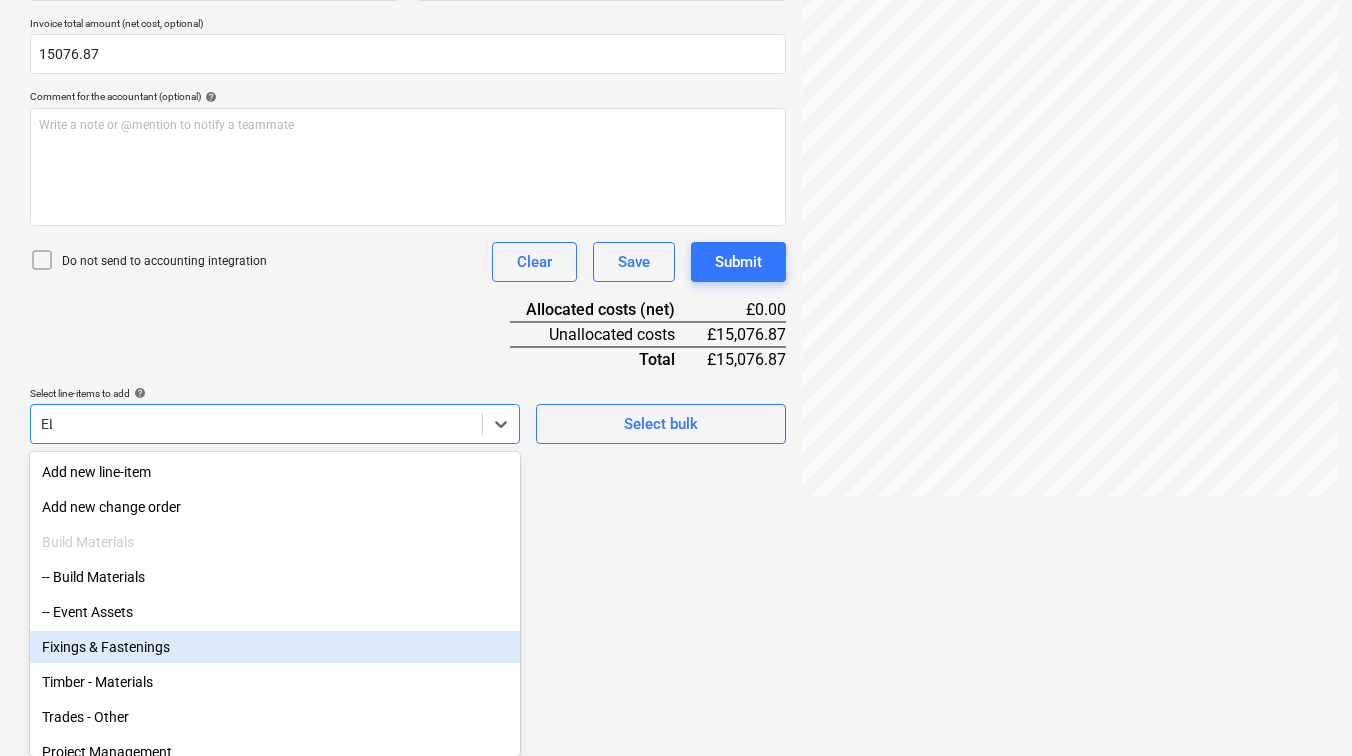 type on "ELE" 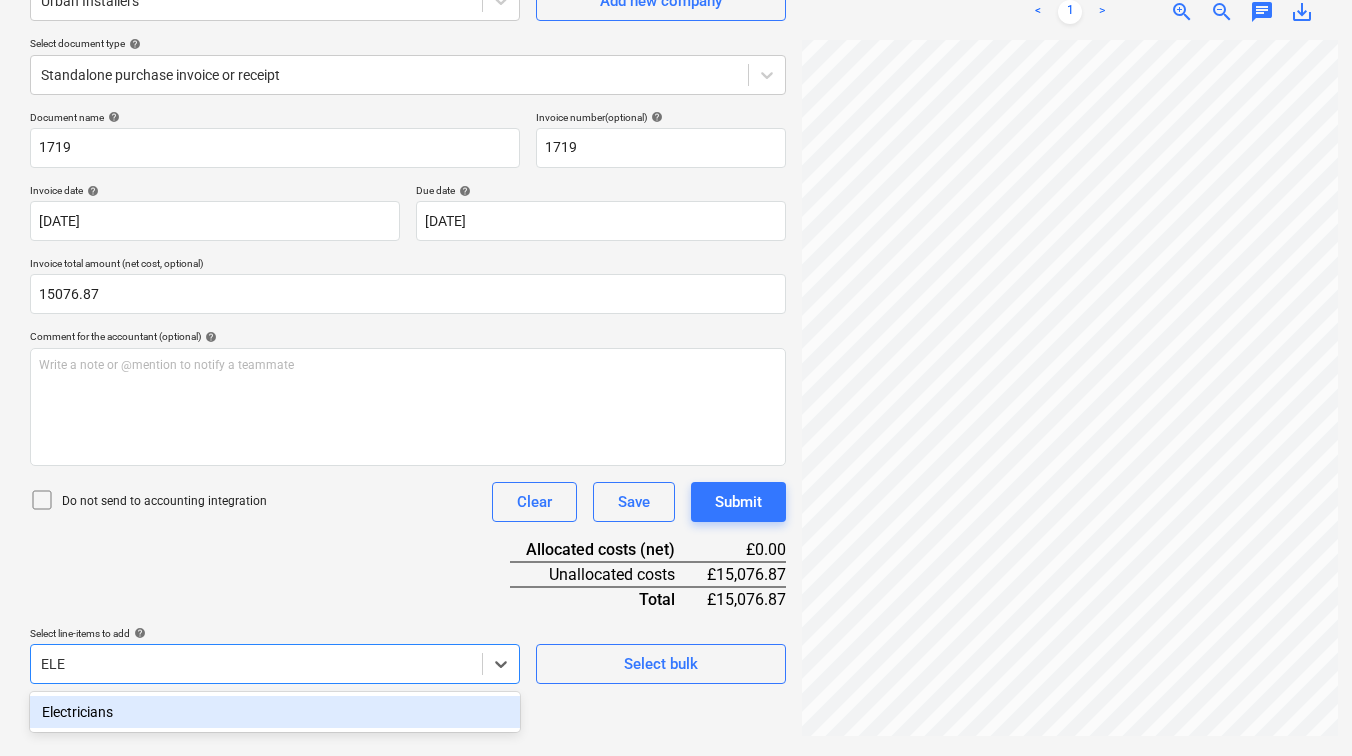 click on "Electricians" at bounding box center [275, 712] 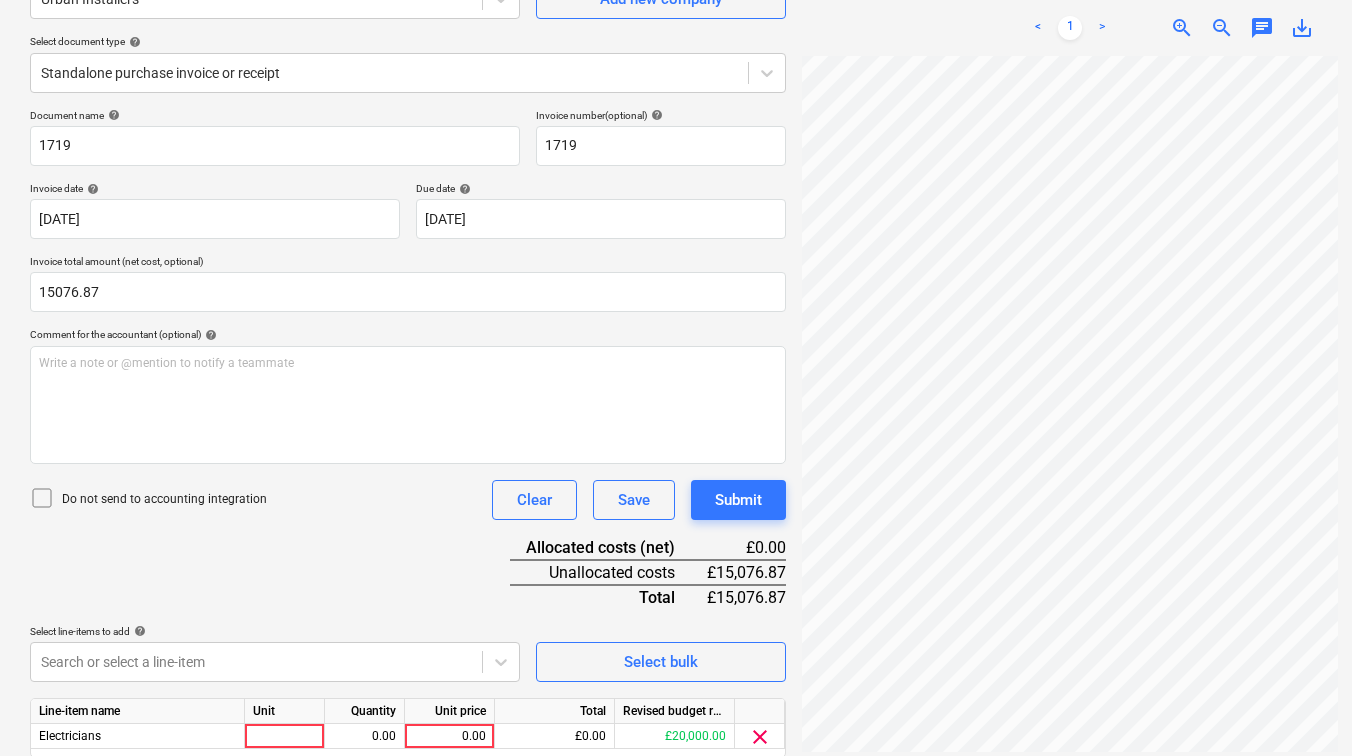 click on "Document name help 1719 Invoice number  (optional) help 1719 Invoice date help [DATE] 01.07.2025 Press the down arrow key to interact with the calendar and
select a date. Press the question mark key to get the keyboard shortcuts for changing dates. Due date help [DATE] 01.08.2025 Press the down arrow key to interact with the calendar and
select a date. Press the question mark key to get the keyboard shortcuts for changing dates. Invoice total amount (net cost, optional) 15076.87 Comment for the accountant (optional) help Write a note or @mention to notify a teammate ﻿ Do not send to accounting integration Clear Save Submit Allocated costs (net) £0.00 Unallocated costs £15,076.87 Total £15,076.87 Select line-items to add help Search or select a line-item Select bulk Line-item name Unit Quantity Unit price Total Revised budget remaining  Electricians 0.00 0.00 £0.00 £20,000.00 clear Do not send to accounting integration Clear Save Submit" at bounding box center [408, 461] 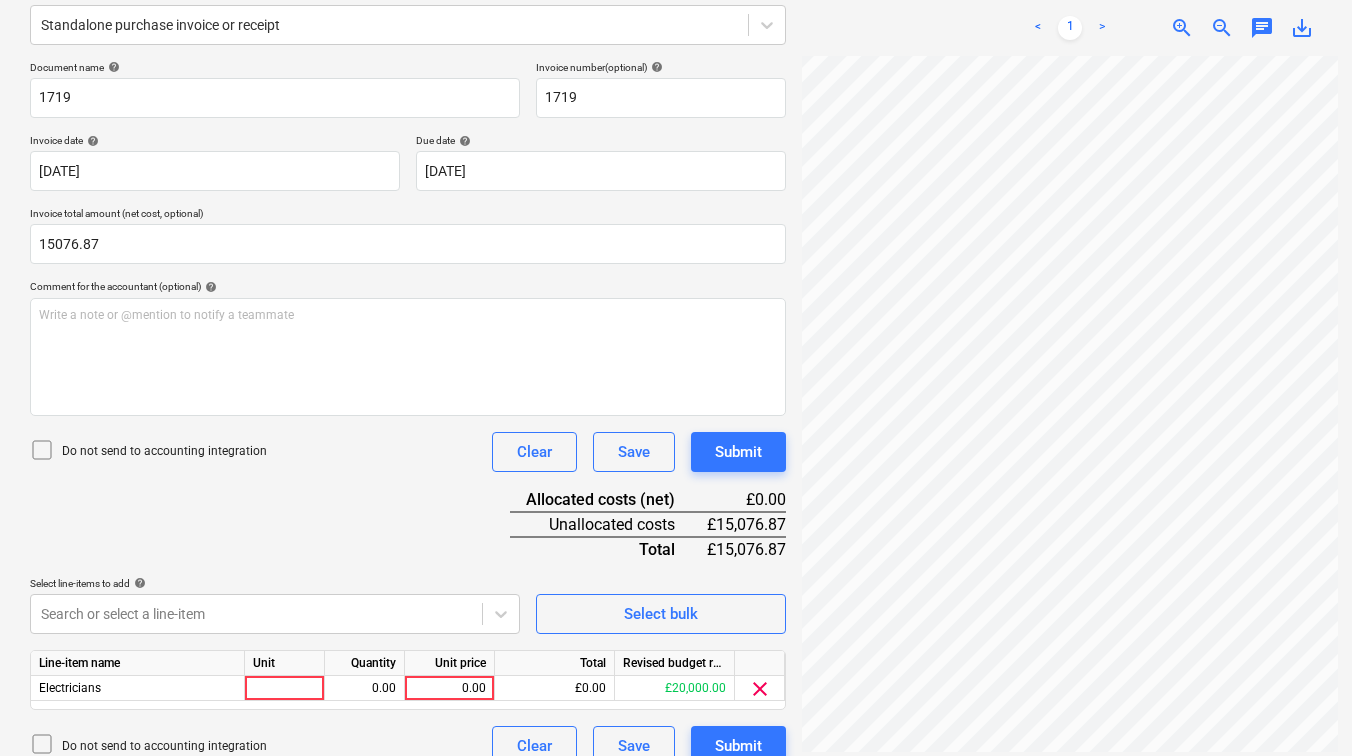 scroll, scrollTop: 276, scrollLeft: 0, axis: vertical 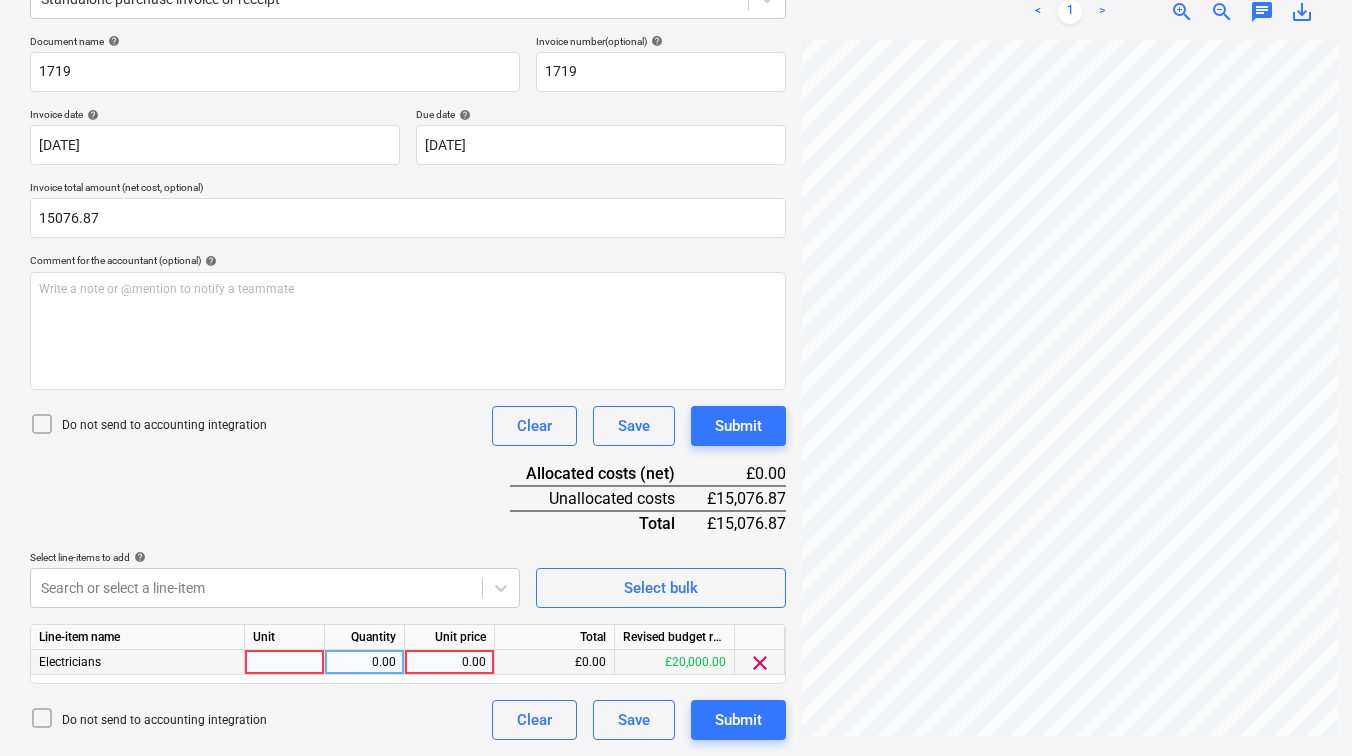 click at bounding box center [285, 662] 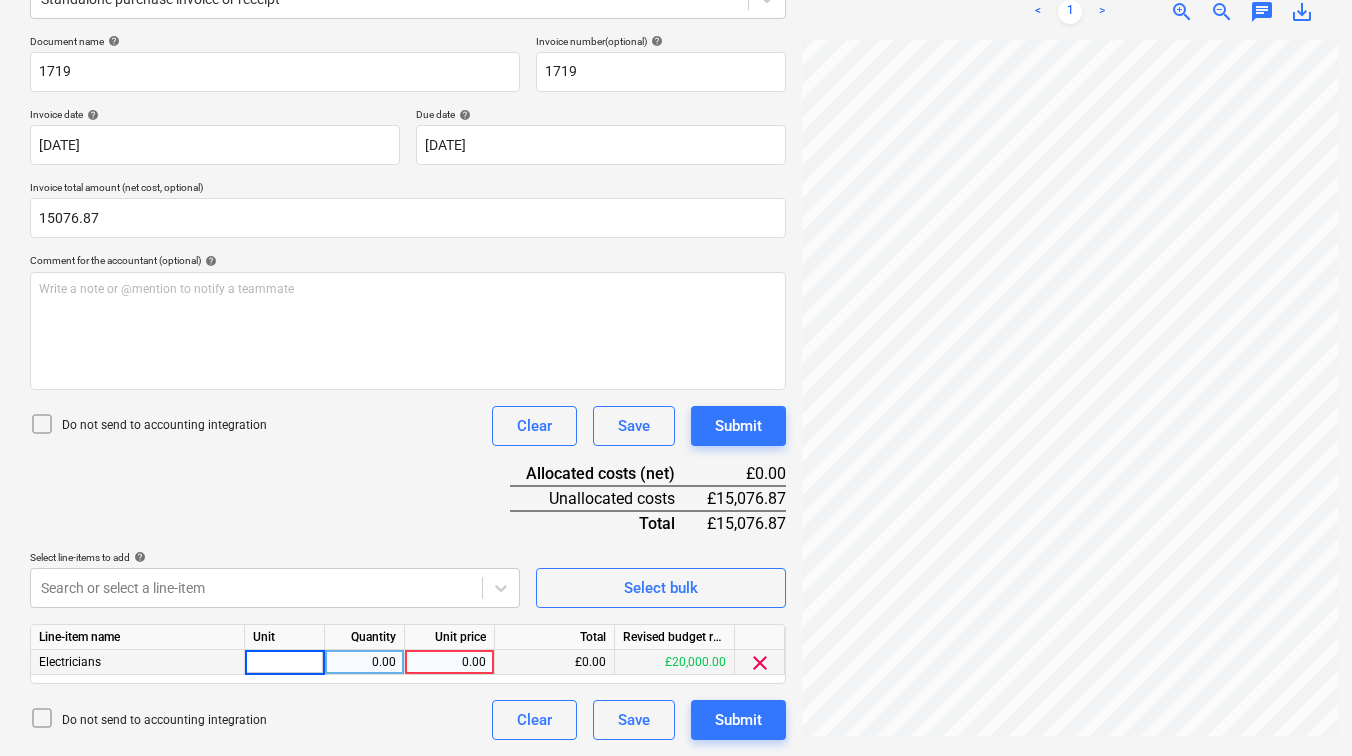 type on "1" 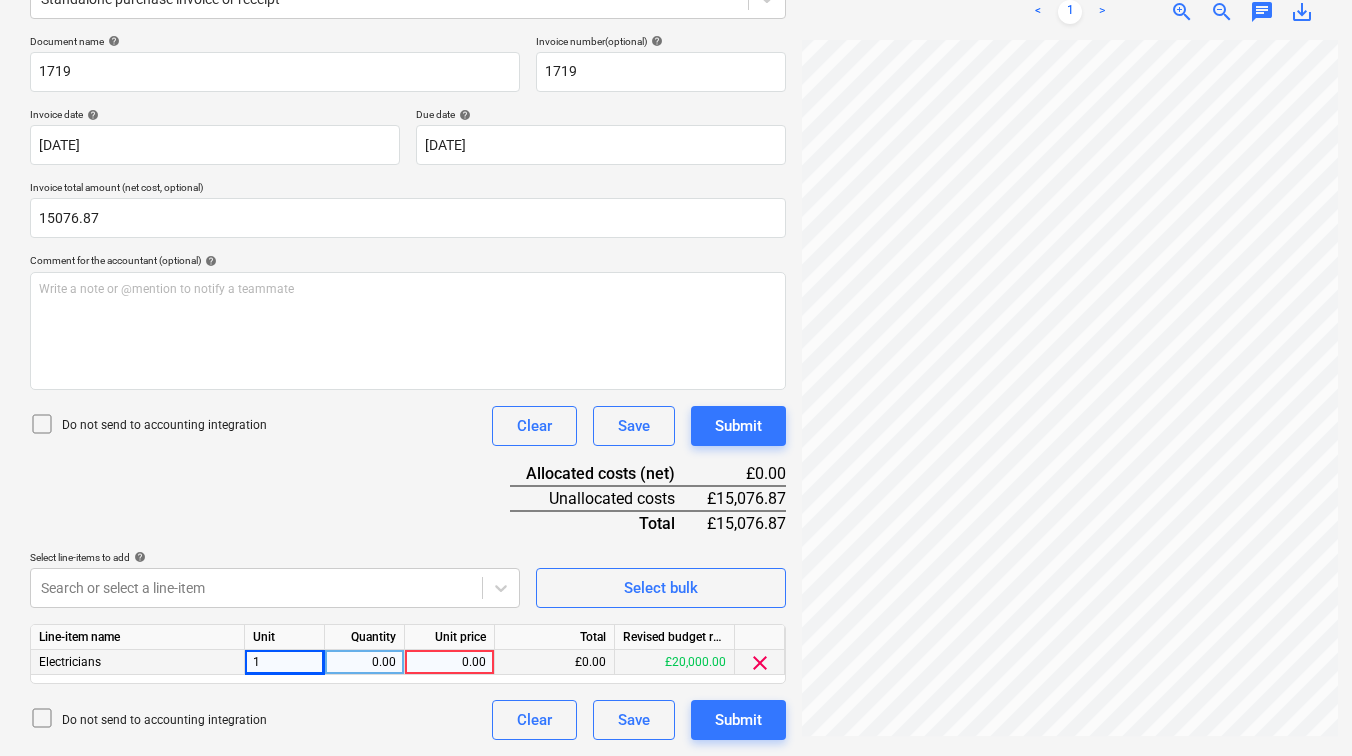 click on "0.00" at bounding box center (364, 662) 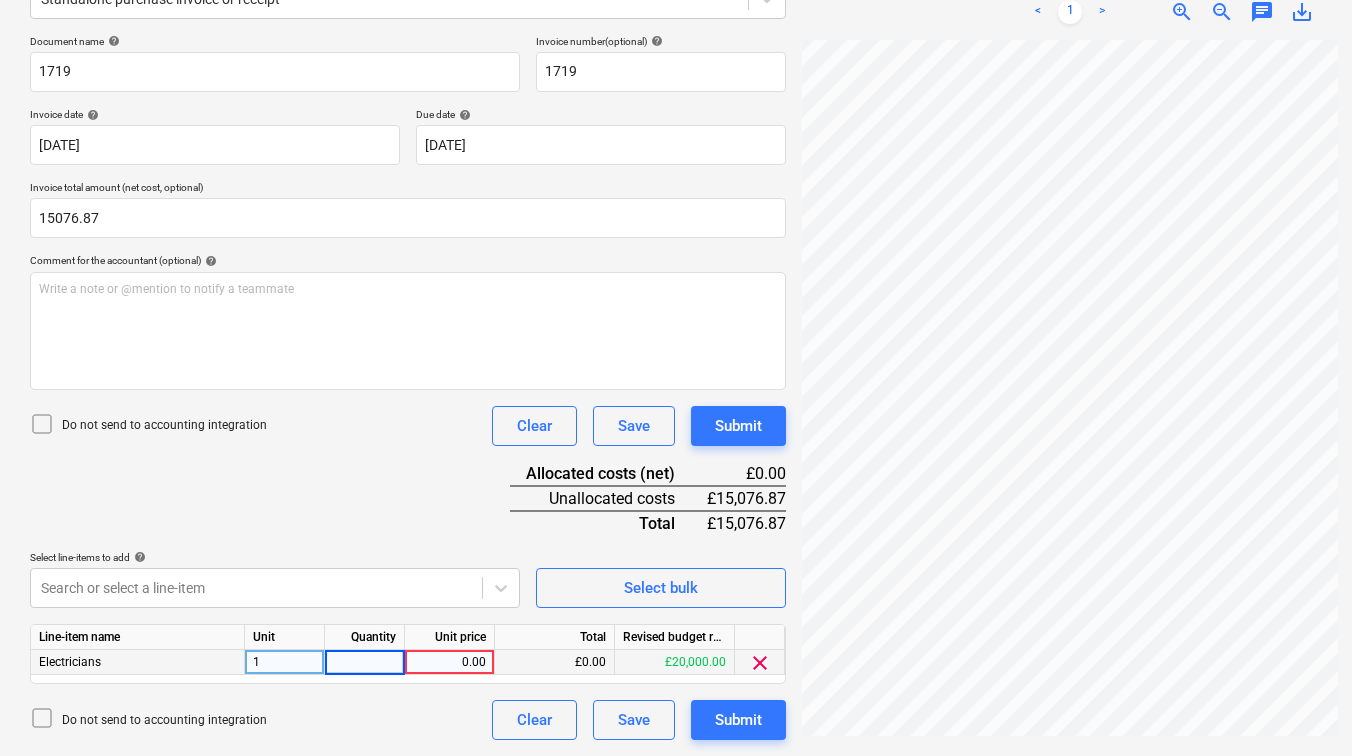 type on "1" 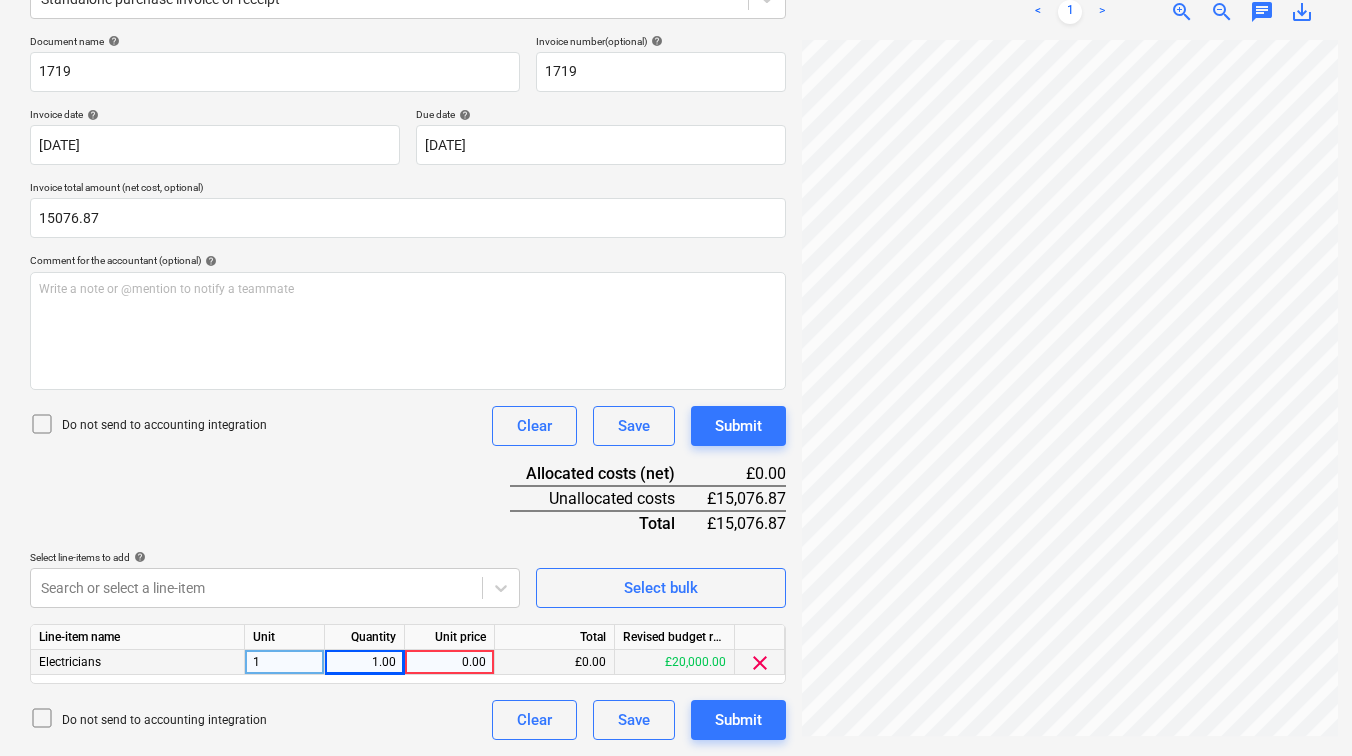 click on "0.00" at bounding box center [449, 662] 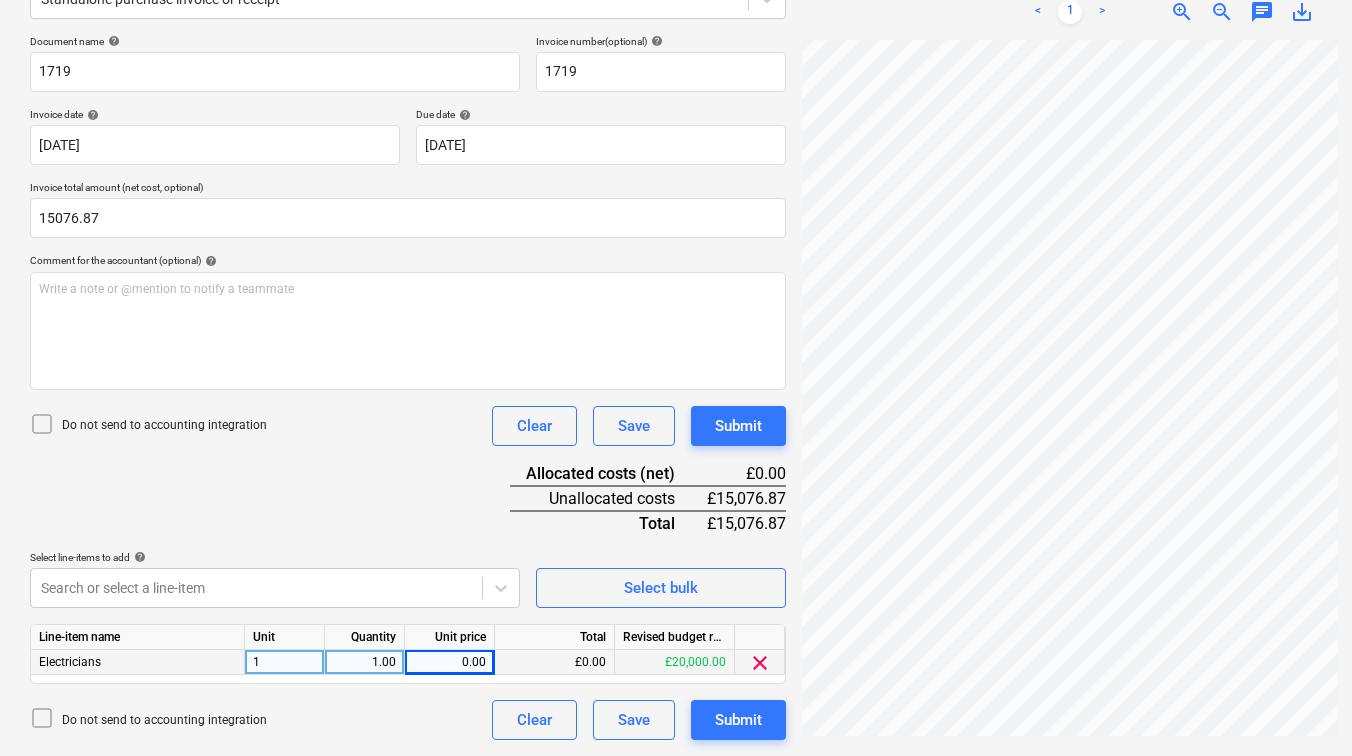 drag, startPoint x: 111, startPoint y: 220, endPoint x: -44, endPoint y: 218, distance: 155.01291 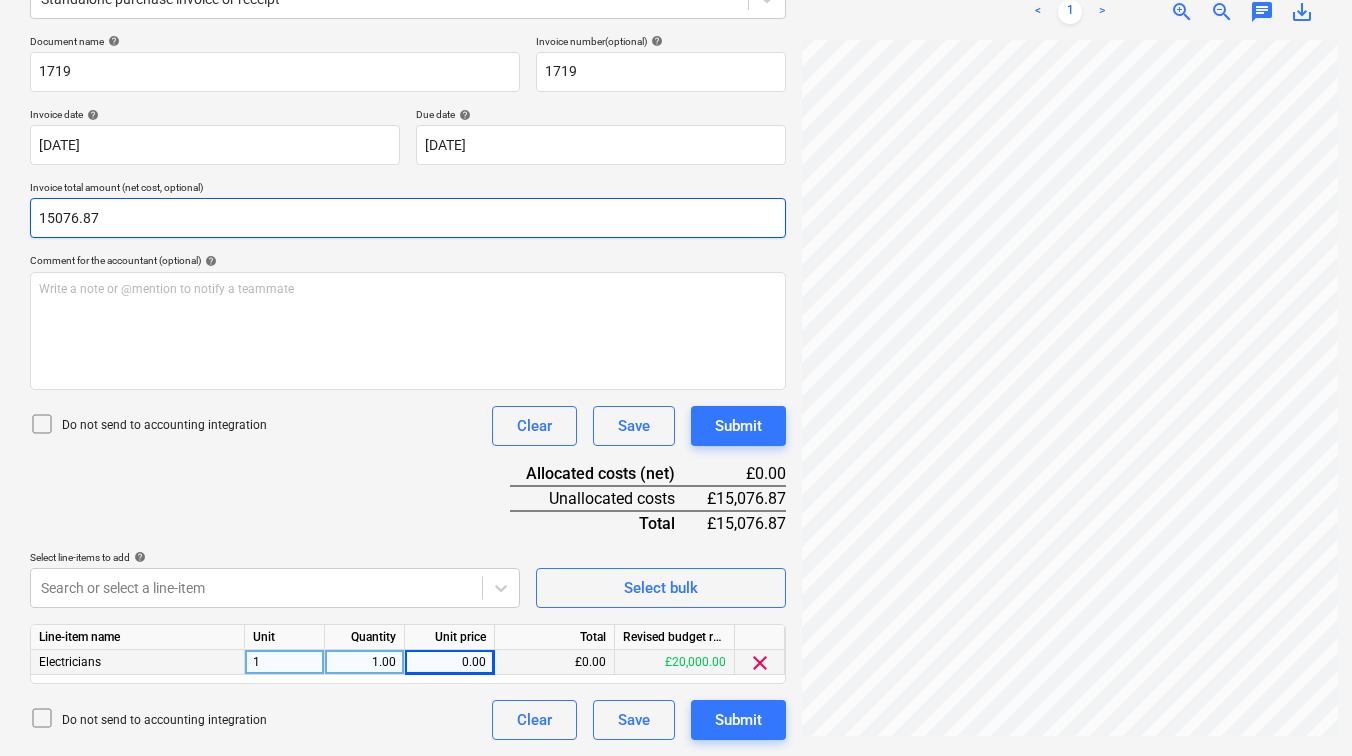 click on "15076.87" at bounding box center (408, 218) 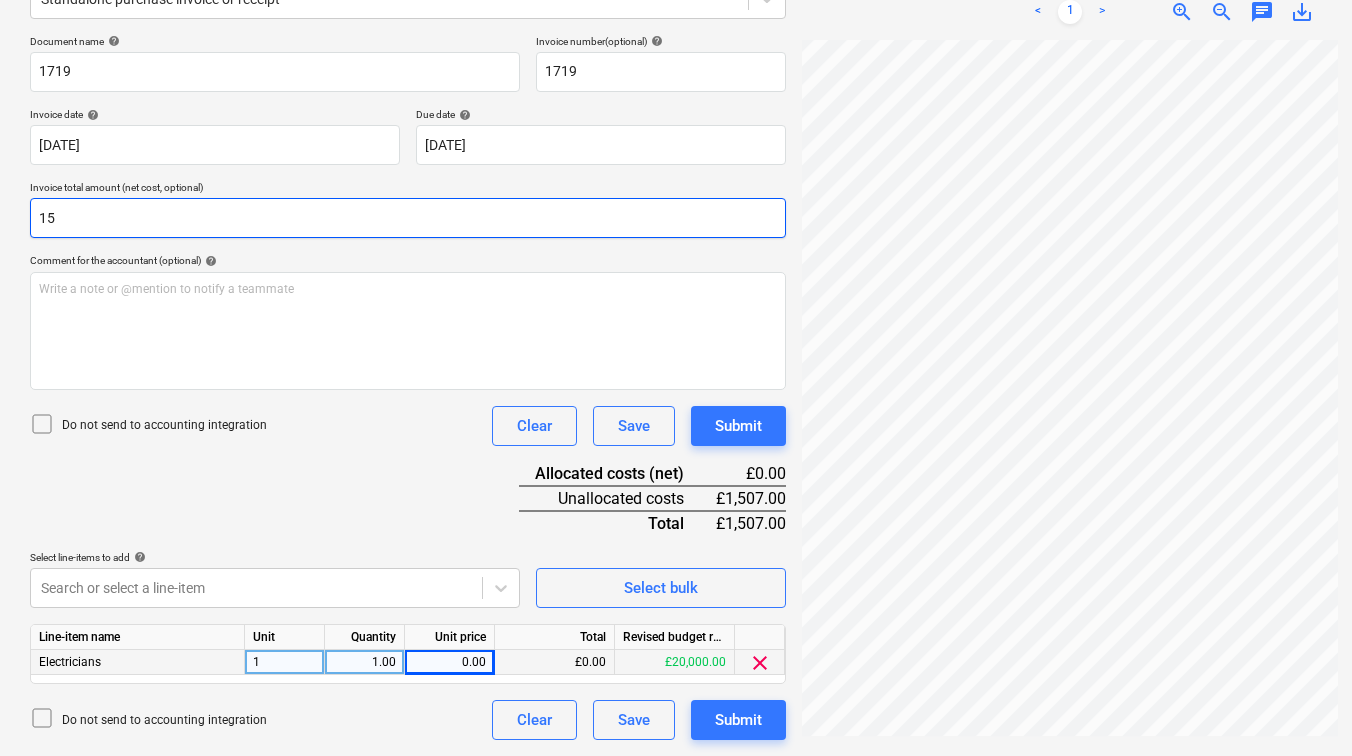 type on "1" 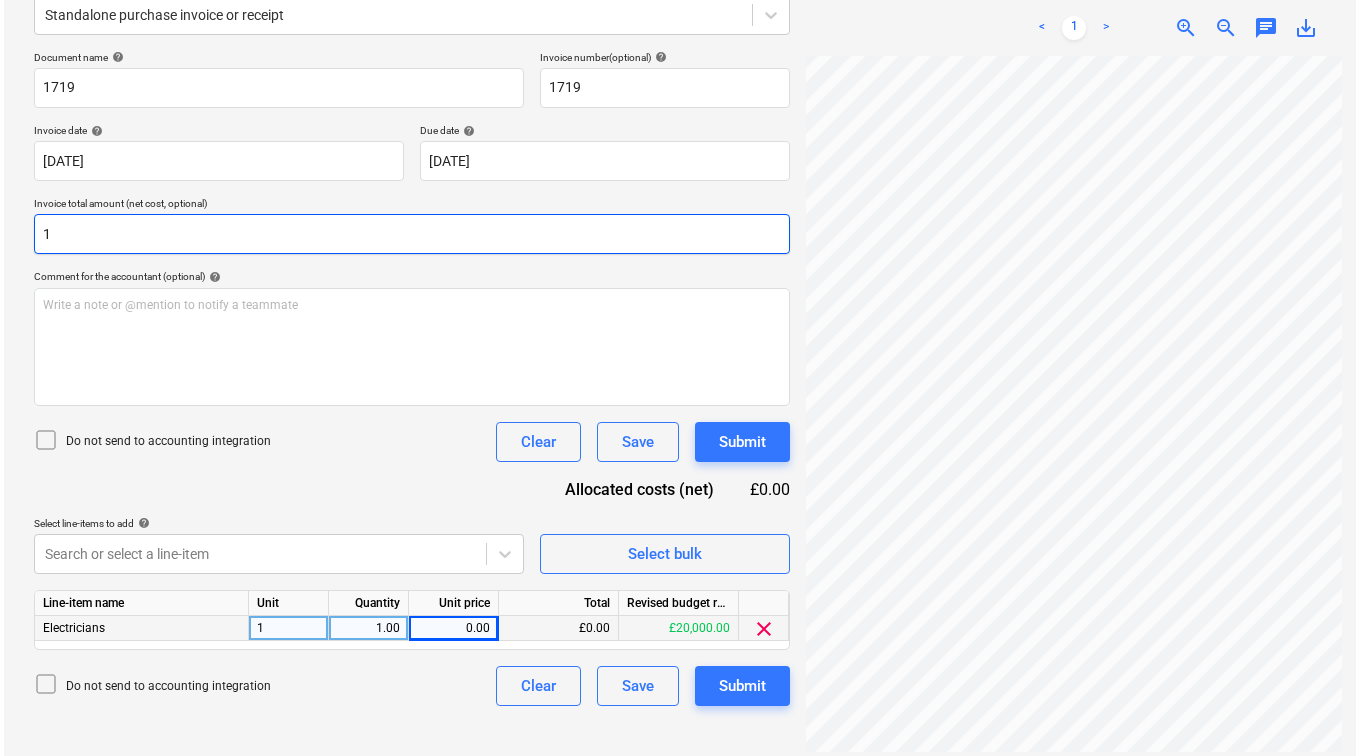 scroll, scrollTop: 276, scrollLeft: 0, axis: vertical 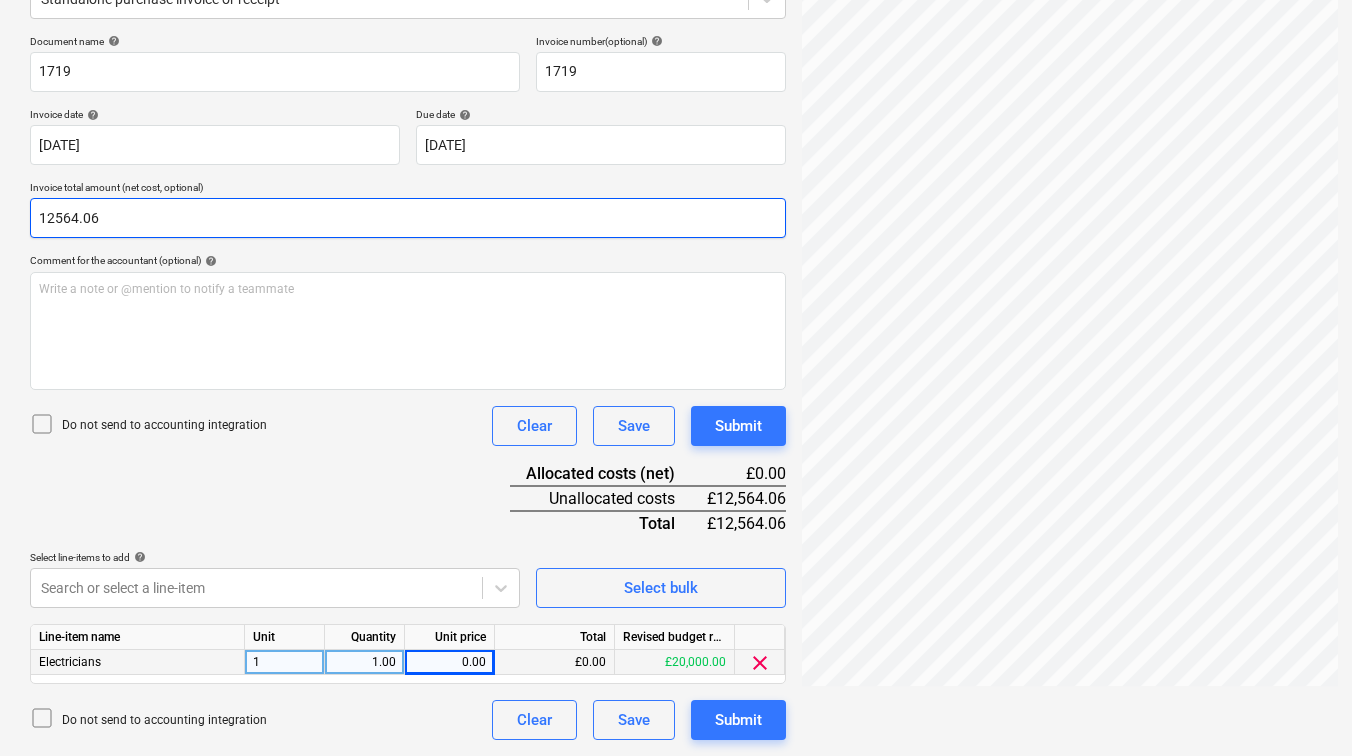 drag, startPoint x: 105, startPoint y: 219, endPoint x: 28, endPoint y: 219, distance: 77 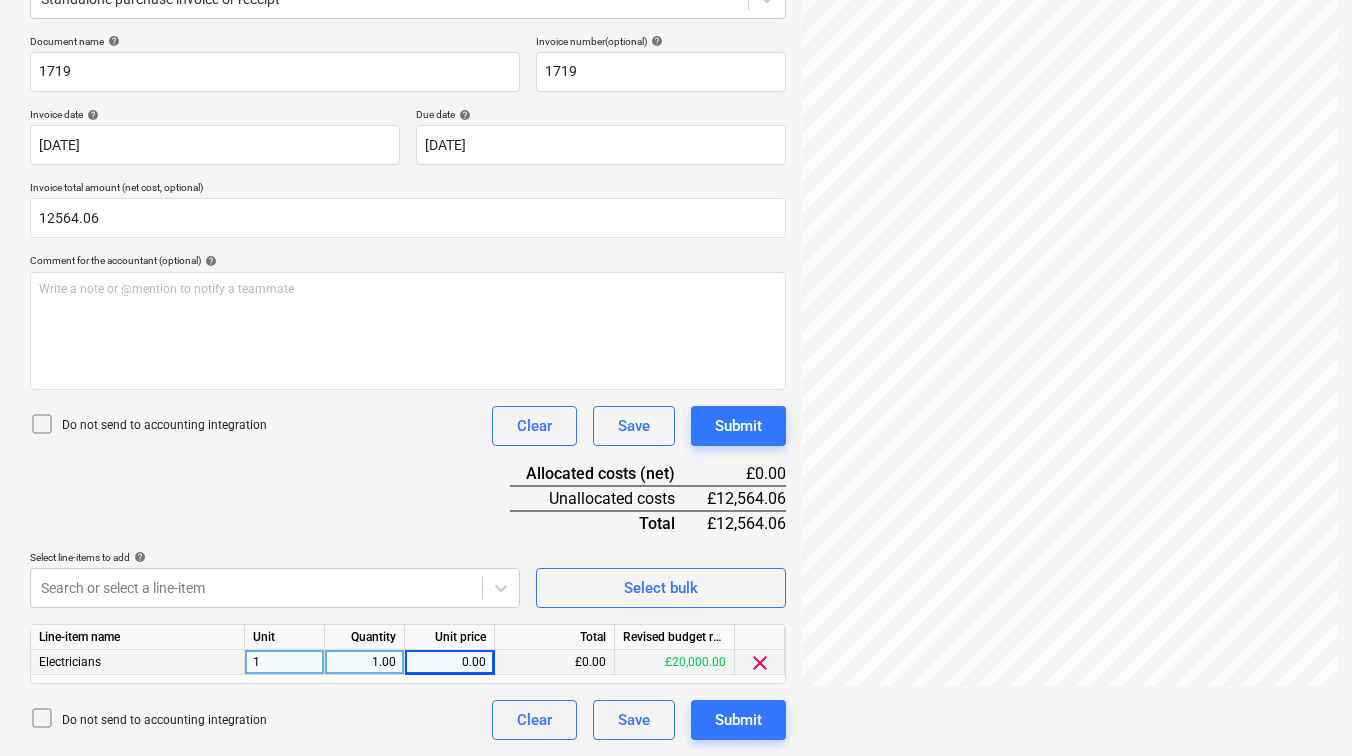 click on "0.00" at bounding box center (449, 662) 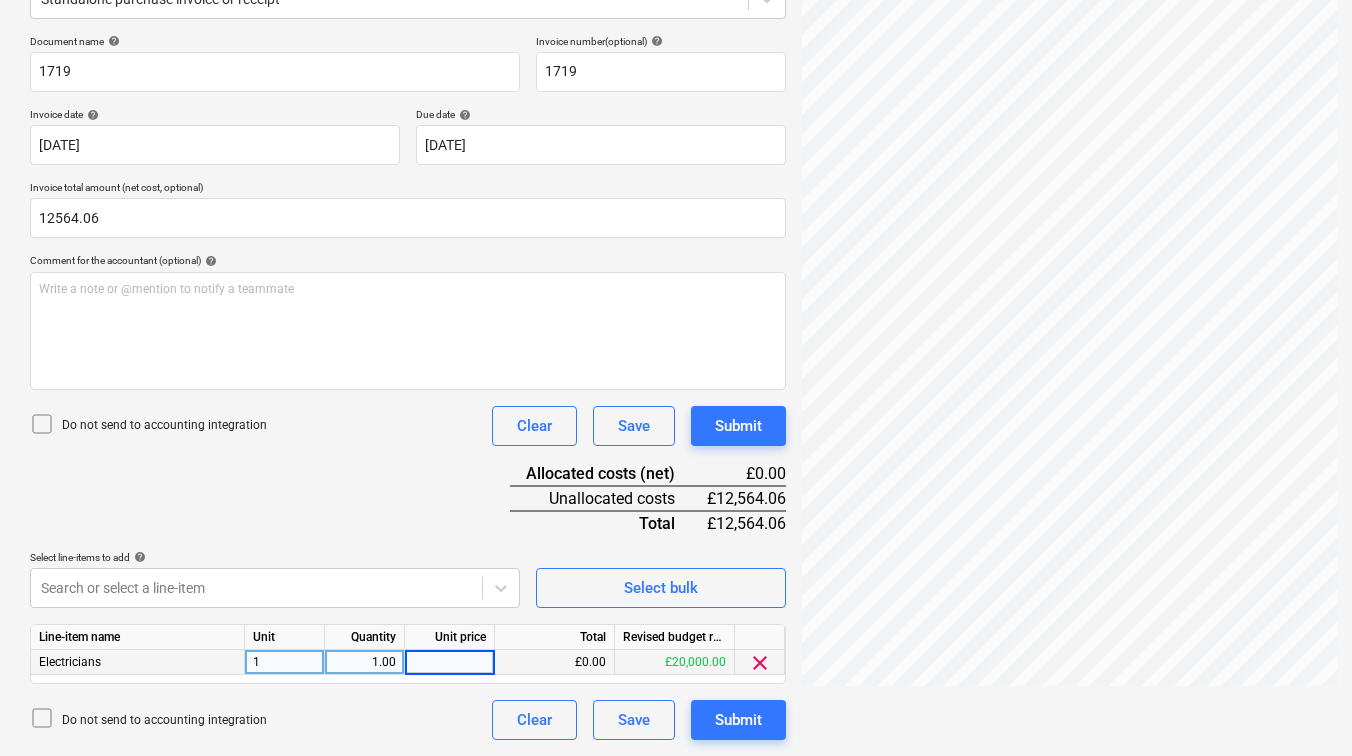 type on "12564.06" 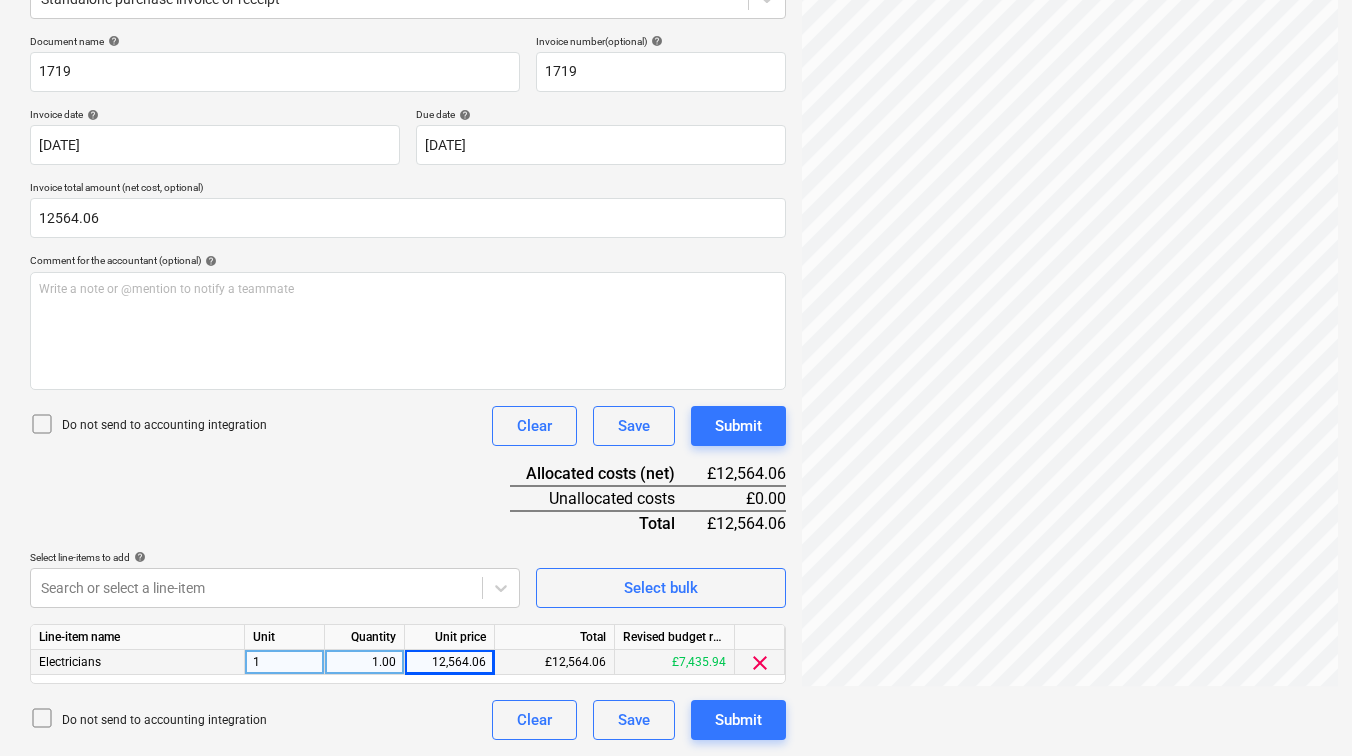 click on "Document name help 1719 Invoice number  (optional) help 1719 Invoice date help [DATE] 01.07.2025 Press the down arrow key to interact with the calendar and
select a date. Press the question mark key to get the keyboard shortcuts for changing dates. Due date help [DATE] 01.08.2025 Press the down arrow key to interact with the calendar and
select a date. Press the question mark key to get the keyboard shortcuts for changing dates. Invoice total amount (net cost, optional) 12564.06 Comment for the accountant (optional) help Write a note or @mention to notify a teammate ﻿ Do not send to accounting integration Clear Save Submit Allocated costs (net) £12,564.06 Unallocated costs £0.00 Total £12,564.06 Select line-items to add help Search or select a line-item Select bulk Line-item name Unit Quantity Unit price Total Revised budget remaining  Electricians 1 1.00 12,564.06 £12,564.06 £7,435.94 clear Do not send to accounting integration Clear Save Submit" at bounding box center (408, 387) 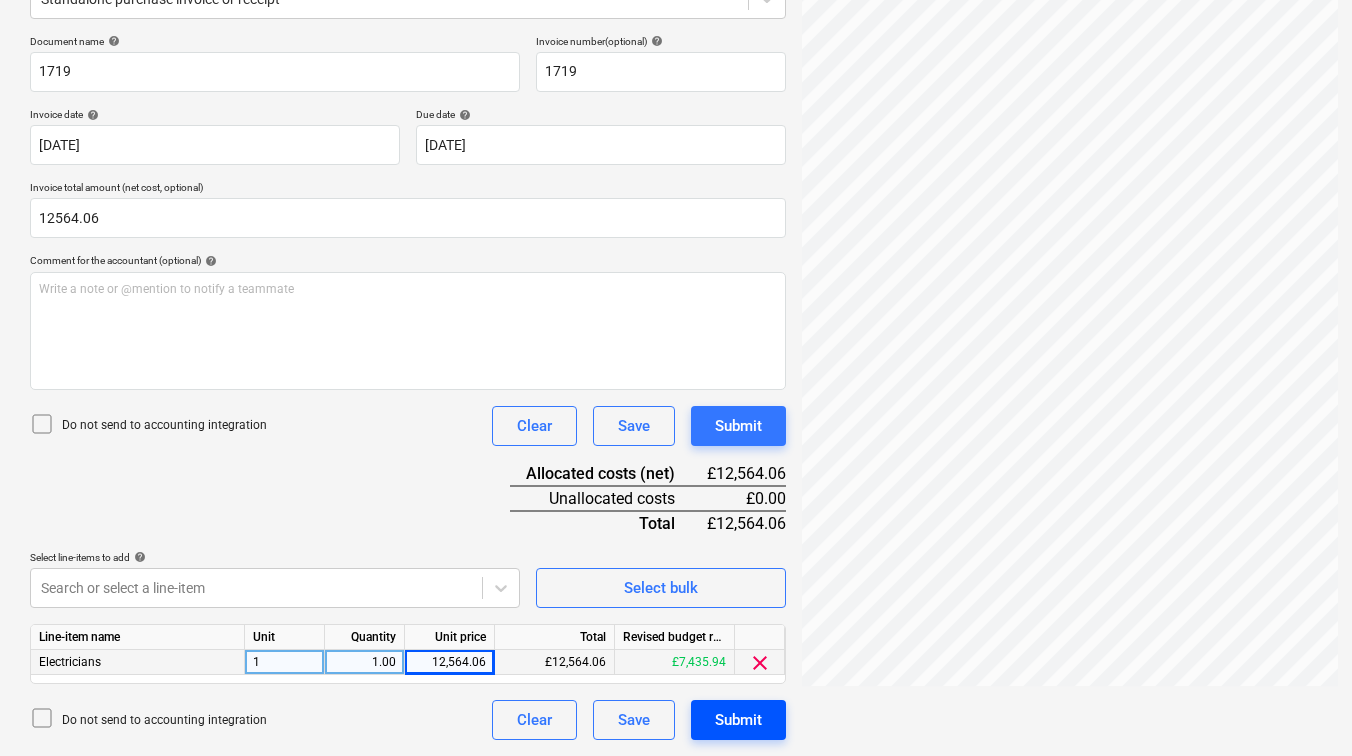 click on "Submit" at bounding box center (738, 720) 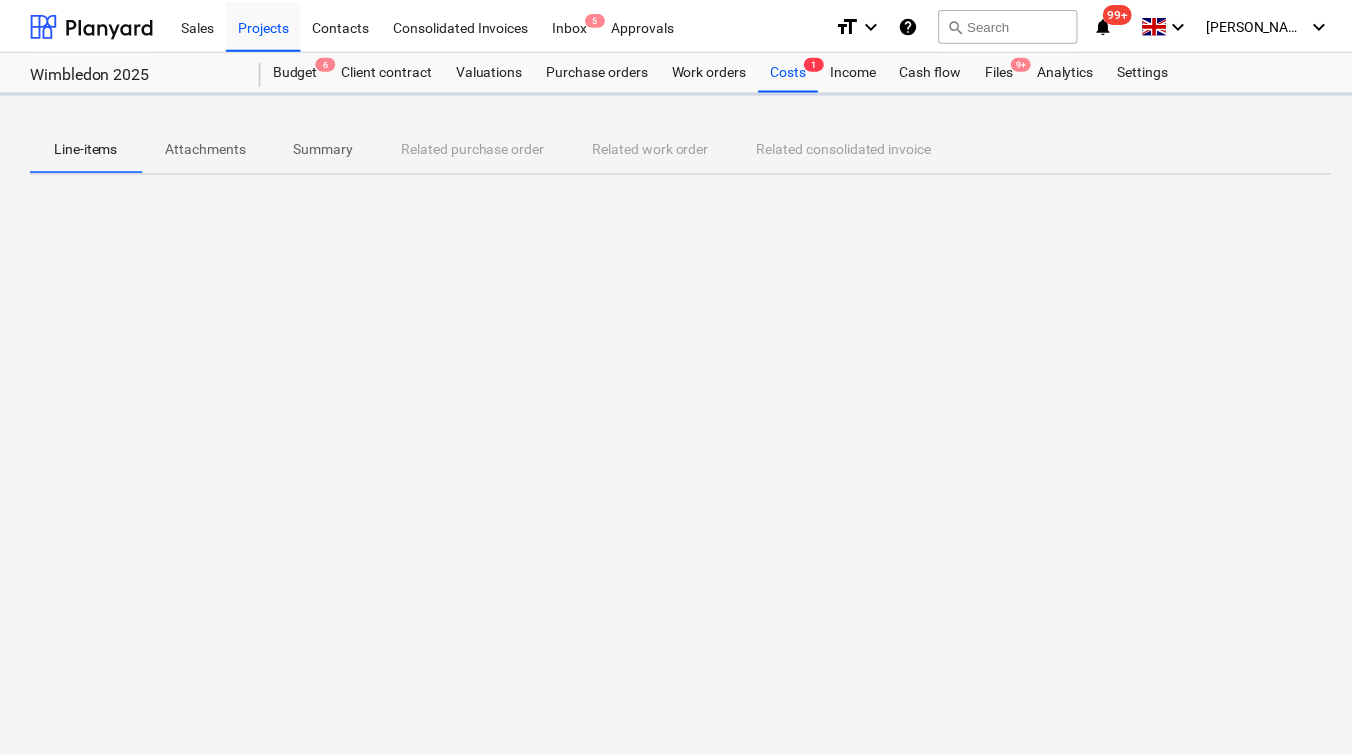 scroll, scrollTop: 0, scrollLeft: 0, axis: both 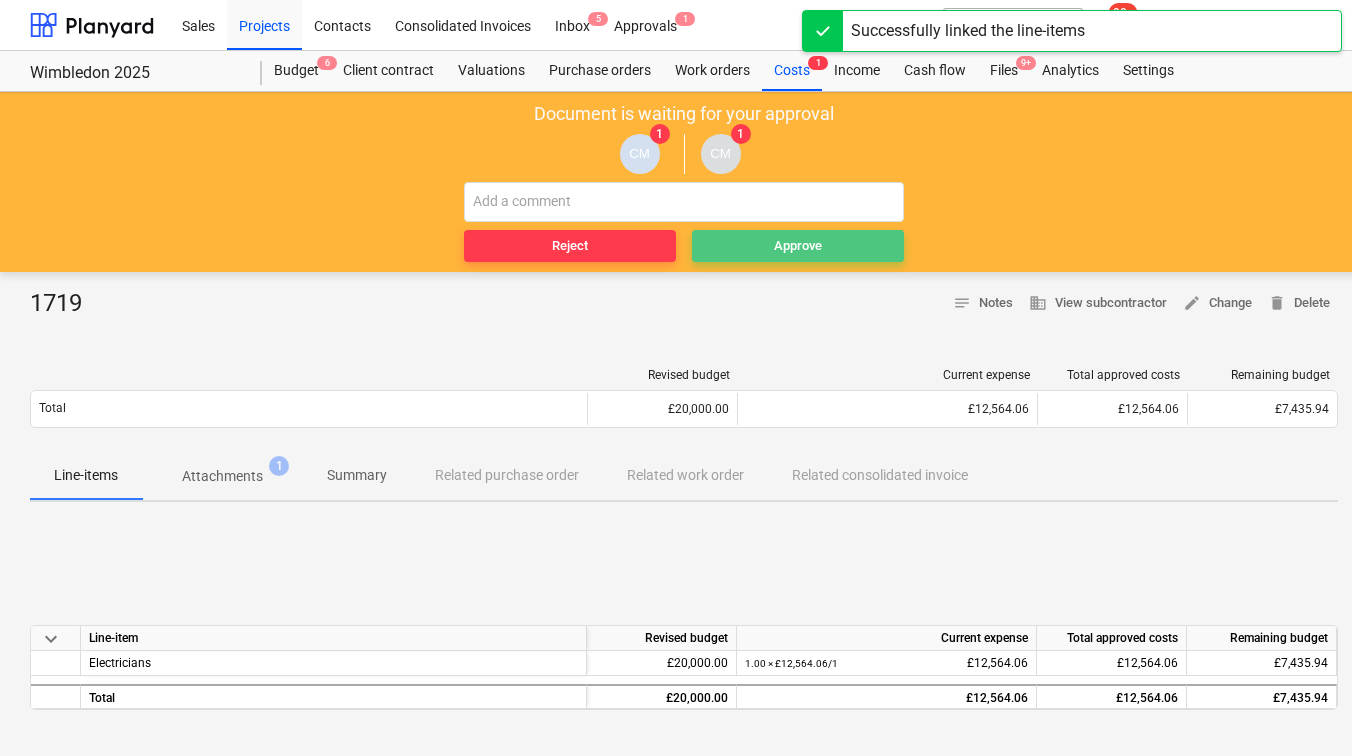 click on "Approve" at bounding box center (798, 246) 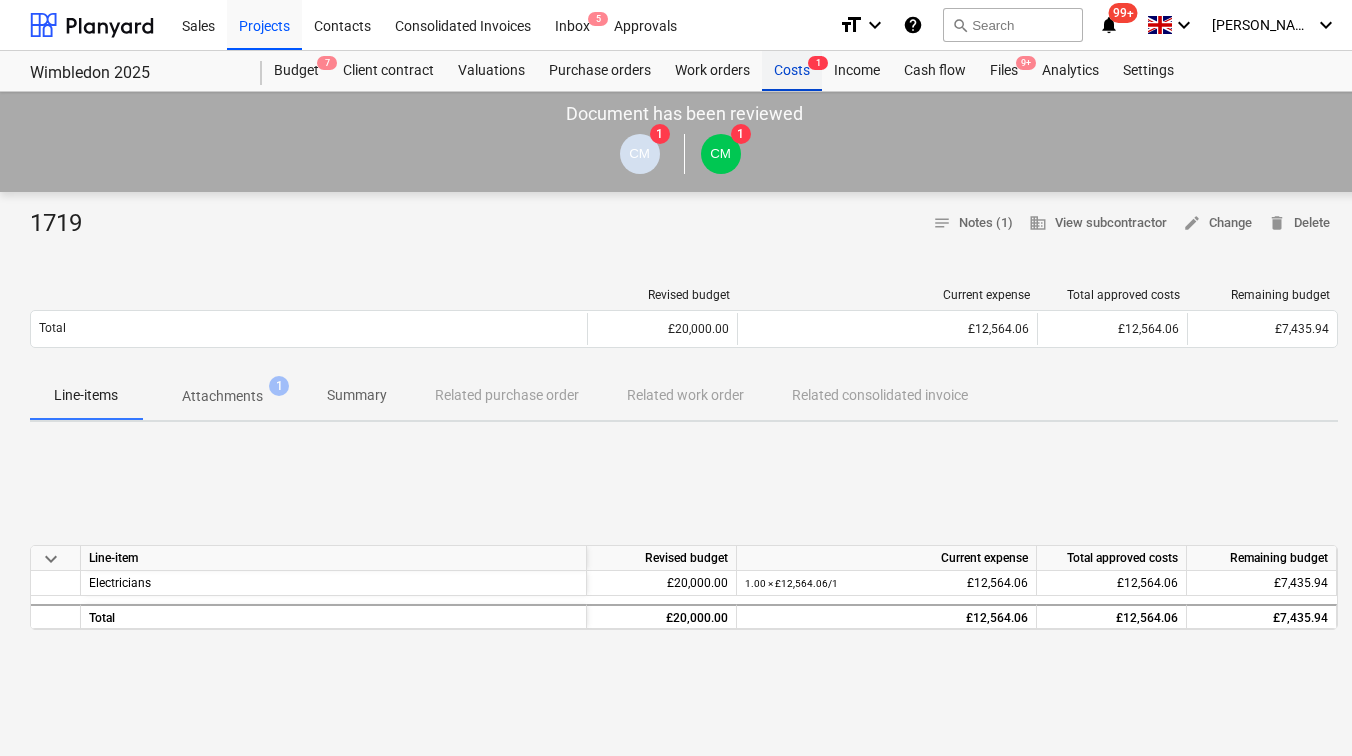 click on "Costs 1" at bounding box center (792, 71) 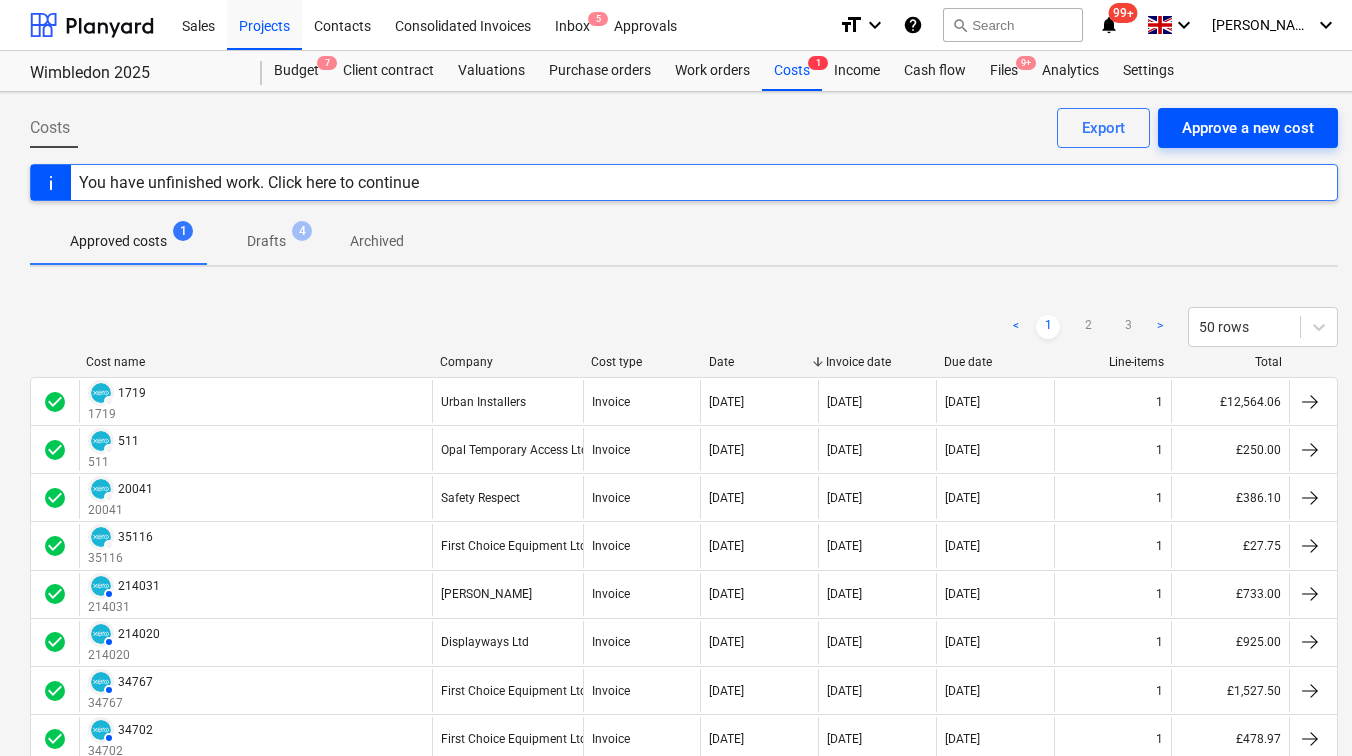 click on "Approve a new cost" at bounding box center [1248, 128] 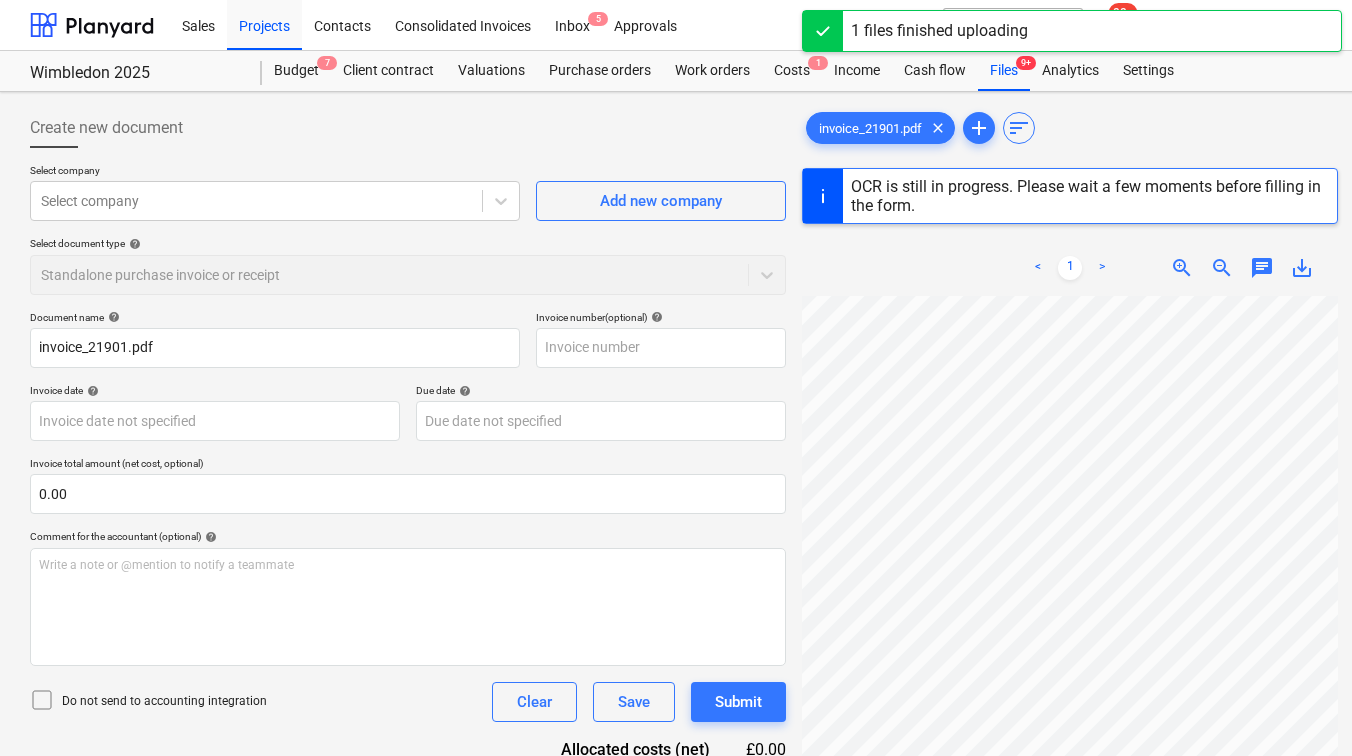 scroll, scrollTop: 157, scrollLeft: 70, axis: both 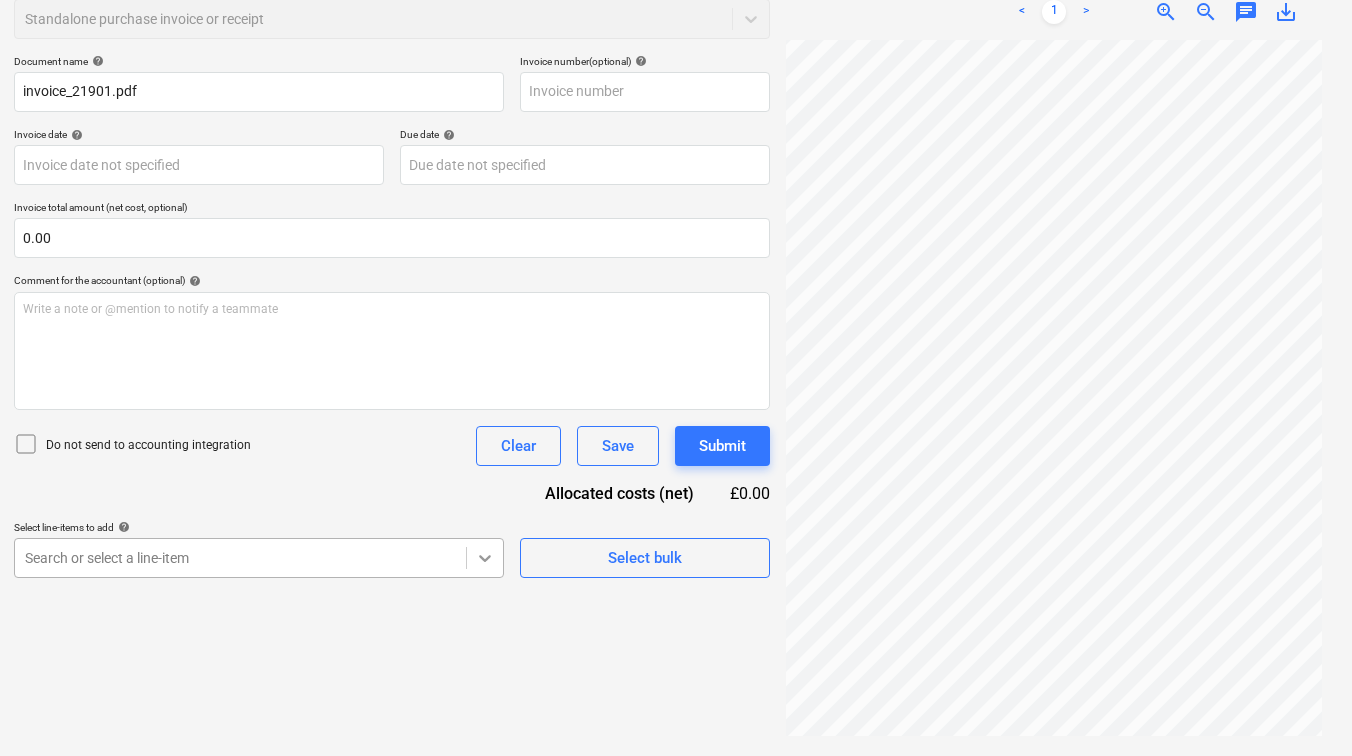 type on "21901" 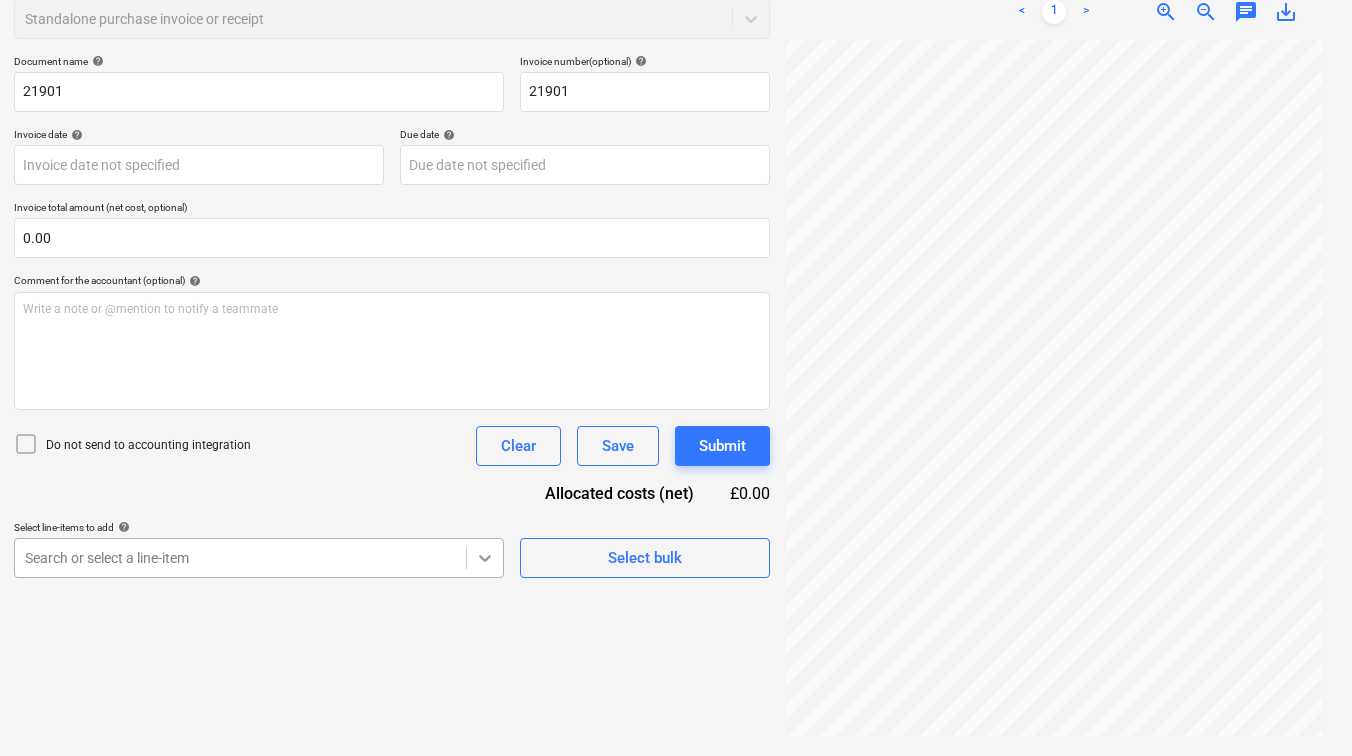 scroll, scrollTop: 200, scrollLeft: 16, axis: both 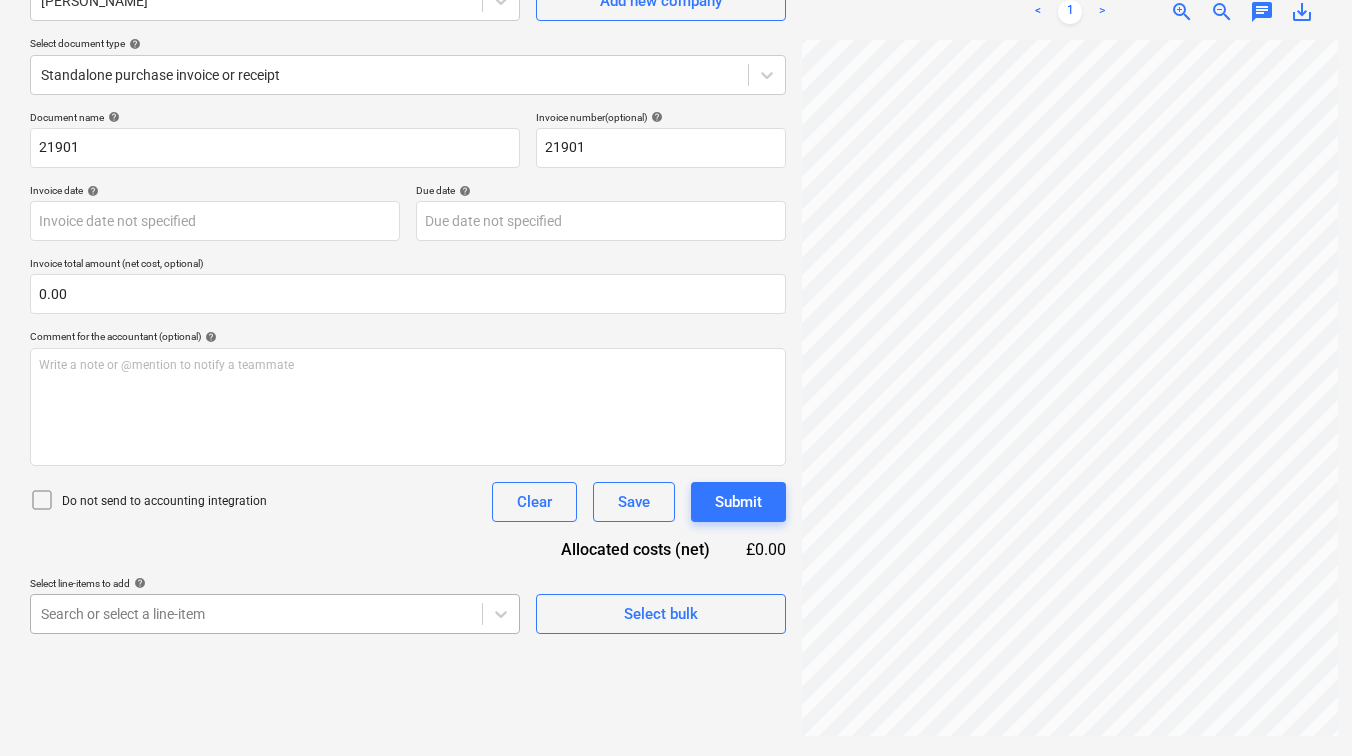 click on "Sales Projects Contacts Consolidated Invoices Inbox 5 Approvals format_size keyboard_arrow_down help search Search notifications 99+ keyboard_arrow_down [PERSON_NAME] keyboard_arrow_down Wimbledon 2025 Budget 7 Client contract Valuations Purchase orders Work orders Costs 1 Income Cash flow Files 9+ Analytics Settings Create new document Select company [PERSON_NAME]   Add new company Select document type help Standalone purchase invoice or receipt Document name help 21901 Invoice number  (optional) help 21901 Invoice date help Press the down arrow key to interact with the calendar and
select a date. Press the question mark key to get the keyboard shortcuts for changing dates. Due date help Press the down arrow key to interact with the calendar and
select a date. Press the question mark key to get the keyboard shortcuts for changing dates. Invoice total amount (net cost, optional) 0.00 Comment for the accountant (optional) help Write a note or @mention to notify a teammate ﻿ Clear Save Submit £0.00 add" at bounding box center [676, 178] 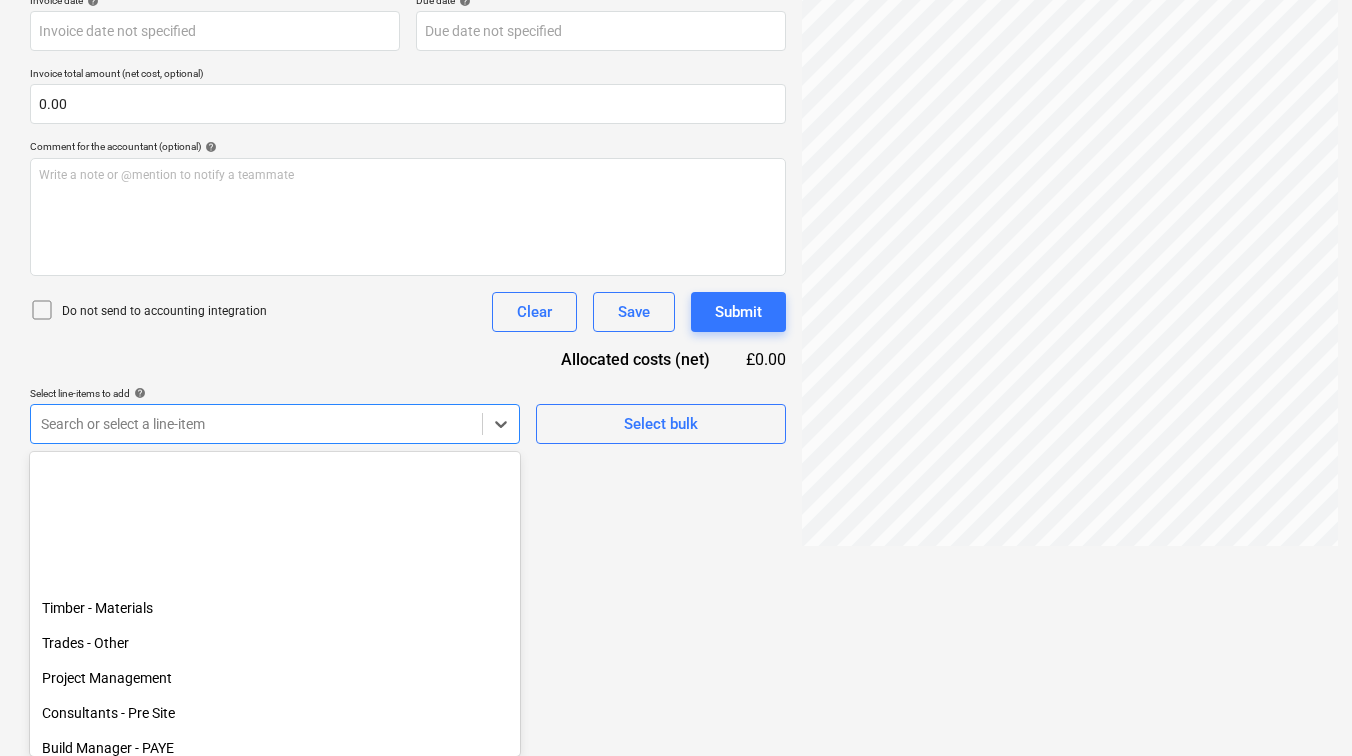 scroll, scrollTop: 0, scrollLeft: 0, axis: both 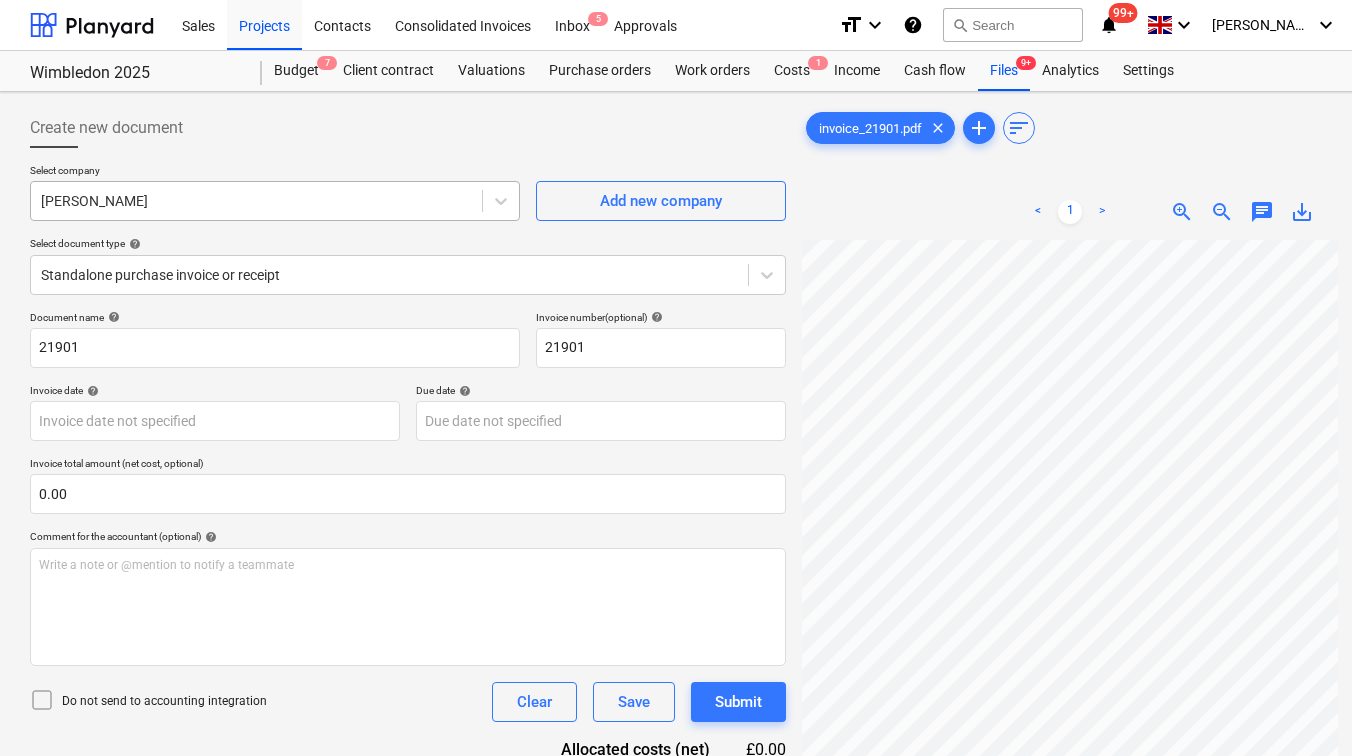 click on "[PERSON_NAME]" at bounding box center [275, 201] 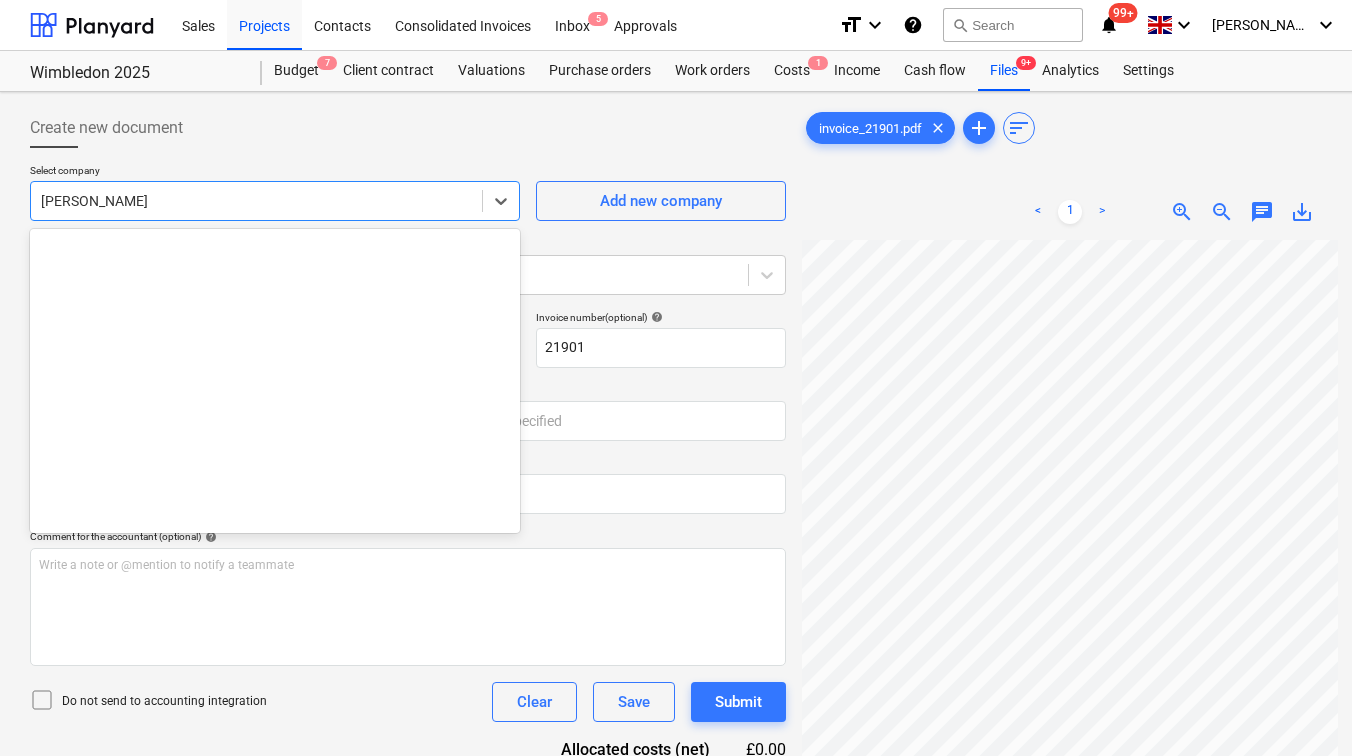 scroll, scrollTop: 26425, scrollLeft: 0, axis: vertical 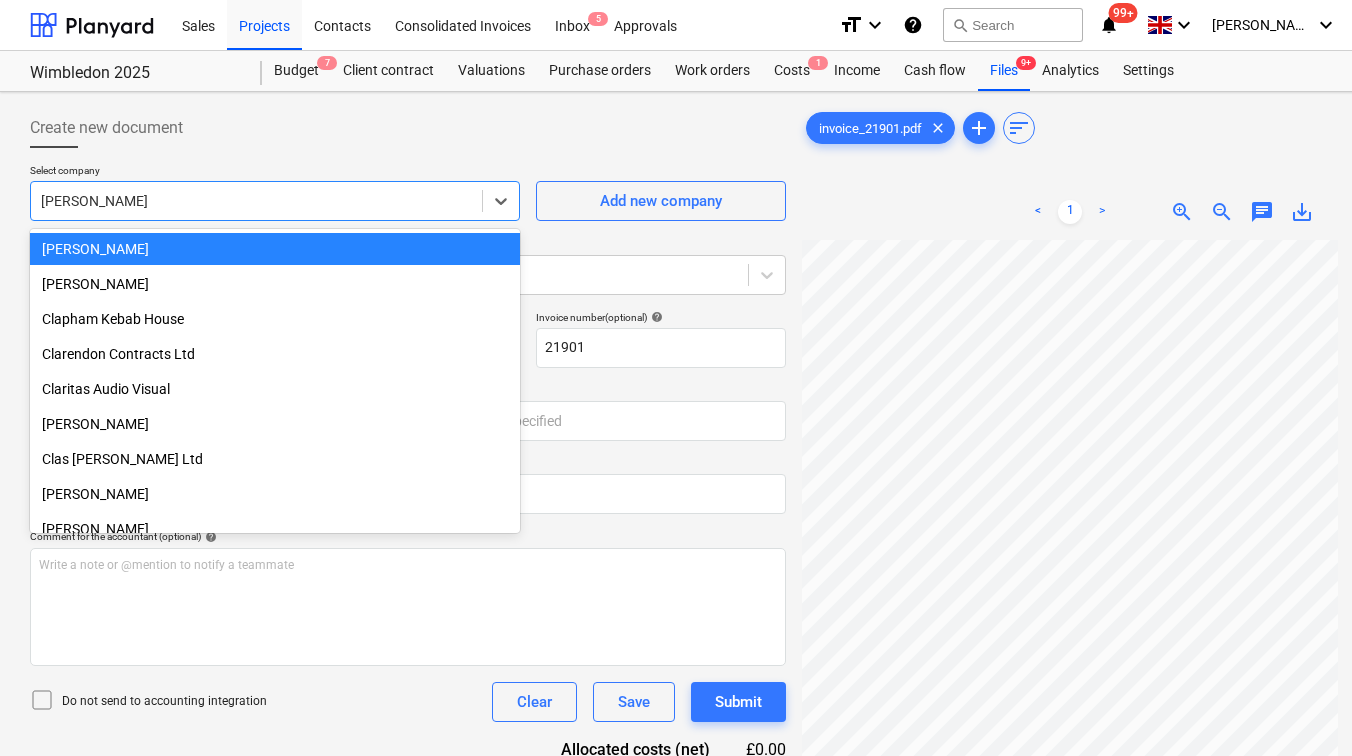 click at bounding box center [256, 201] 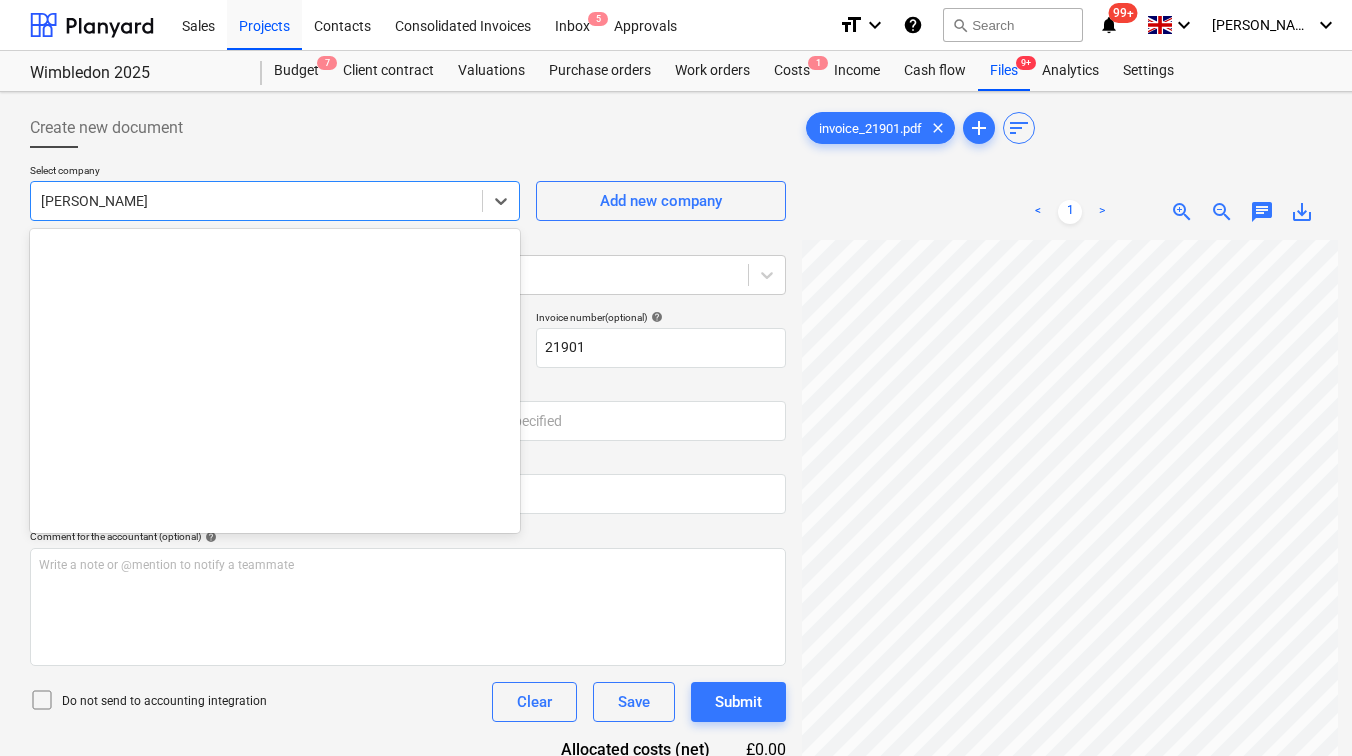 click at bounding box center [256, 201] 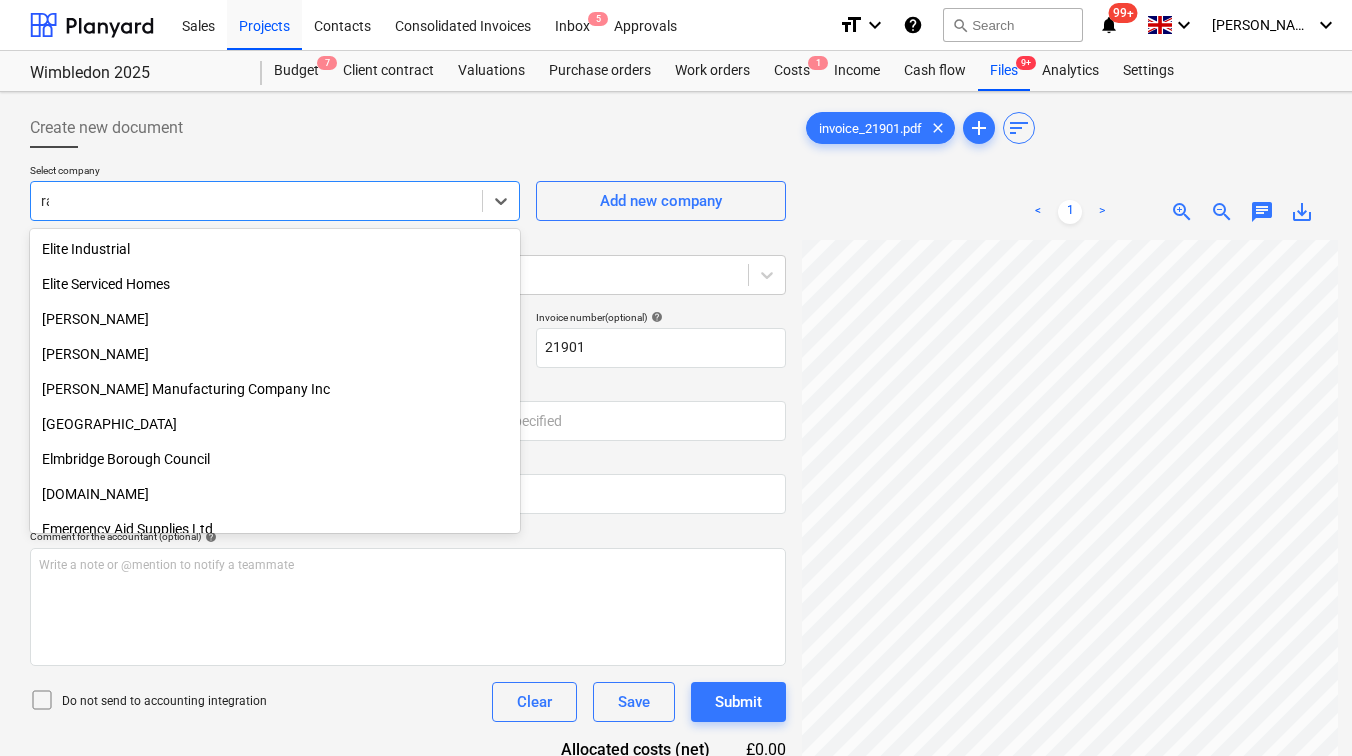 scroll, scrollTop: 14155, scrollLeft: 0, axis: vertical 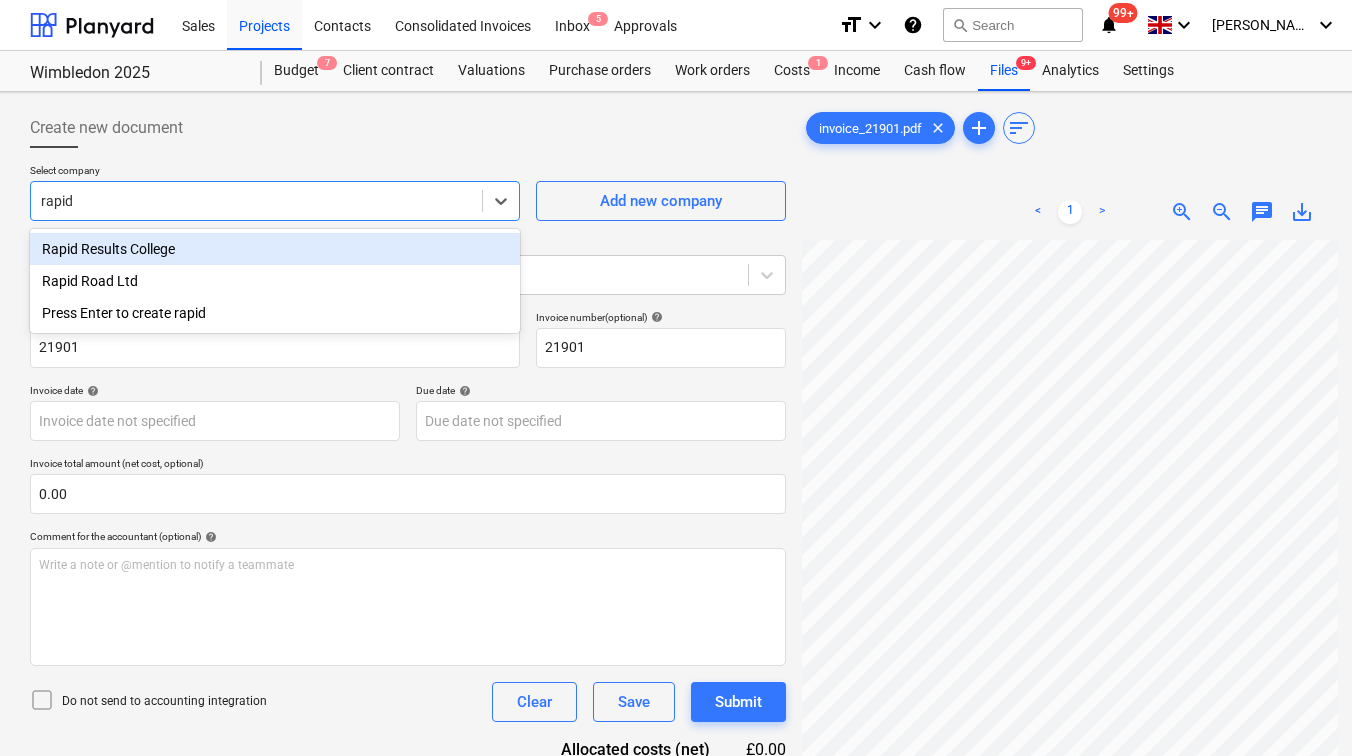 type on "rapid" 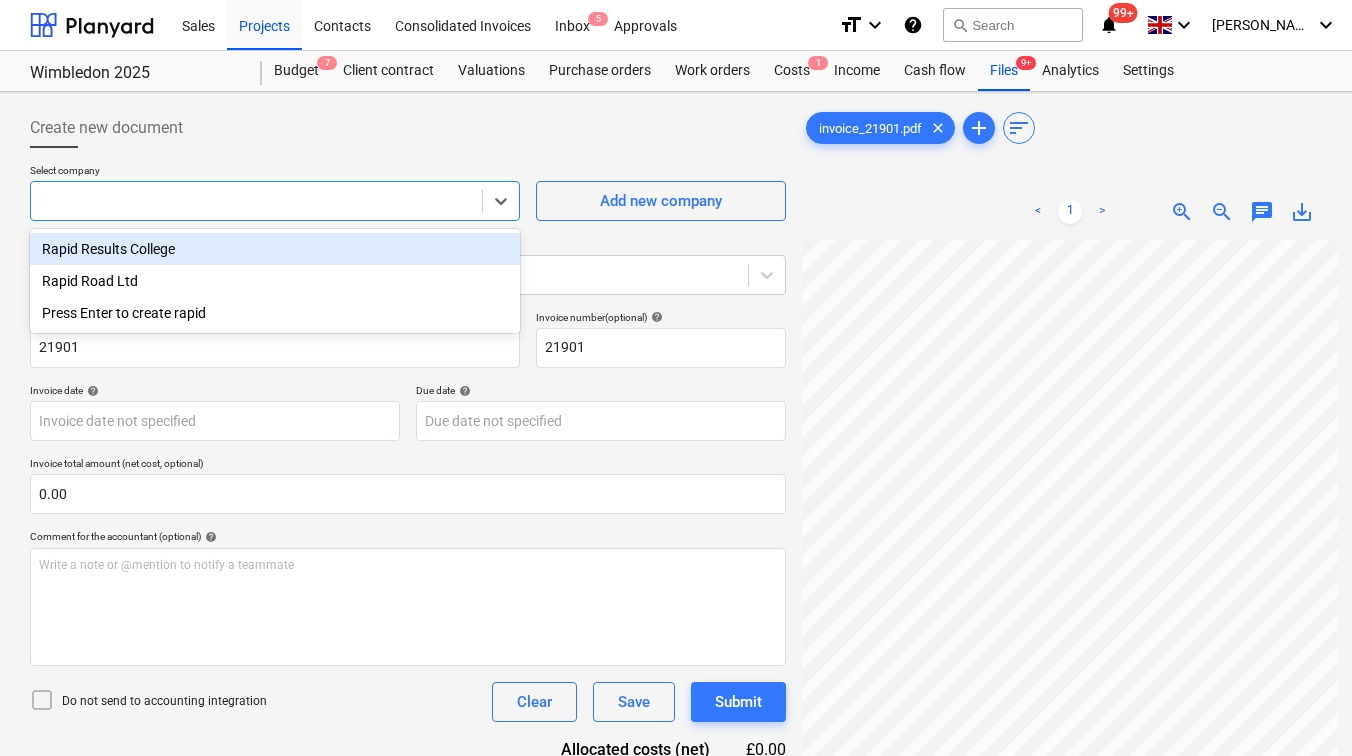click on "Create new document" at bounding box center [408, 128] 